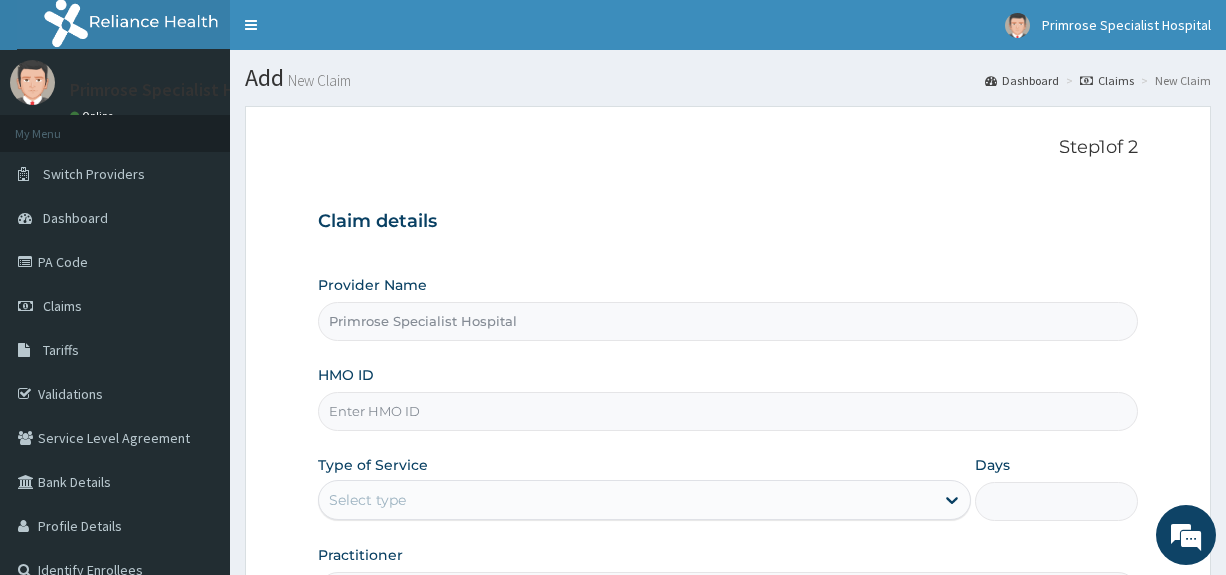 scroll, scrollTop: 0, scrollLeft: 0, axis: both 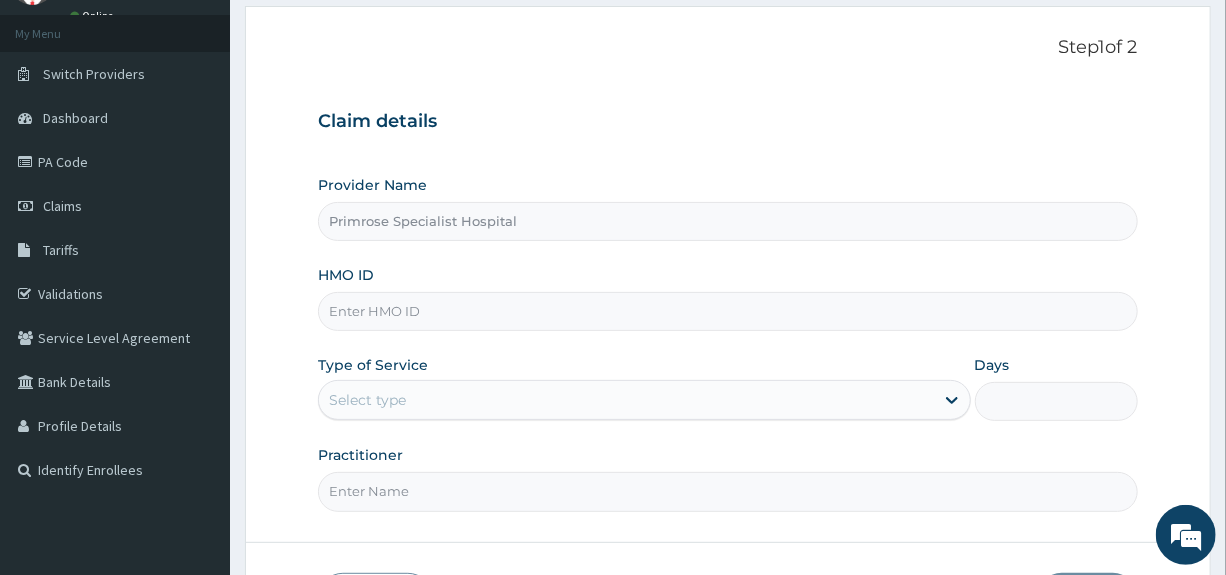 click on "HMO ID" at bounding box center (727, 311) 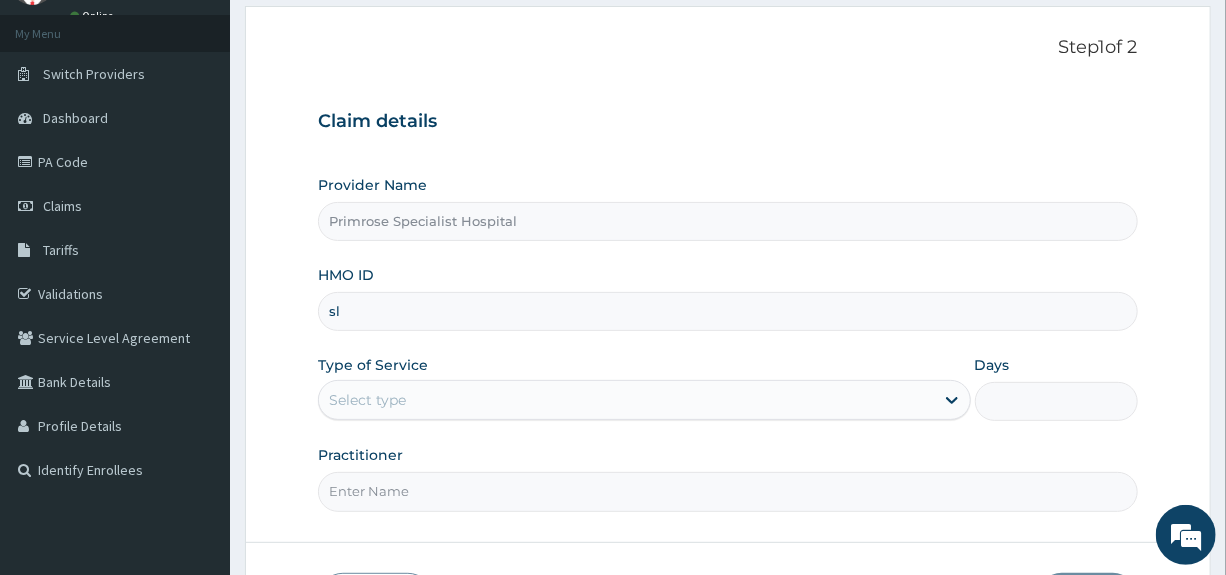 type on "s" 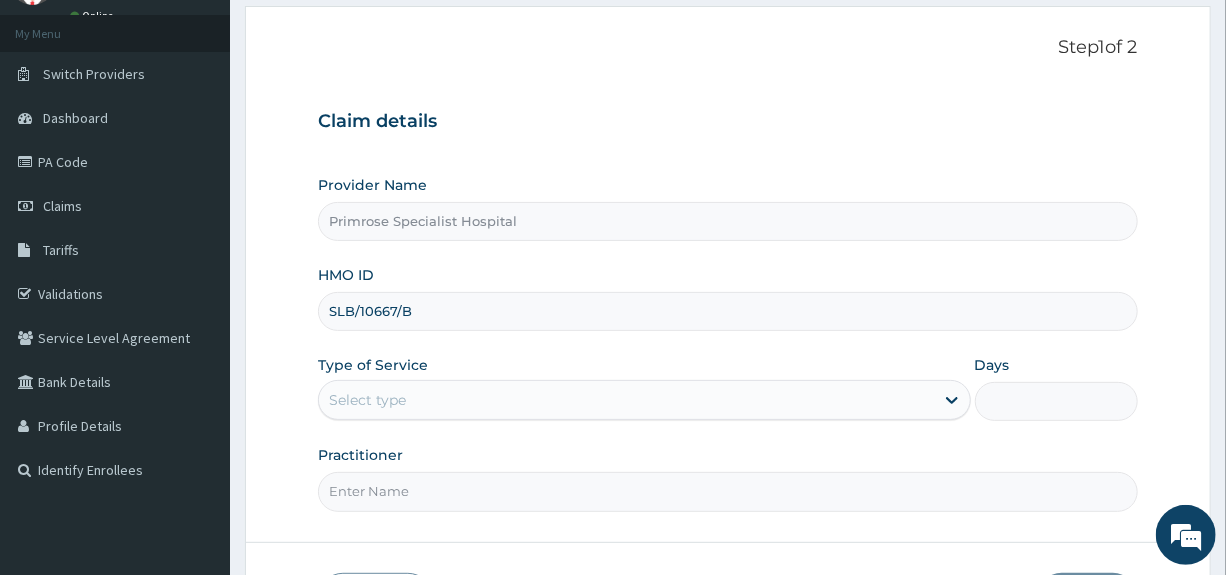type on "SLB/10667/B" 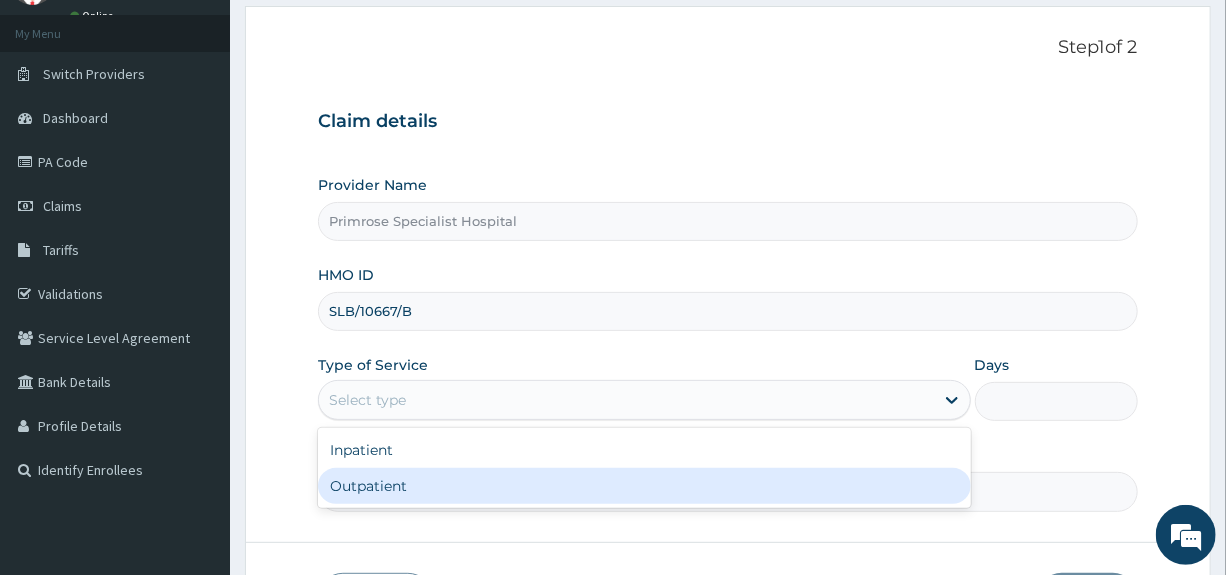 click on "Outpatient" at bounding box center (644, 486) 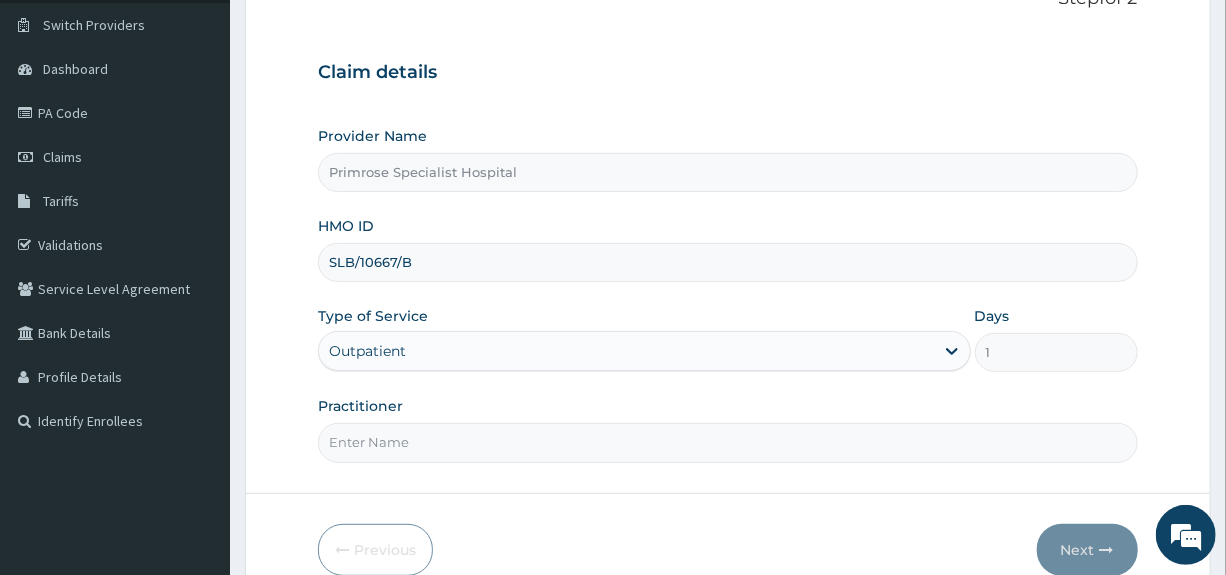 scroll, scrollTop: 244, scrollLeft: 0, axis: vertical 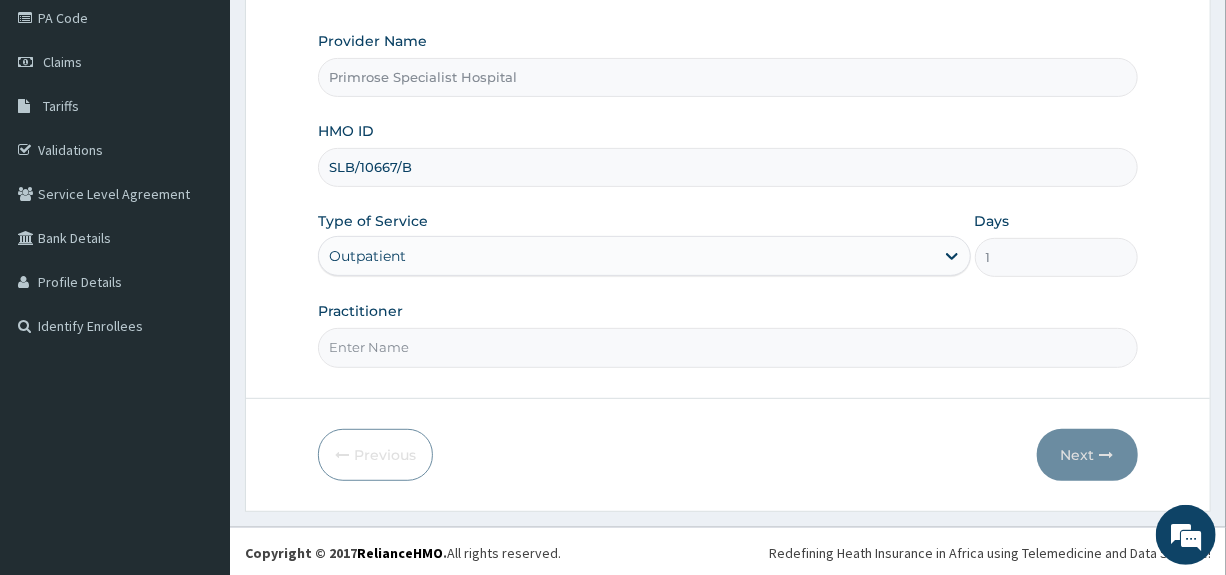 click on "Practitioner" at bounding box center (727, 347) 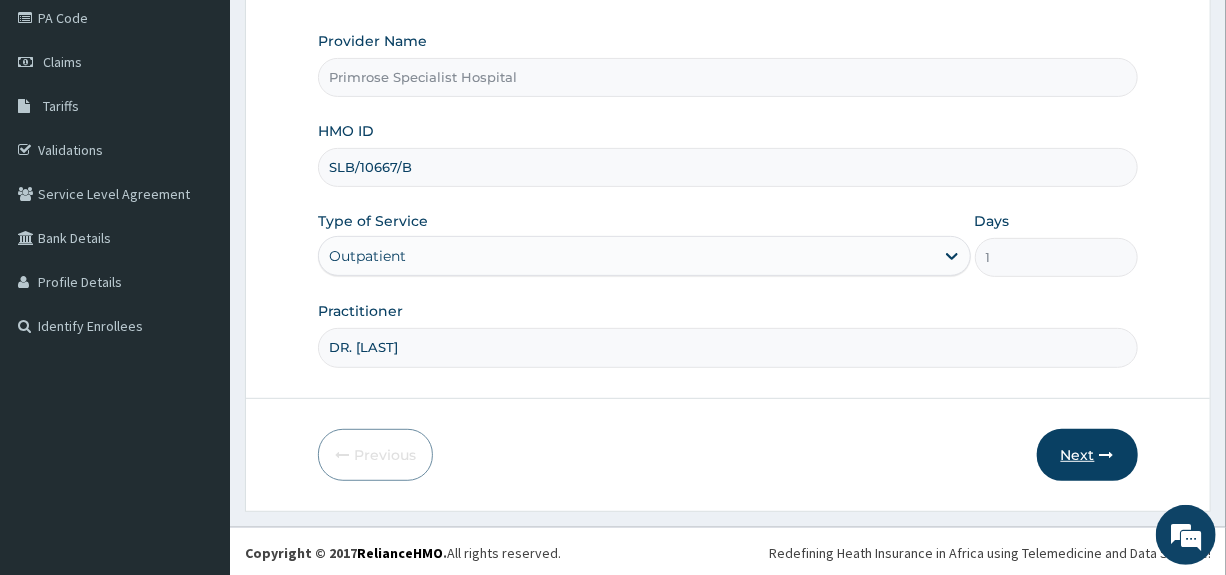 click on "Next" at bounding box center (1087, 455) 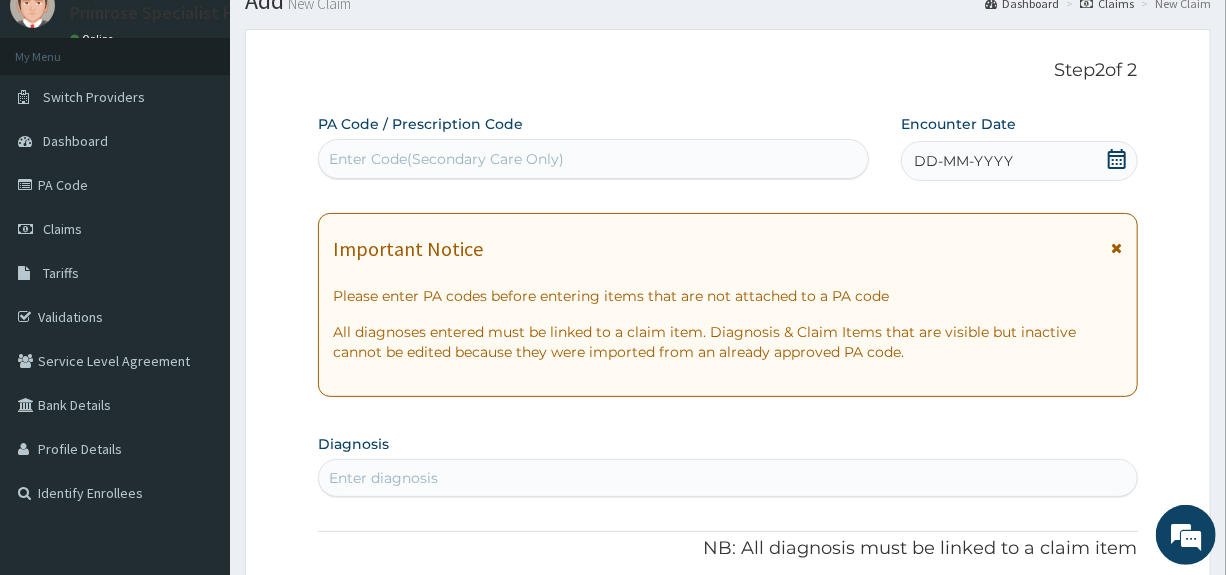 scroll, scrollTop: 44, scrollLeft: 0, axis: vertical 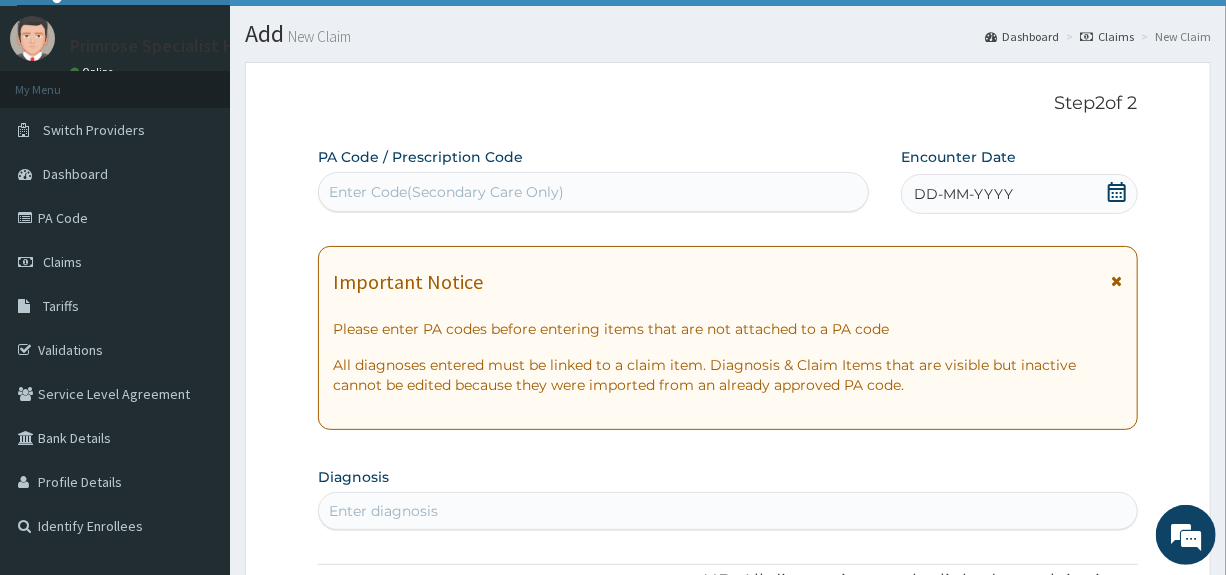 click 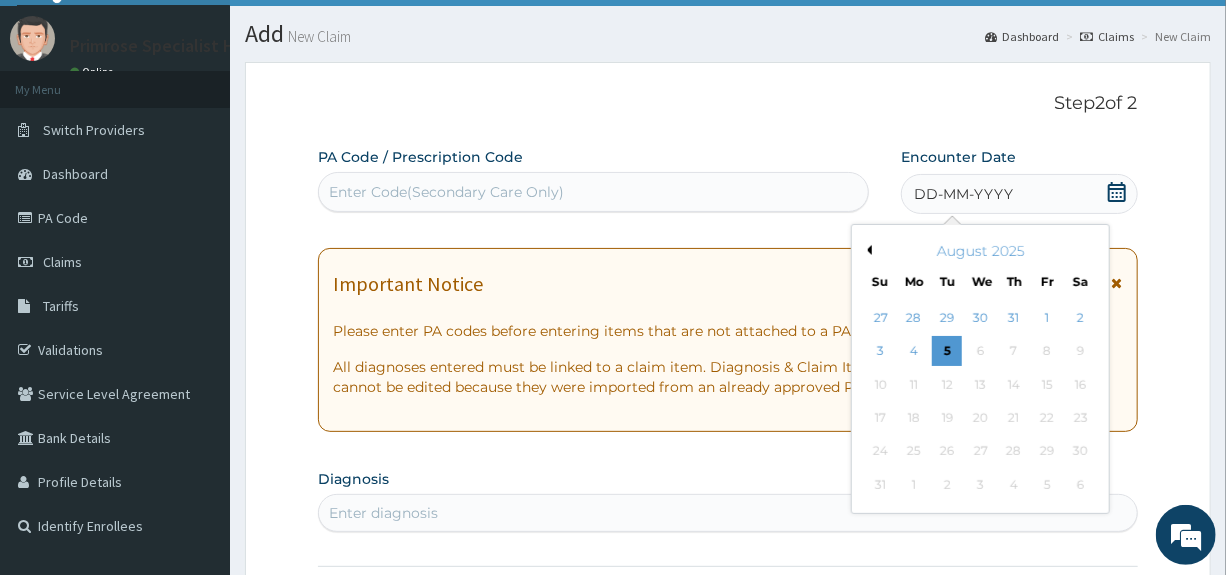 click on "Previous Month" at bounding box center (867, 250) 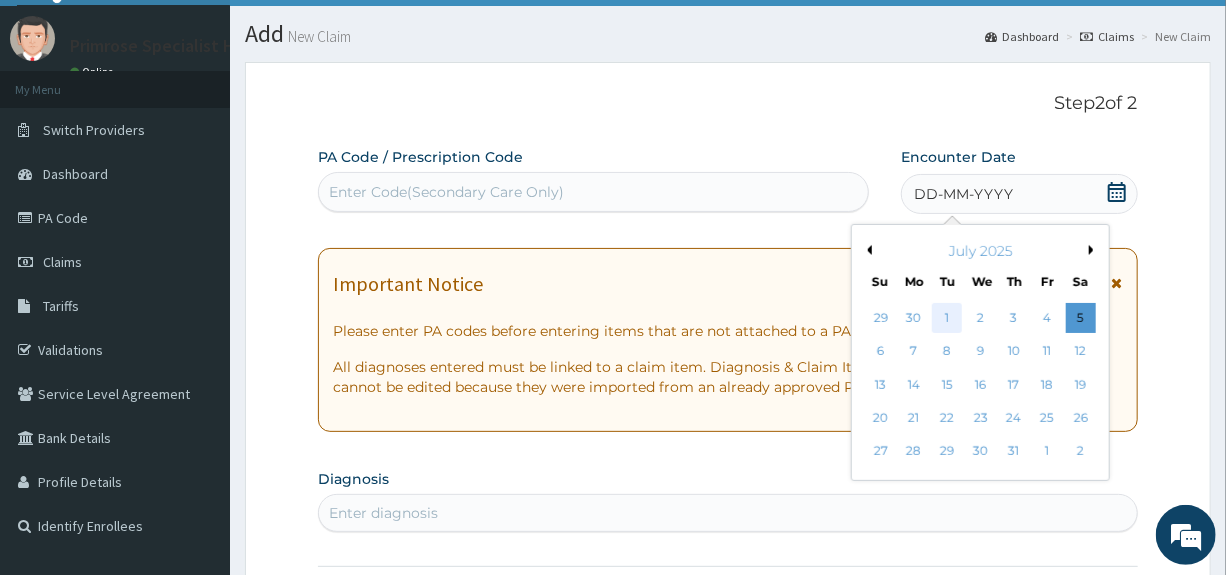 click on "1" at bounding box center (948, 318) 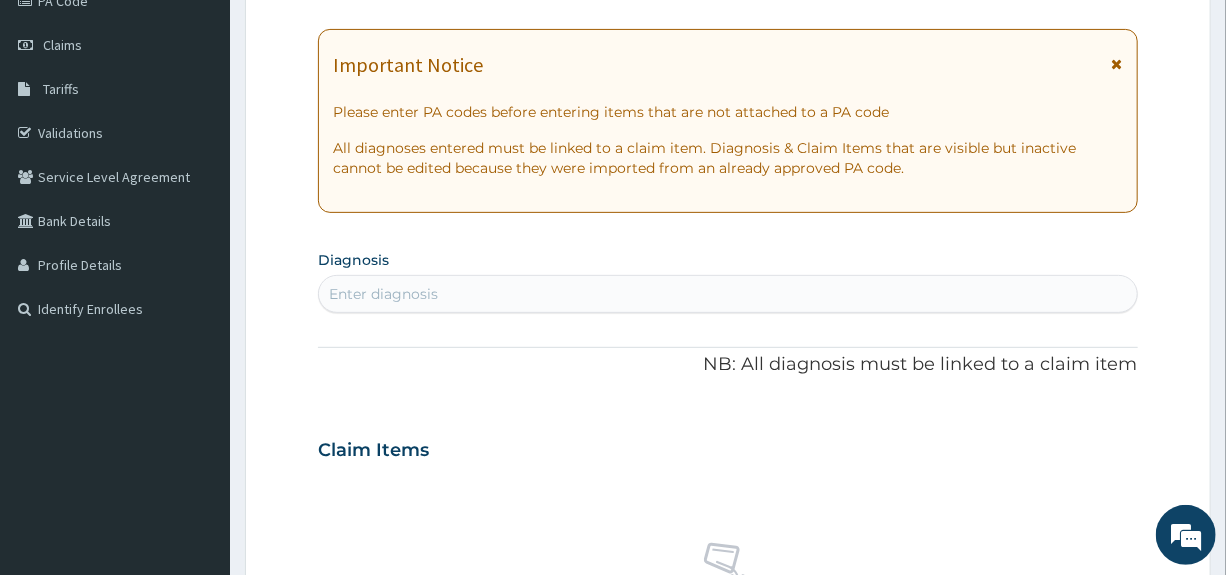 scroll, scrollTop: 444, scrollLeft: 0, axis: vertical 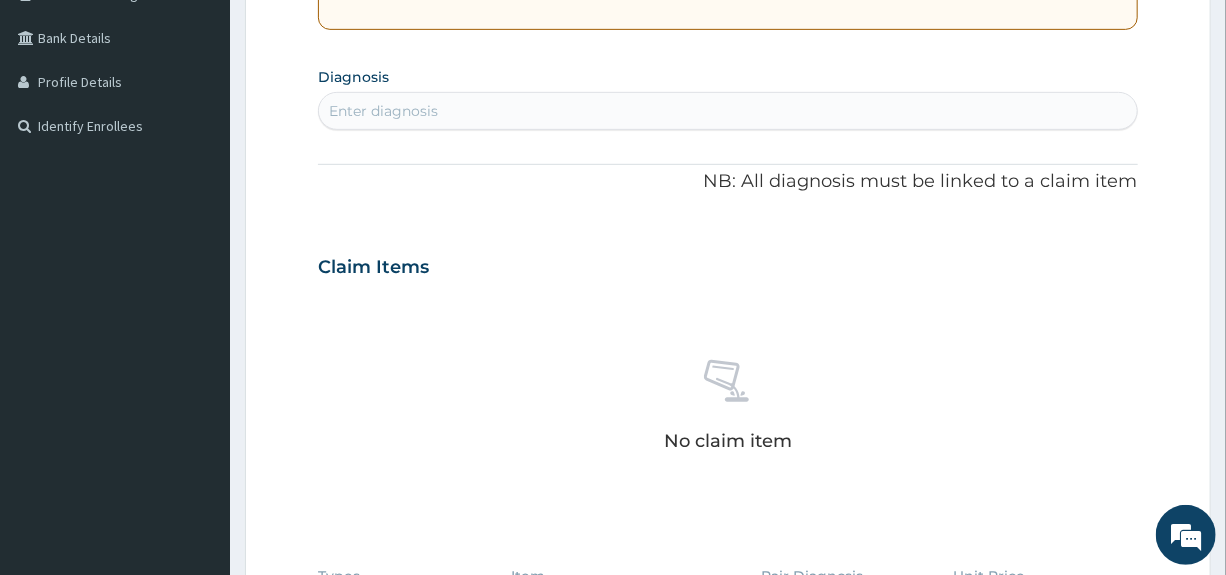click on "Enter diagnosis" at bounding box center [727, 111] 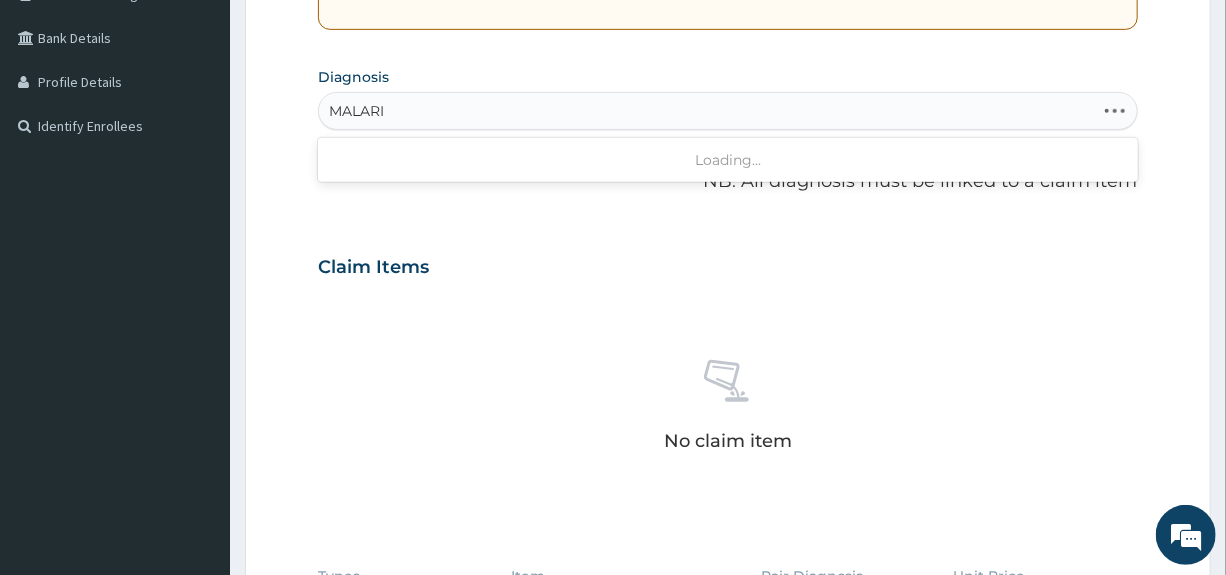 type on "MALARIA" 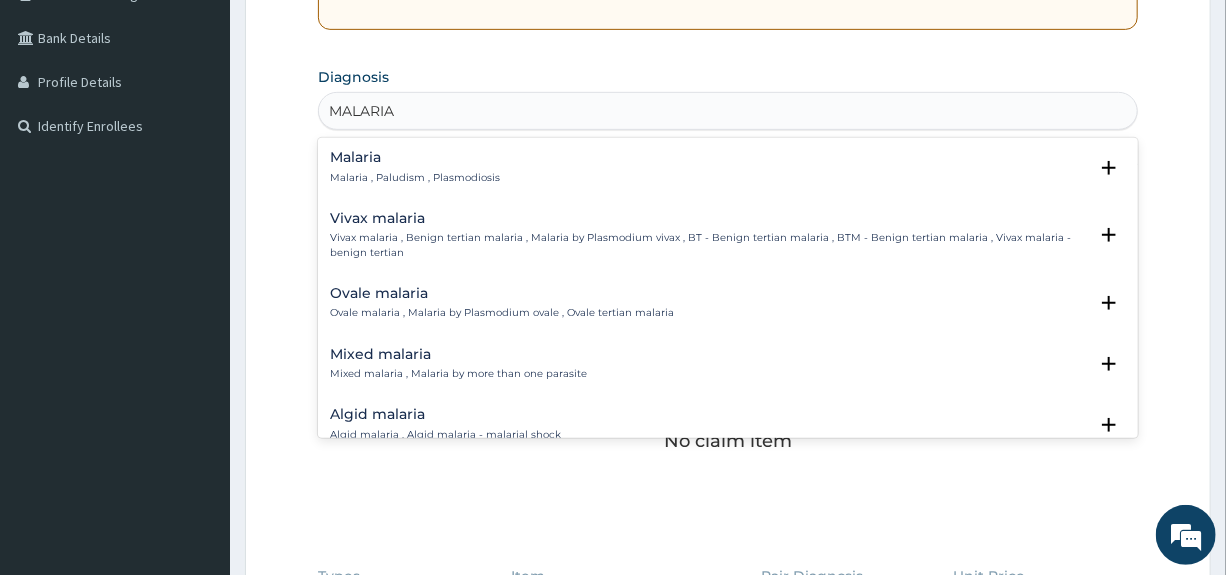 click on "Malaria Malaria , Paludism , Plasmodiosis Select Status Query Query covers suspected (?), Keep in view (kiv), Ruled out (r/o) Confirmed" at bounding box center (727, 172) 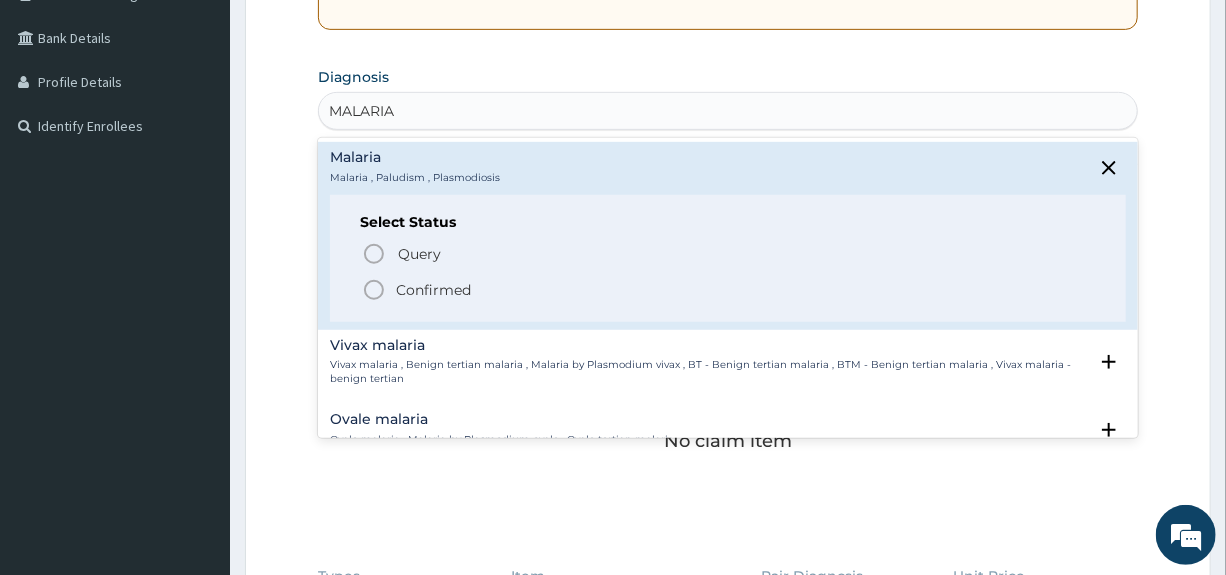 click on "Confirmed" at bounding box center [433, 290] 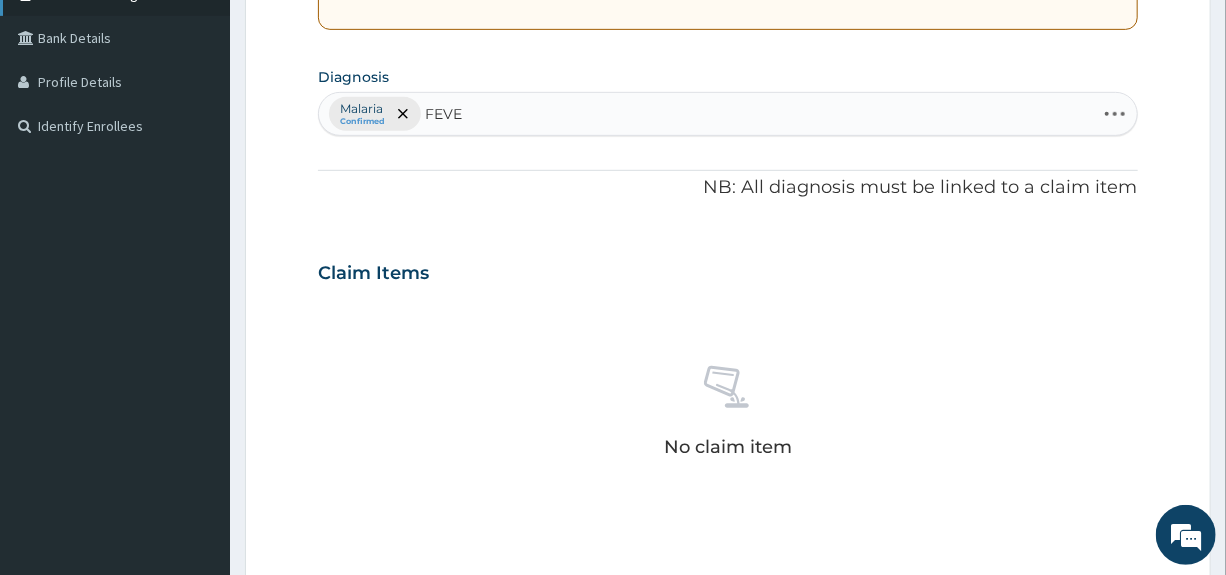 type on "FEVER" 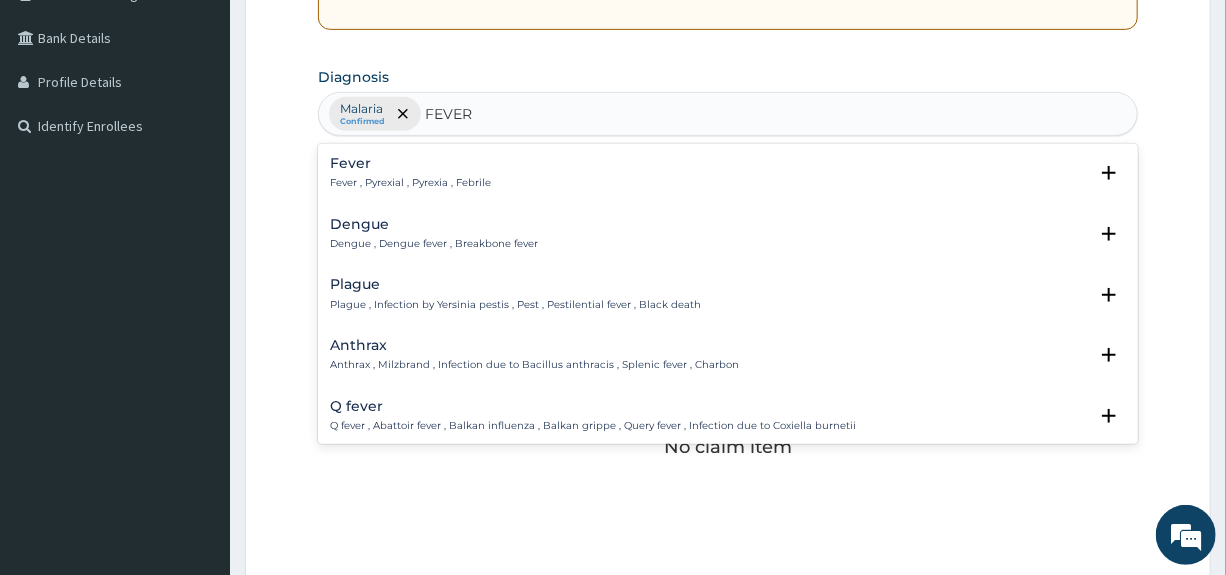 click on "Fever Fever , Pyrexial , Pyrexia , Febrile Select Status Query Query covers suspected (?), Keep in view (kiv), Ruled out (r/o) Confirmed" at bounding box center (727, 178) 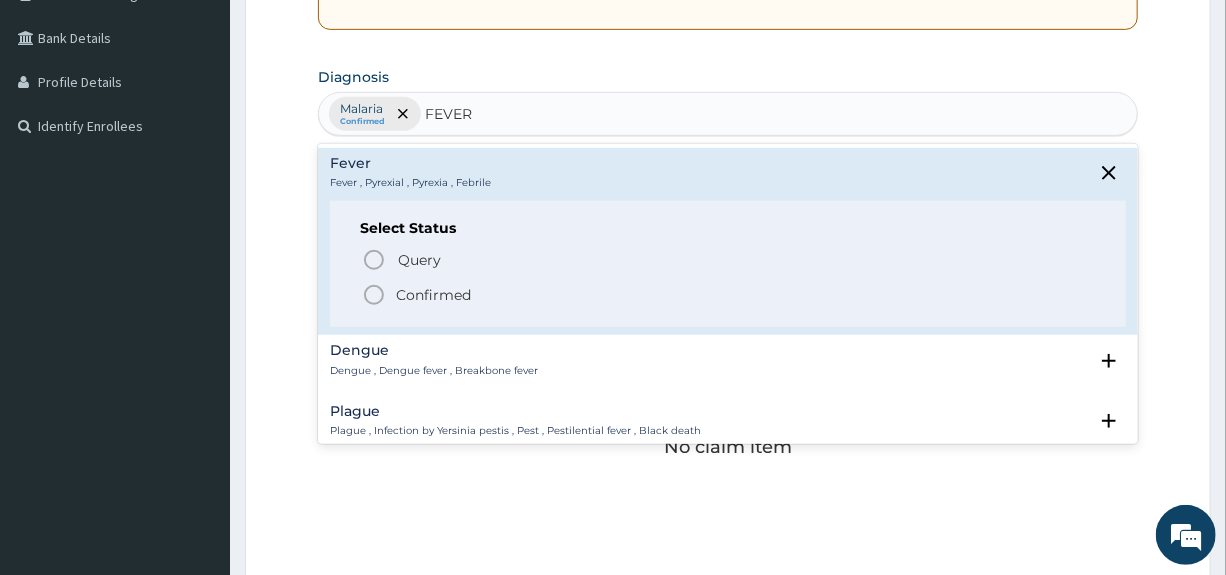 click on "Confirmed" at bounding box center (433, 295) 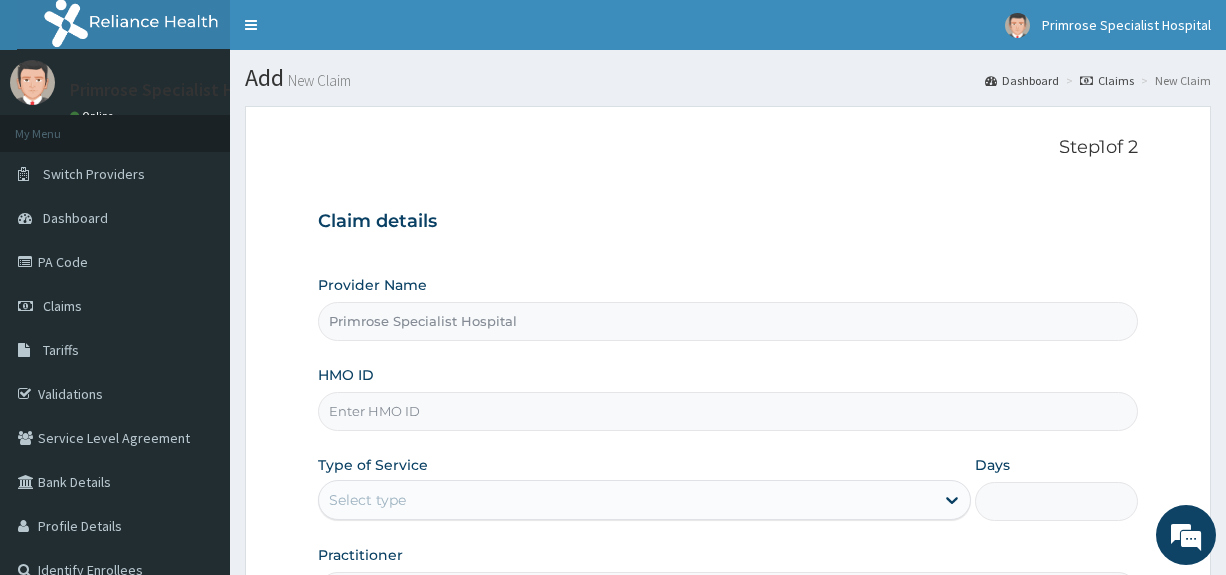 scroll, scrollTop: 0, scrollLeft: 0, axis: both 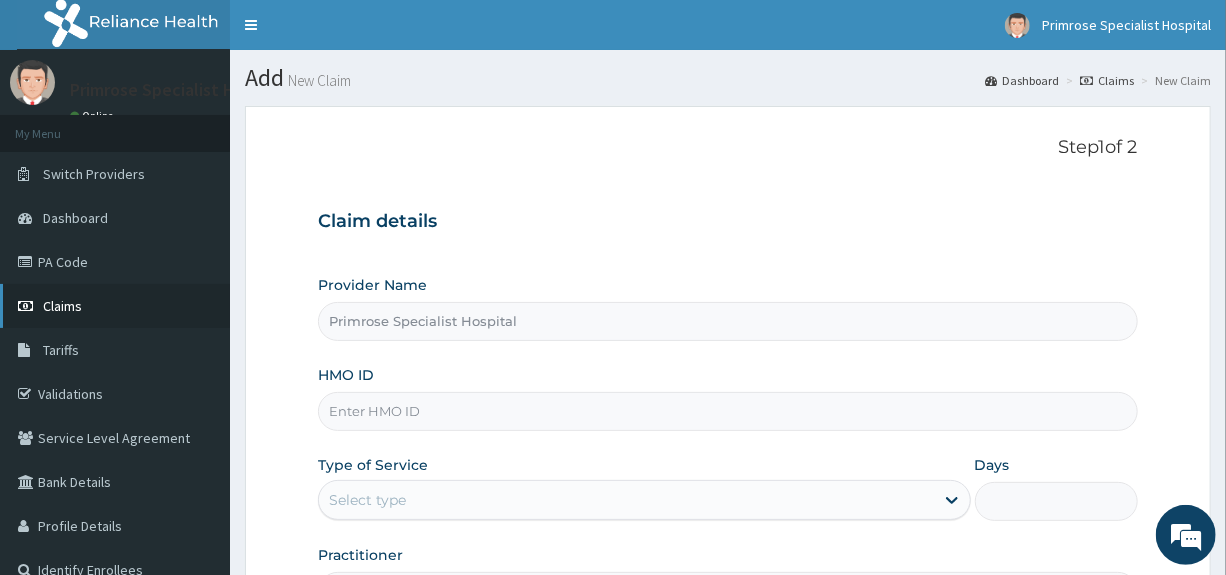 click on "Claims" at bounding box center (115, 306) 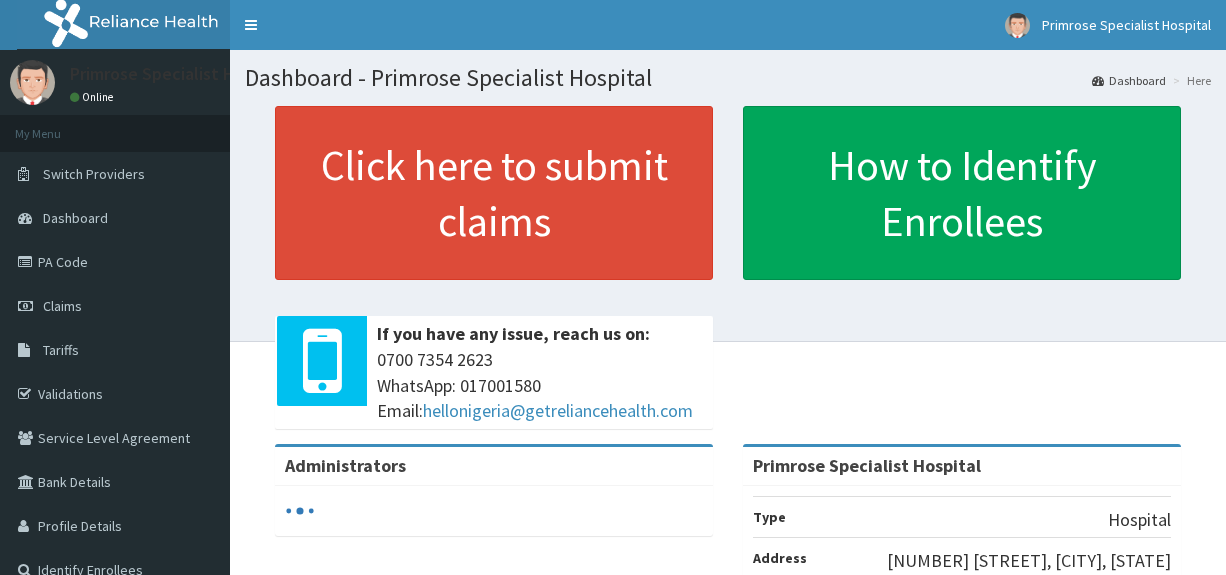 scroll, scrollTop: 0, scrollLeft: 0, axis: both 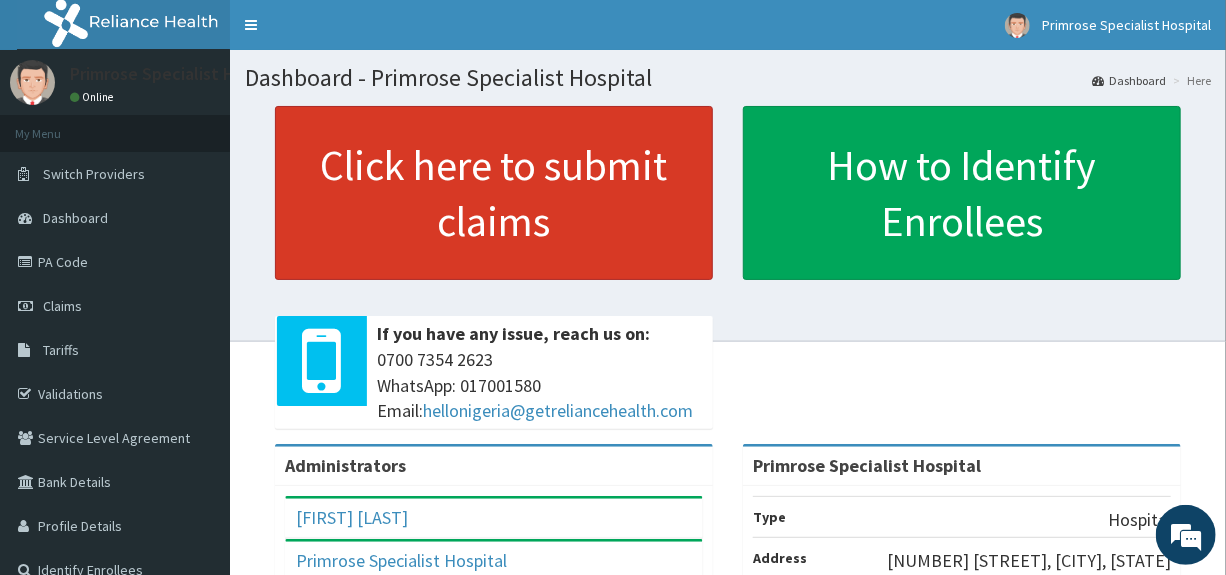click on "Click here to submit claims" at bounding box center (494, 193) 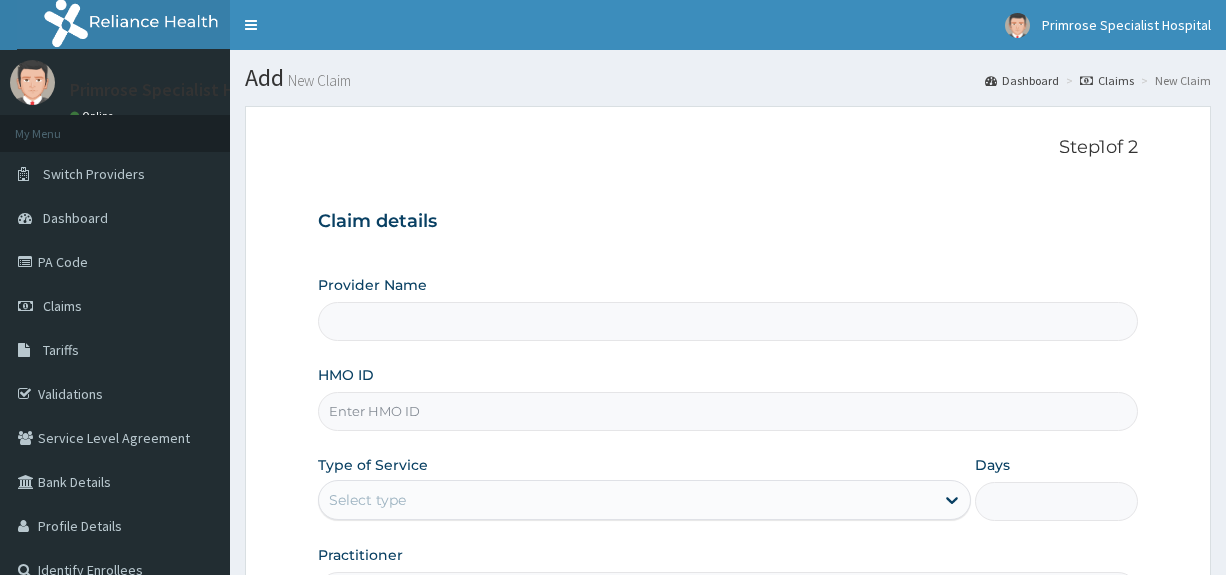 scroll, scrollTop: 0, scrollLeft: 0, axis: both 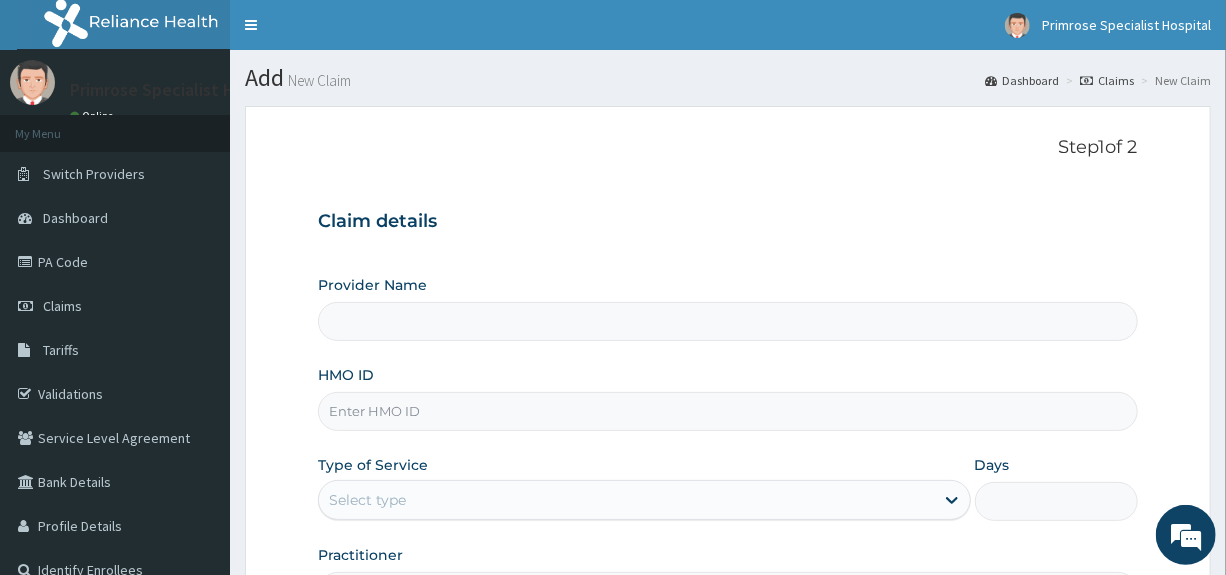click on "HMO ID" at bounding box center [727, 411] 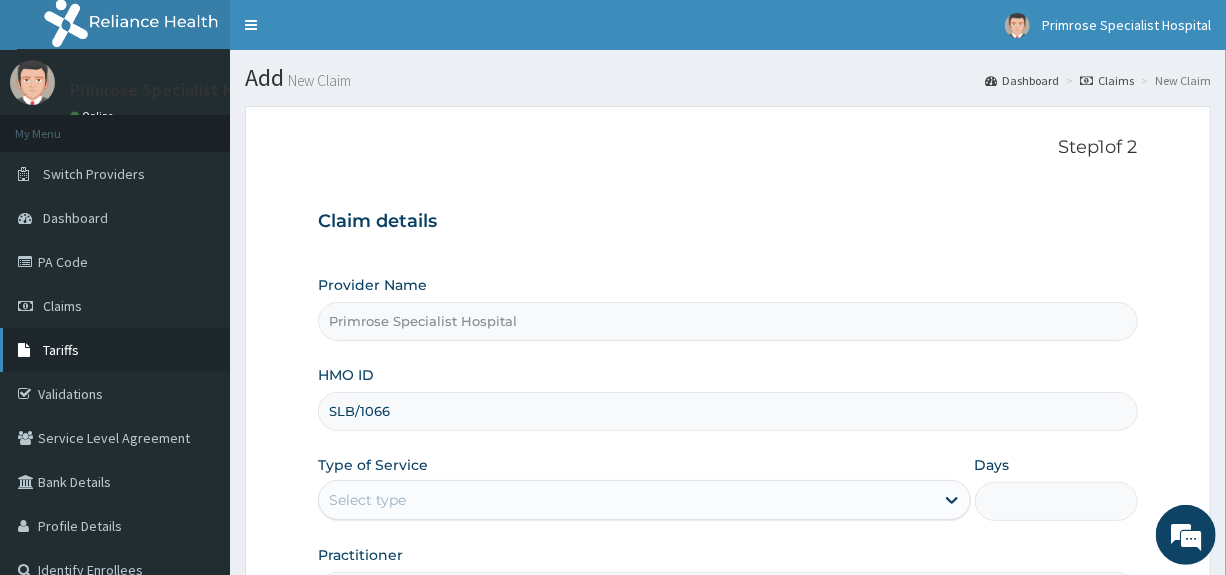 scroll, scrollTop: 0, scrollLeft: 0, axis: both 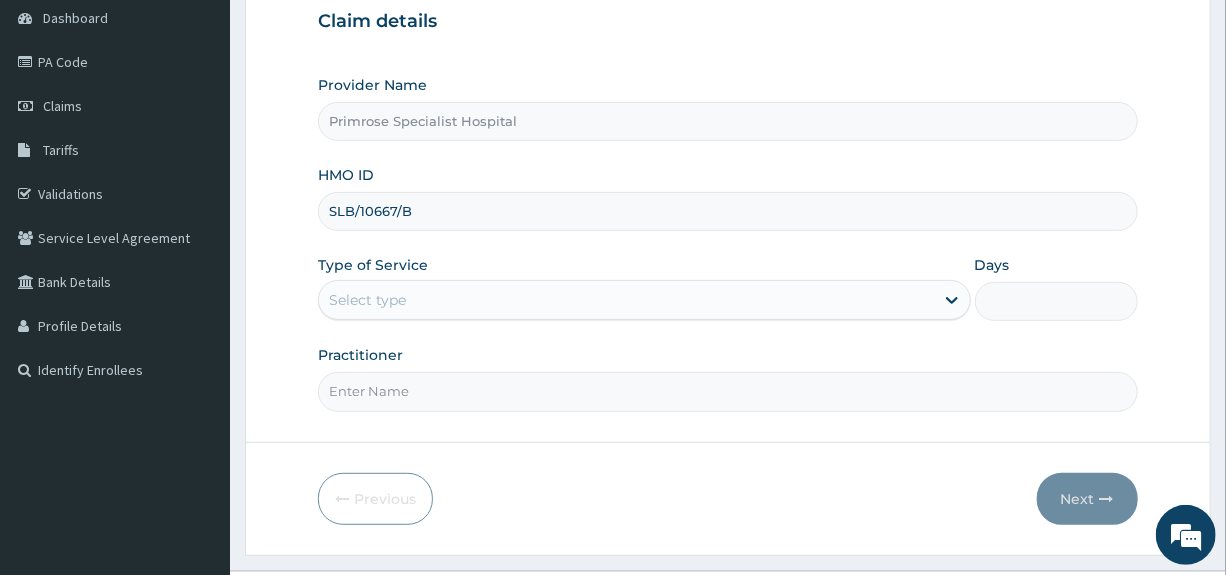 type on "SLB/10667/B" 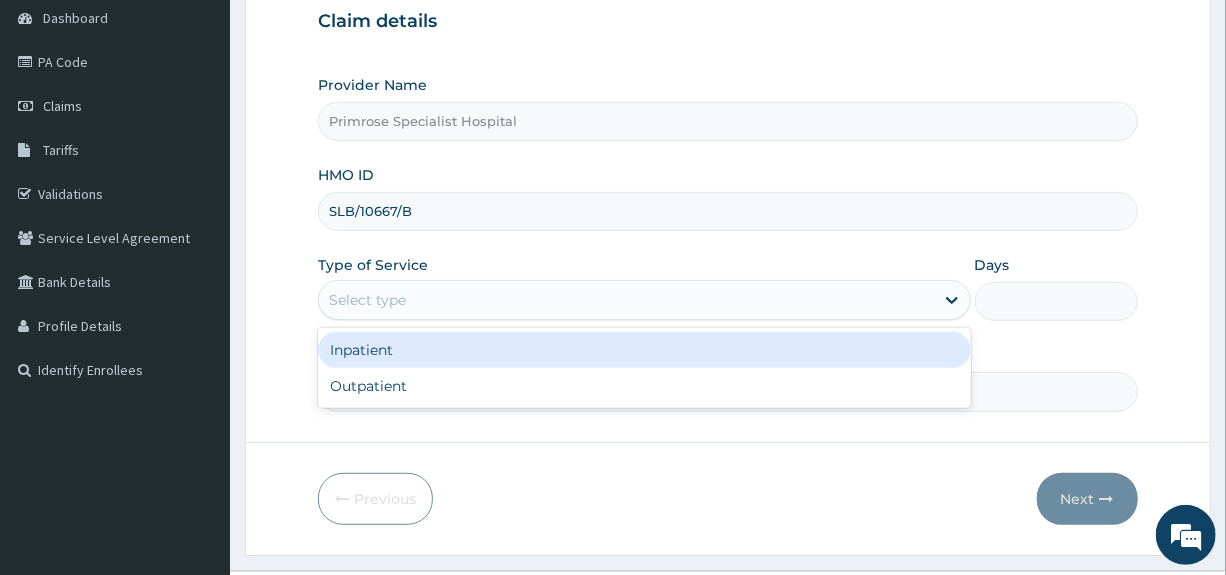 click on "Select type" at bounding box center [626, 300] 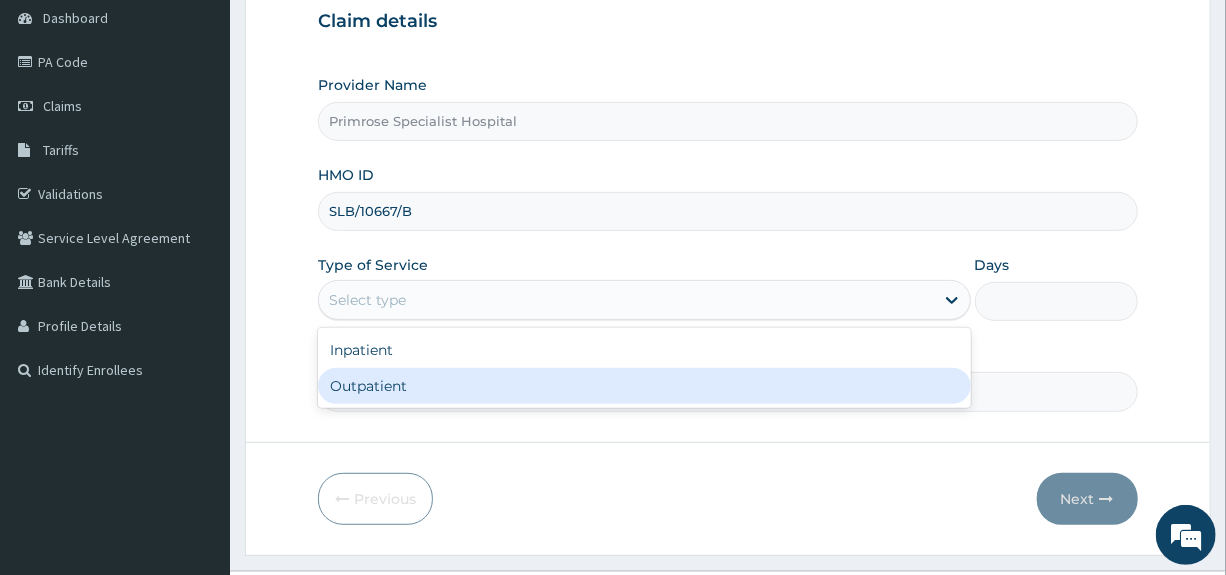 click on "Outpatient" at bounding box center [644, 386] 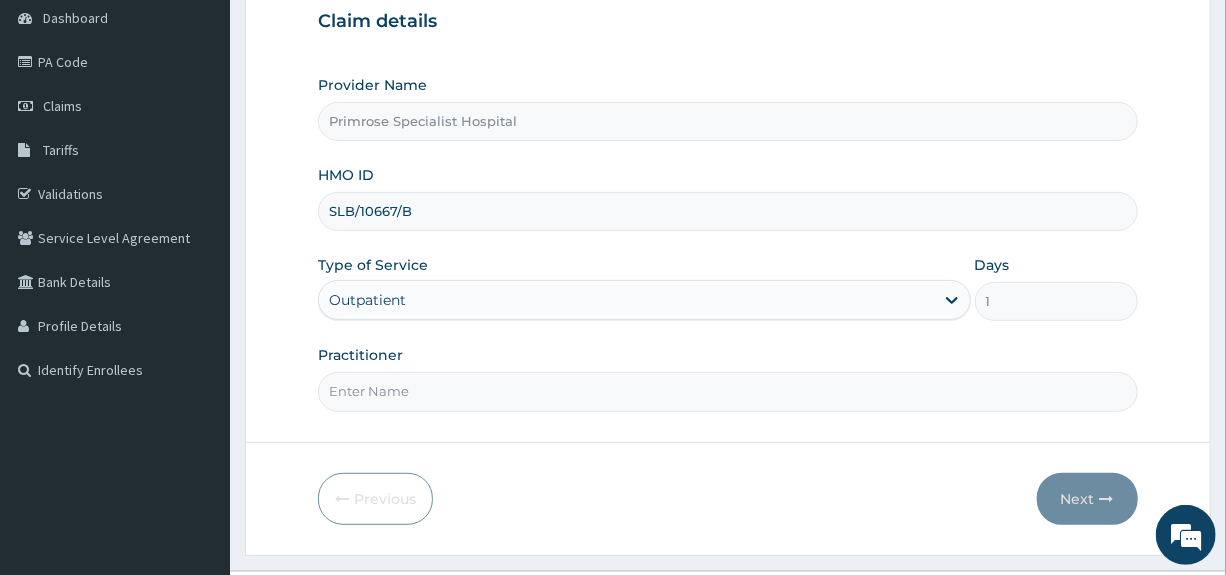 click on "Practitioner" at bounding box center (727, 391) 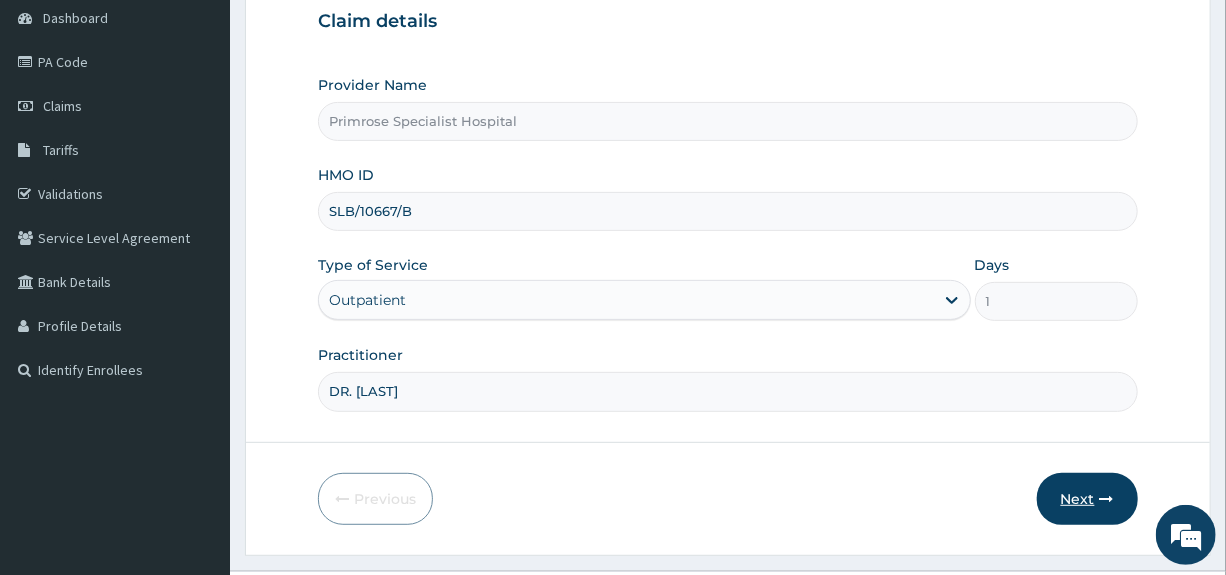 click on "Next" at bounding box center [1087, 499] 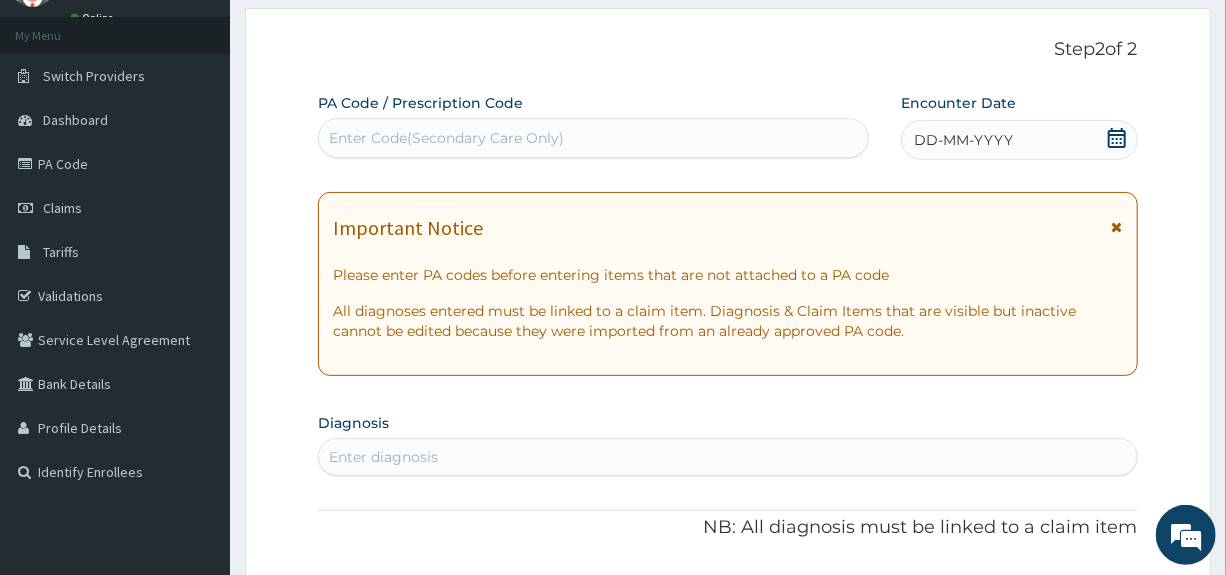 scroll, scrollTop: 0, scrollLeft: 0, axis: both 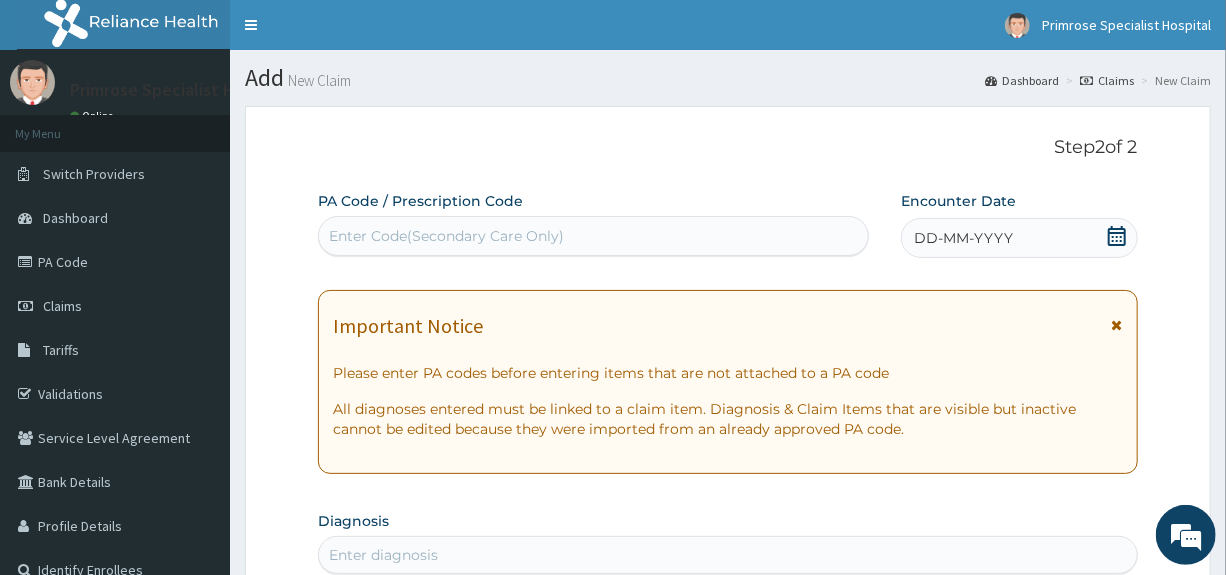 click 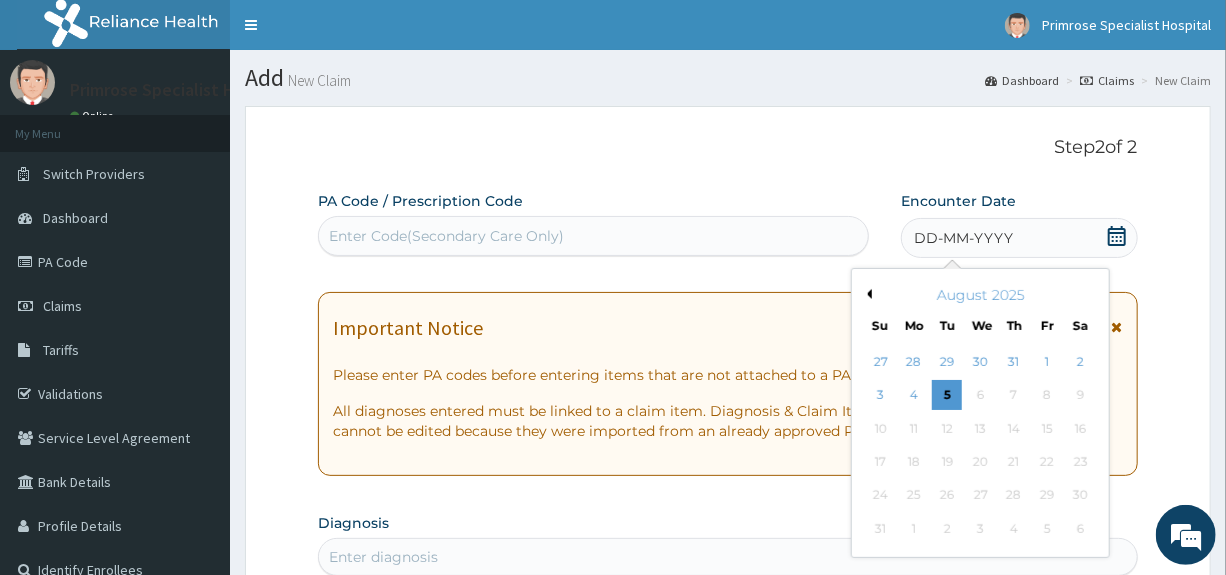 click on "Previous Month" at bounding box center (867, 294) 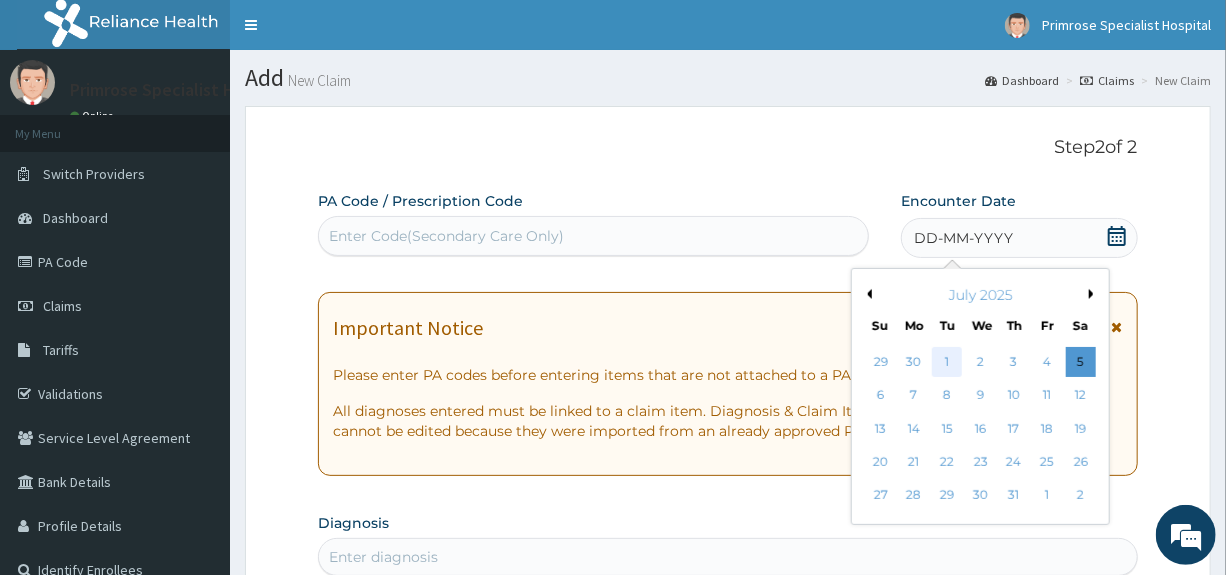 click on "1" at bounding box center [948, 362] 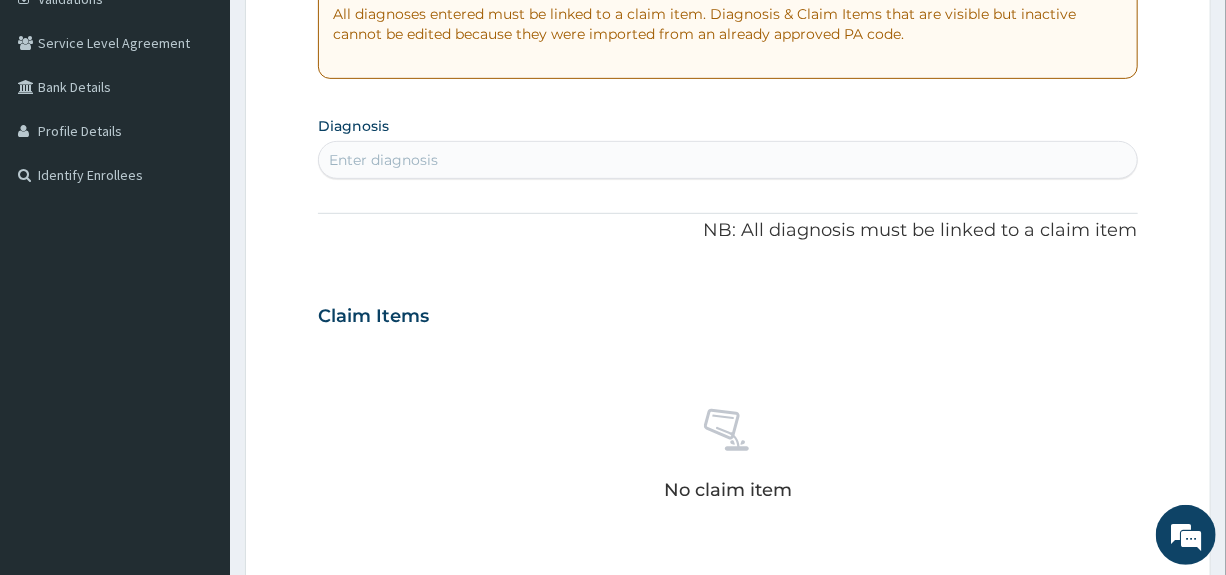 scroll, scrollTop: 400, scrollLeft: 0, axis: vertical 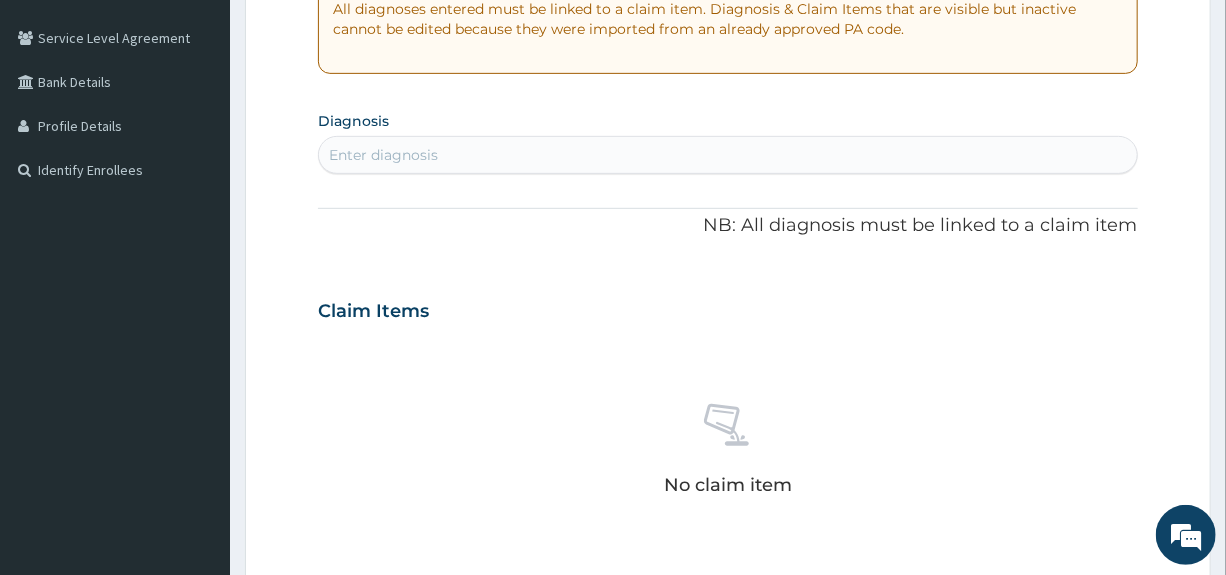 click on "Enter diagnosis" at bounding box center [727, 155] 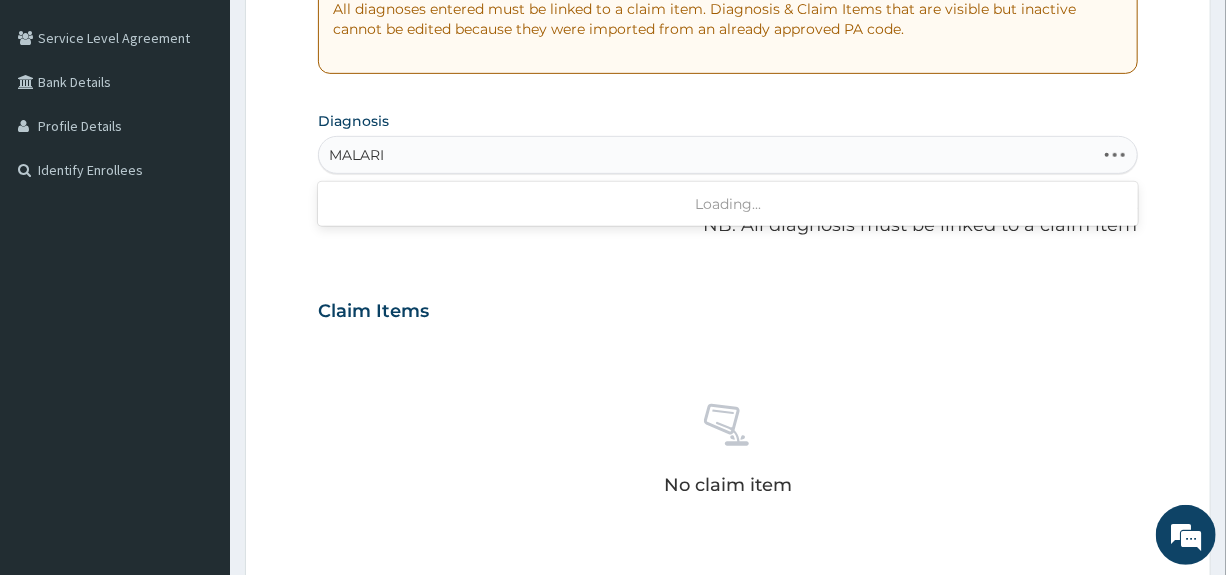 type on "MALARIA" 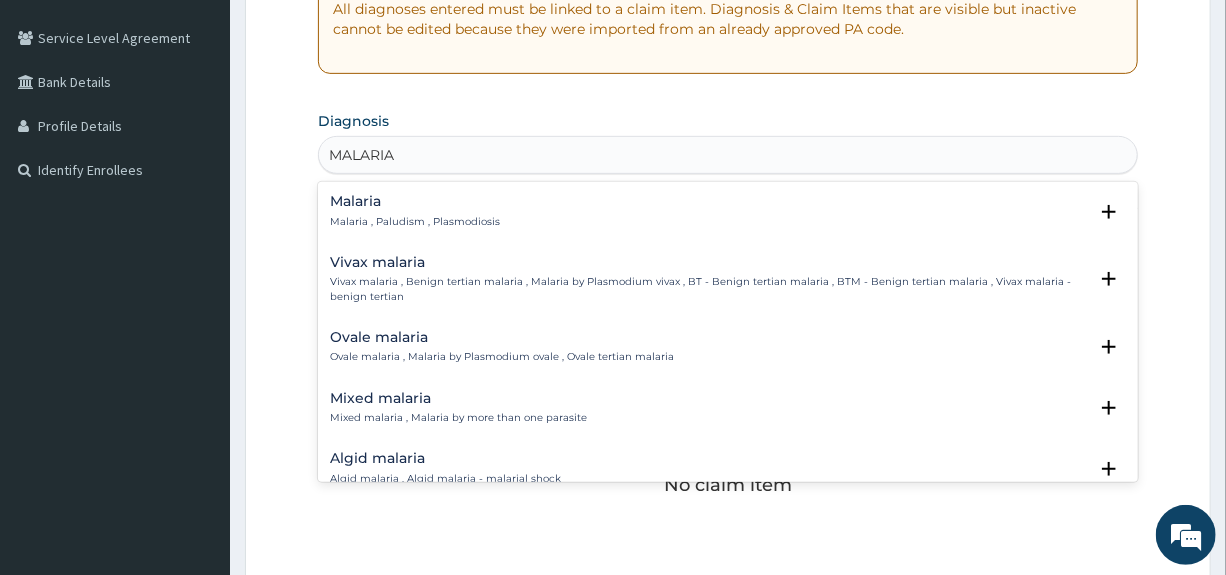 click on "Malaria , Paludism , Plasmodiosis" at bounding box center [415, 222] 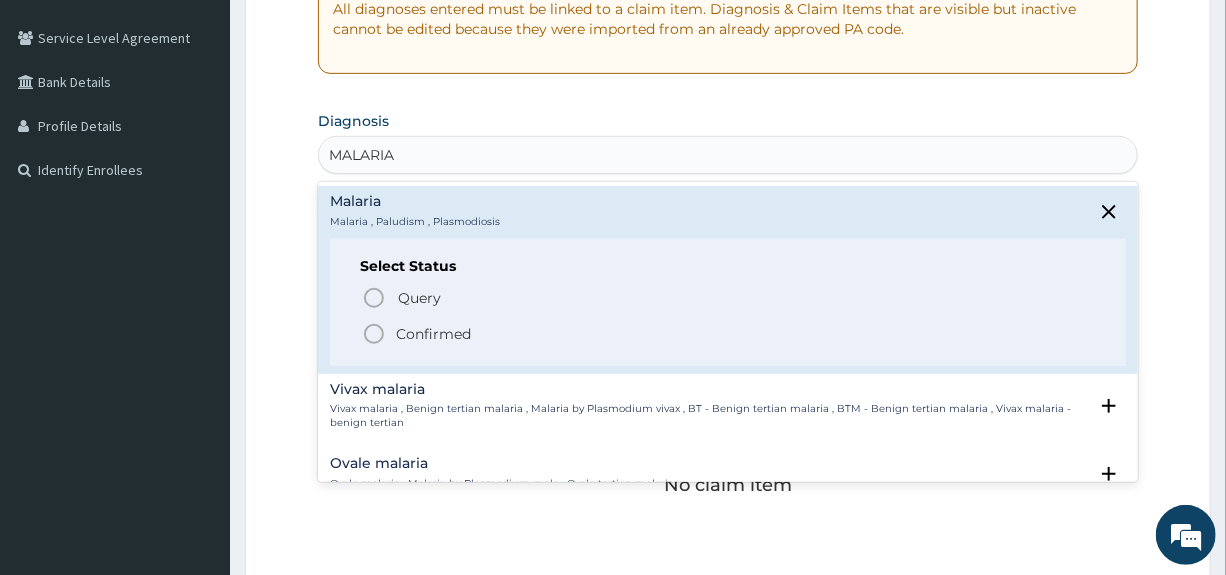 click on "Confirmed" at bounding box center [433, 334] 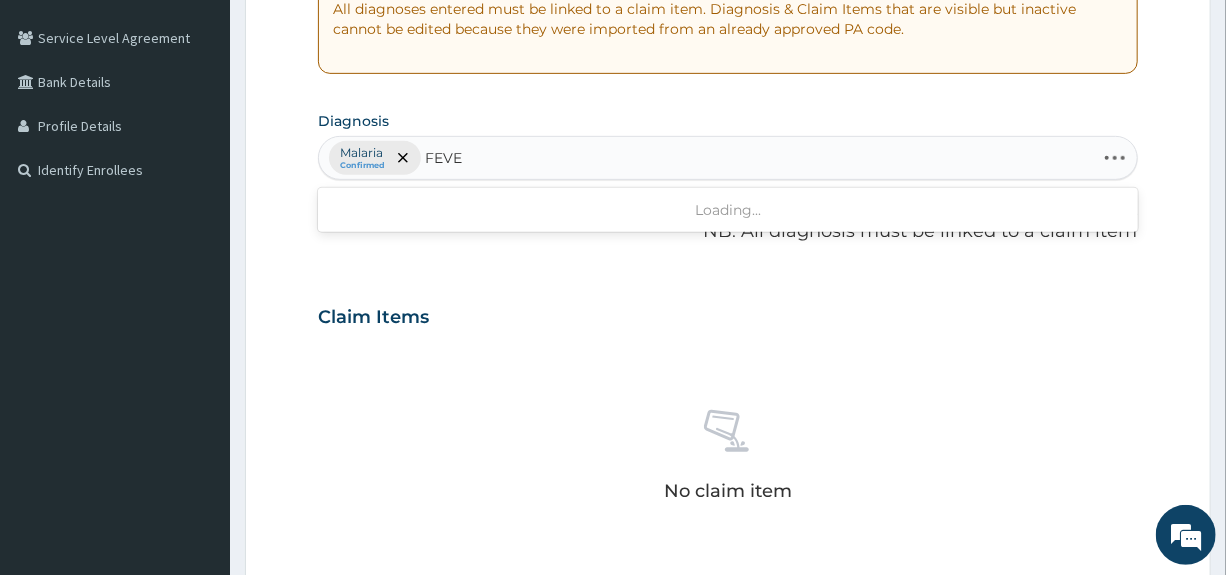 type on "FEVER" 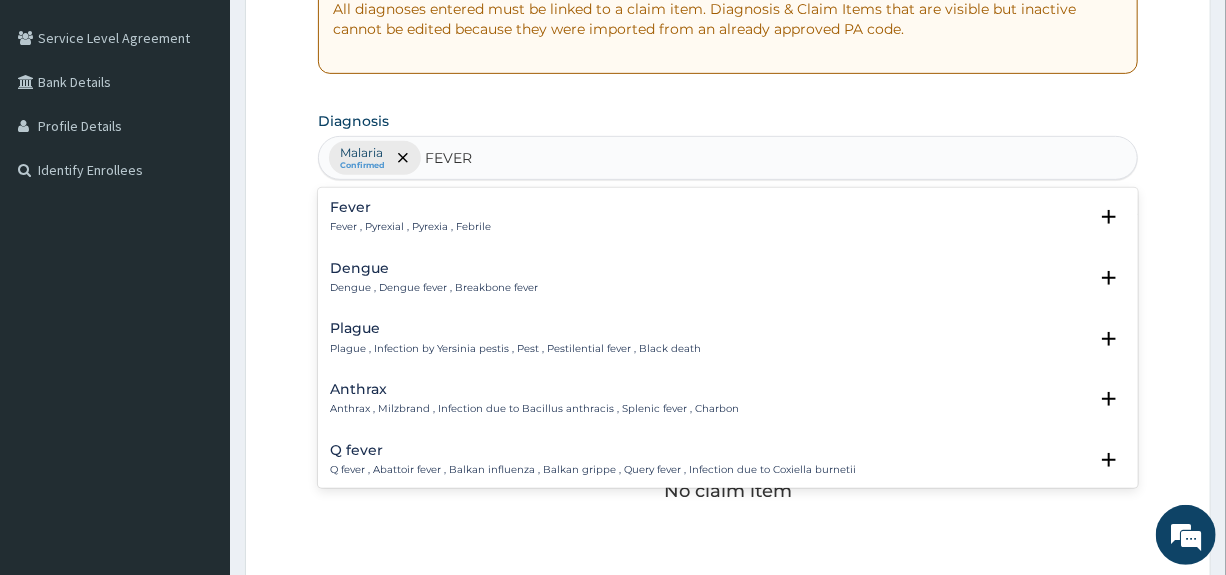 click on "Fever , Pyrexial , Pyrexia , Febrile" at bounding box center (410, 227) 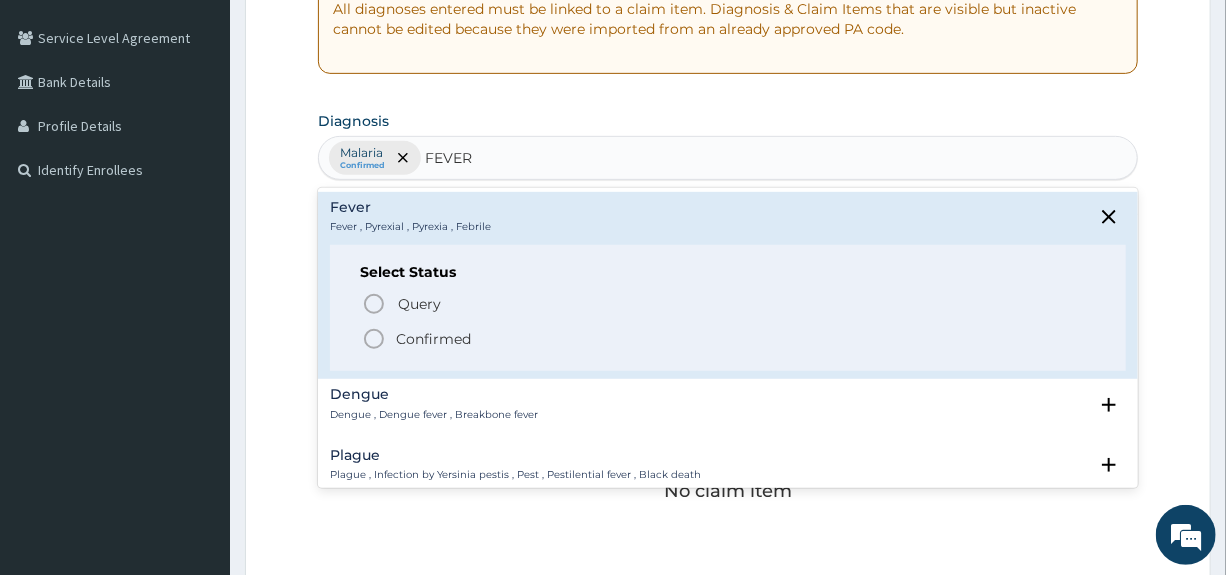 click on "Confirmed" at bounding box center [433, 339] 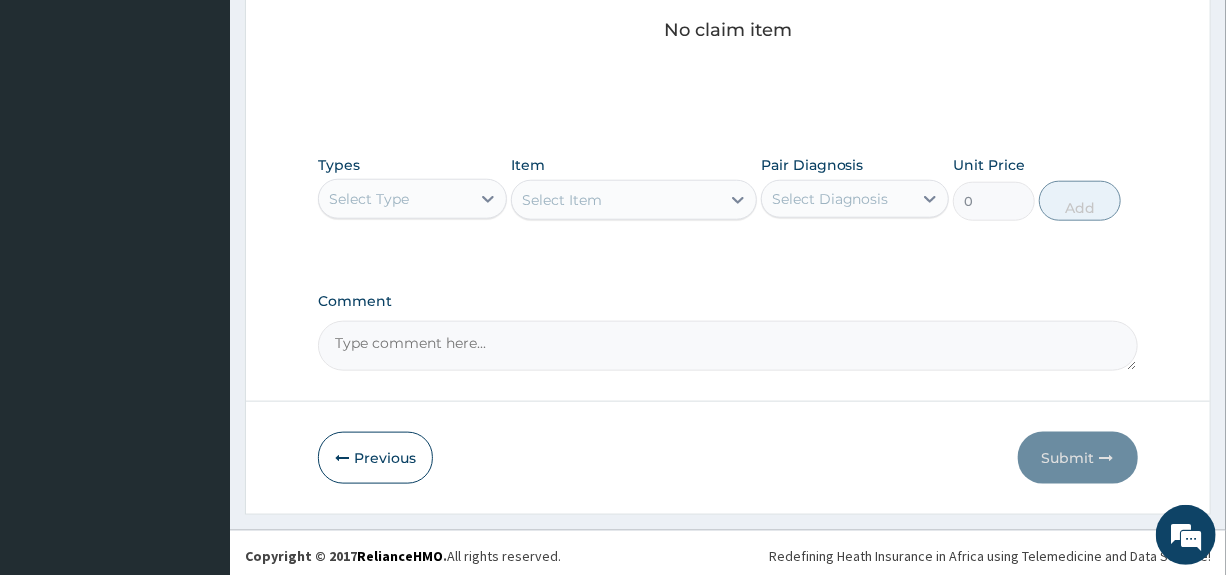 scroll, scrollTop: 865, scrollLeft: 0, axis: vertical 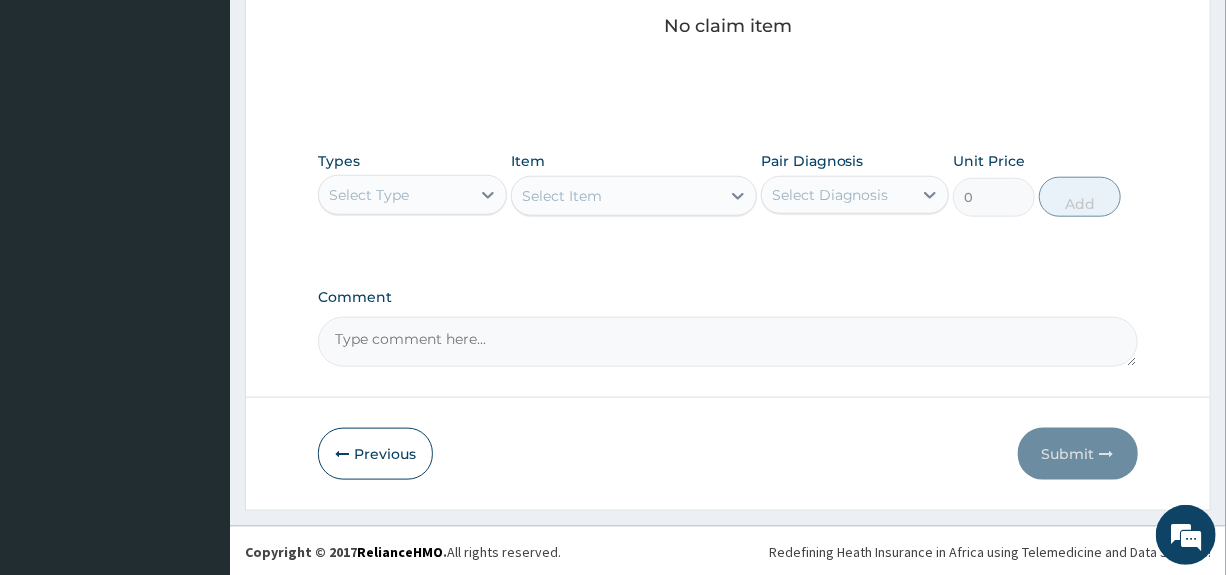click on "Select Type" at bounding box center (394, 195) 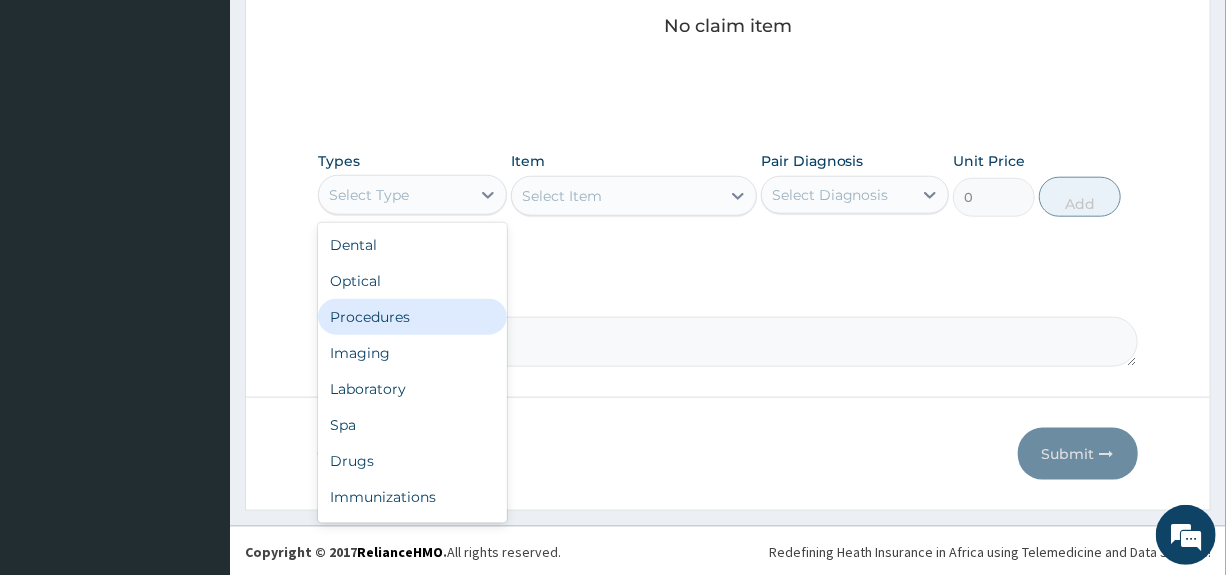 click on "Procedures" at bounding box center (412, 317) 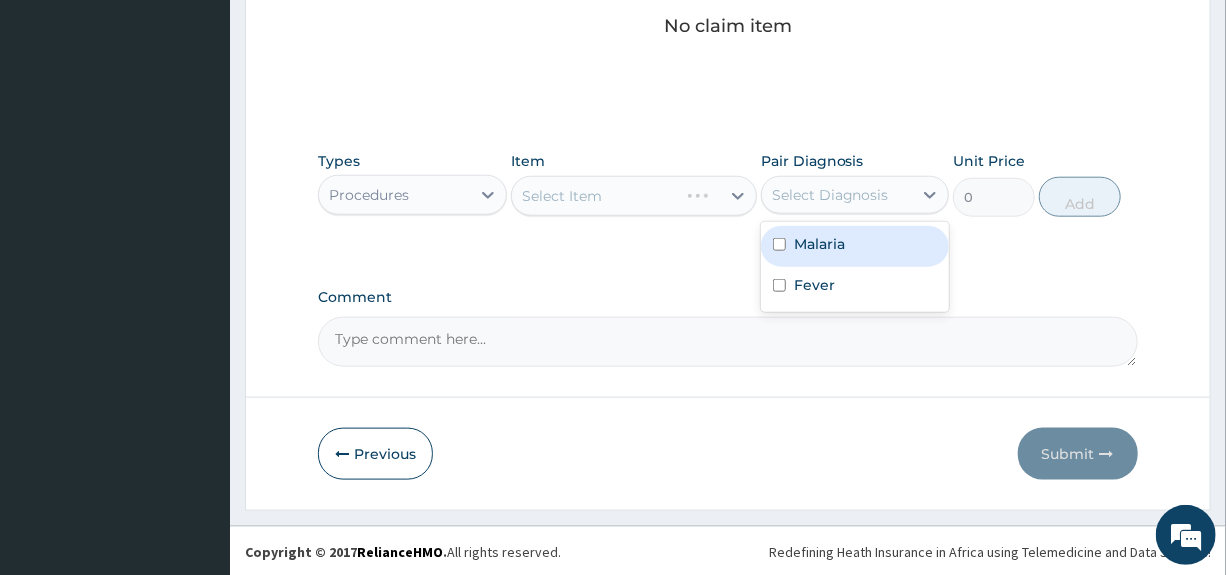 click on "Select Diagnosis" at bounding box center (830, 195) 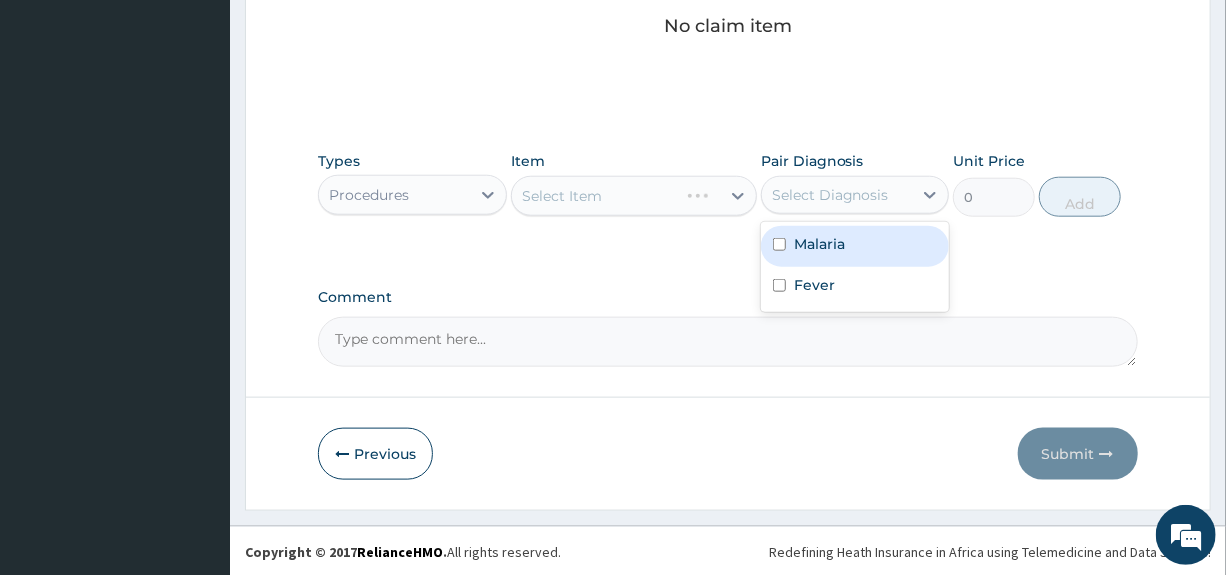 drag, startPoint x: 804, startPoint y: 243, endPoint x: 791, endPoint y: 272, distance: 31.780497 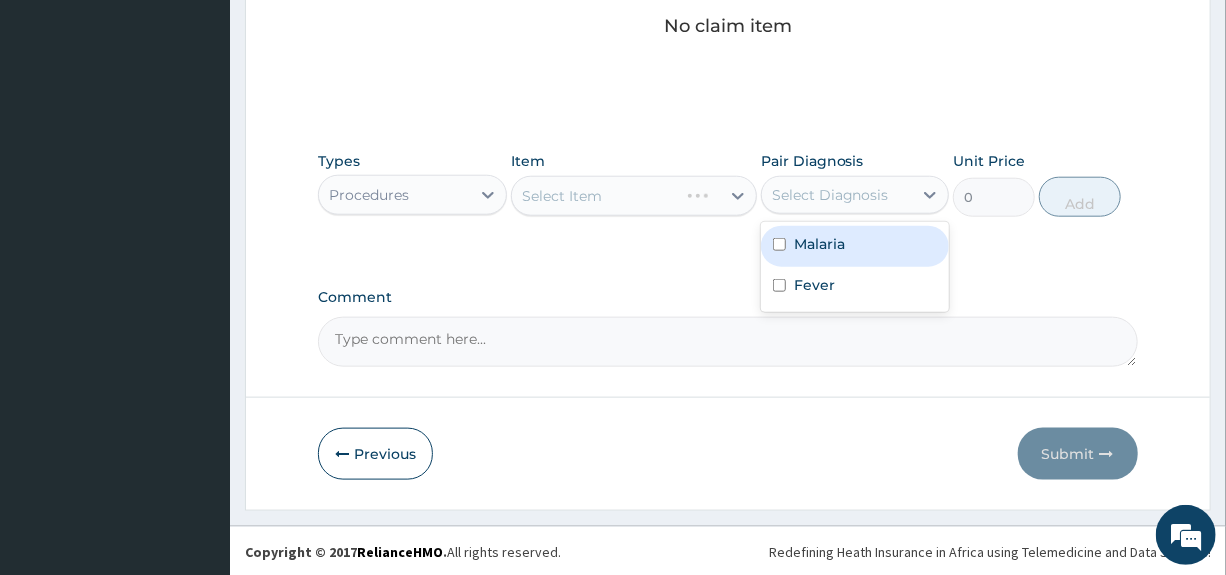 click on "Malaria" at bounding box center (819, 244) 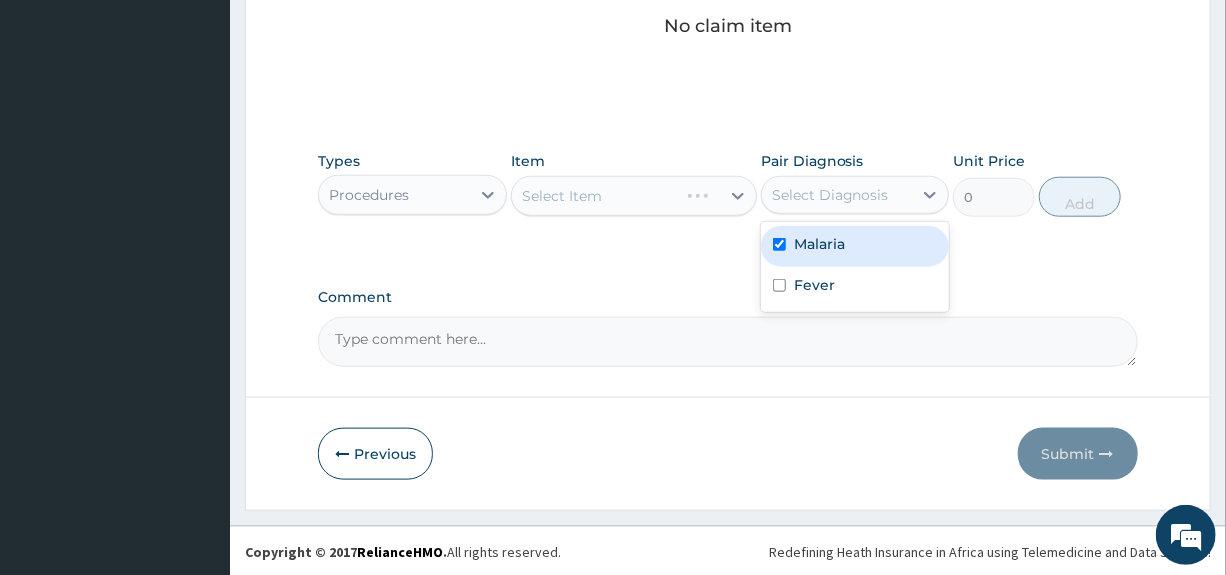 checkbox on "true" 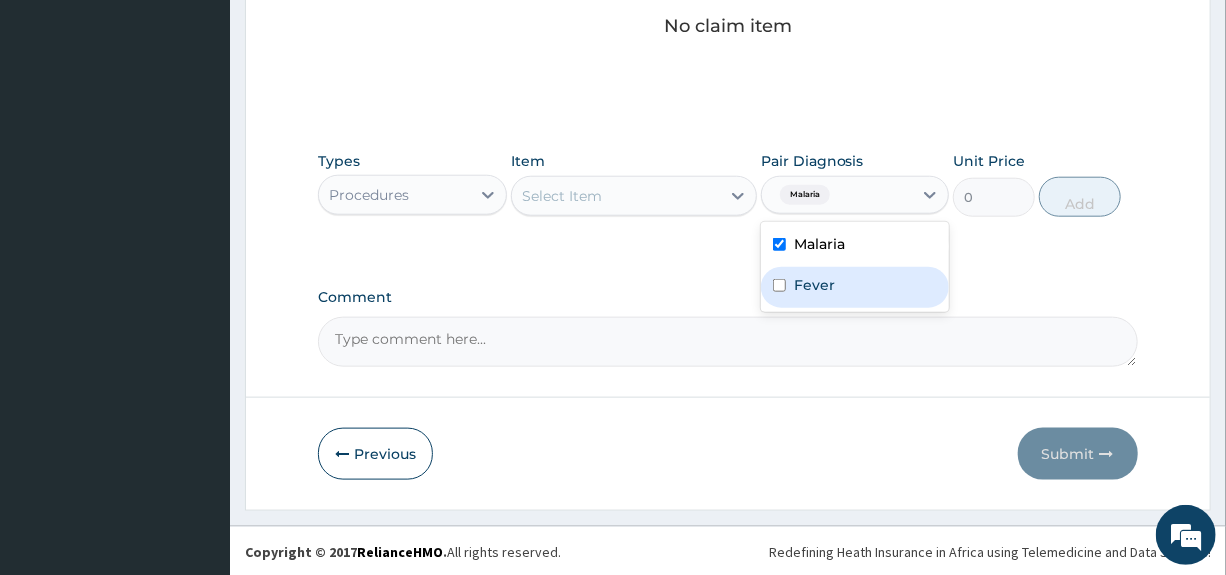 click on "Fever" at bounding box center (855, 287) 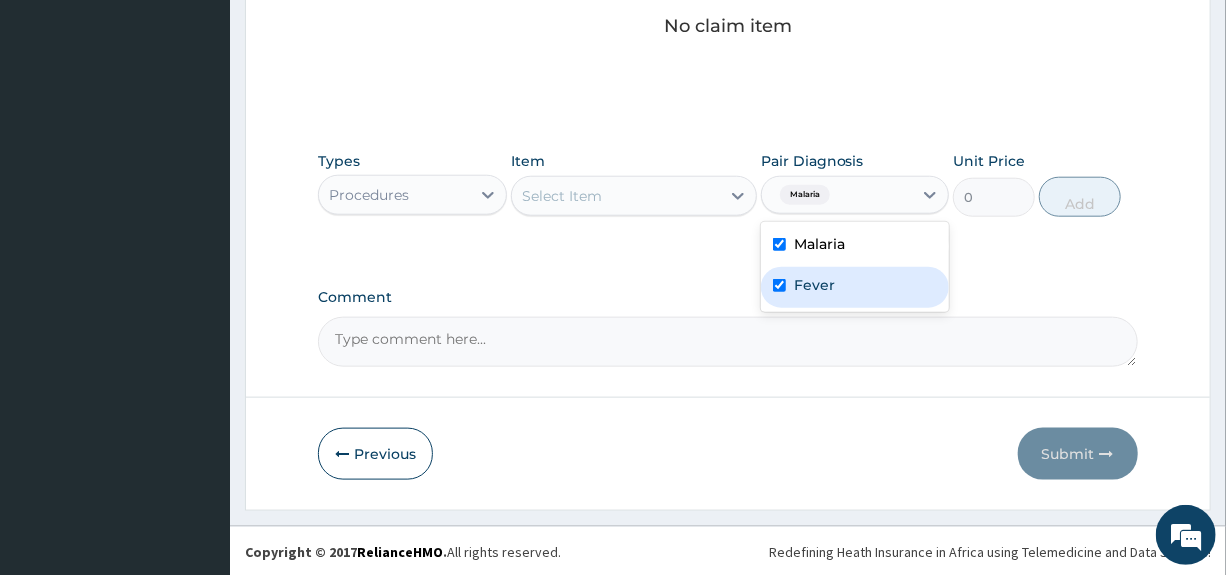 checkbox on "true" 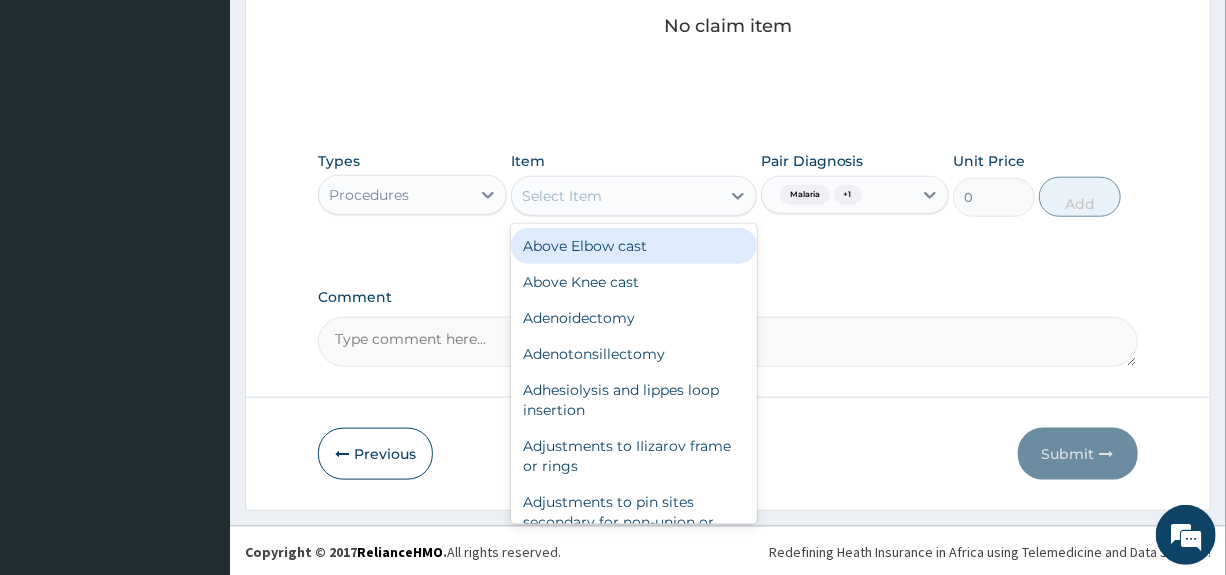click on "Select Item" at bounding box center [616, 196] 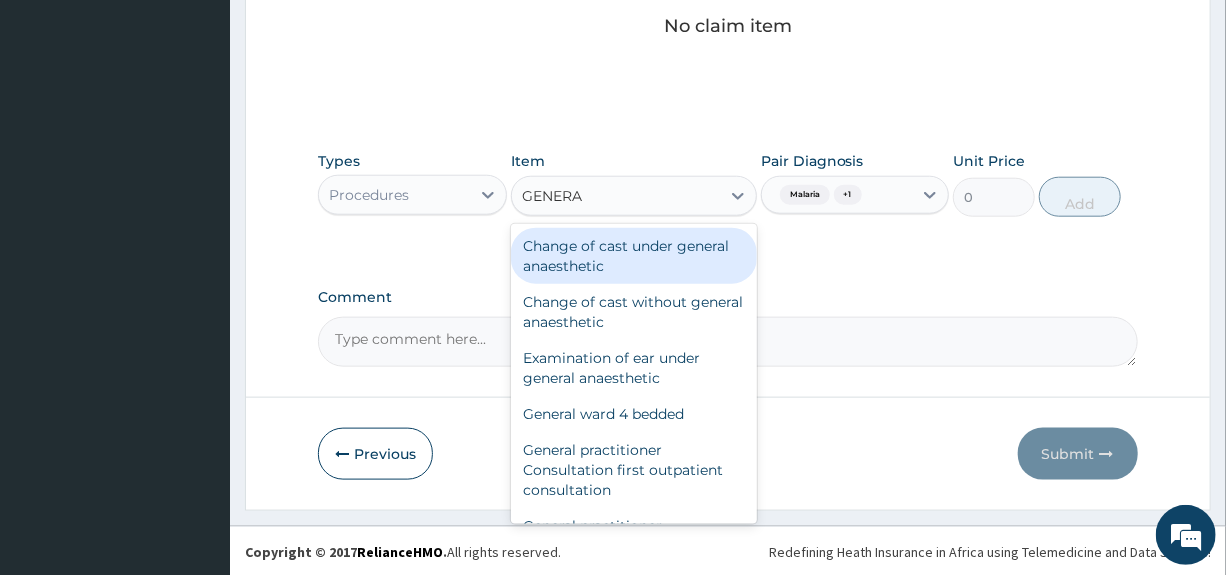 type on "GENERAL" 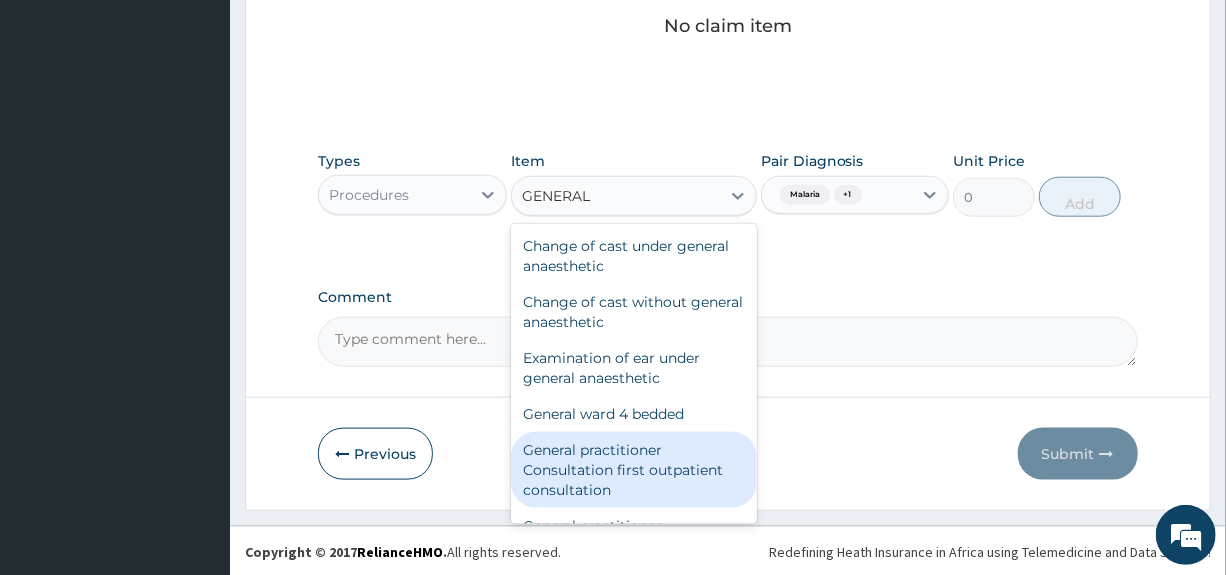 click on "General practitioner Consultation first outpatient consultation" at bounding box center [634, 470] 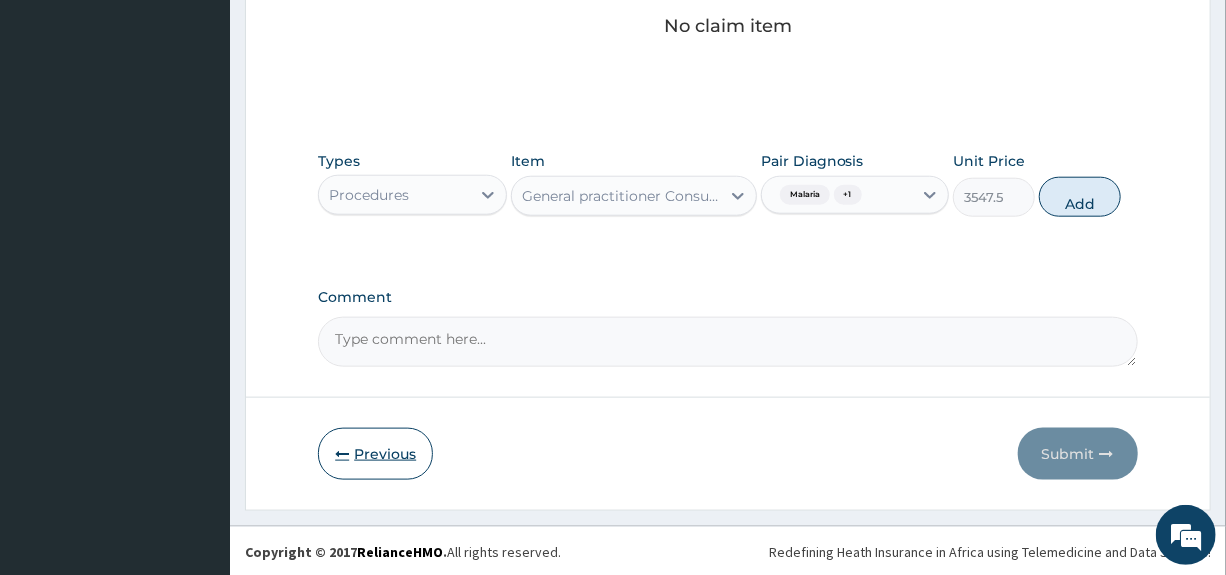 click on "Previous" at bounding box center [375, 454] 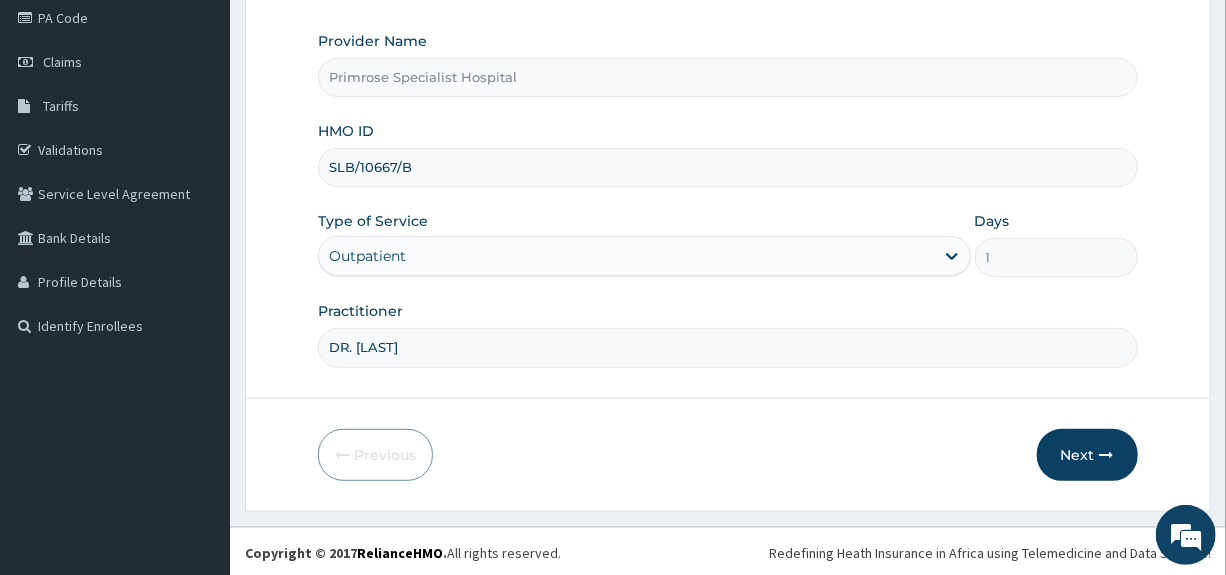 drag, startPoint x: 438, startPoint y: 155, endPoint x: 310, endPoint y: 173, distance: 129.25943 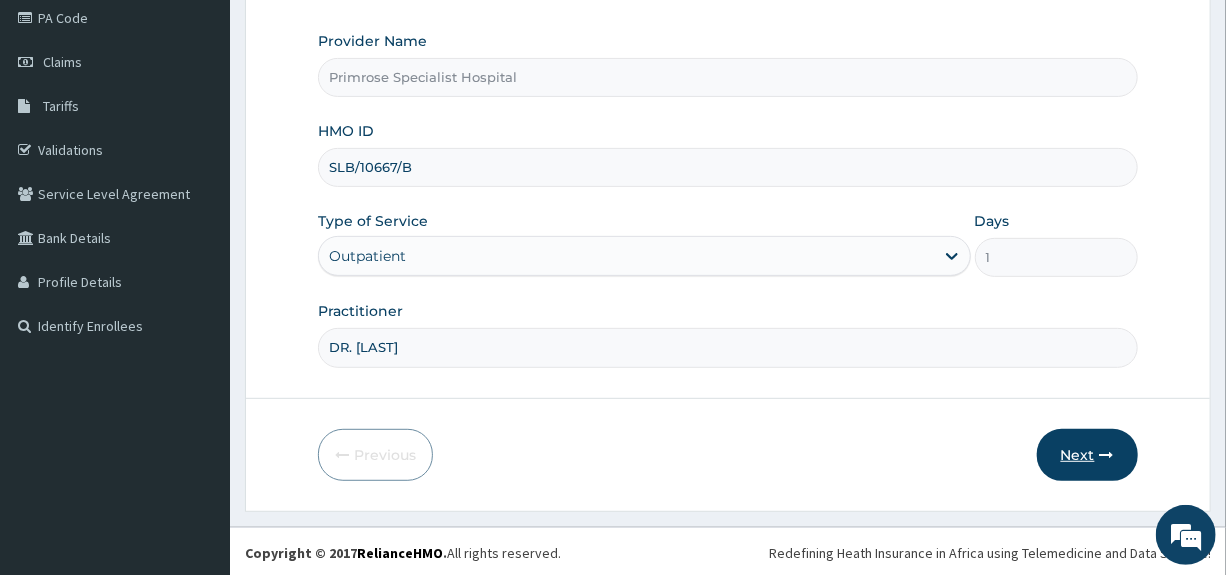 click on "Next" at bounding box center (1087, 455) 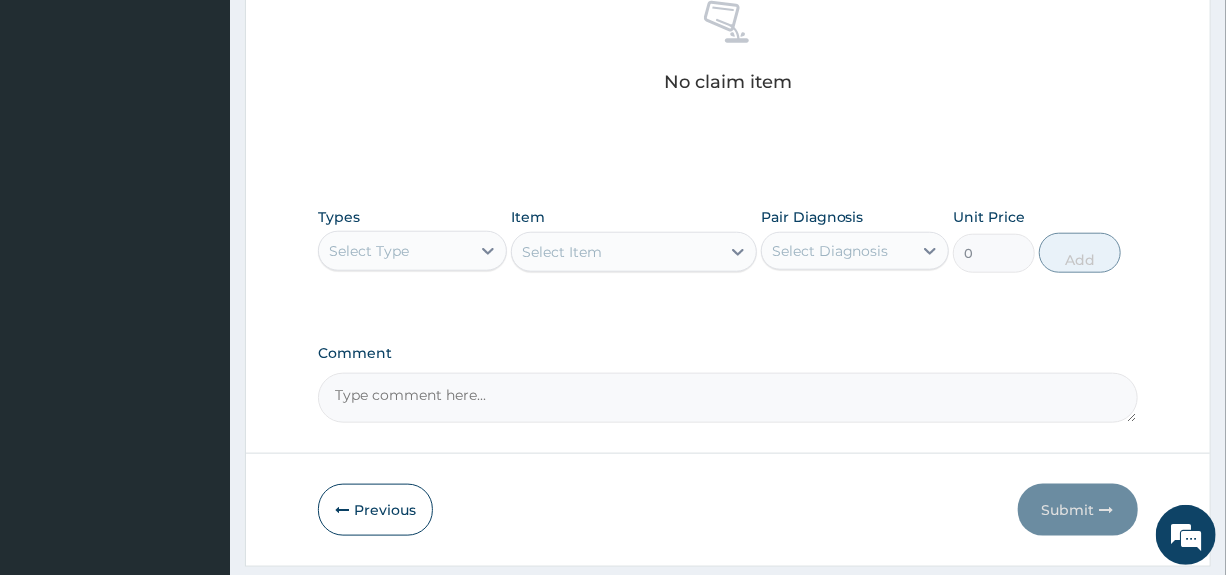 scroll, scrollTop: 844, scrollLeft: 0, axis: vertical 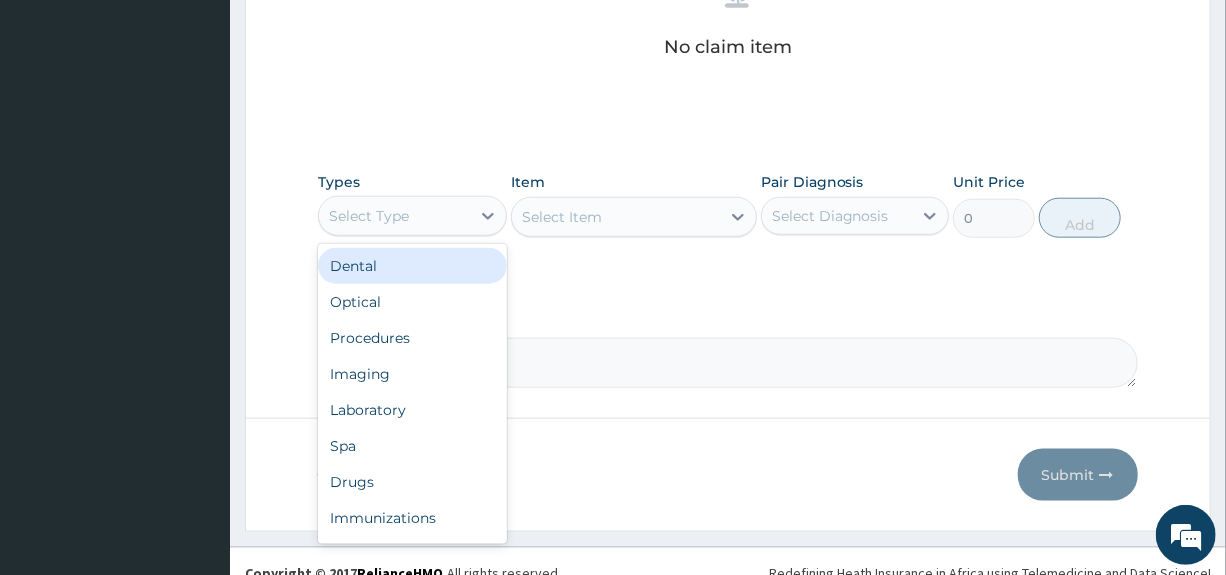click on "Select Type" at bounding box center [394, 216] 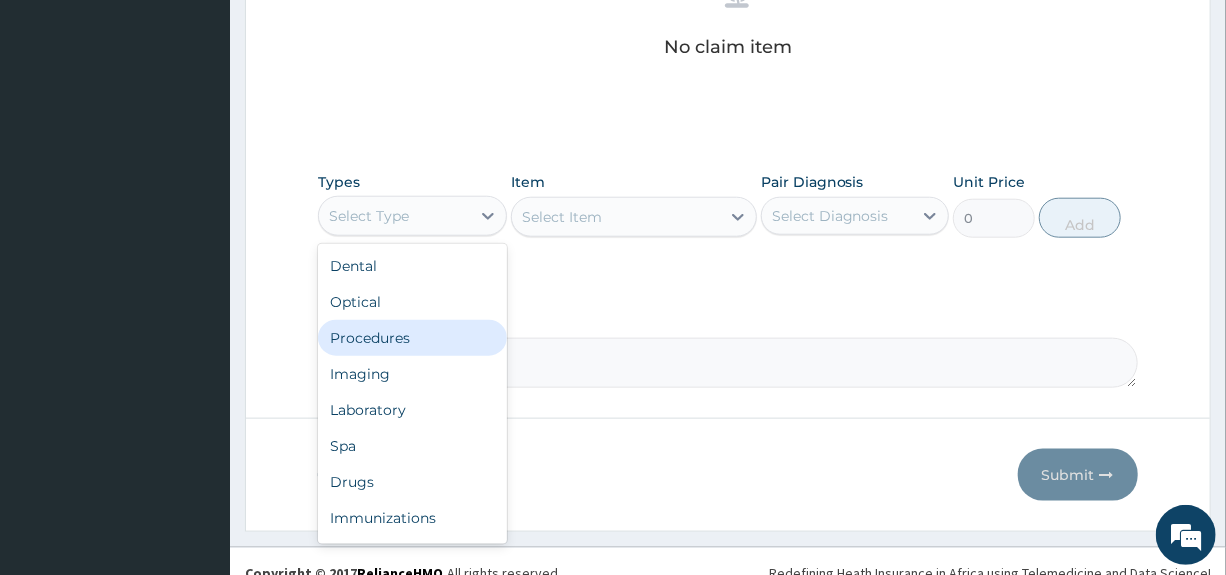 drag, startPoint x: 377, startPoint y: 339, endPoint x: 400, endPoint y: 329, distance: 25.079872 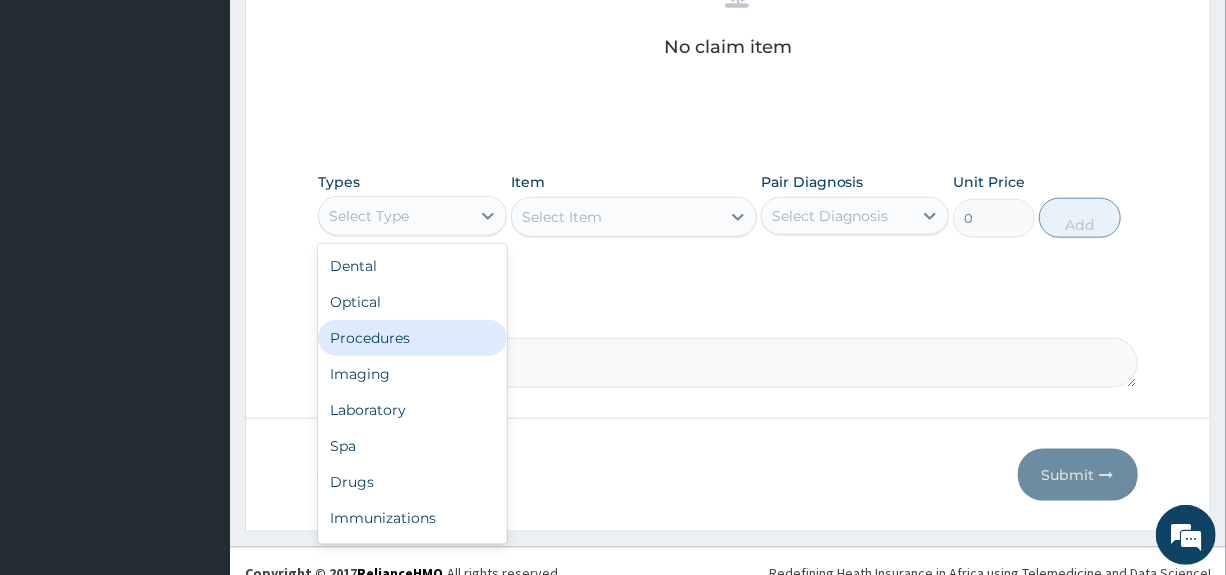 click on "Procedures" at bounding box center (412, 338) 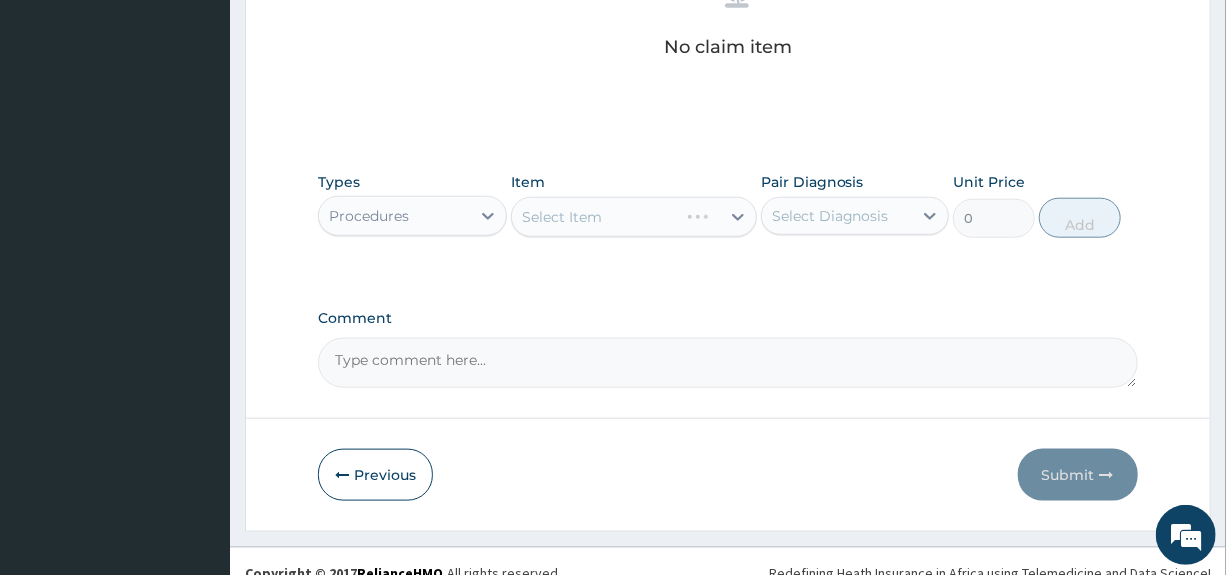 click on "Select Diagnosis" at bounding box center (830, 216) 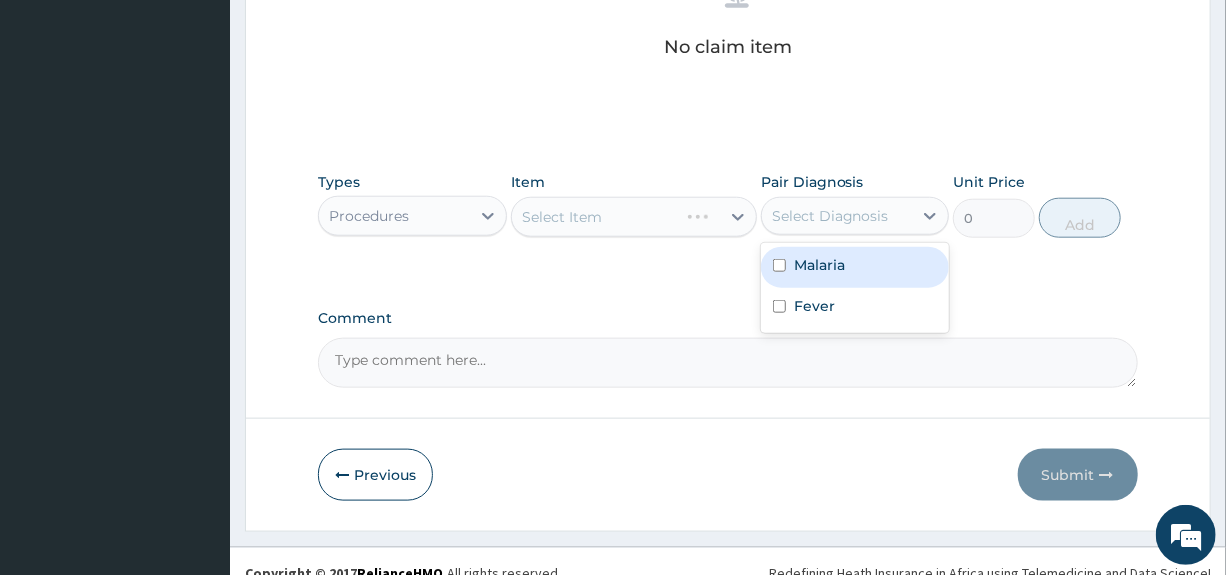 drag, startPoint x: 850, startPoint y: 268, endPoint x: 832, endPoint y: 296, distance: 33.286633 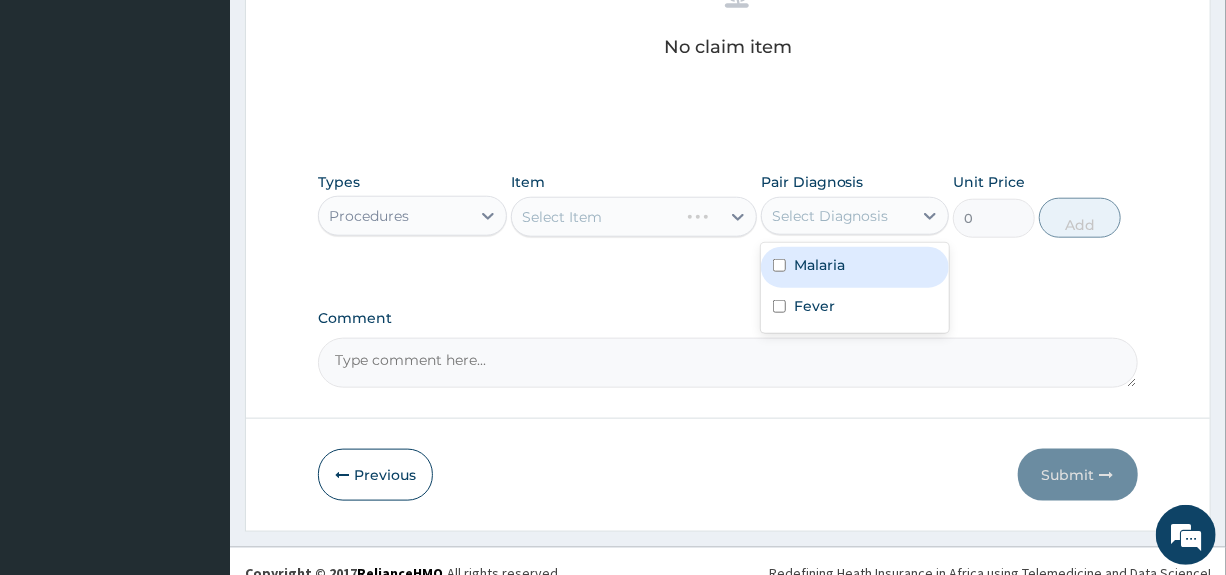 click on "Malaria" at bounding box center [855, 267] 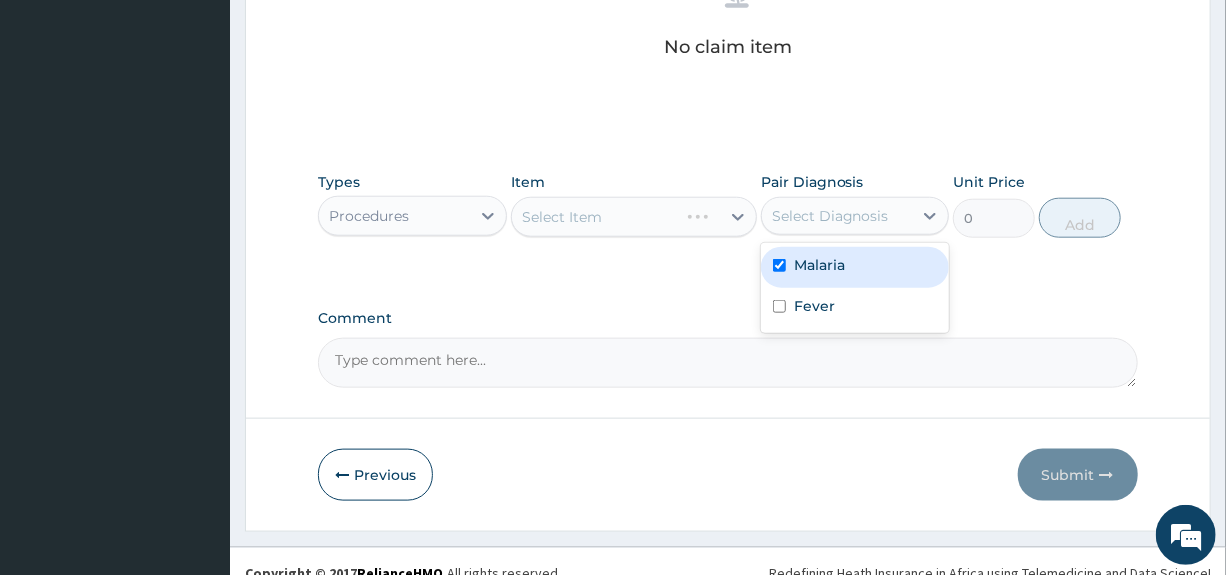 checkbox on "true" 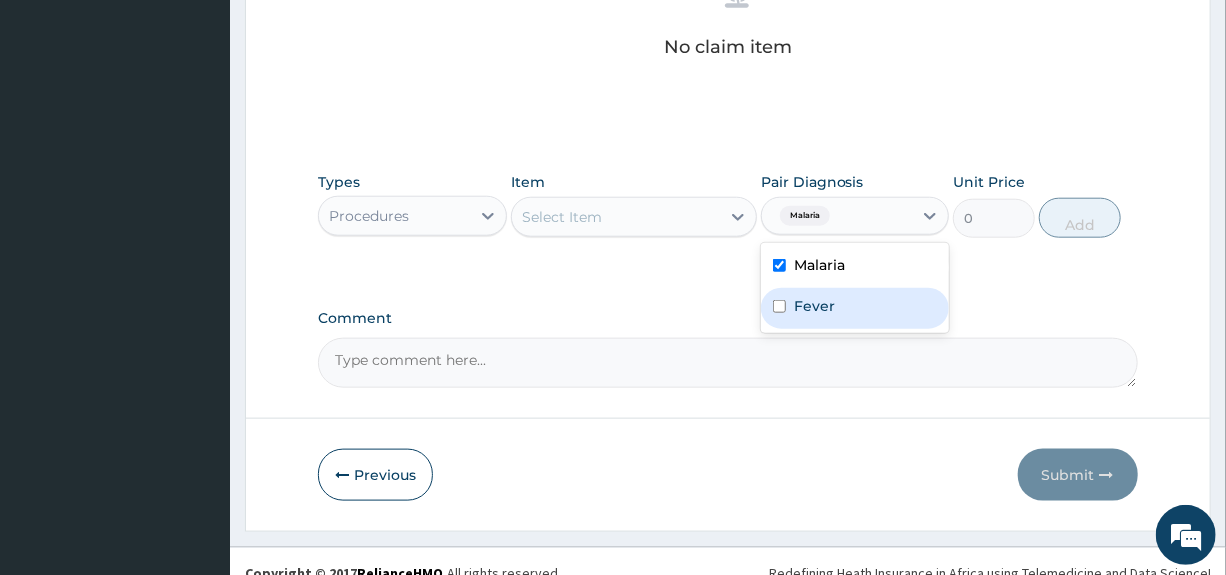 click on "Fever" at bounding box center (814, 306) 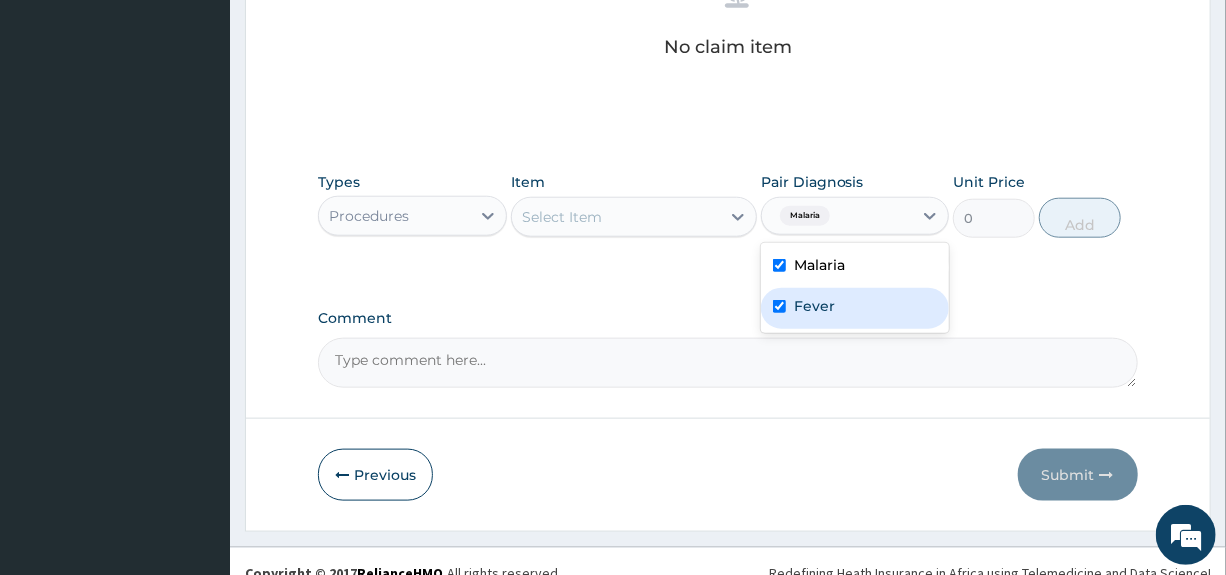checkbox on "true" 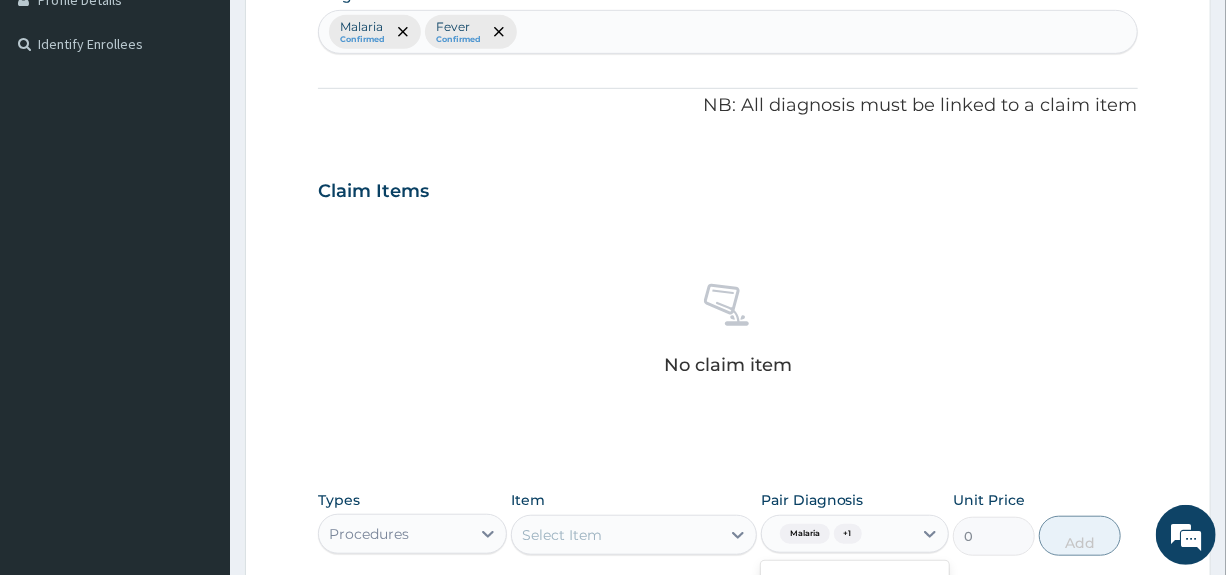 scroll, scrollTop: 665, scrollLeft: 0, axis: vertical 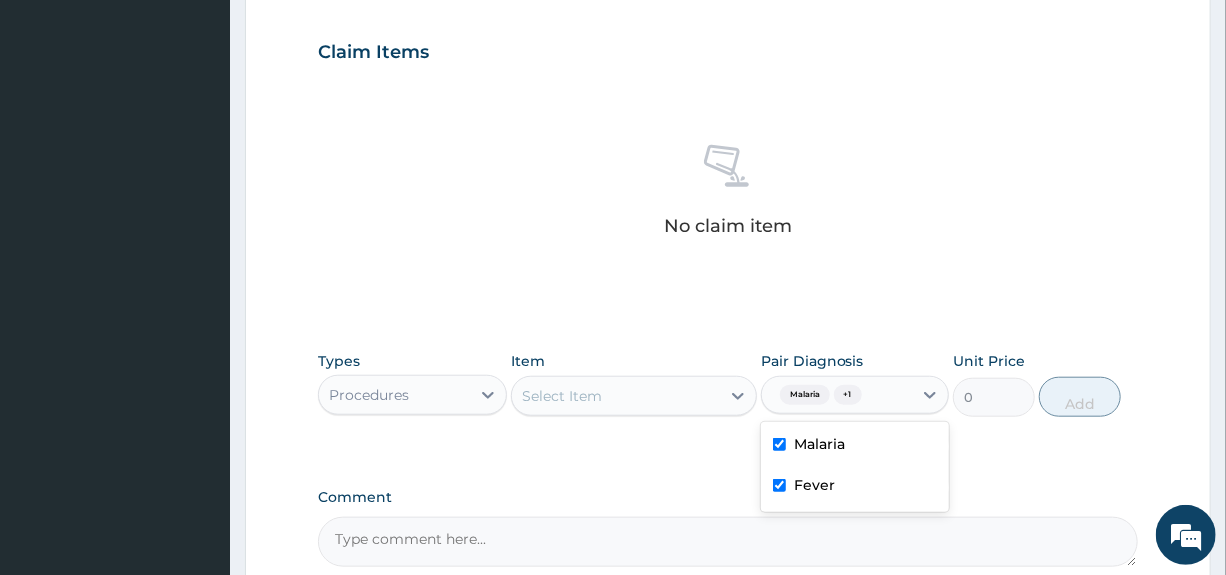 click on "Select Item" at bounding box center [562, 396] 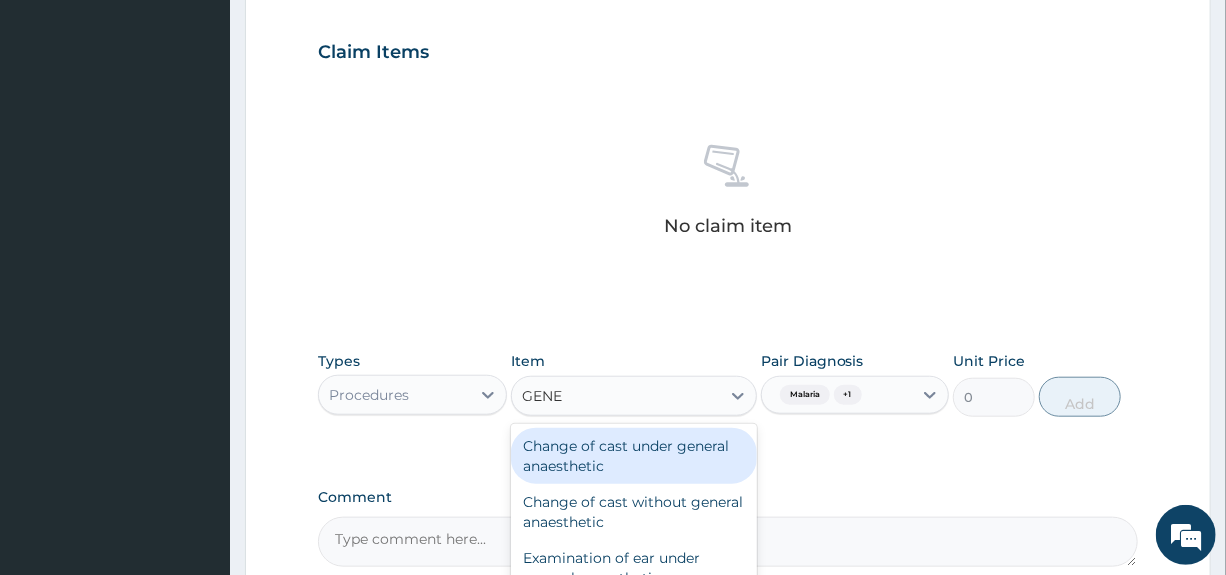 type on "GENER" 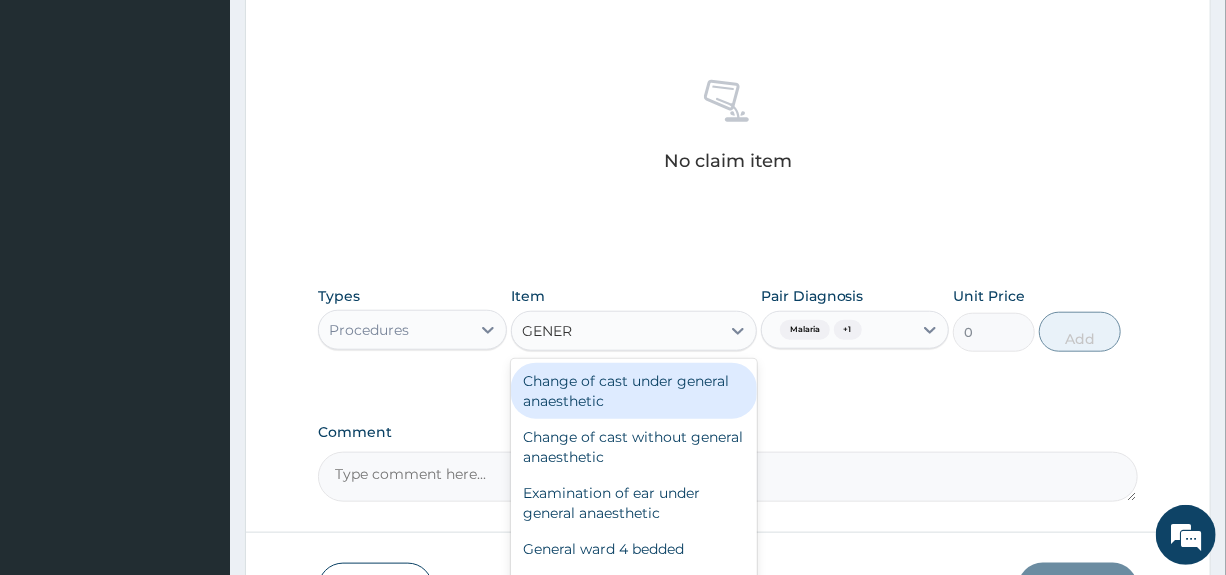 scroll, scrollTop: 765, scrollLeft: 0, axis: vertical 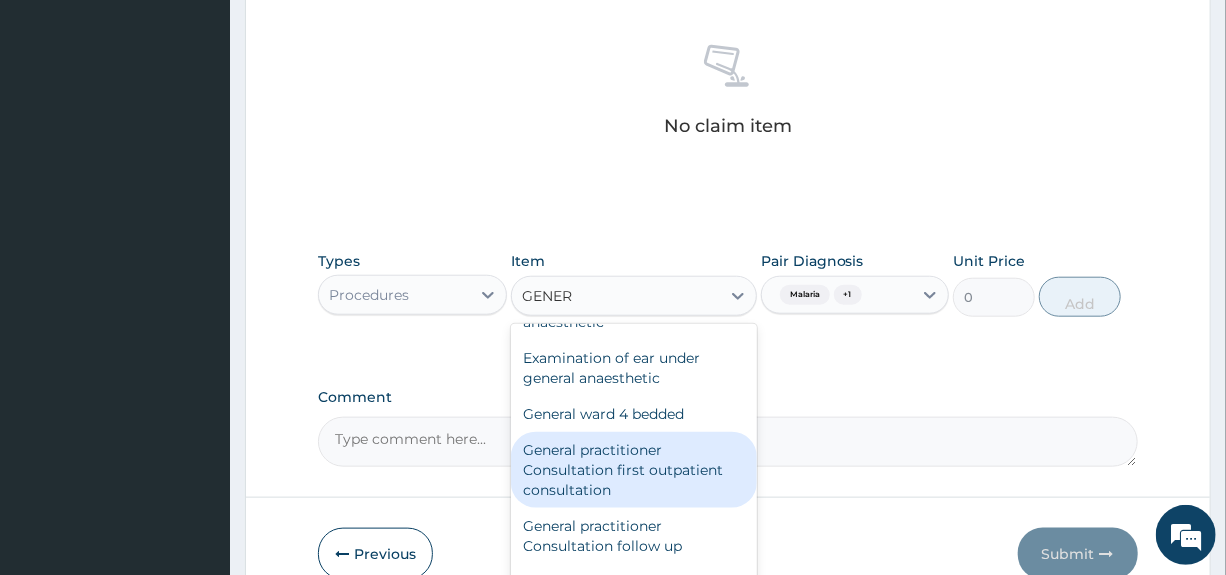 click on "General practitioner Consultation first outpatient consultation" at bounding box center [634, 470] 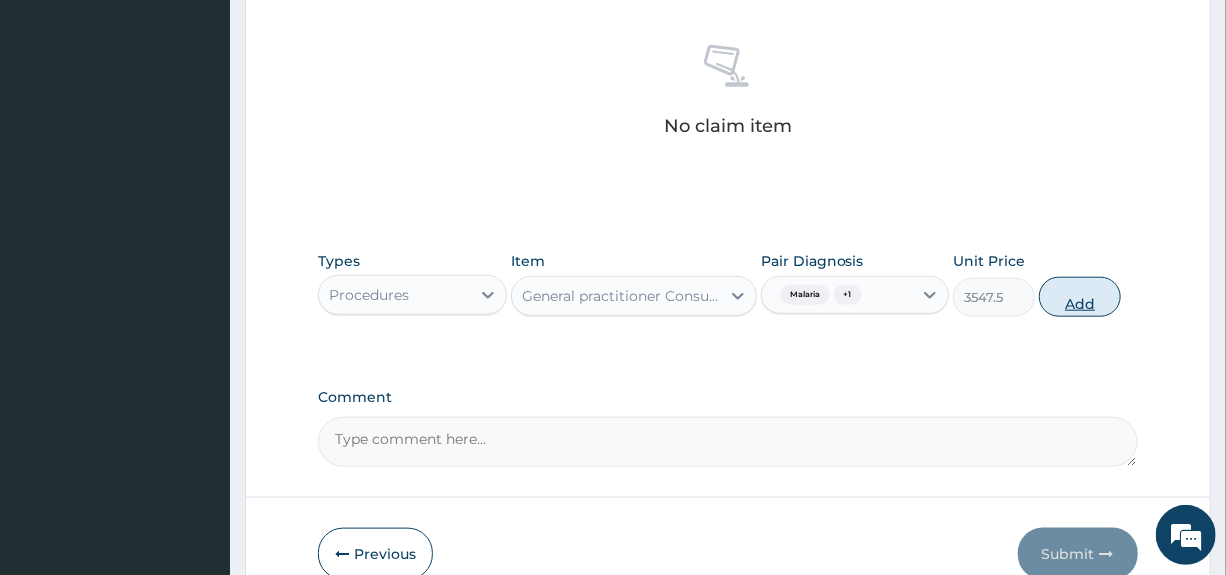 click on "Add" at bounding box center (1080, 297) 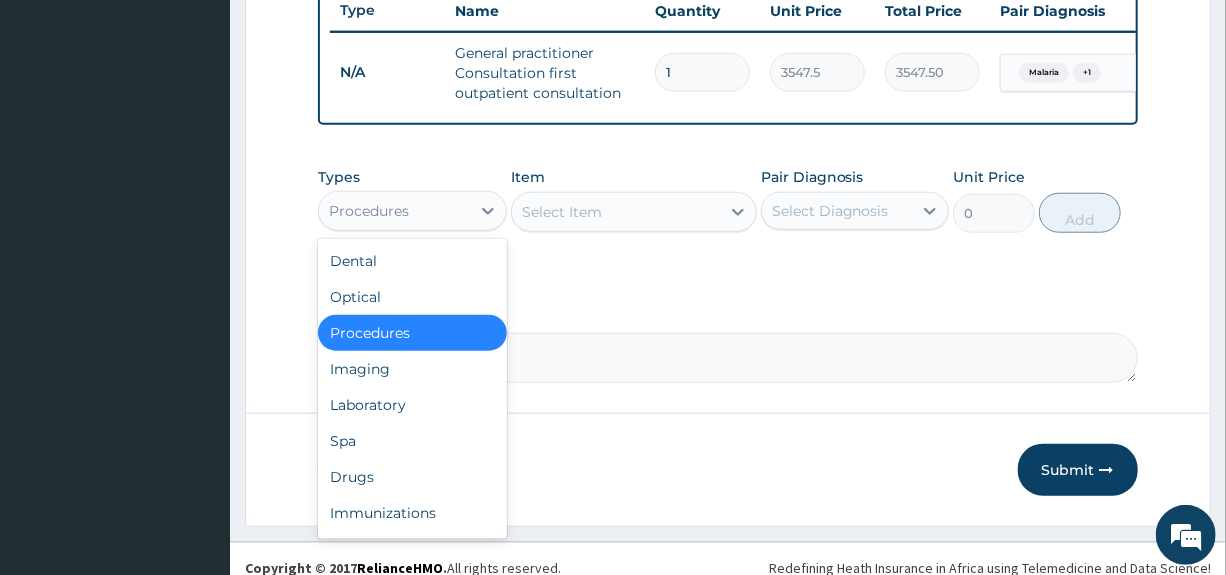 click on "Procedures" at bounding box center [394, 211] 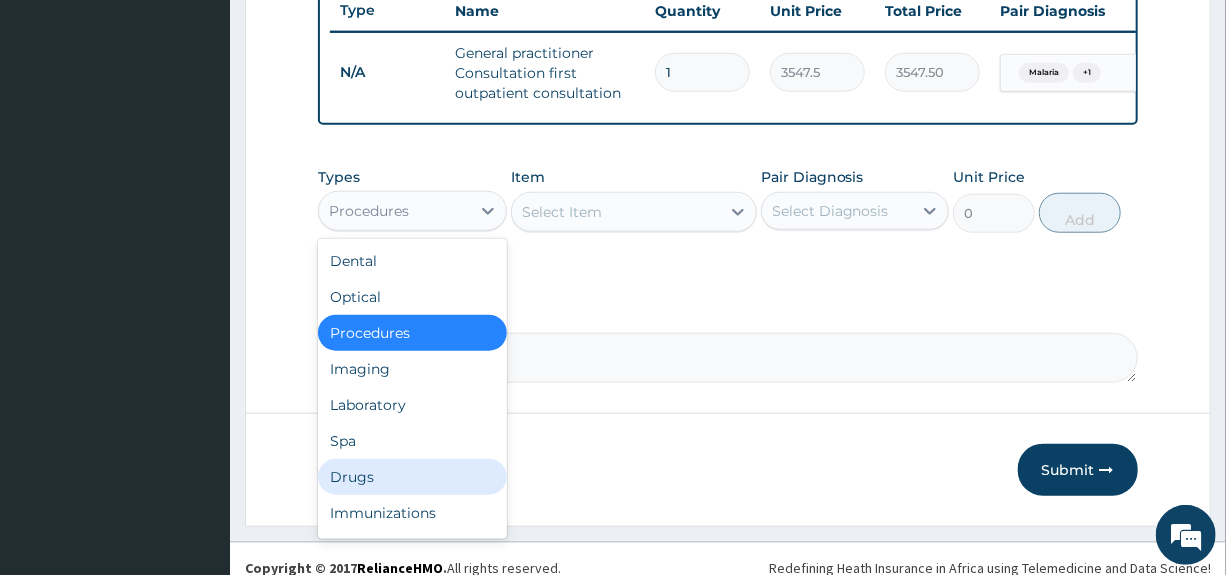 click on "Drugs" at bounding box center (412, 477) 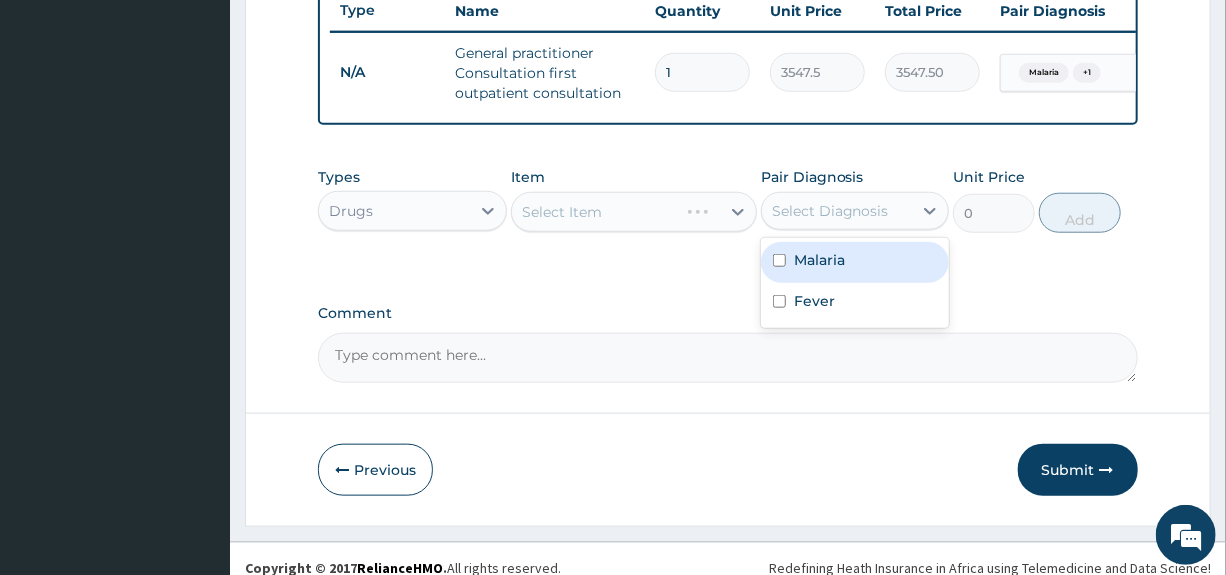 click on "Select Diagnosis" at bounding box center [830, 211] 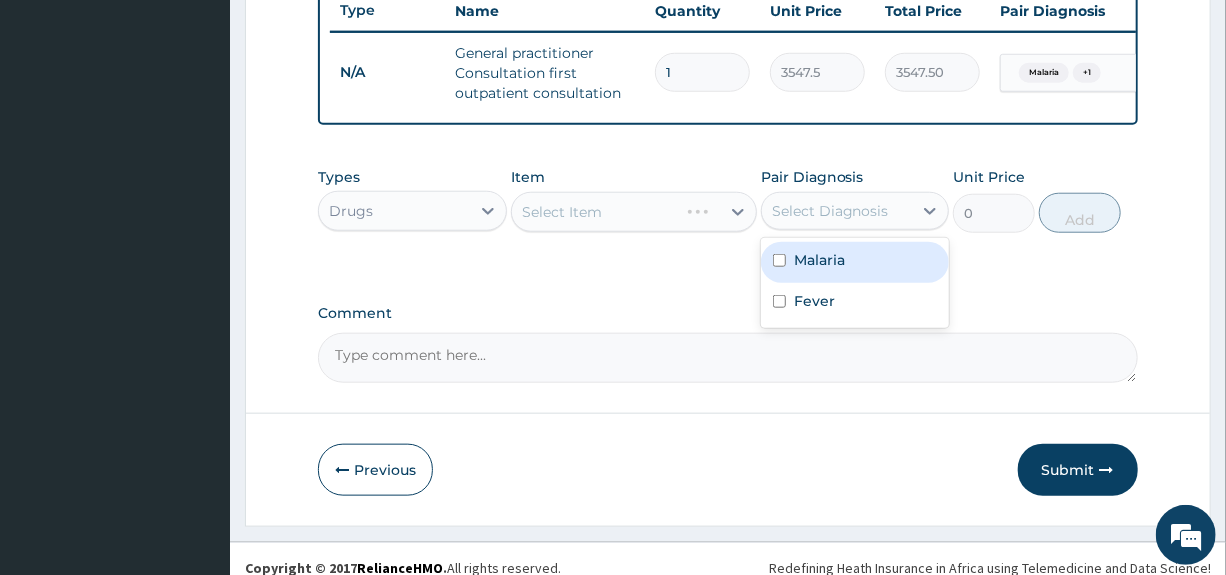 click on "Malaria" at bounding box center (819, 260) 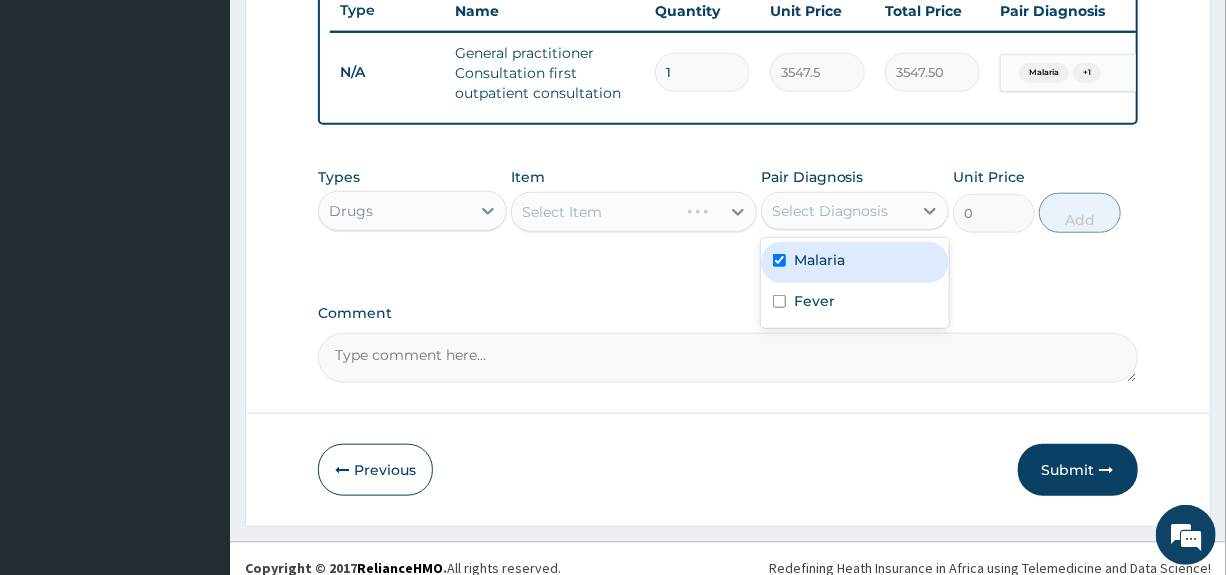 checkbox on "true" 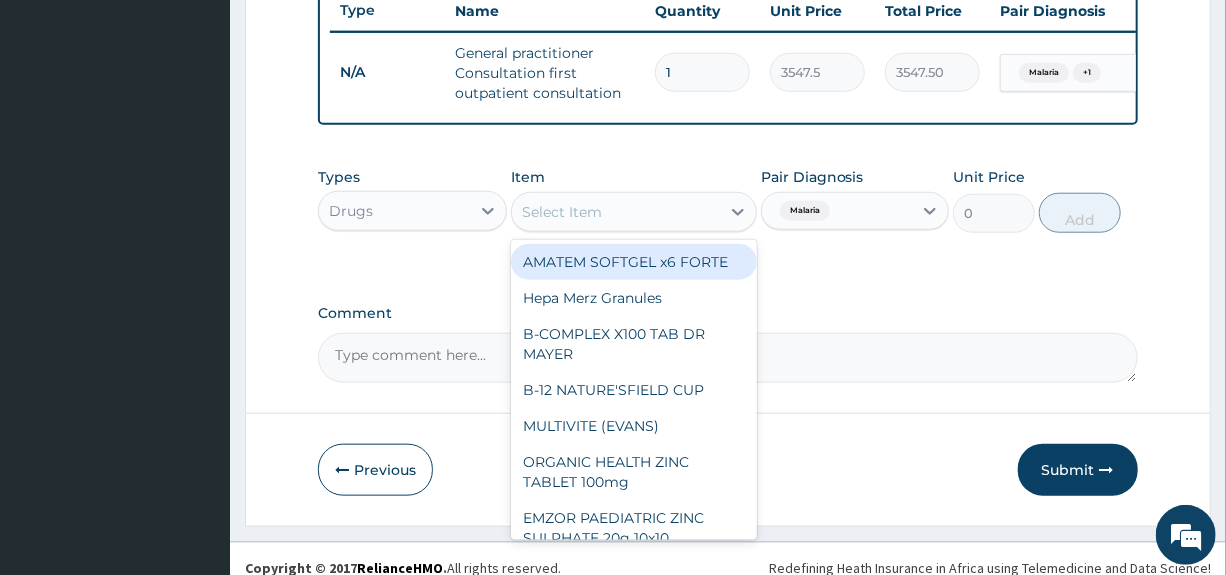 click on "Select Item" at bounding box center [616, 212] 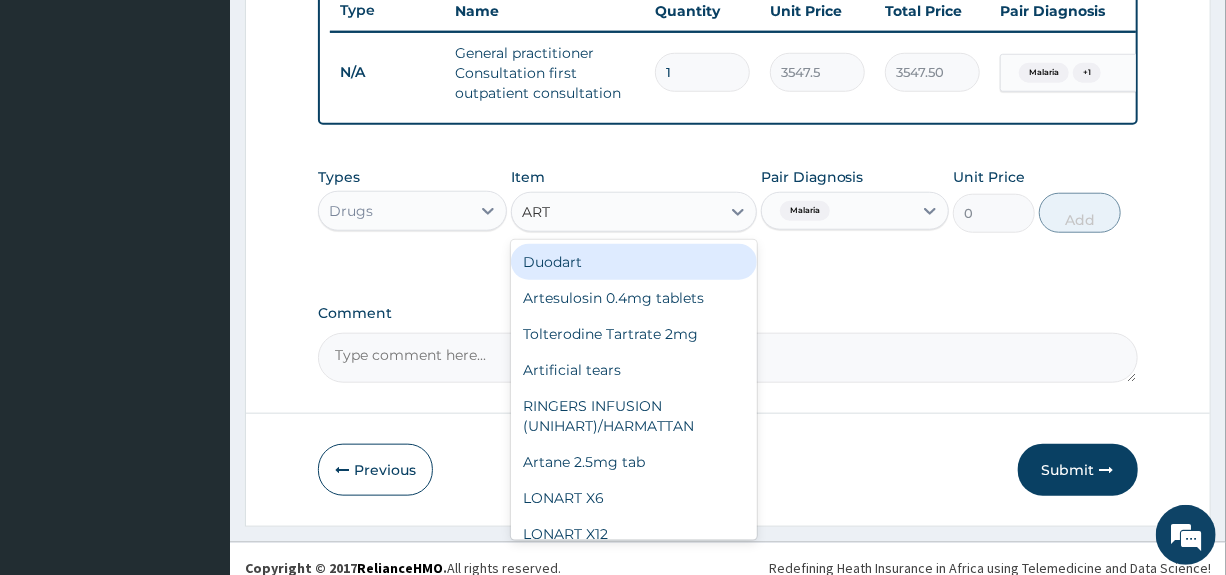 type on "ARTE" 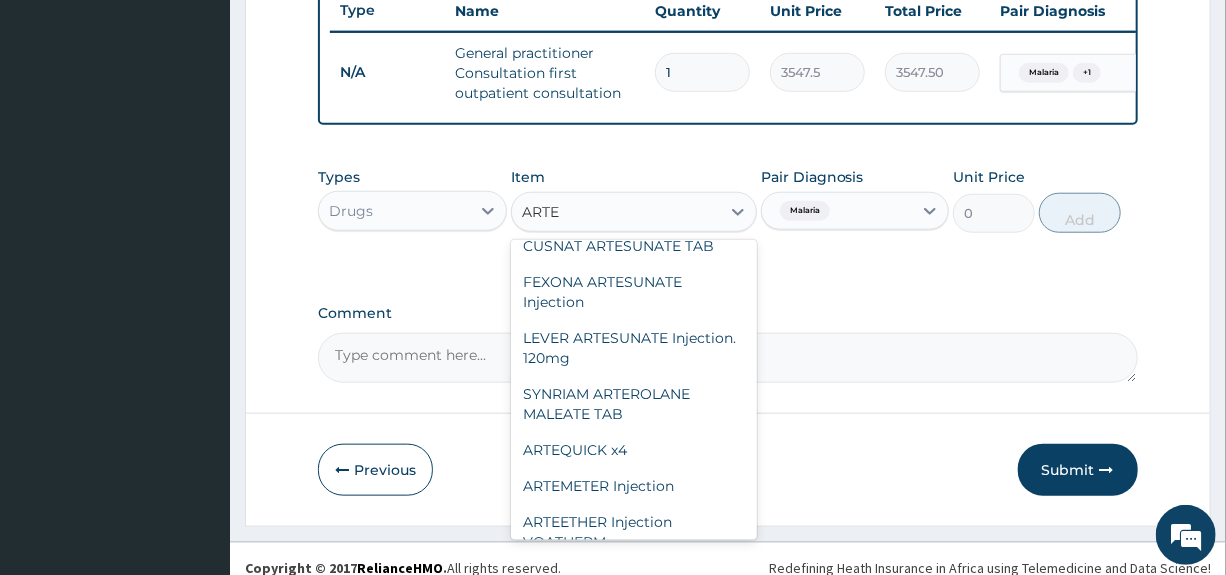 scroll, scrollTop: 200, scrollLeft: 0, axis: vertical 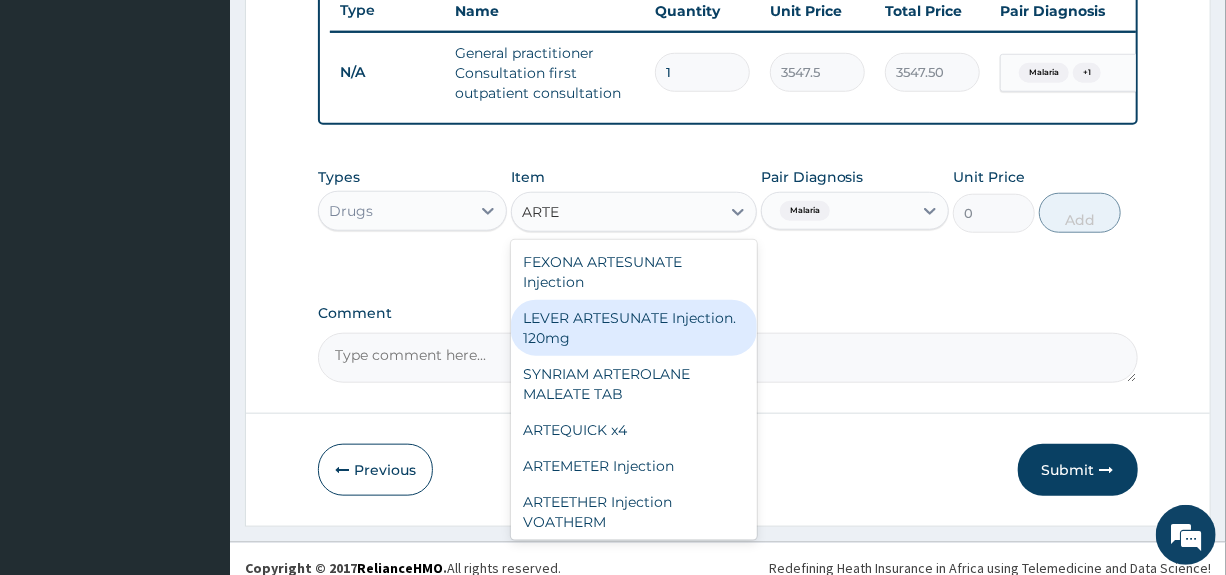 click on "LEVER ARTESUNATE Injection. 120mg" at bounding box center [634, 328] 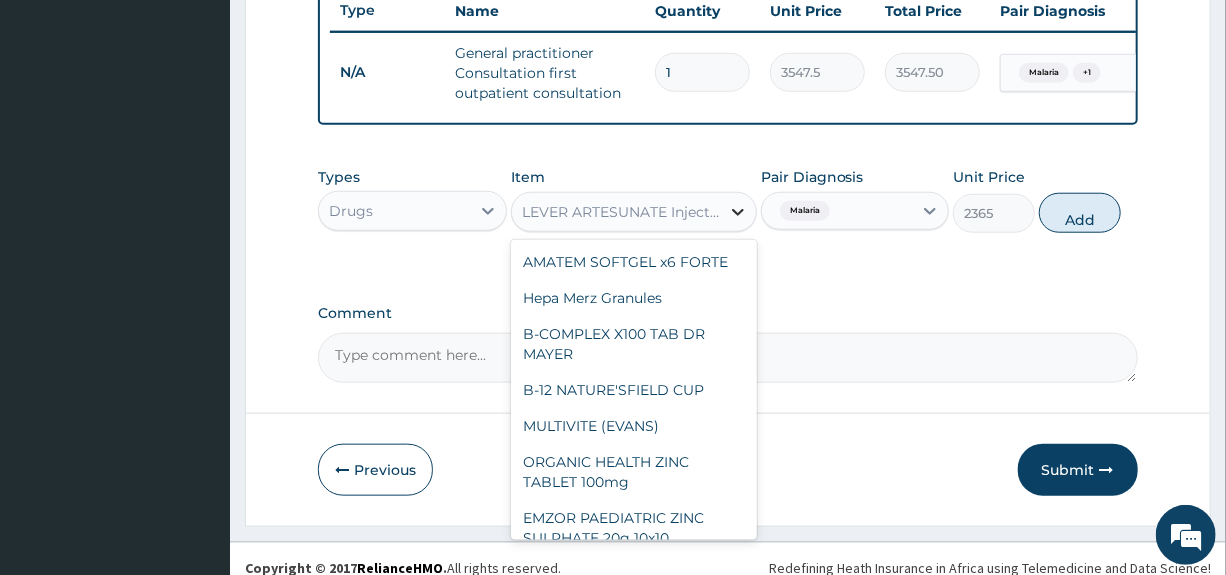 click 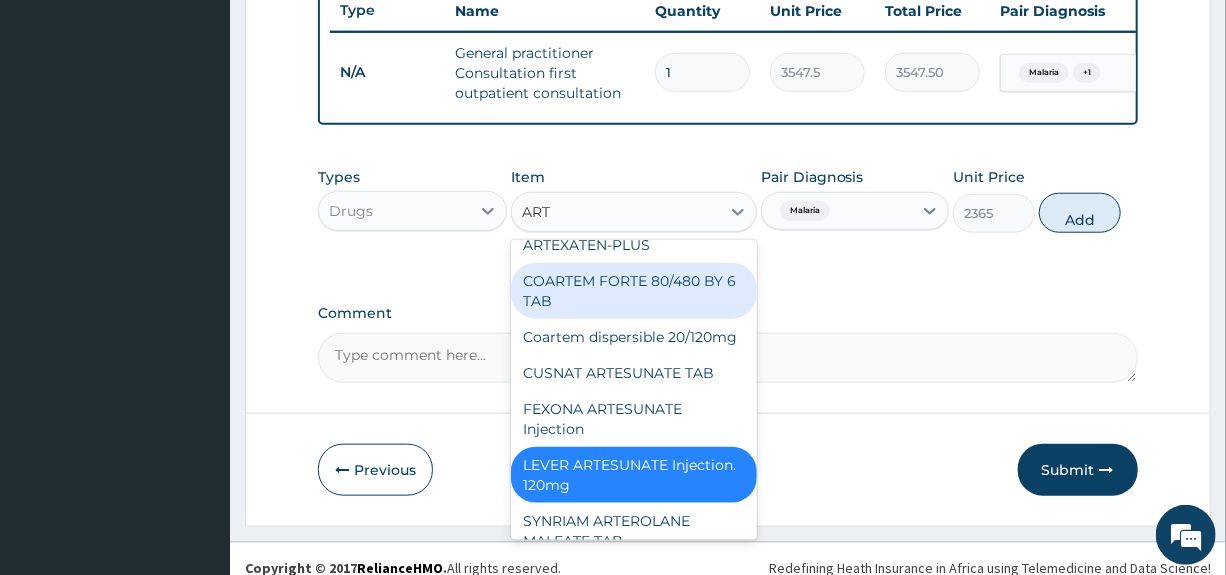 type on "ARTE" 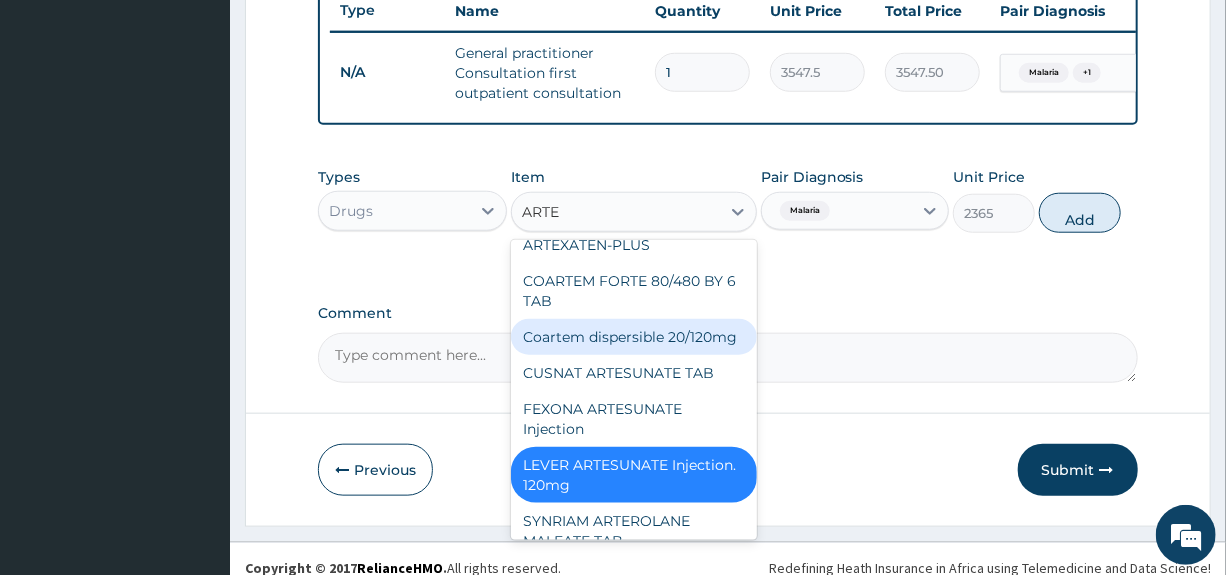 scroll, scrollTop: 0, scrollLeft: 0, axis: both 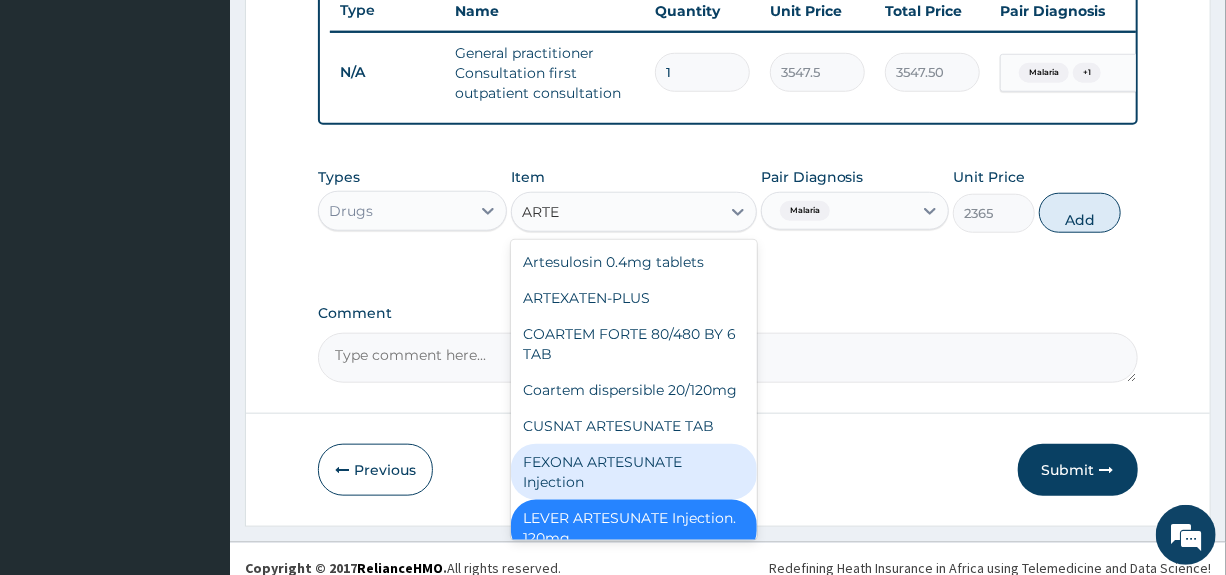 click on "FEXONA ARTESUNATE Injection" at bounding box center [634, 472] 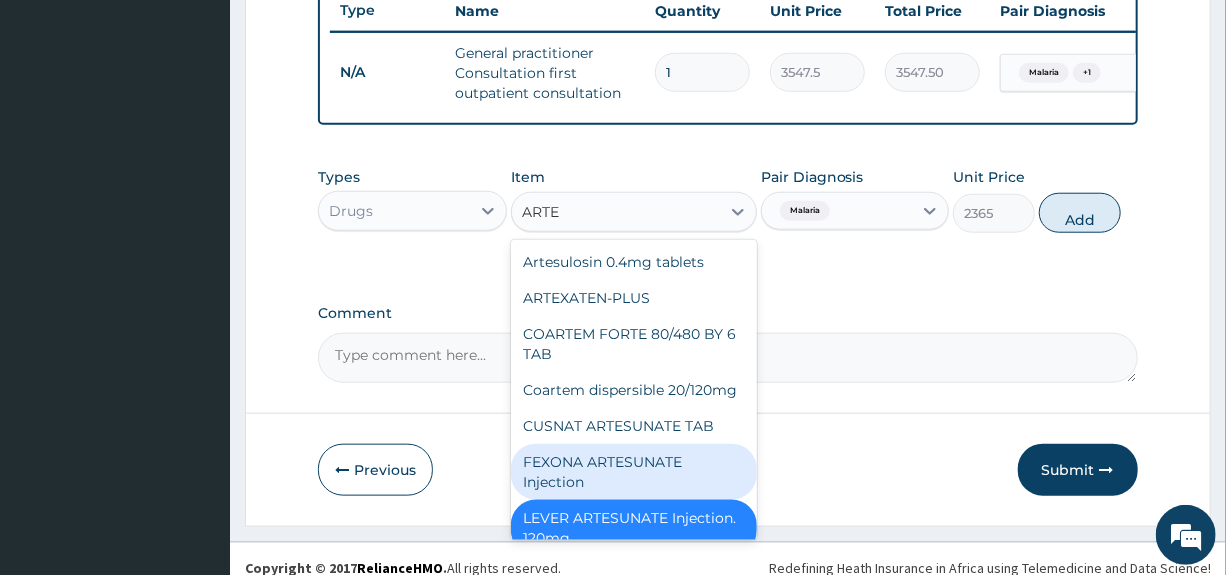type 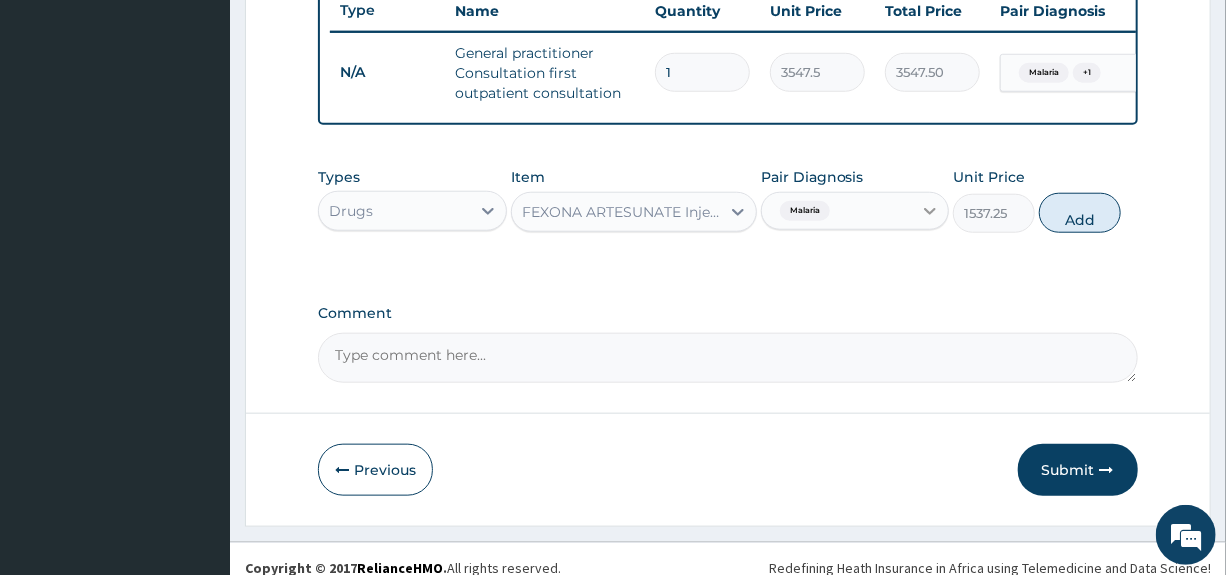 click at bounding box center [930, 211] 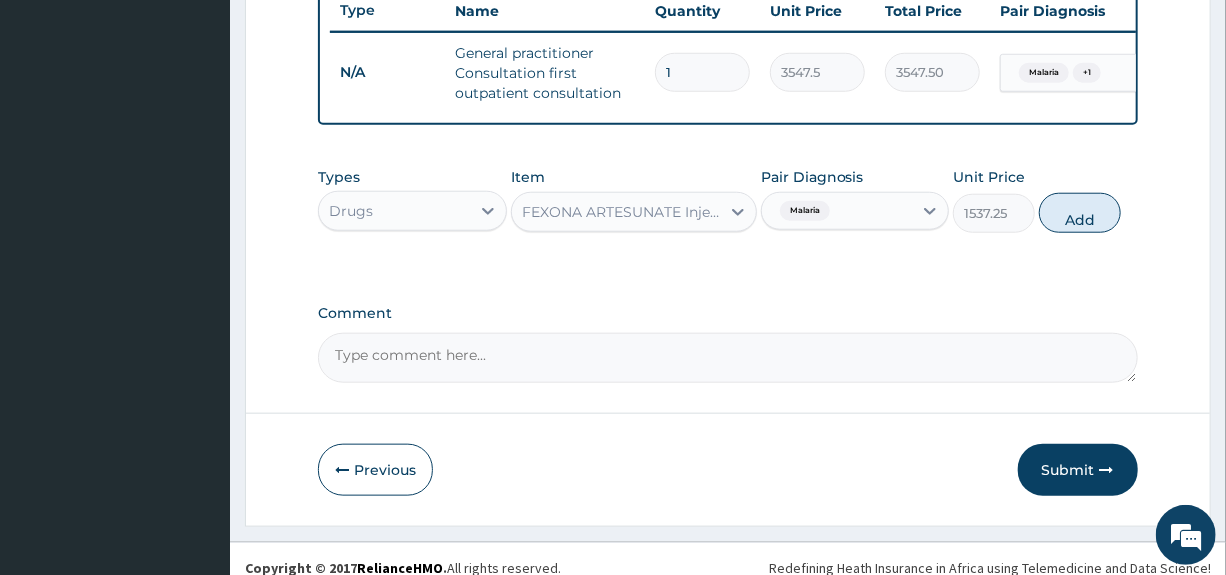 drag, startPoint x: 1011, startPoint y: 290, endPoint x: 1033, endPoint y: 267, distance: 31.827662 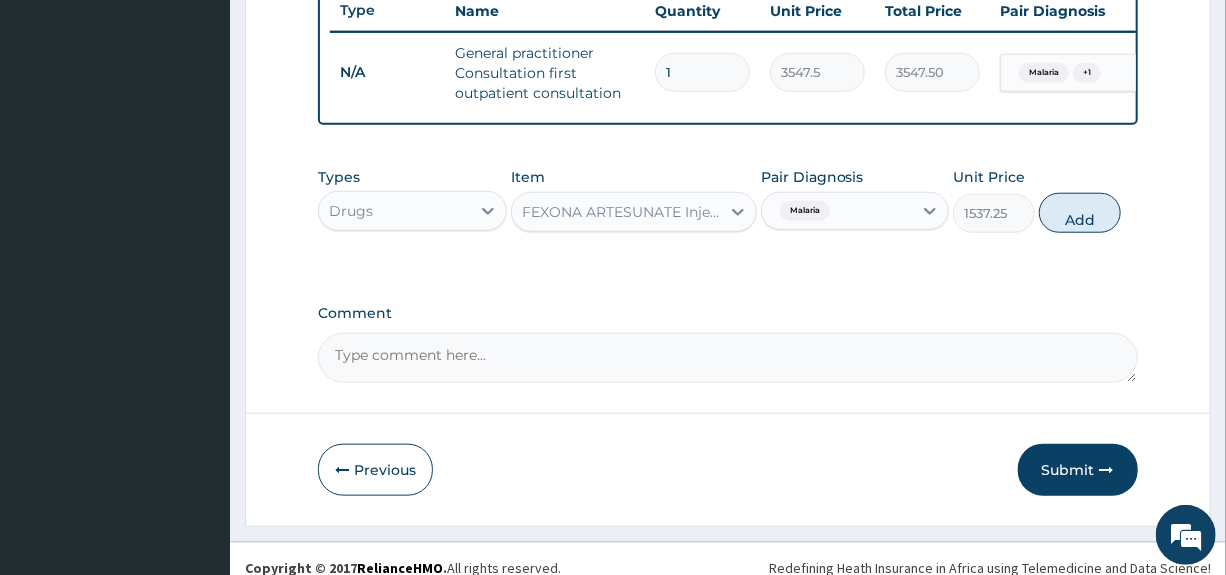 click on "PA Code / Prescription Code Enter Code(Secondary Care Only) Encounter Date 01-07-2025 Important Notice Please enter PA codes before entering items that are not attached to a PA code   All diagnoses entered must be linked to a claim item. Diagnosis & Claim Items that are visible but inactive cannot be edited because they were imported from an already approved PA code. Diagnosis Malaria Confirmed Fever Confirmed NB: All diagnosis must be linked to a claim item Claim Items Type Name Quantity Unit Price Total Price Pair Diagnosis Actions N/A General practitioner Consultation first outpatient consultation 1 3547.5 3547.50 Malaria  + 1 Delete Types Drugs Item FEXONA ARTESUNATE Injection Pair Diagnosis Malaria Unit Price 1537.25 Add Comment" at bounding box center (727, -96) 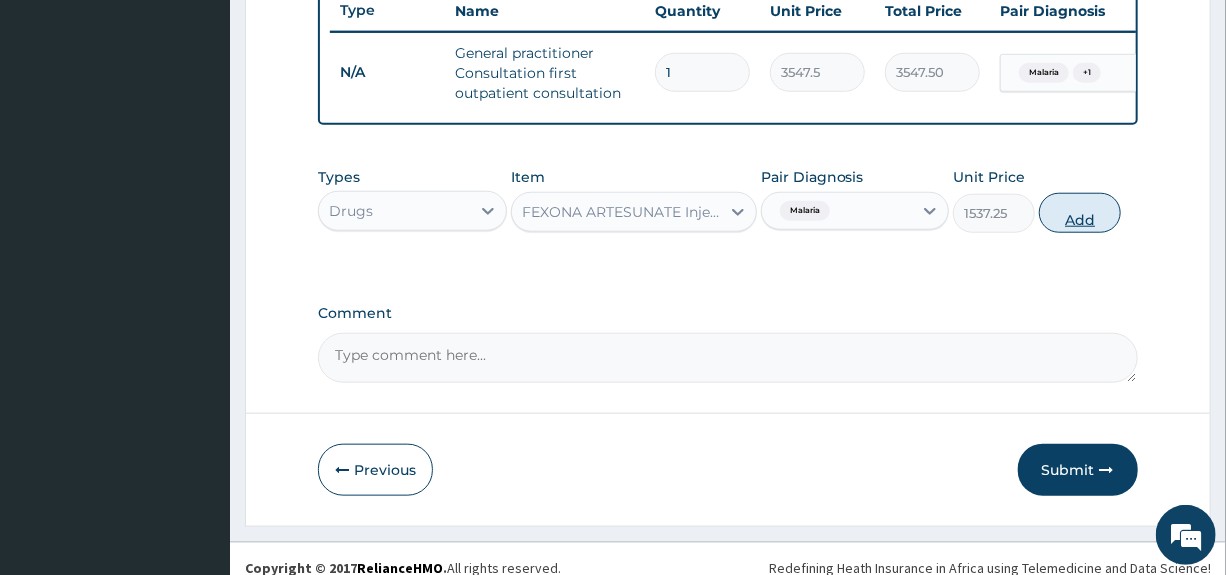 click on "Add" at bounding box center (1080, 213) 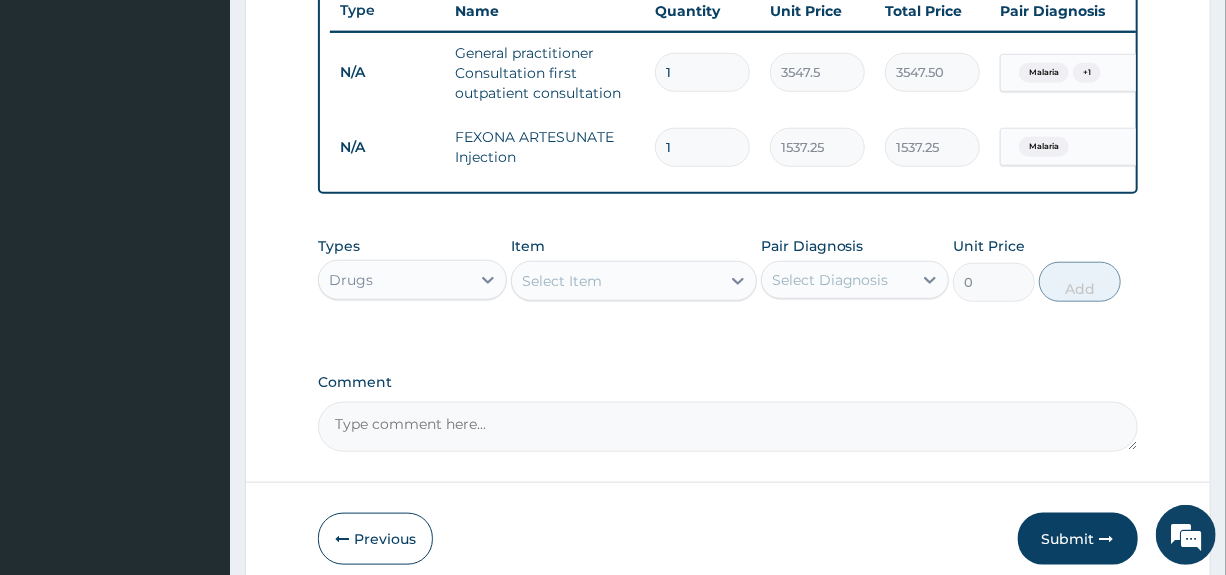 type 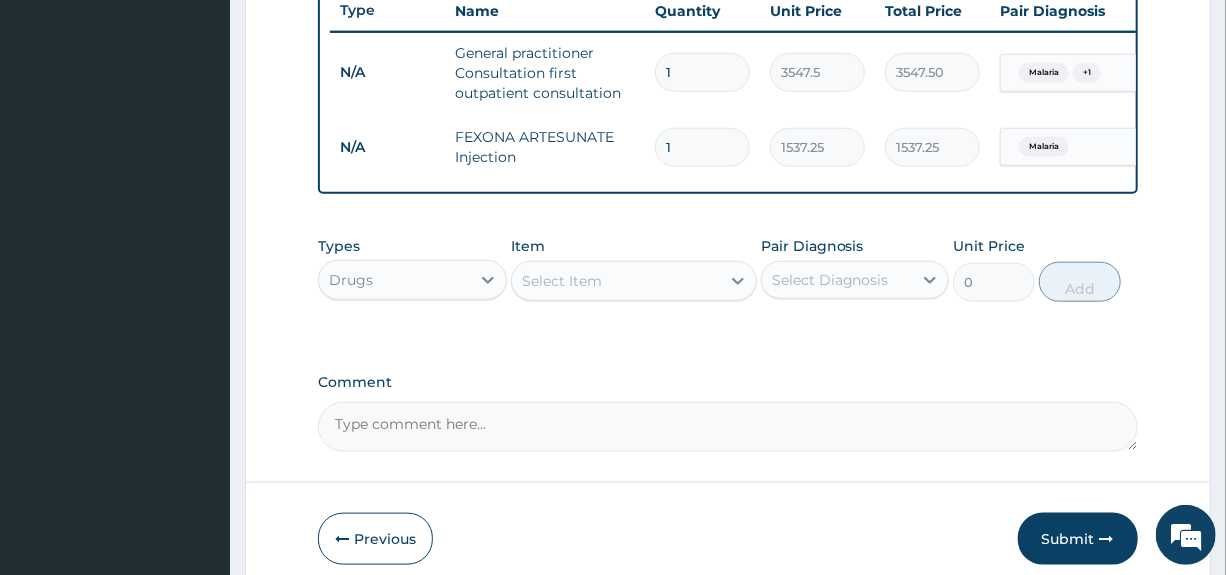 type on "0.00" 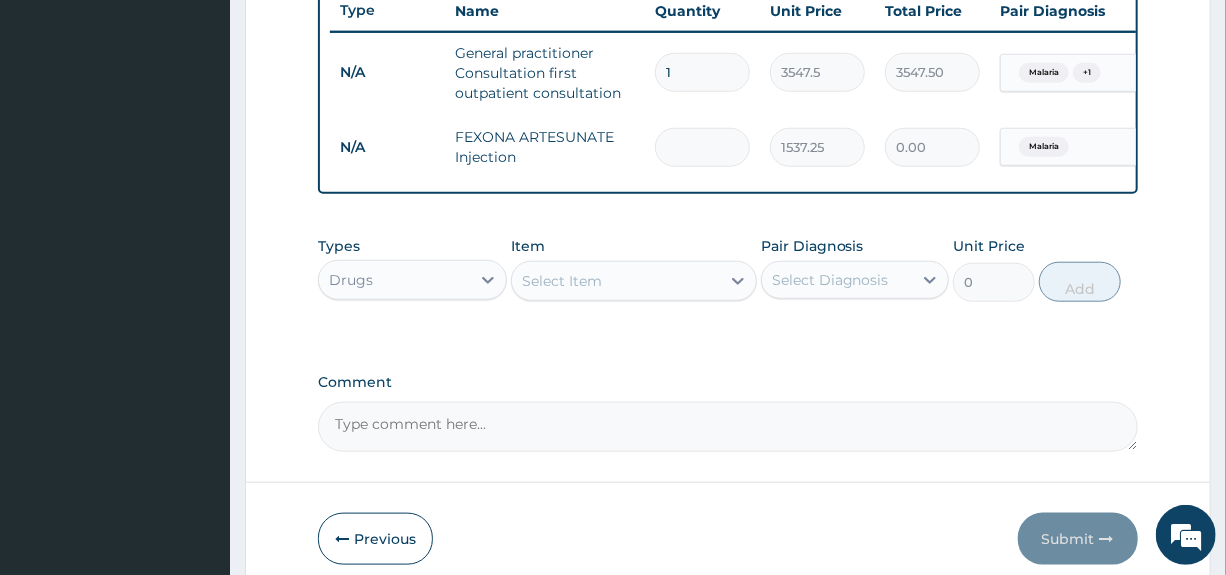 type on "2" 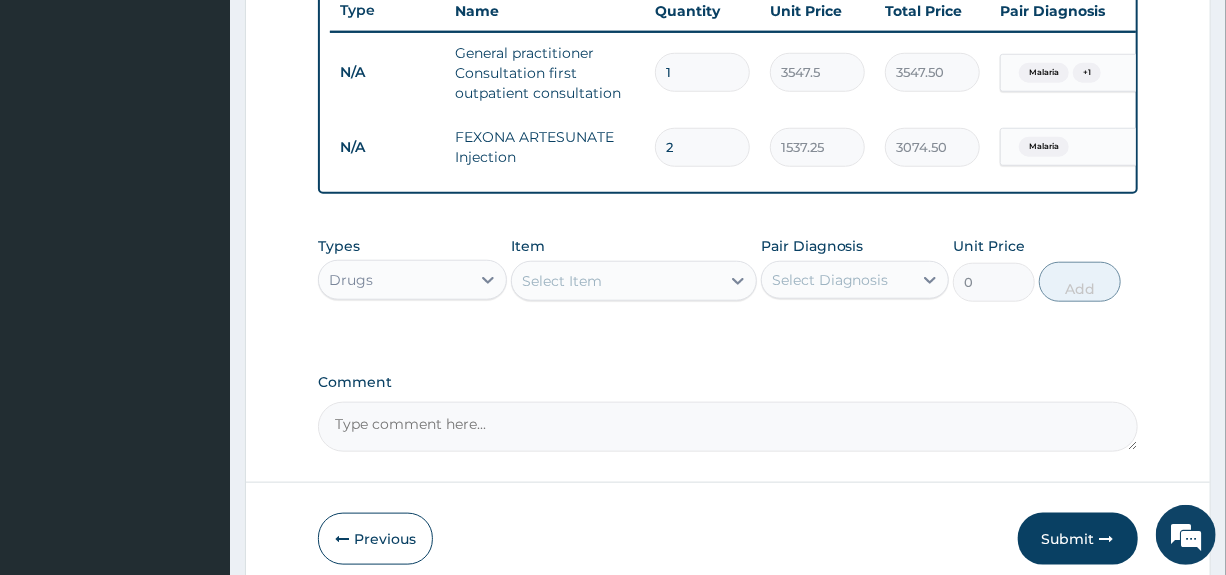 type on "2" 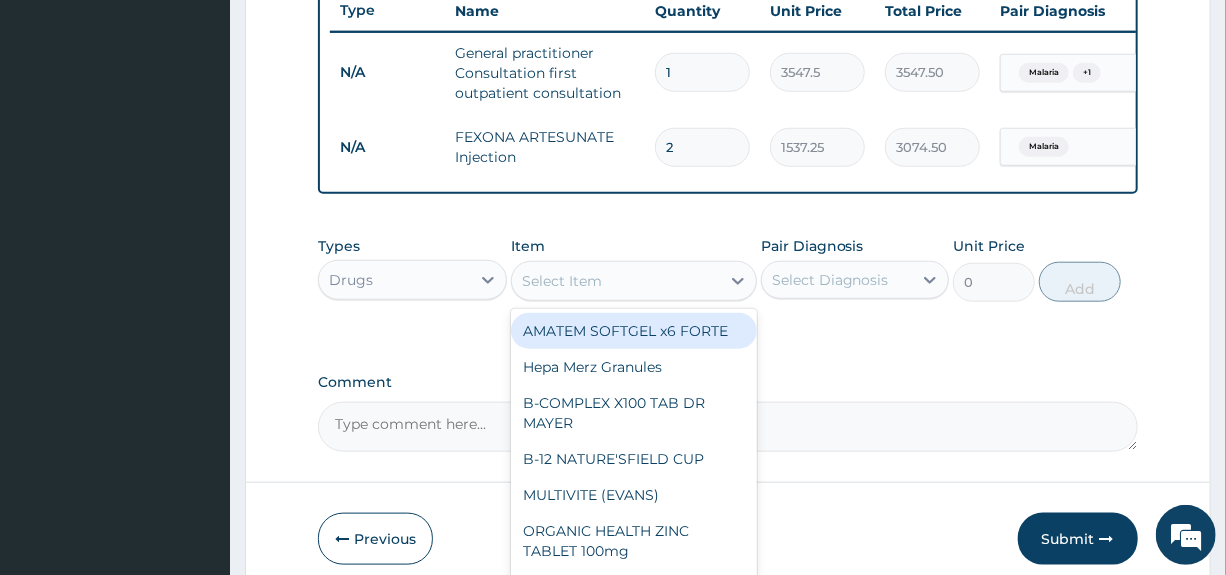 click on "Select Item" at bounding box center [616, 281] 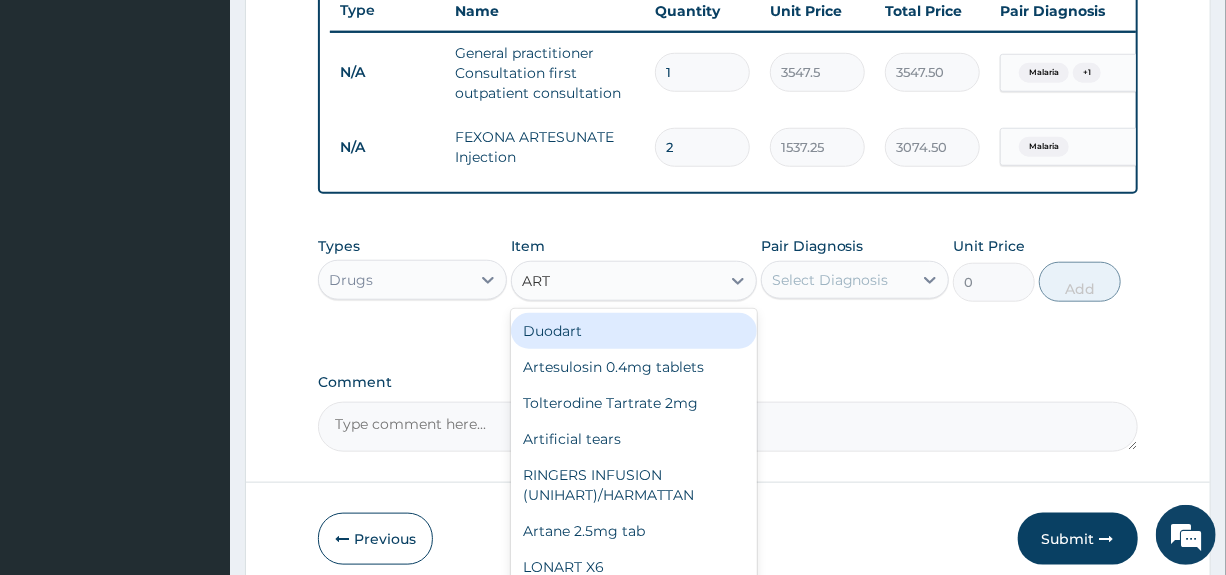 type on "ARTE" 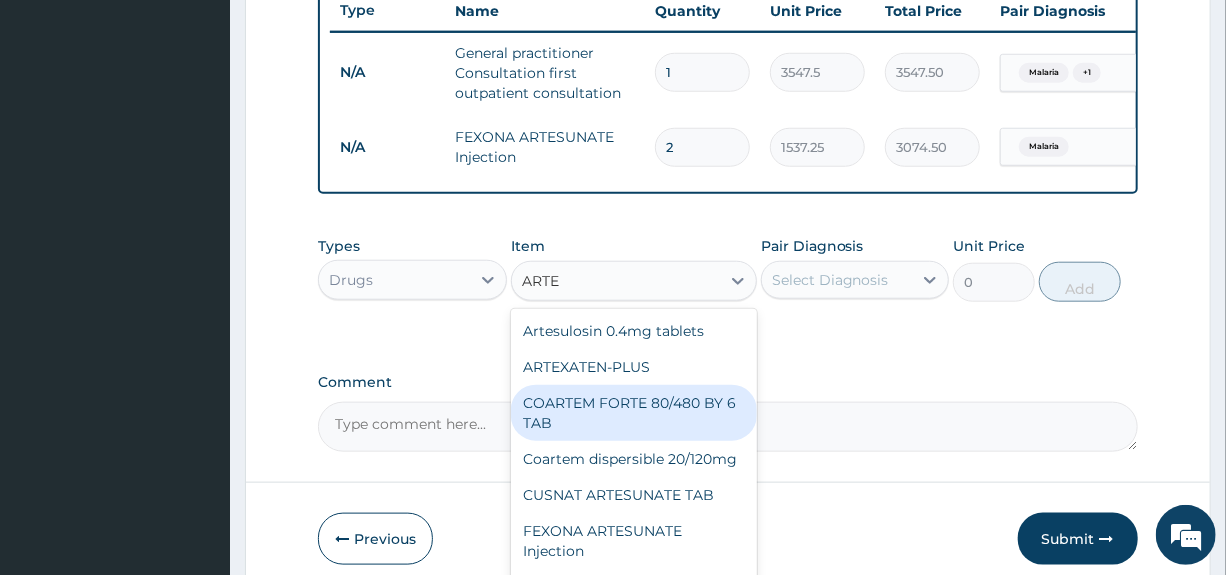 click on "COARTEM FORTE 80/480 BY 6 TAB" at bounding box center (634, 413) 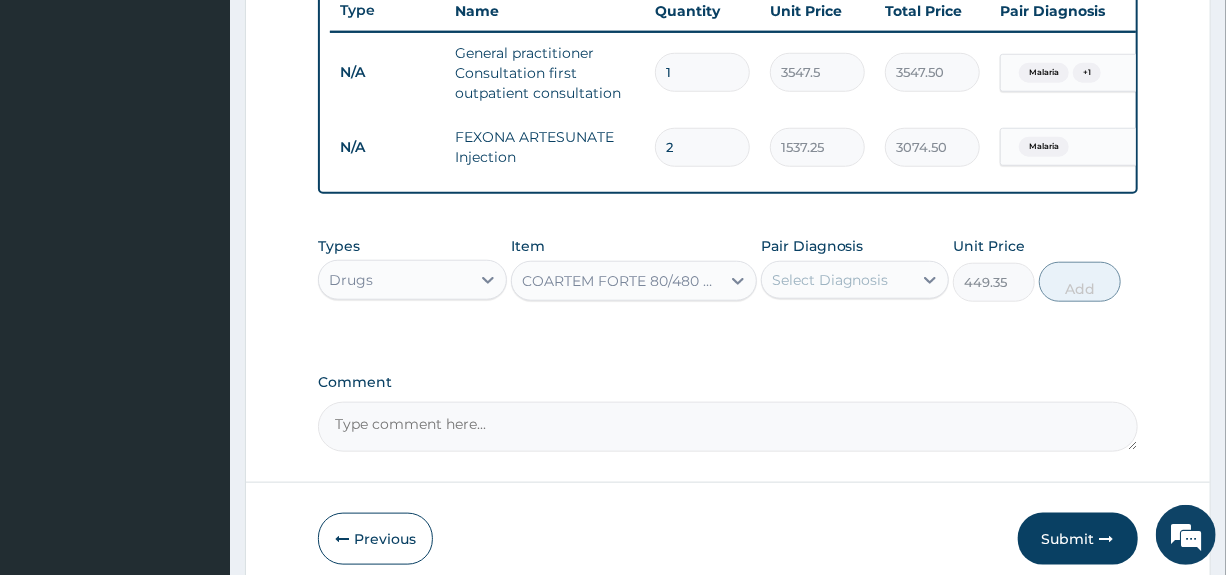 click on "Select Diagnosis" at bounding box center [830, 280] 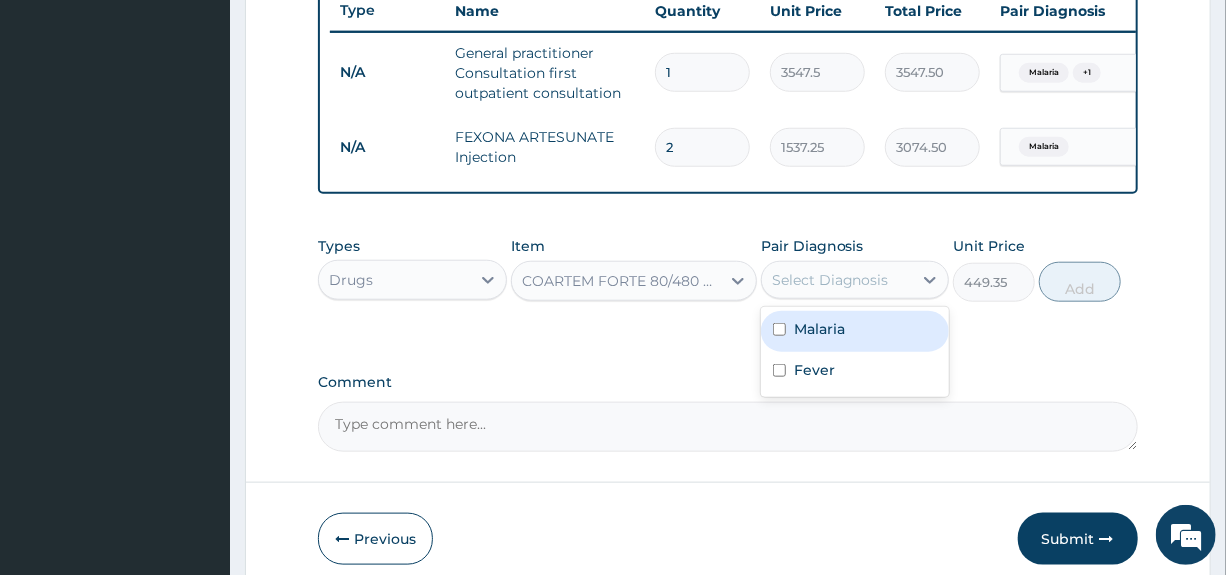 click on "Malaria" at bounding box center (819, 329) 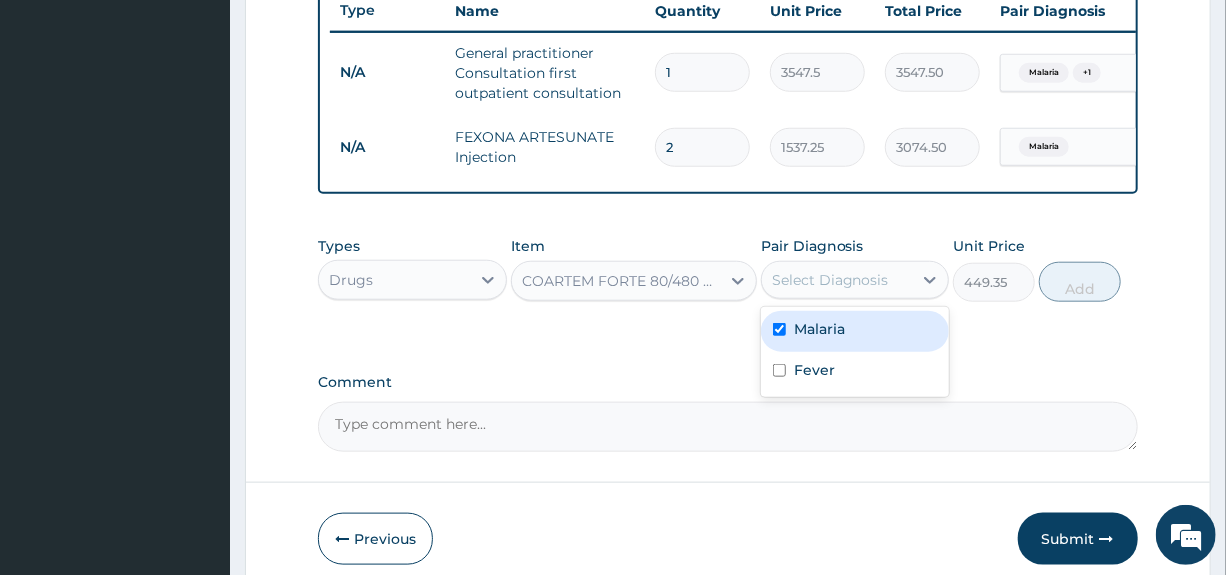 checkbox on "true" 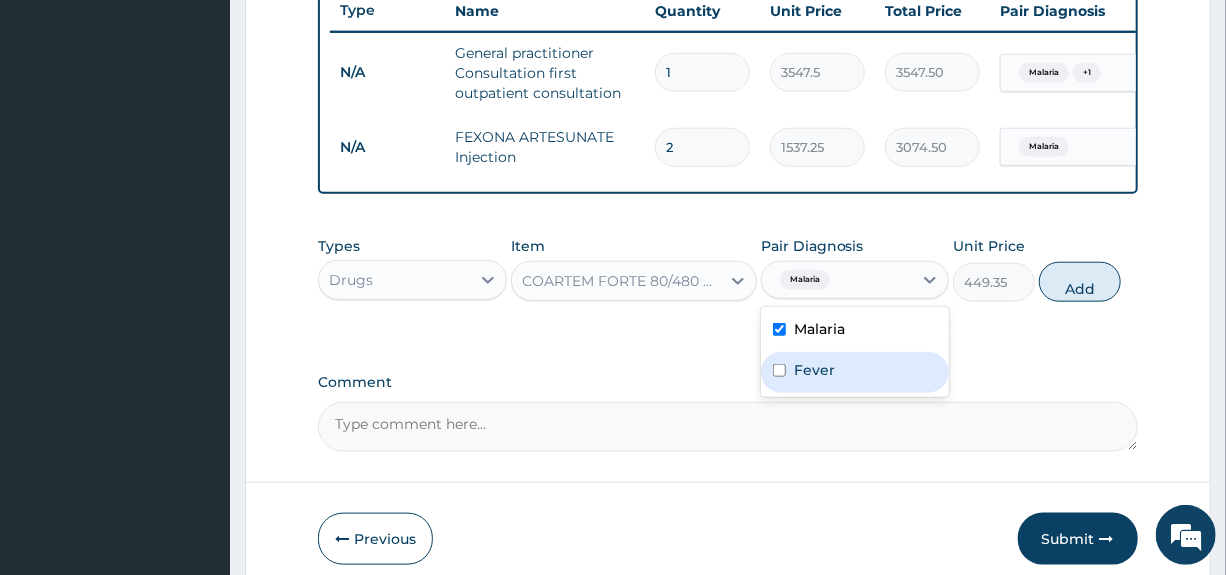drag, startPoint x: 812, startPoint y: 379, endPoint x: 854, endPoint y: 344, distance: 54.67175 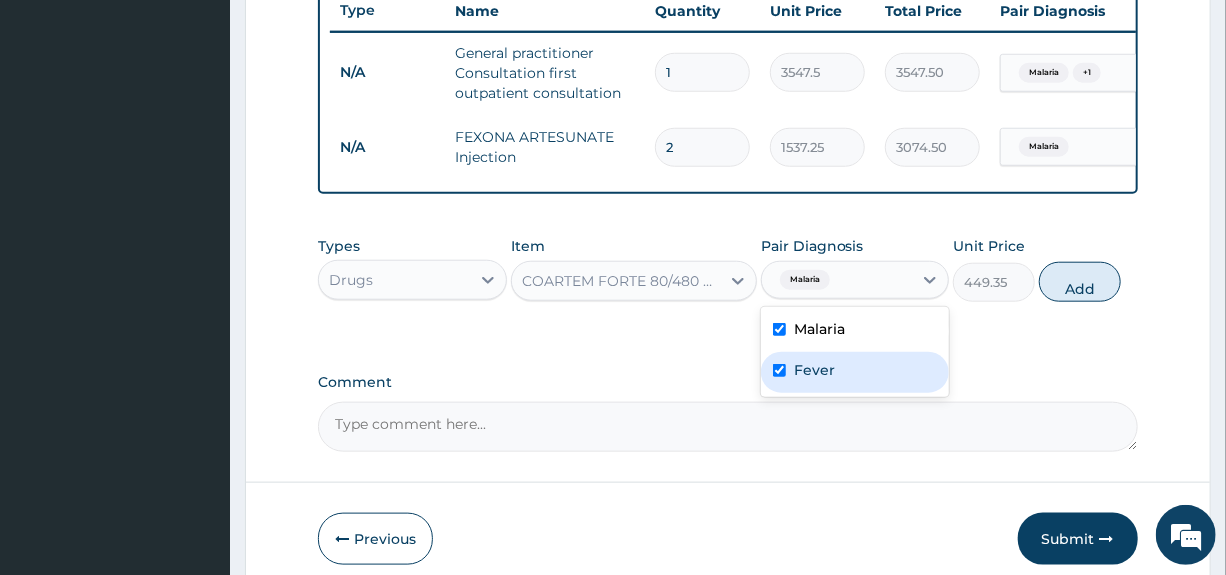 checkbox on "true" 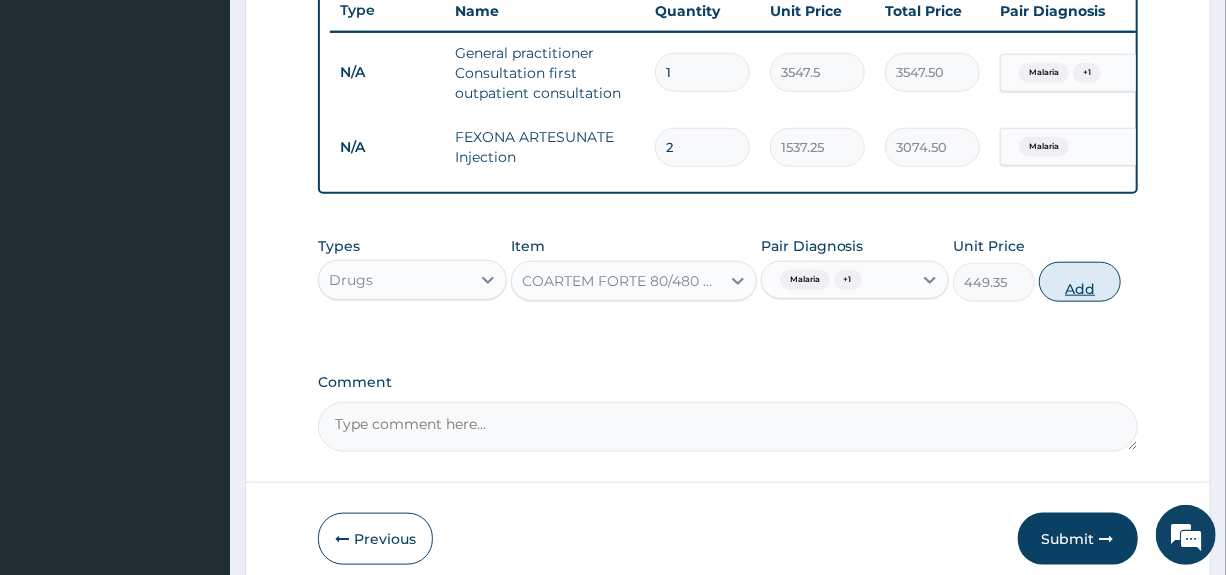 click on "Add" at bounding box center (1080, 282) 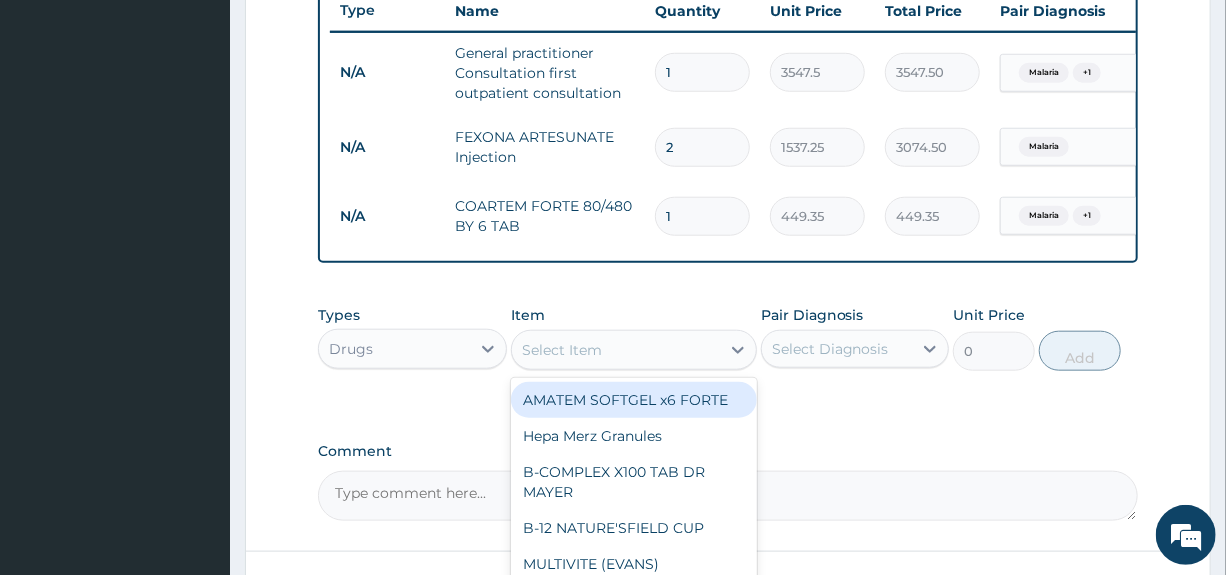click on "Select Item" at bounding box center (616, 350) 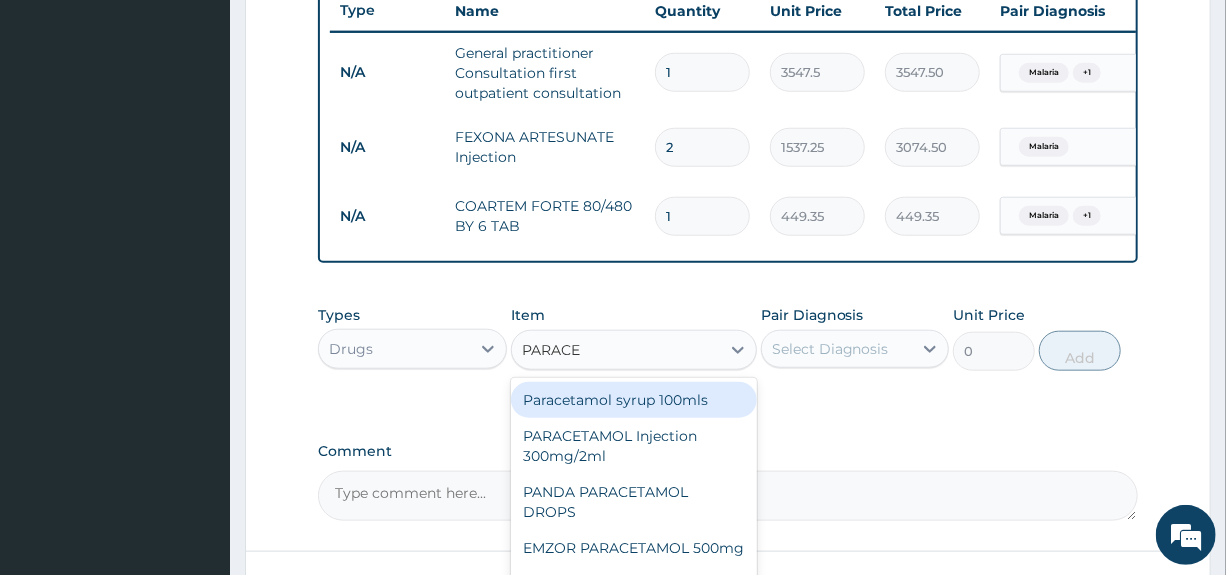 type on "PARACET" 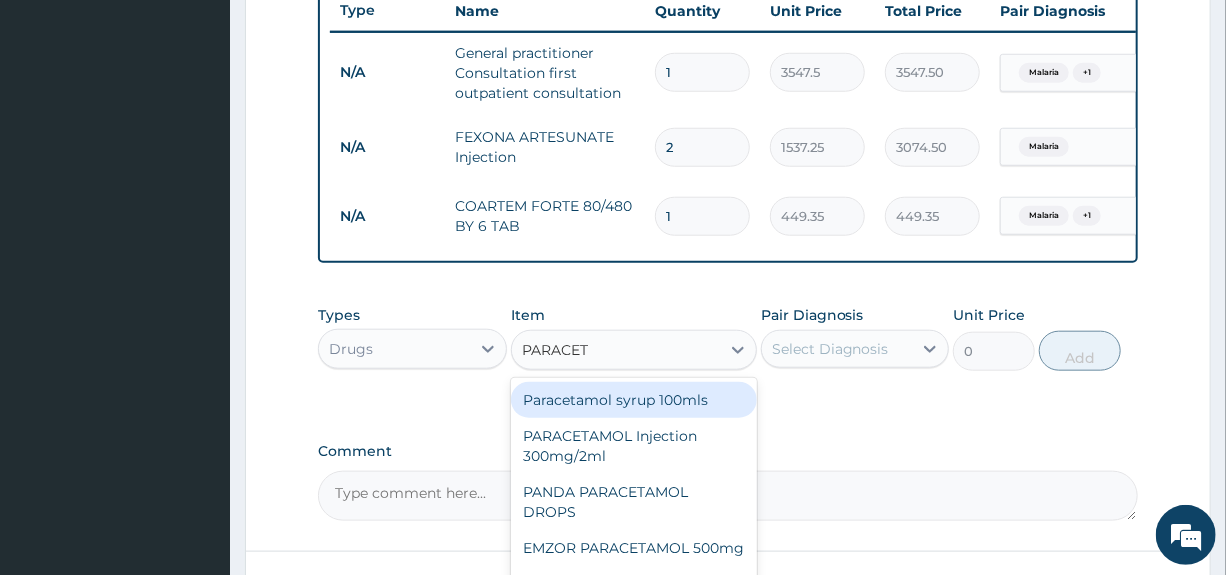 scroll, scrollTop: 865, scrollLeft: 0, axis: vertical 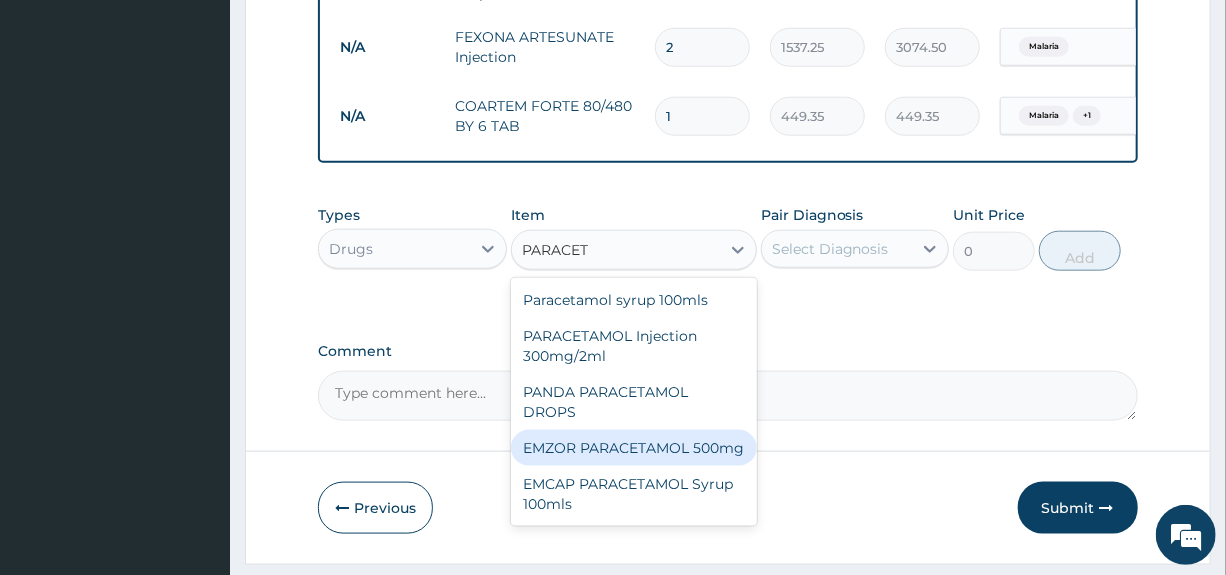 click on "EMZOR PARACETAMOL 500mg" at bounding box center [634, 448] 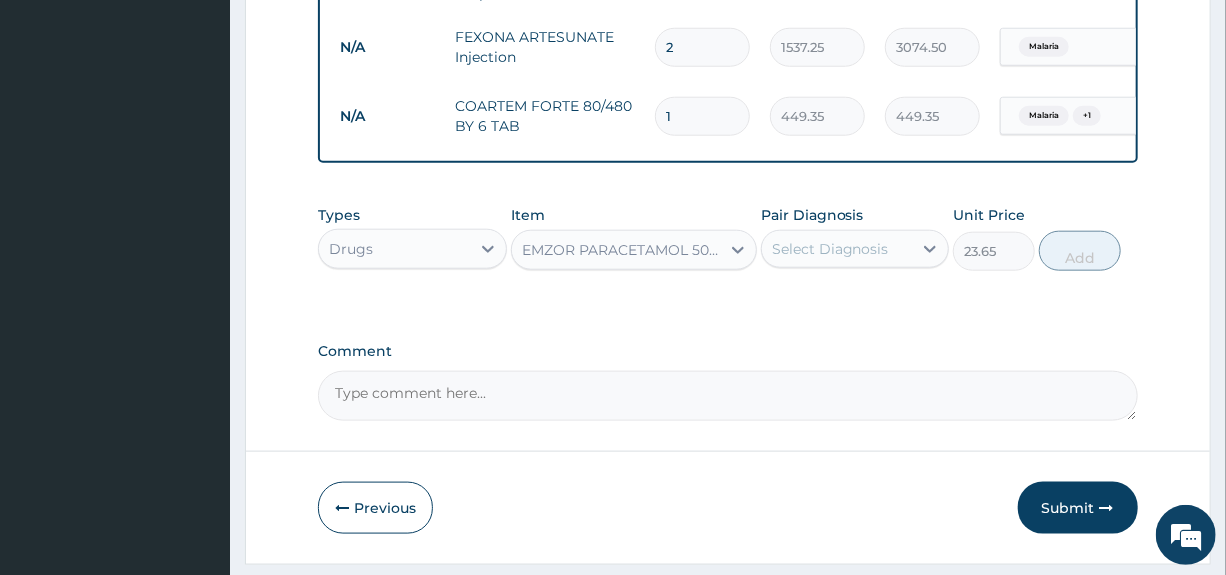 click on "Select Diagnosis" at bounding box center (830, 249) 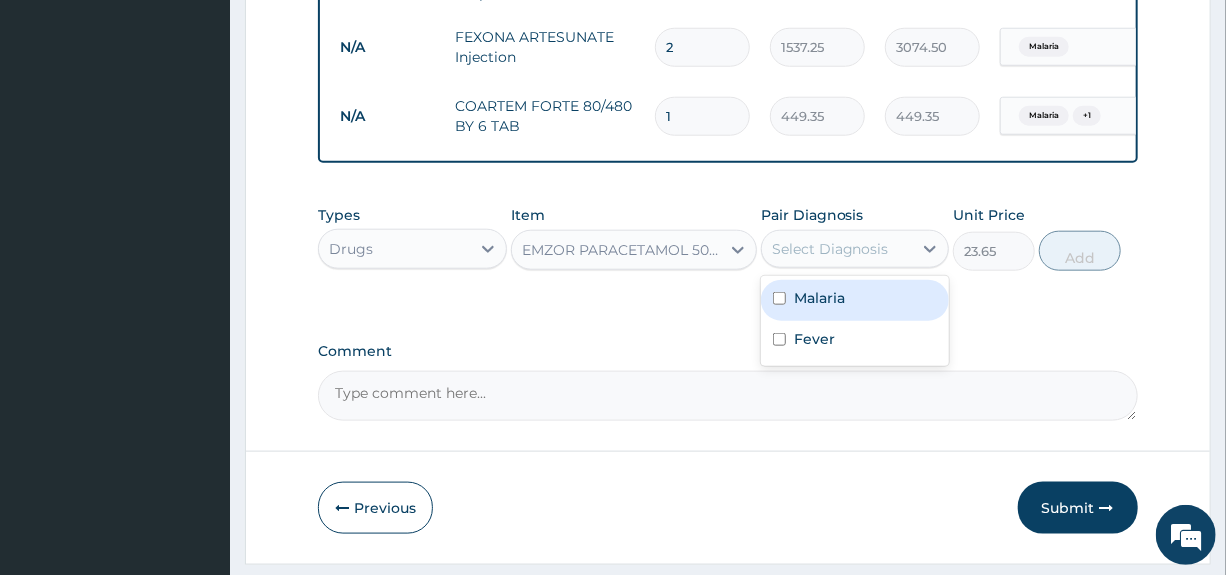 click on "Malaria" at bounding box center (819, 298) 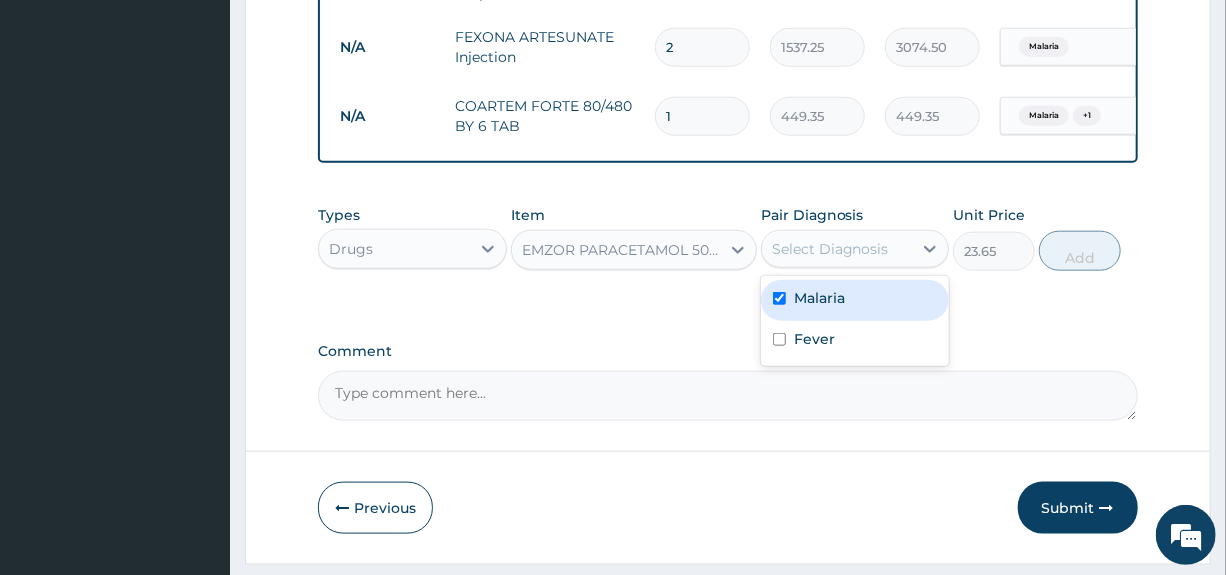 checkbox on "true" 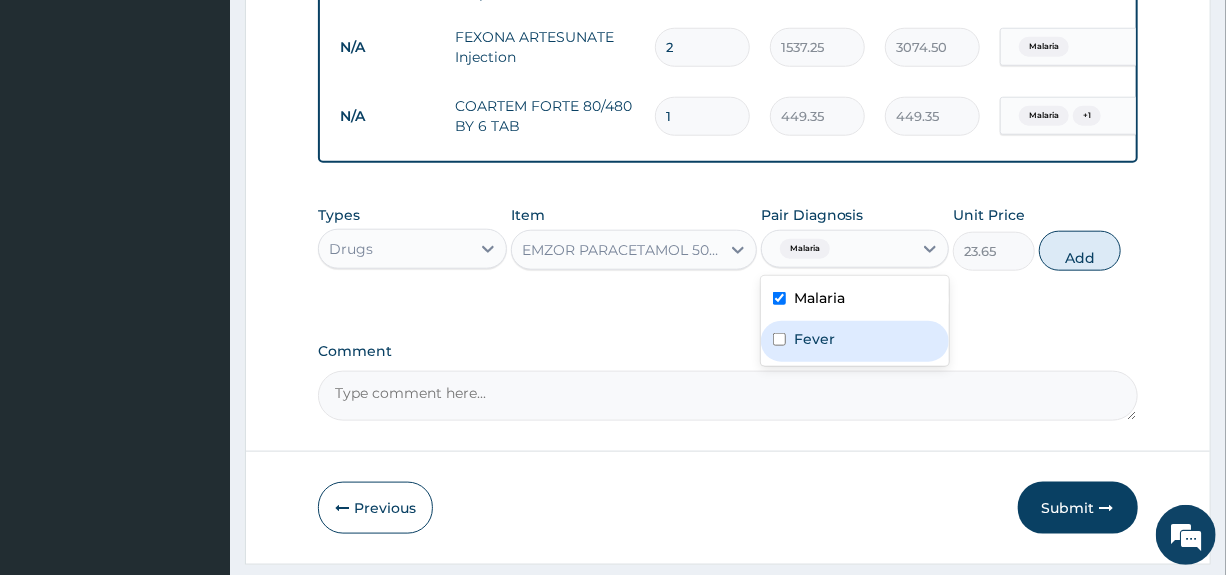 click on "Fever" at bounding box center (814, 339) 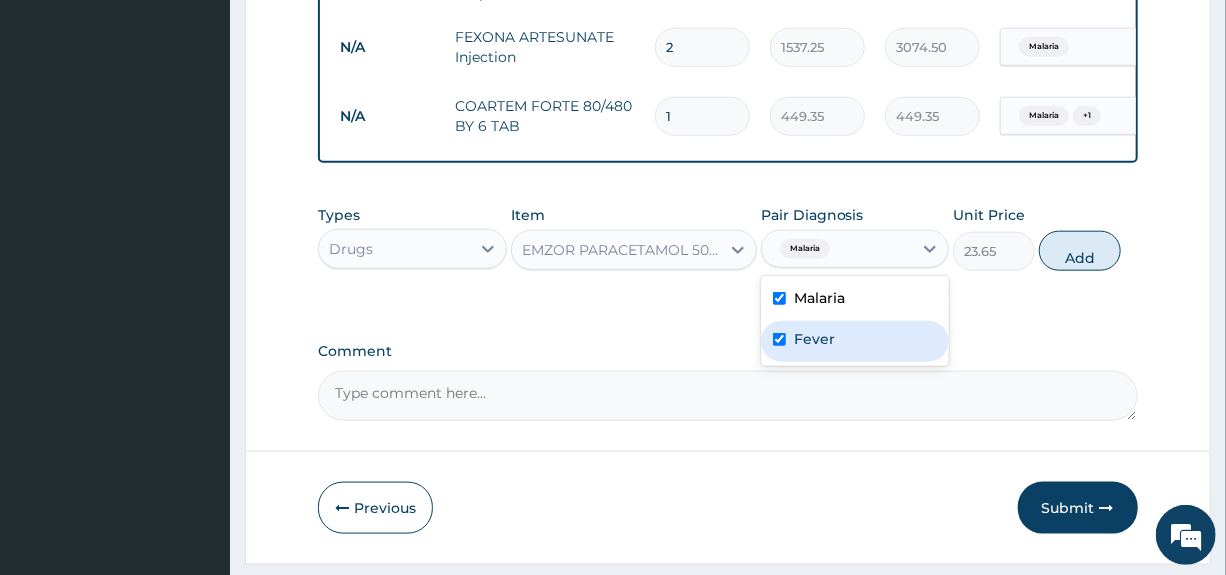 checkbox on "true" 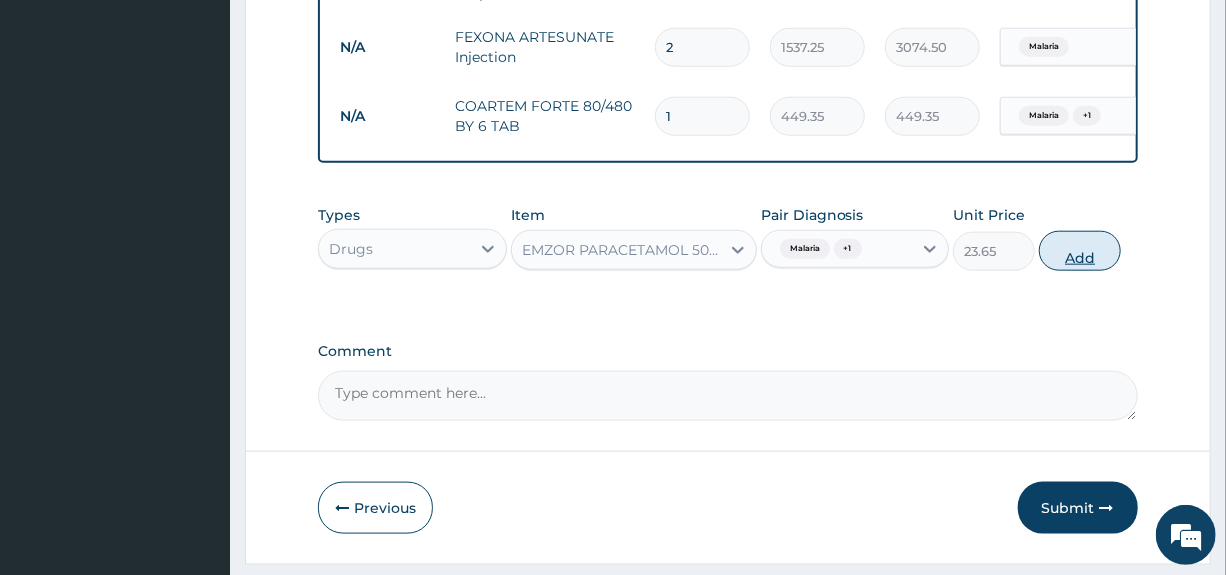 click on "Add" at bounding box center [1080, 251] 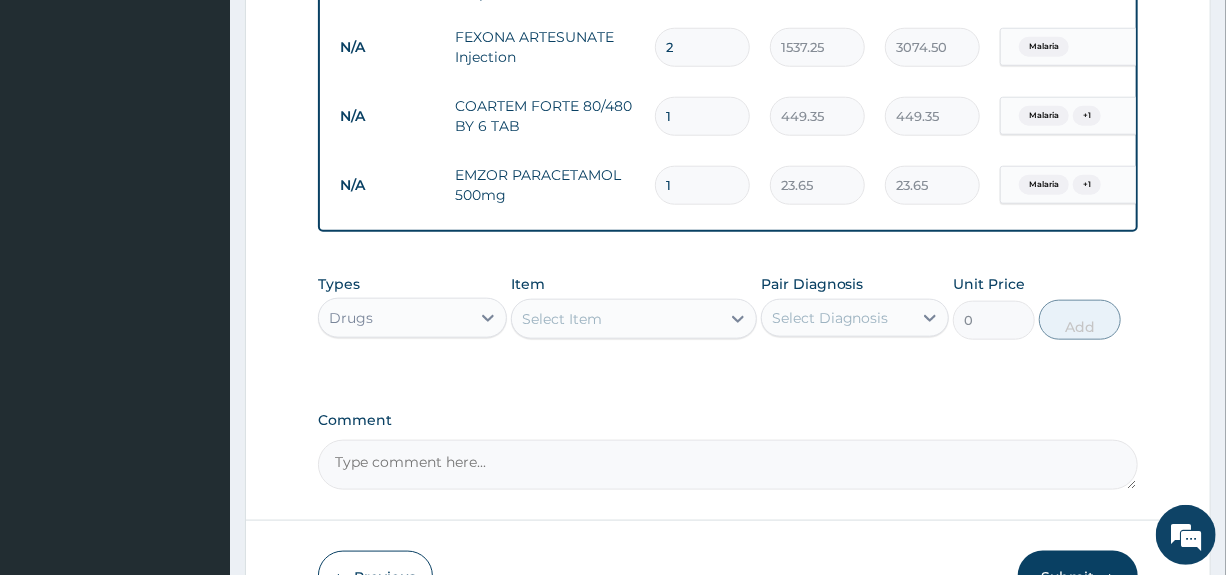 type on "18" 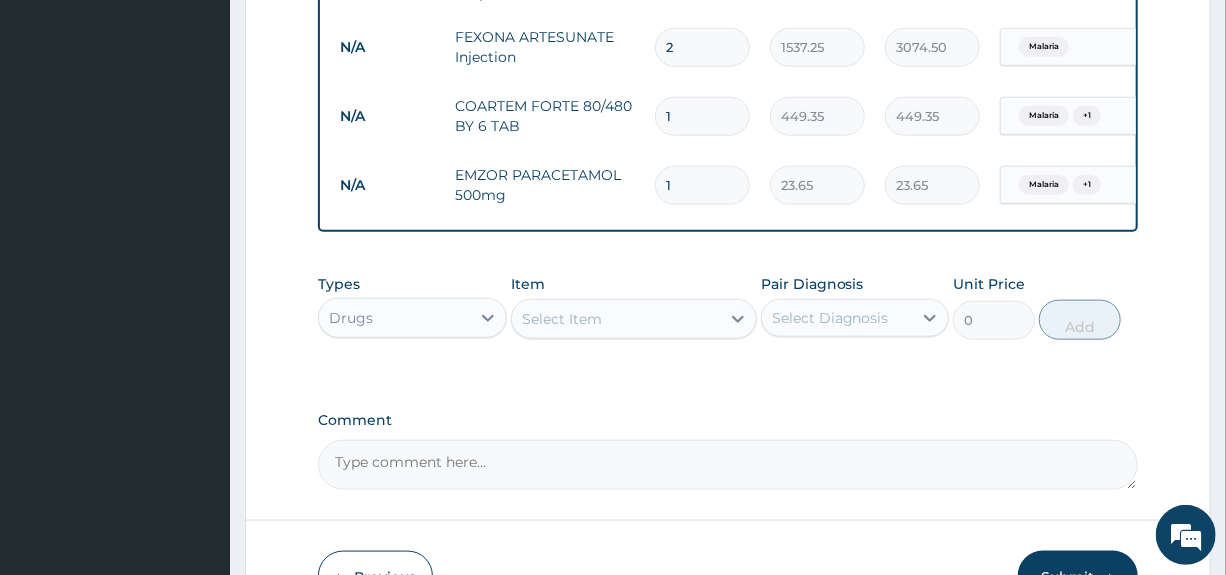 type on "425.70" 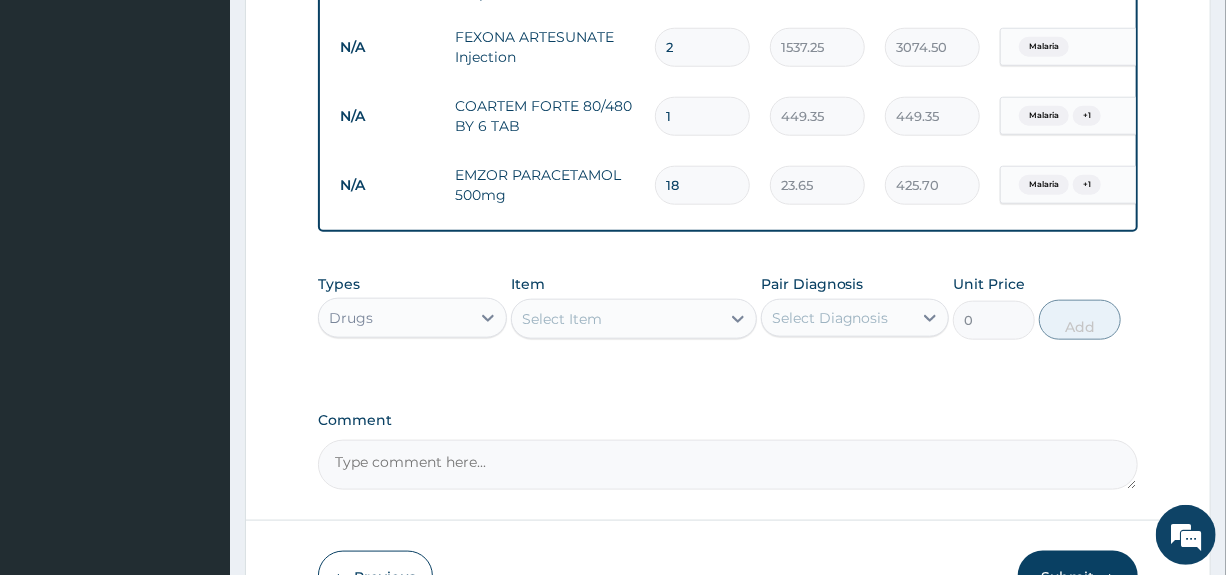 type on "18" 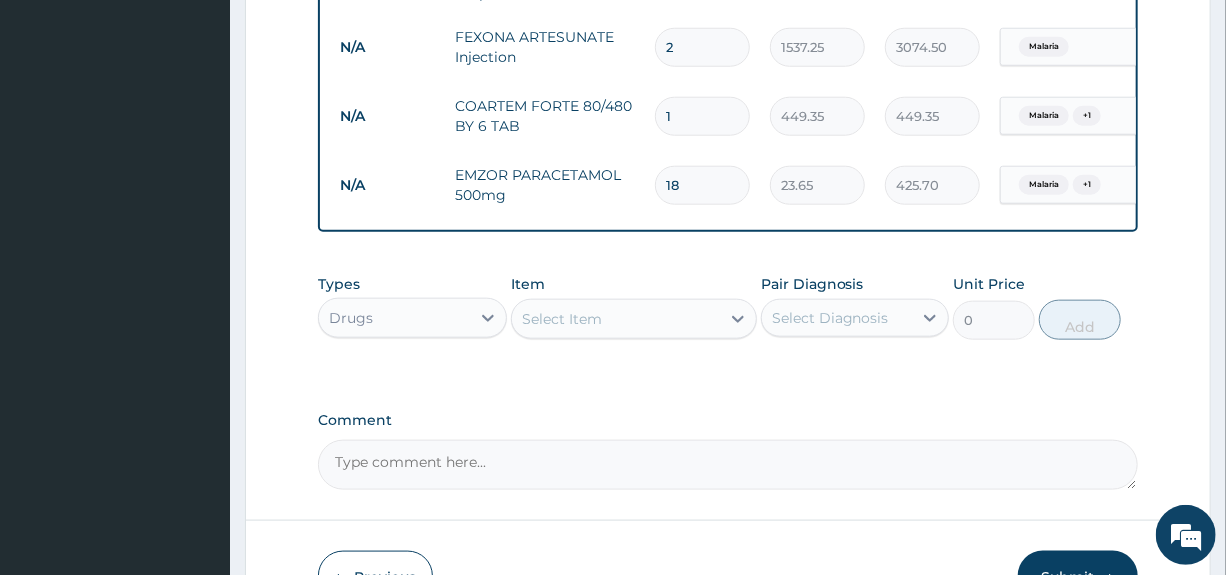 click on "1" at bounding box center (702, 116) 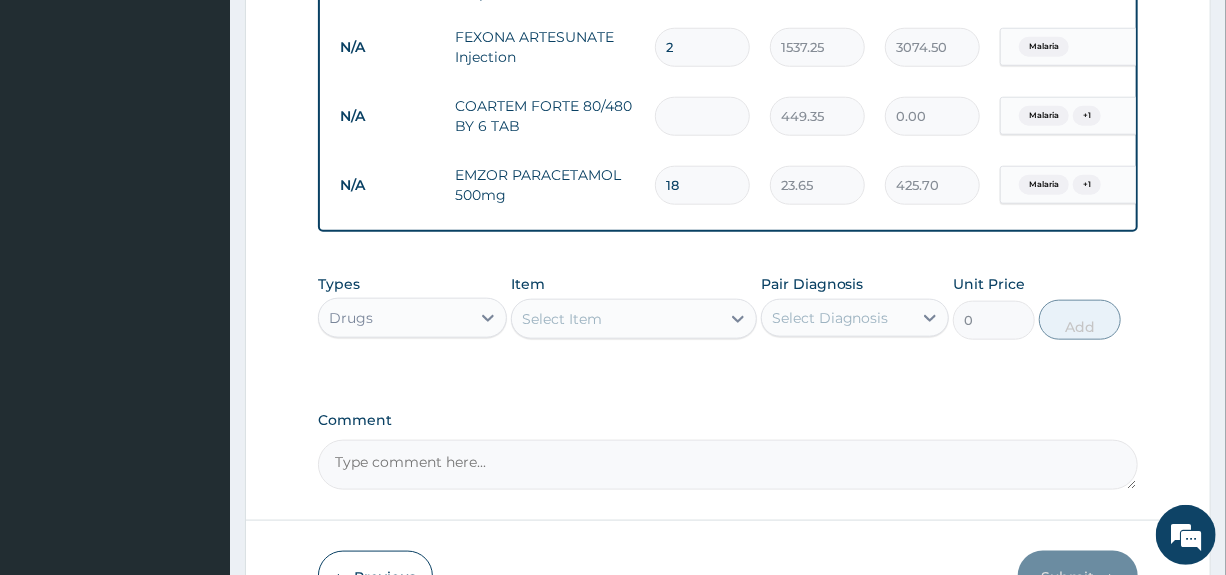 type on "6" 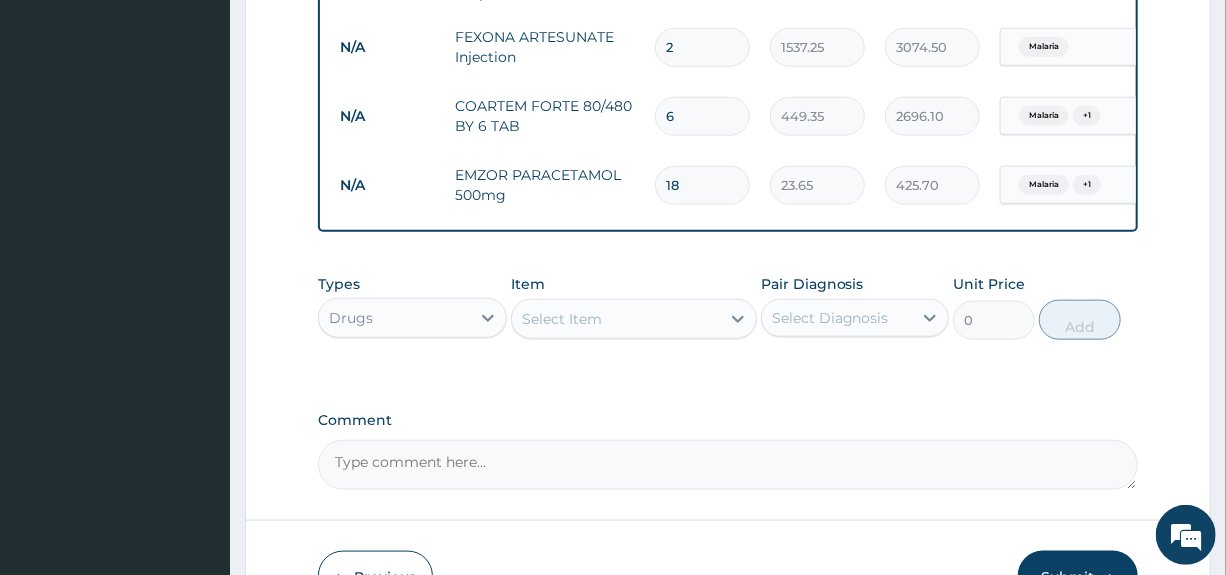 type on "6" 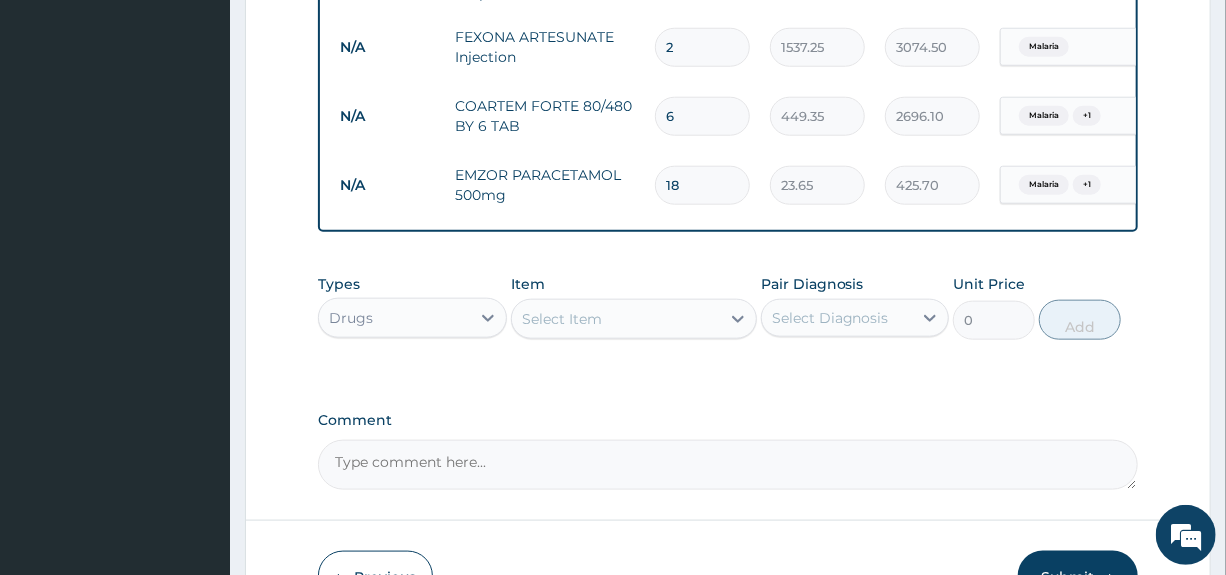 click on "Select Item" at bounding box center (616, 319) 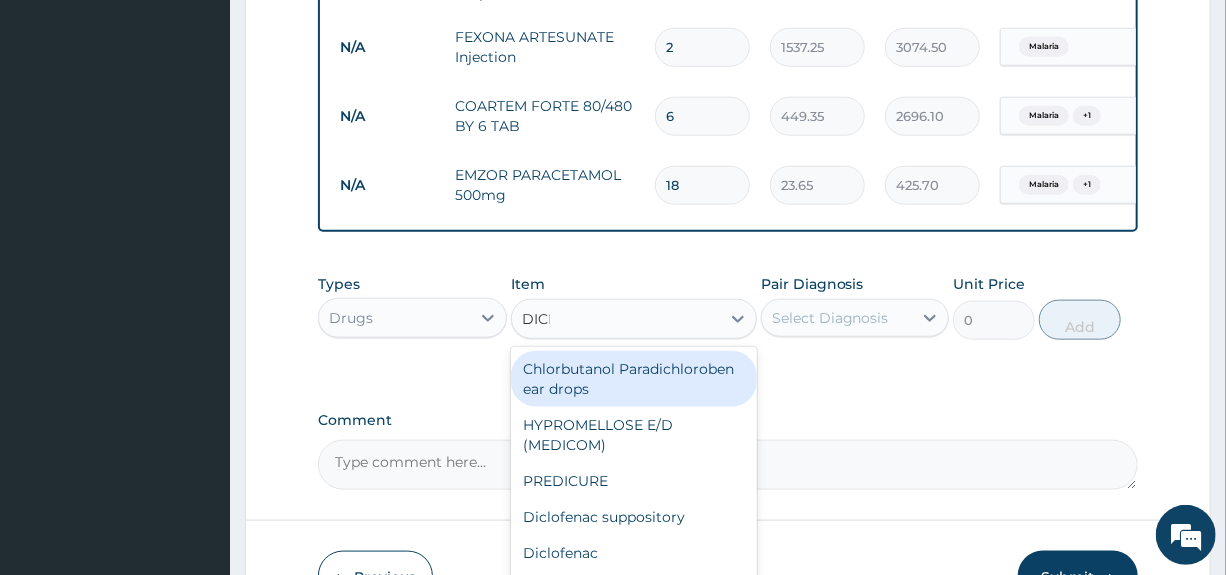 type on "DICLO" 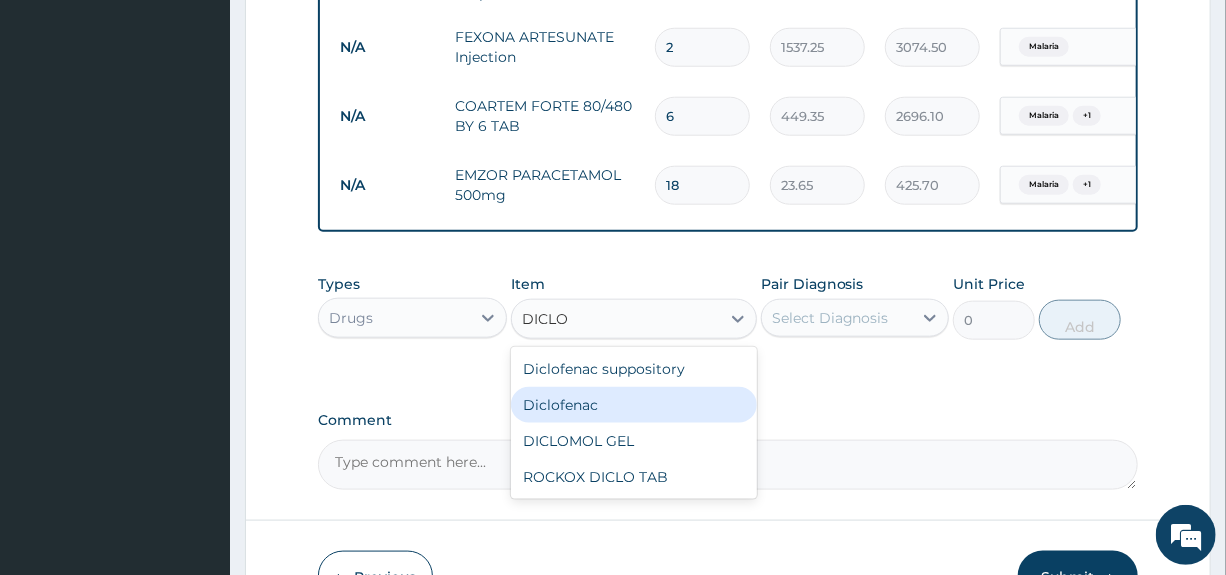 click on "Diclofenac" at bounding box center [634, 405] 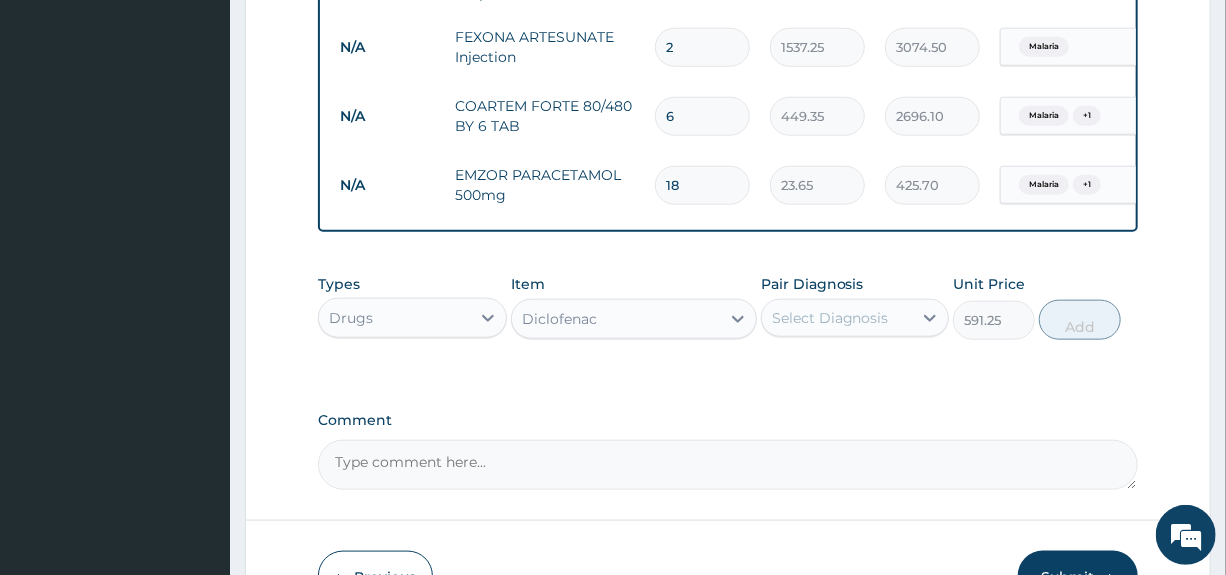 click on "Select Diagnosis" at bounding box center (830, 318) 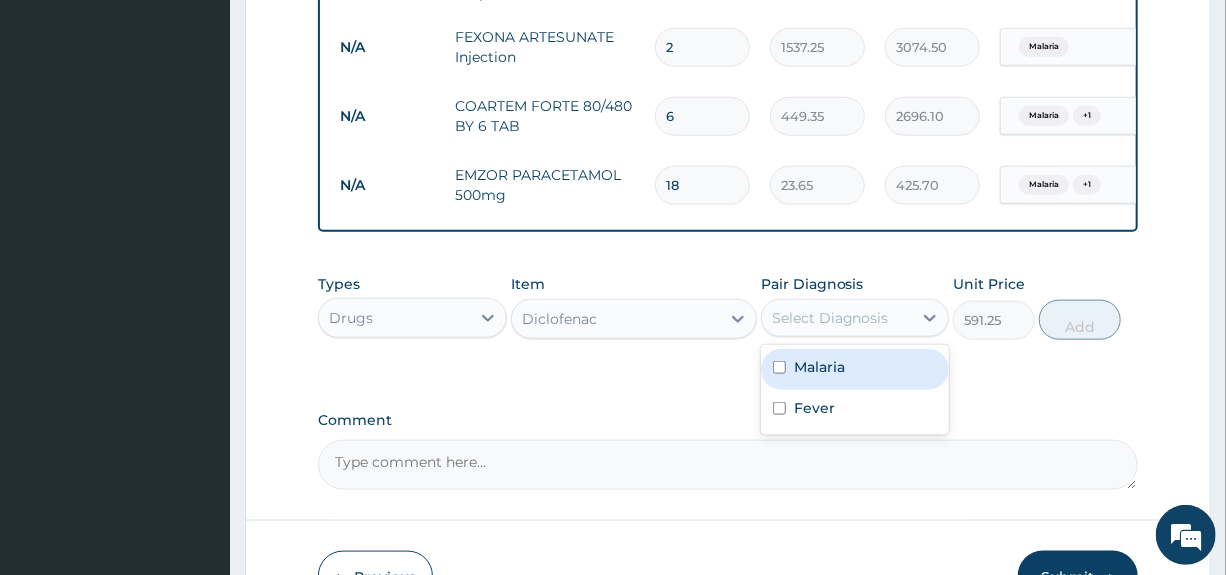 click on "Malaria" at bounding box center (819, 367) 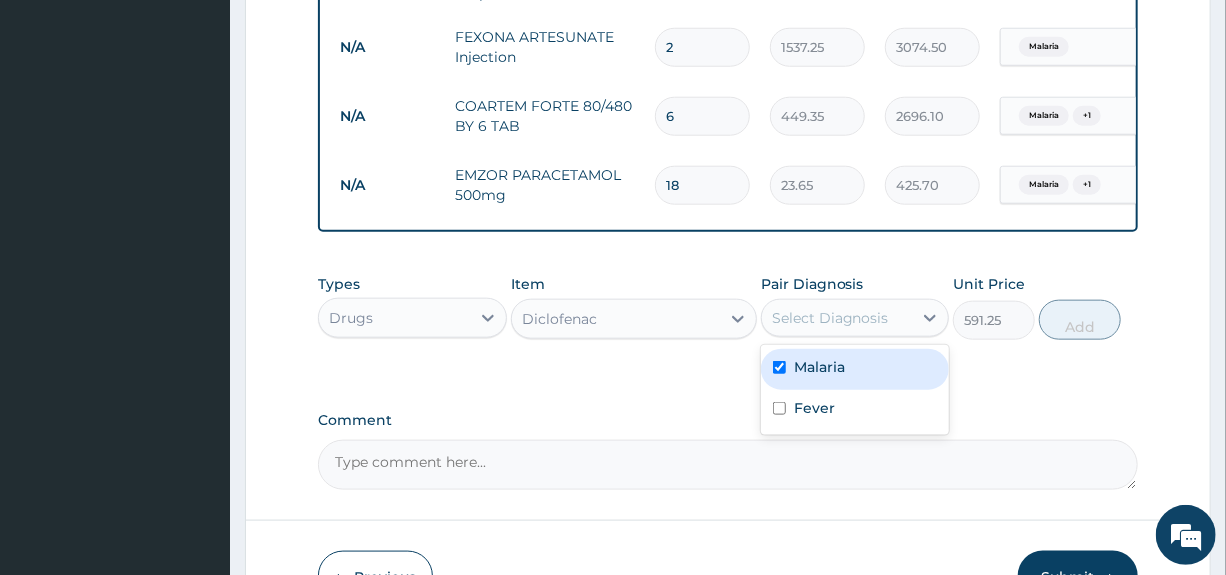 checkbox on "true" 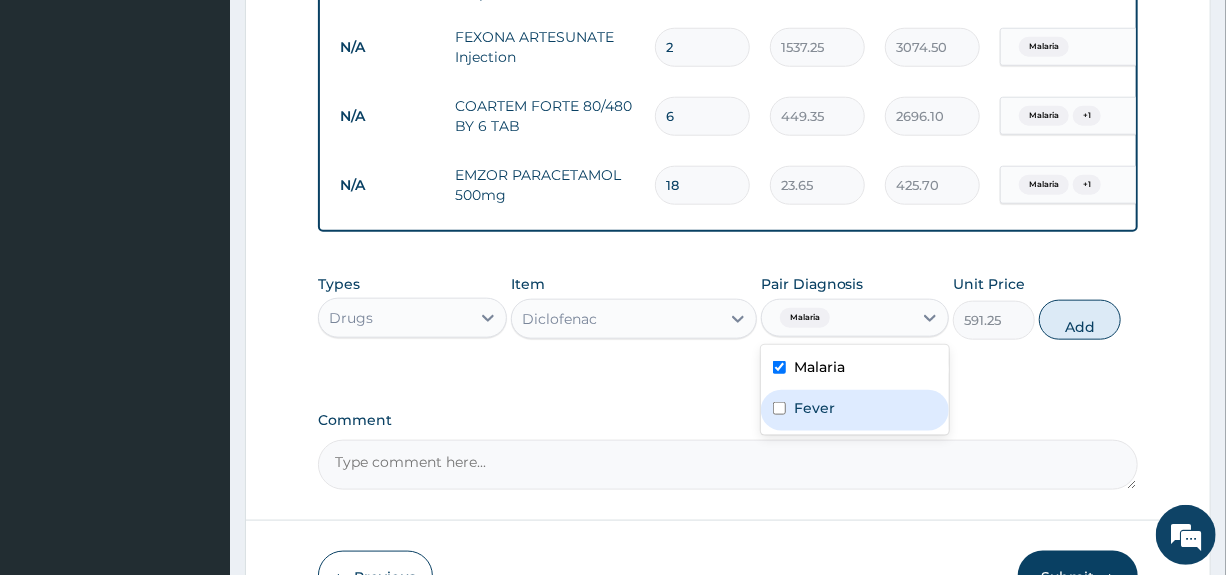 drag, startPoint x: 793, startPoint y: 427, endPoint x: 818, endPoint y: 412, distance: 29.15476 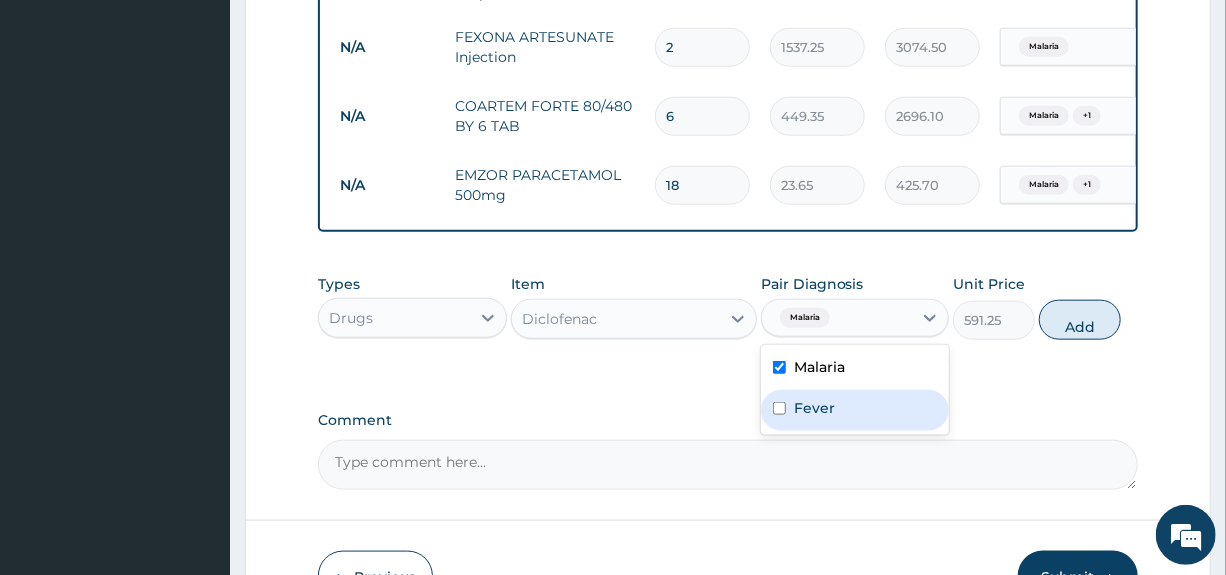 click on "Fever" at bounding box center (814, 408) 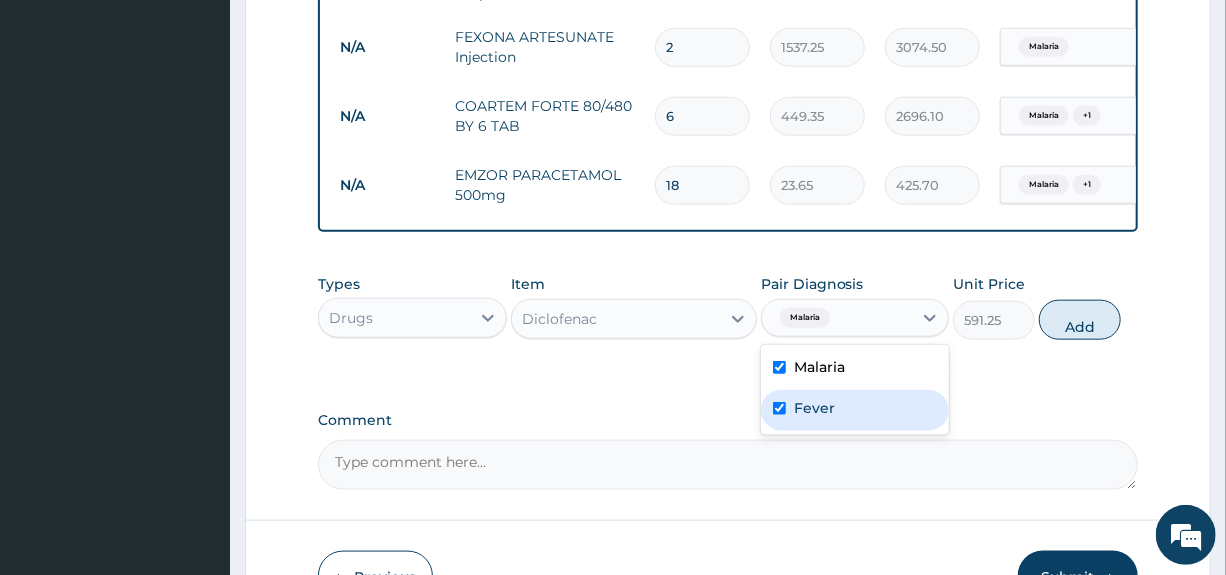 checkbox on "true" 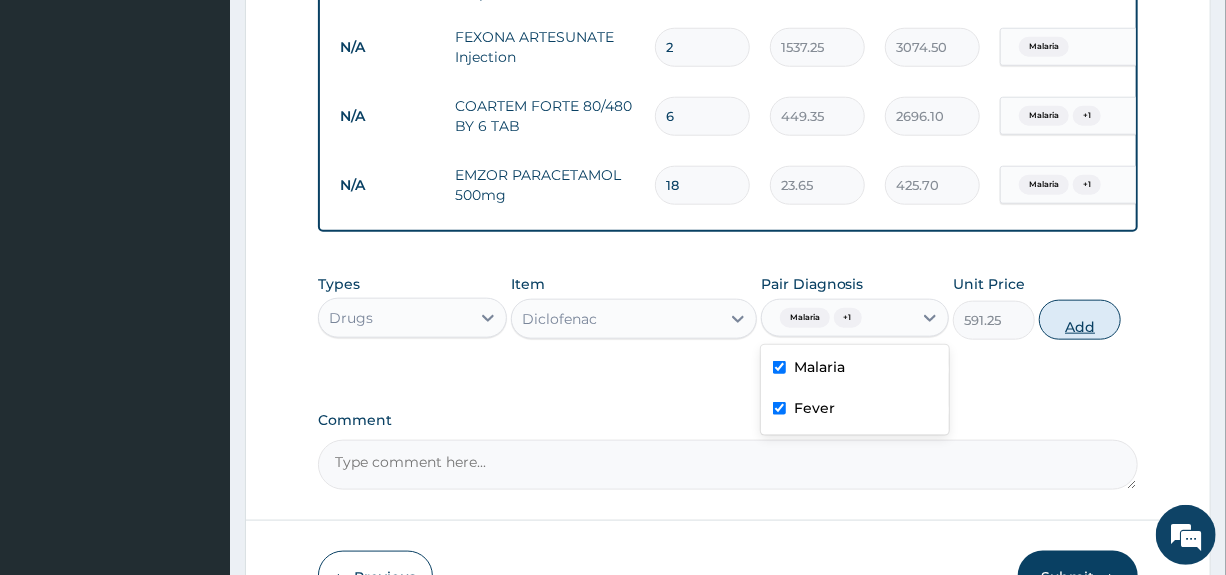 click on "Add" at bounding box center (1080, 320) 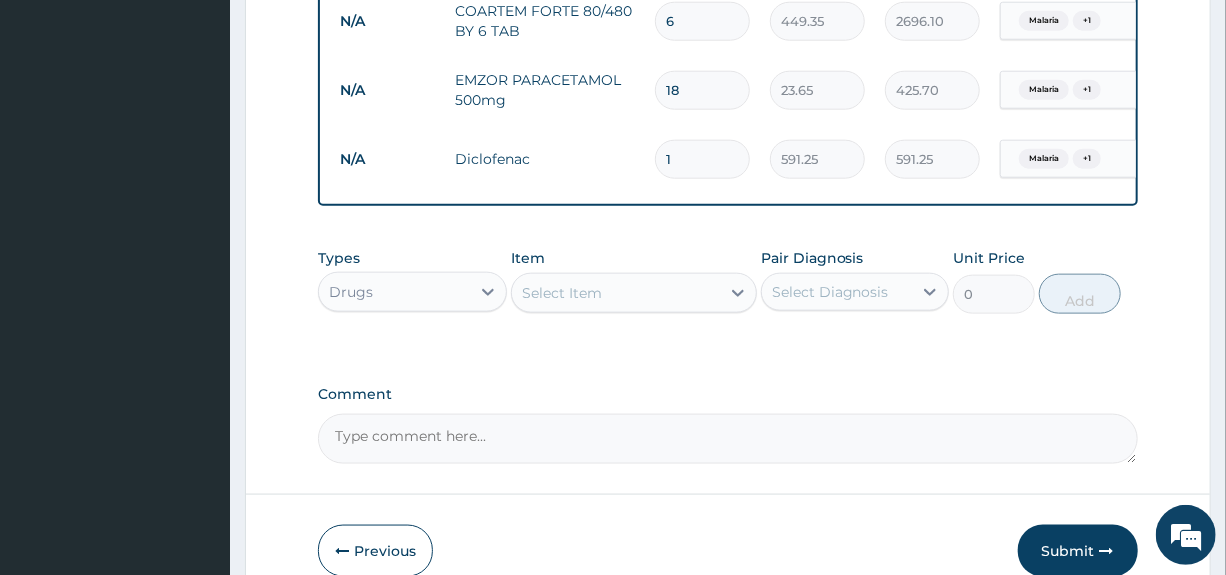 scroll, scrollTop: 965, scrollLeft: 0, axis: vertical 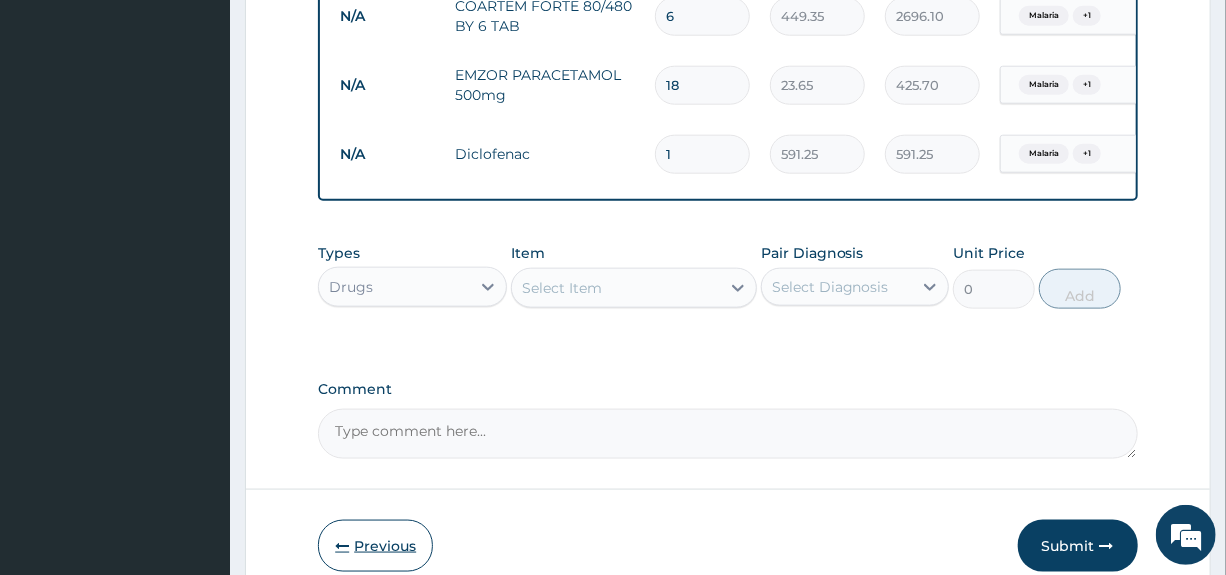 click on "Previous" at bounding box center [375, 546] 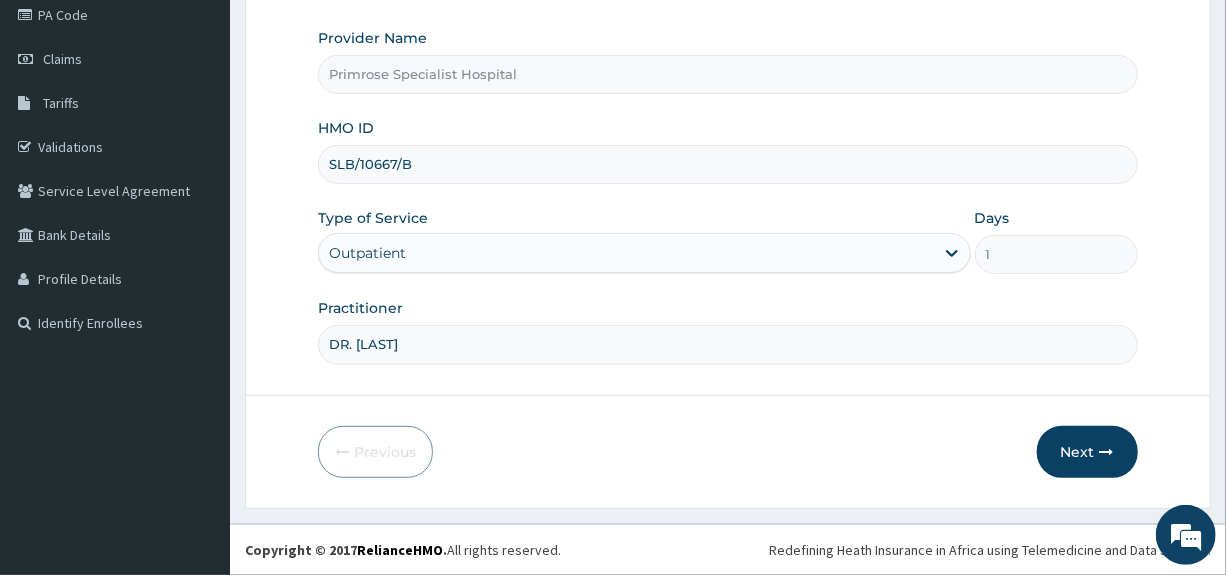 scroll, scrollTop: 244, scrollLeft: 0, axis: vertical 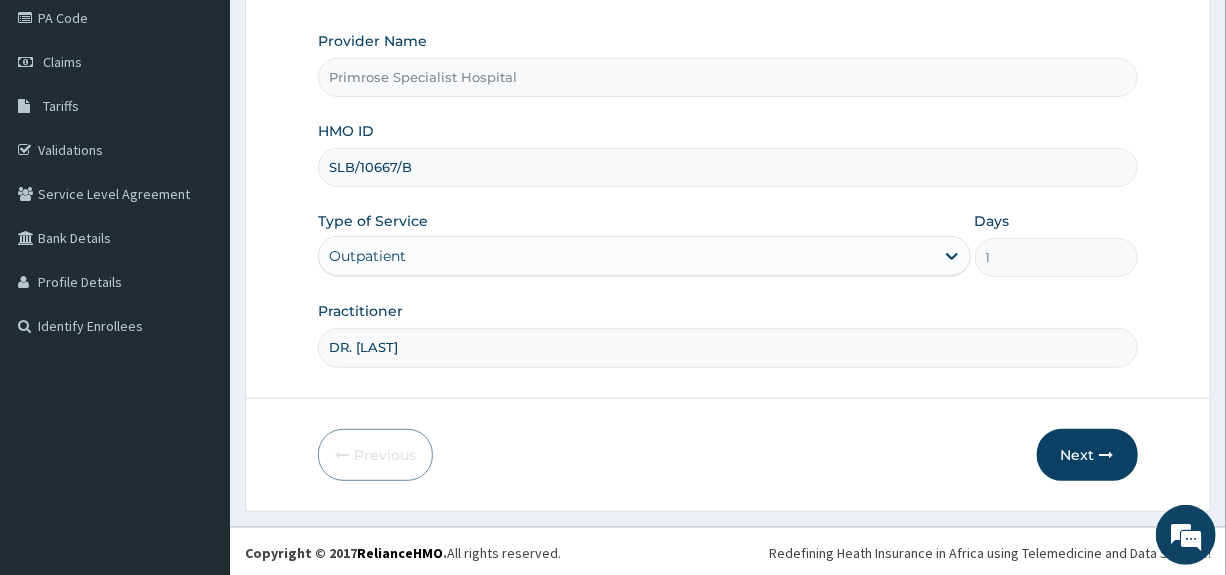 drag, startPoint x: 442, startPoint y: 162, endPoint x: 281, endPoint y: 163, distance: 161.00311 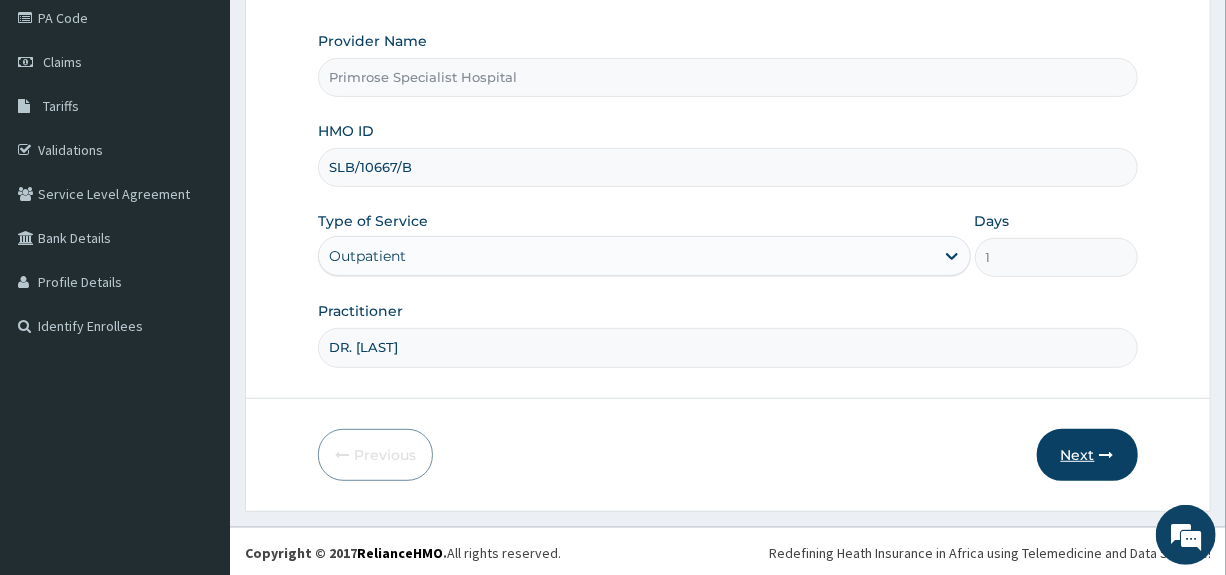 click on "Next" at bounding box center (1087, 455) 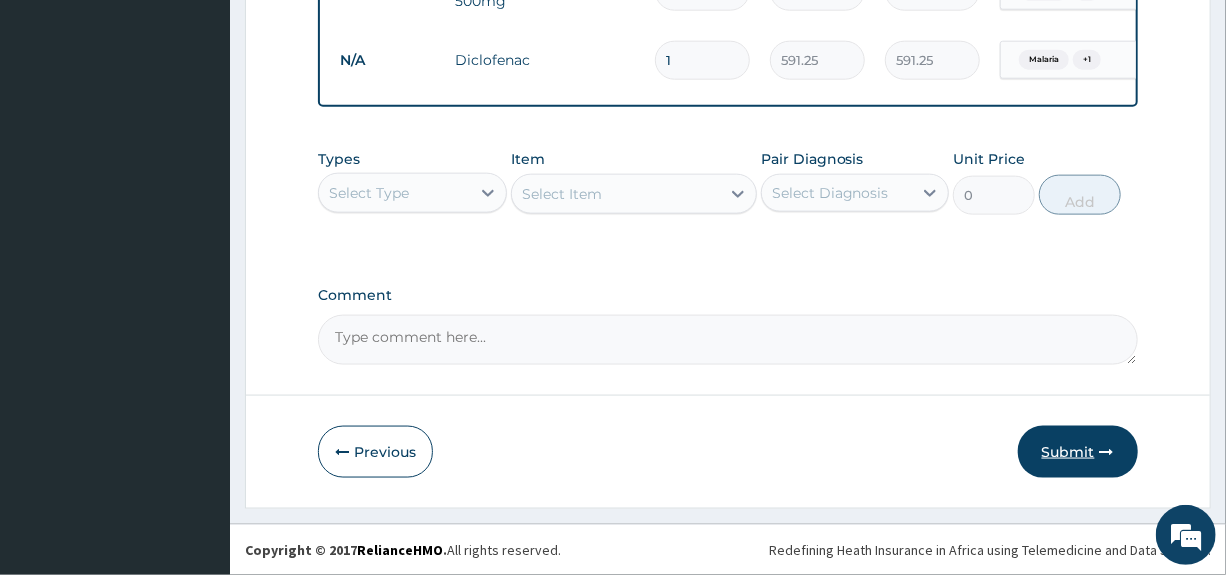 click on "Submit" at bounding box center [1078, 452] 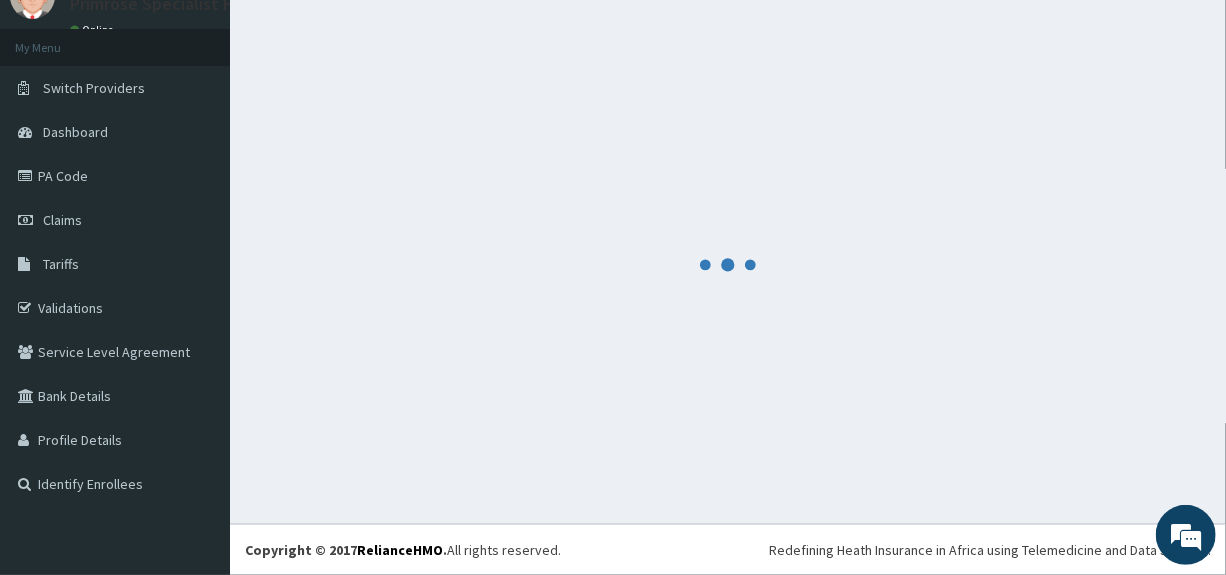scroll, scrollTop: 86, scrollLeft: 0, axis: vertical 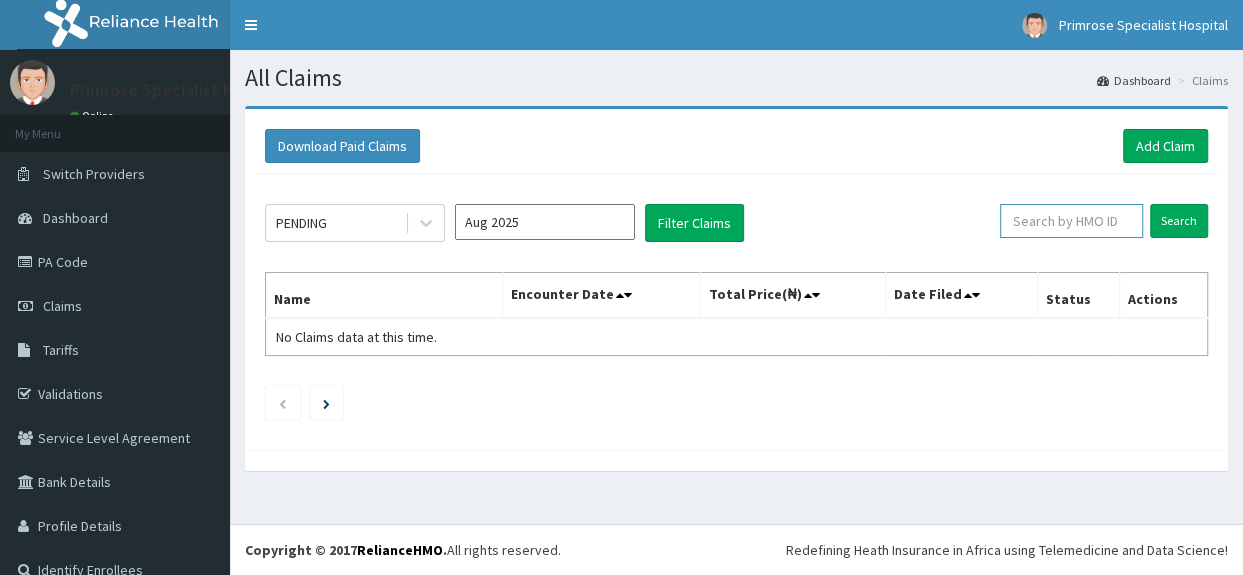 click at bounding box center (1071, 221) 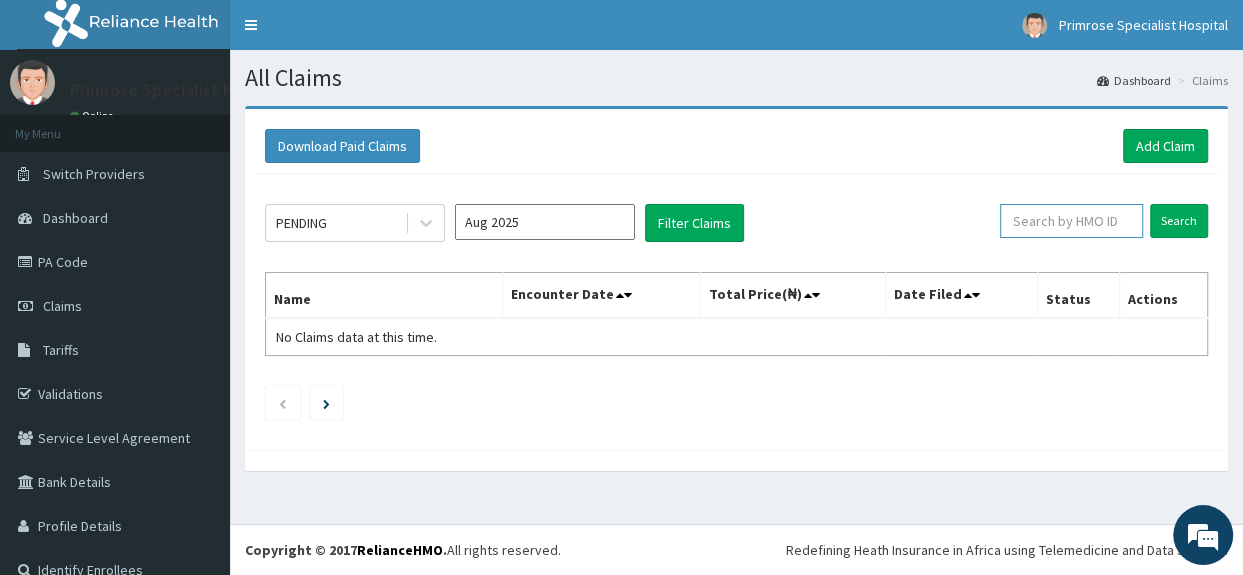 paste on "SLB/10667/B" 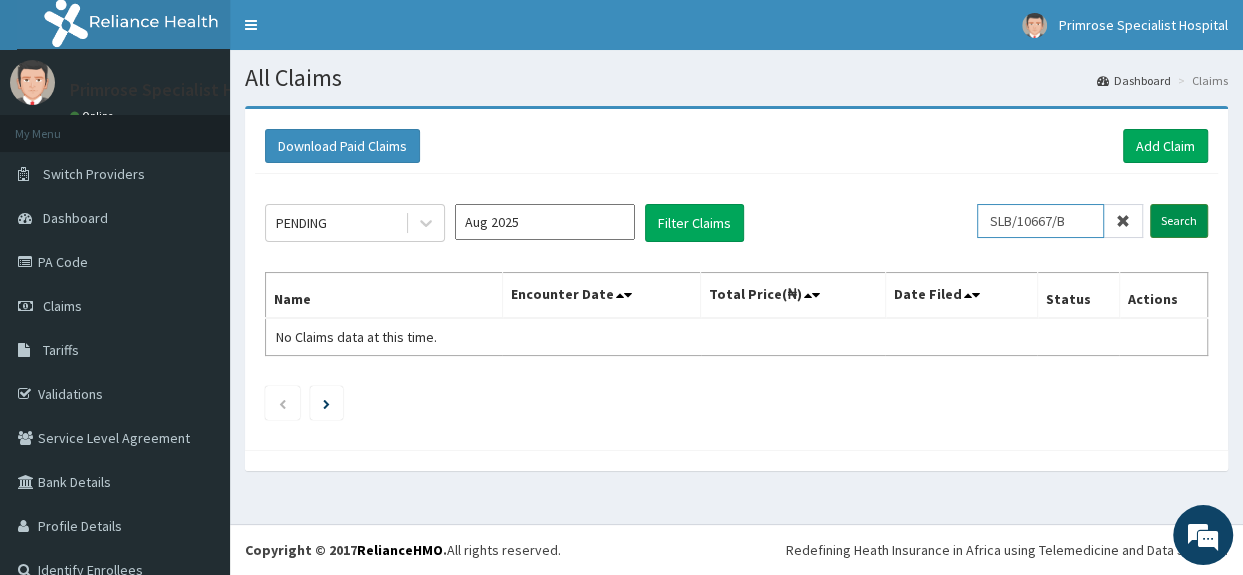 type on "SLB/10667/B" 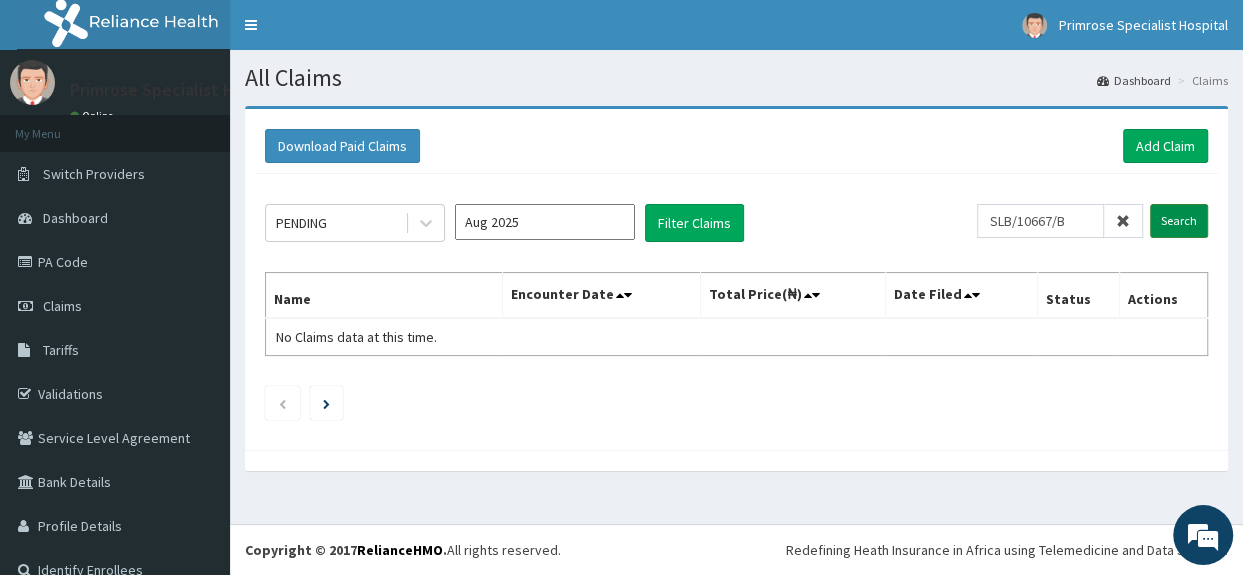 click on "Search" at bounding box center (1179, 221) 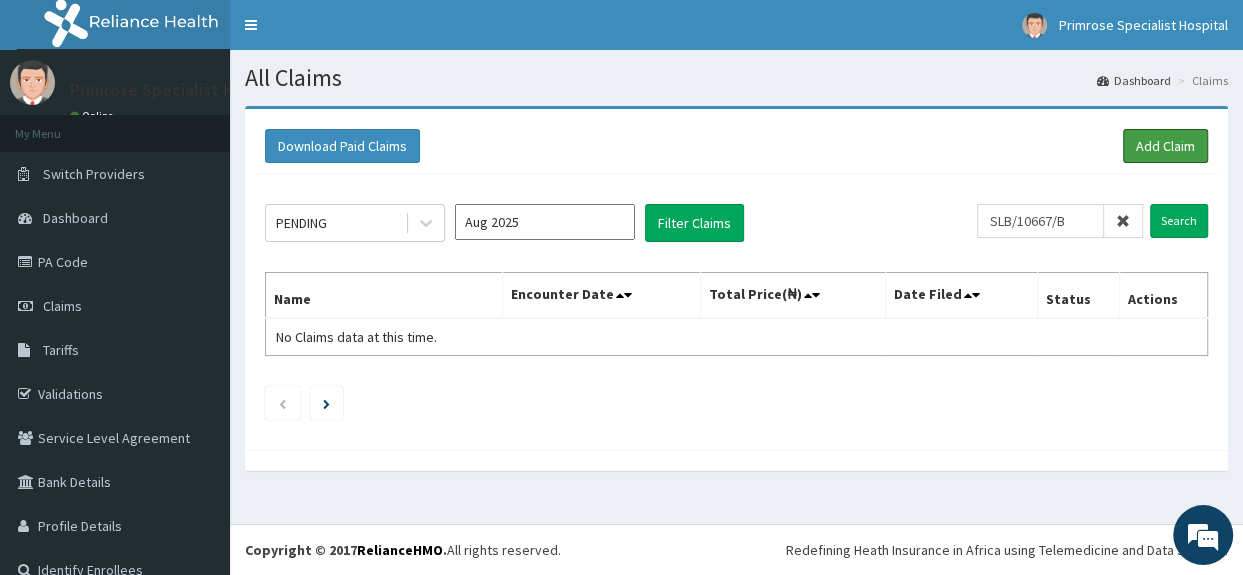 drag, startPoint x: 1158, startPoint y: 142, endPoint x: 980, endPoint y: 109, distance: 181.03314 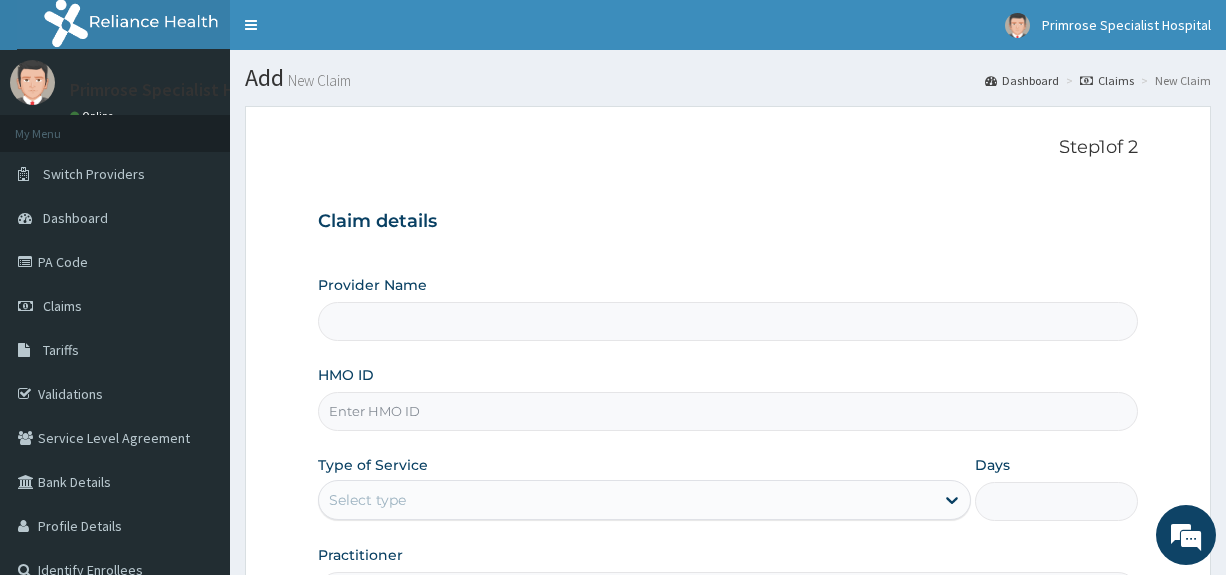 type on "Primrose Specialist Hospital" 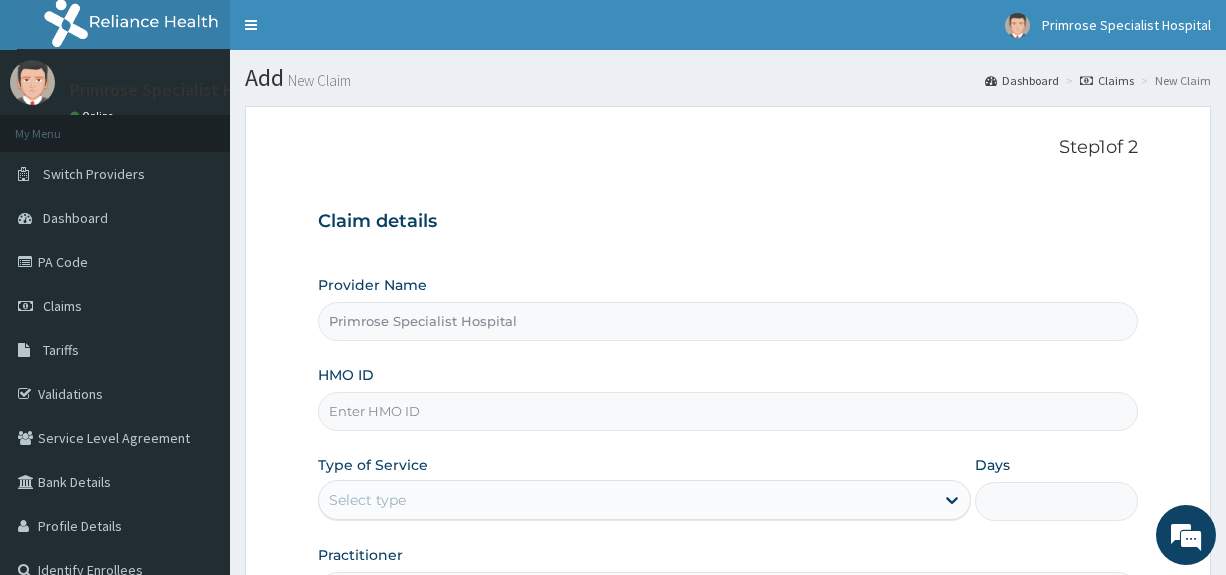 scroll, scrollTop: 0, scrollLeft: 0, axis: both 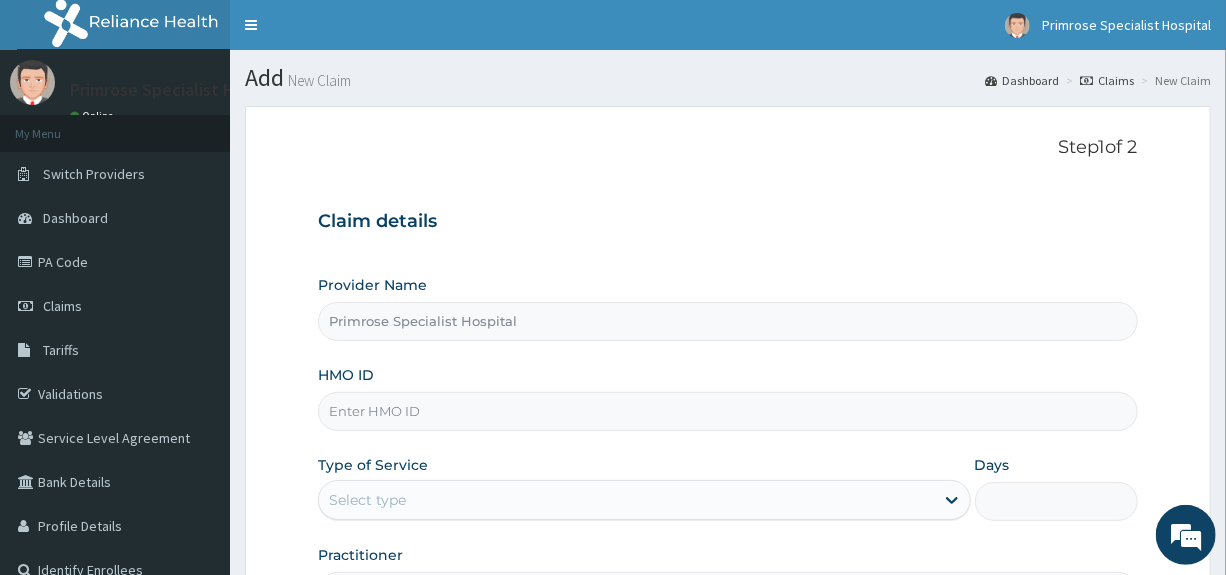 click on "HMO ID" at bounding box center (727, 411) 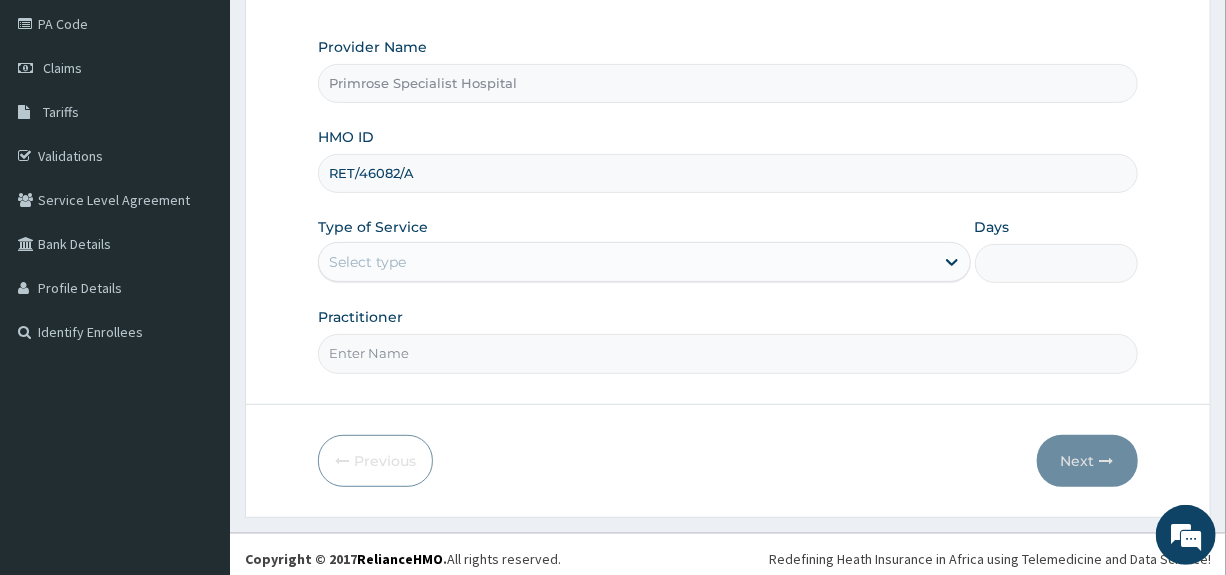 scroll, scrollTop: 244, scrollLeft: 0, axis: vertical 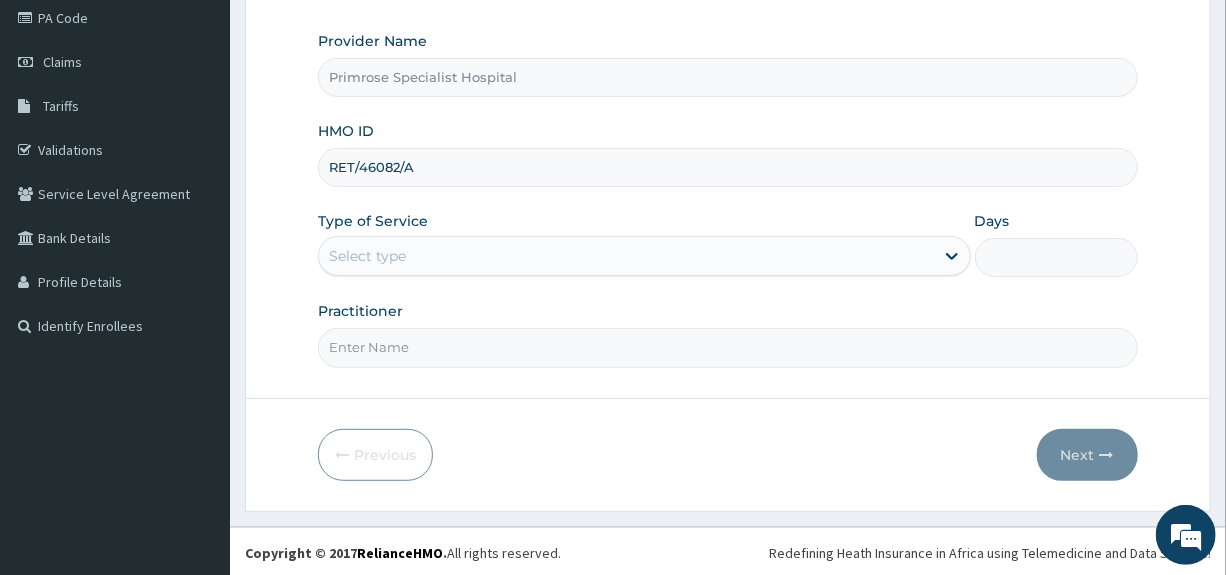 type on "RET/46082/A" 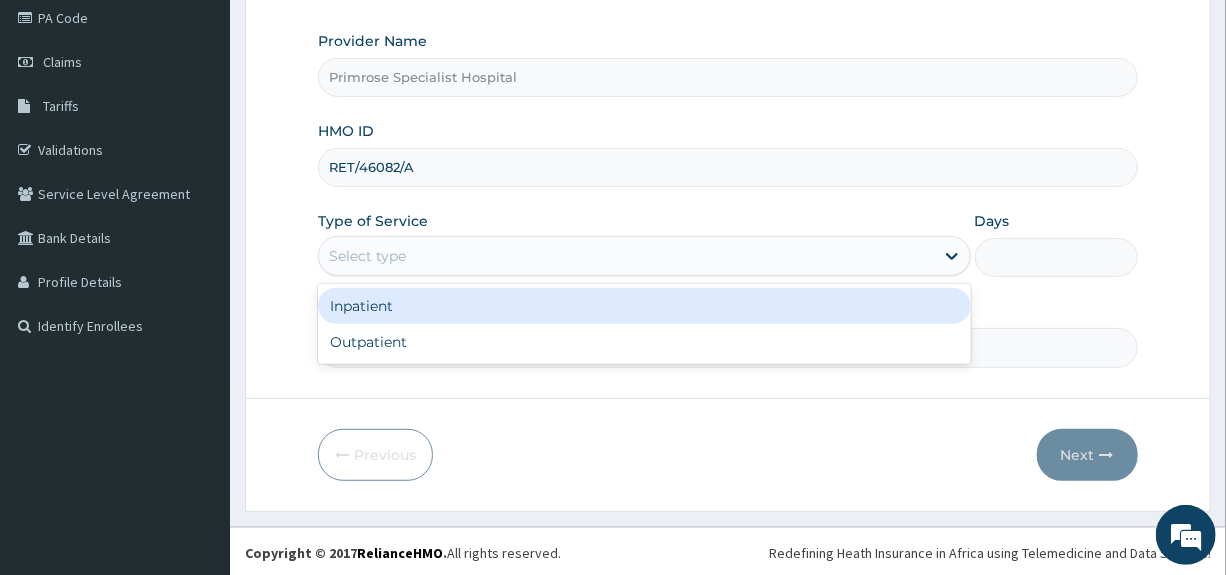 click on "Select type" at bounding box center [626, 256] 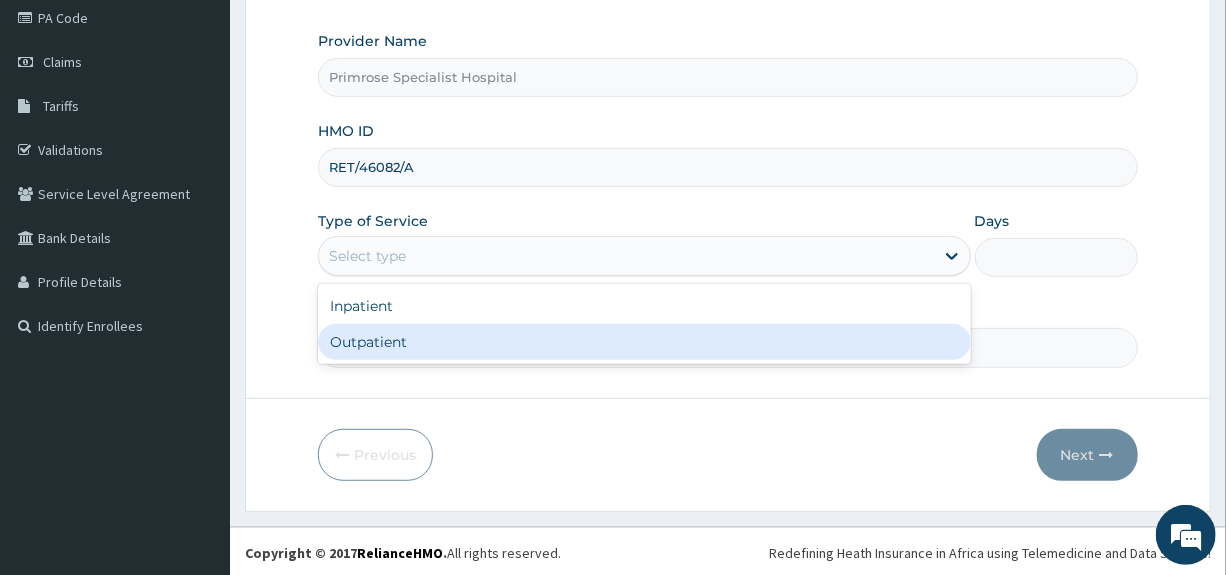 click on "Outpatient" at bounding box center (644, 342) 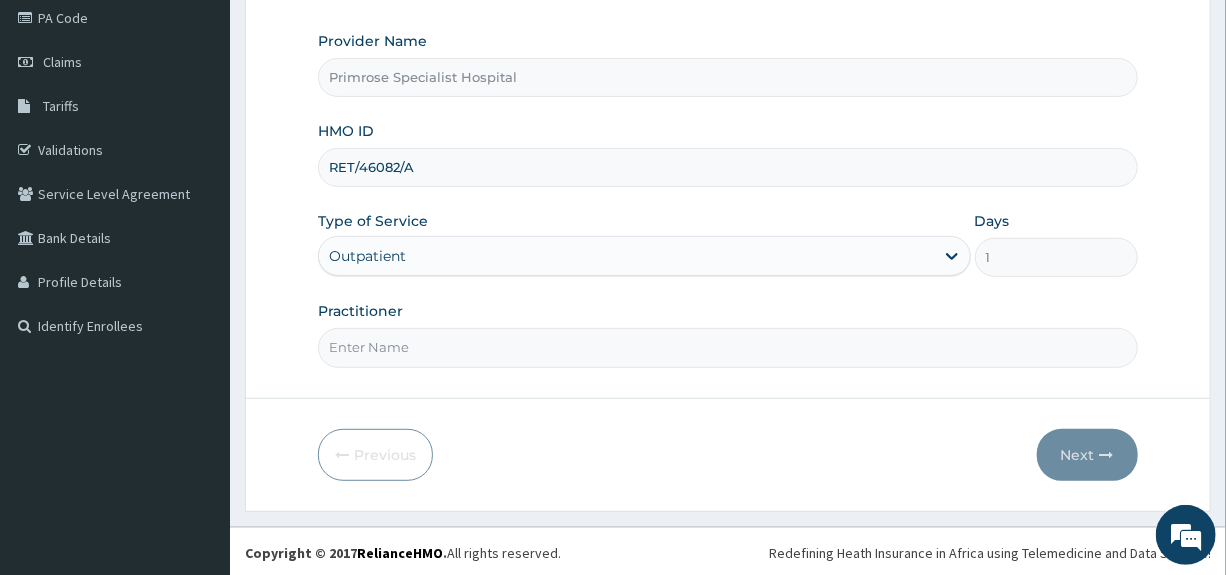 click on "Practitioner" at bounding box center [727, 347] 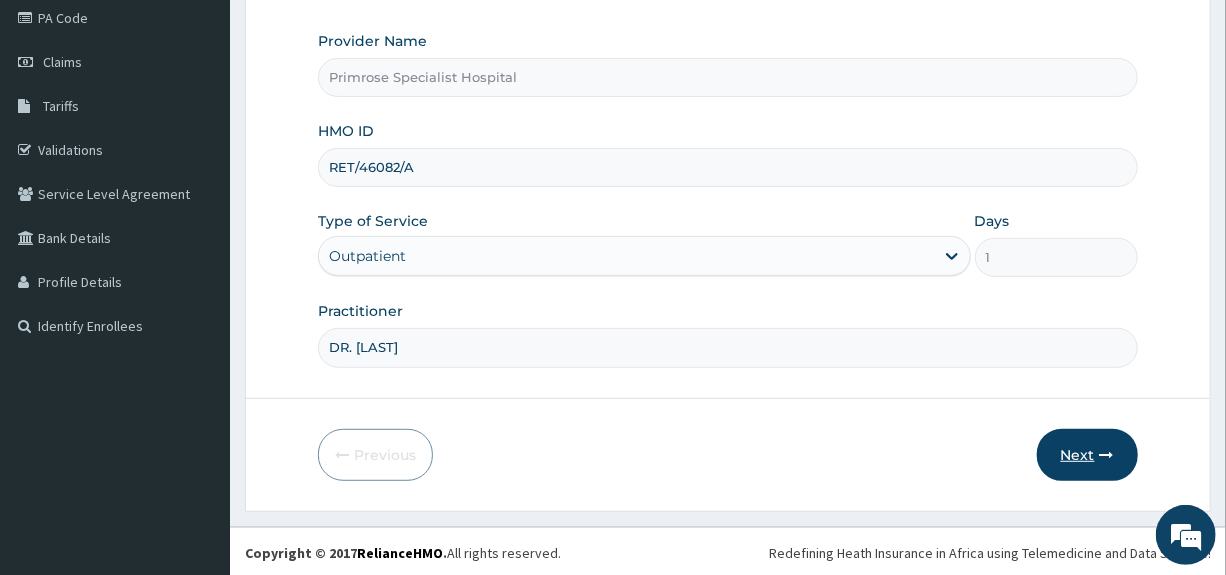 click on "Next" at bounding box center (1087, 455) 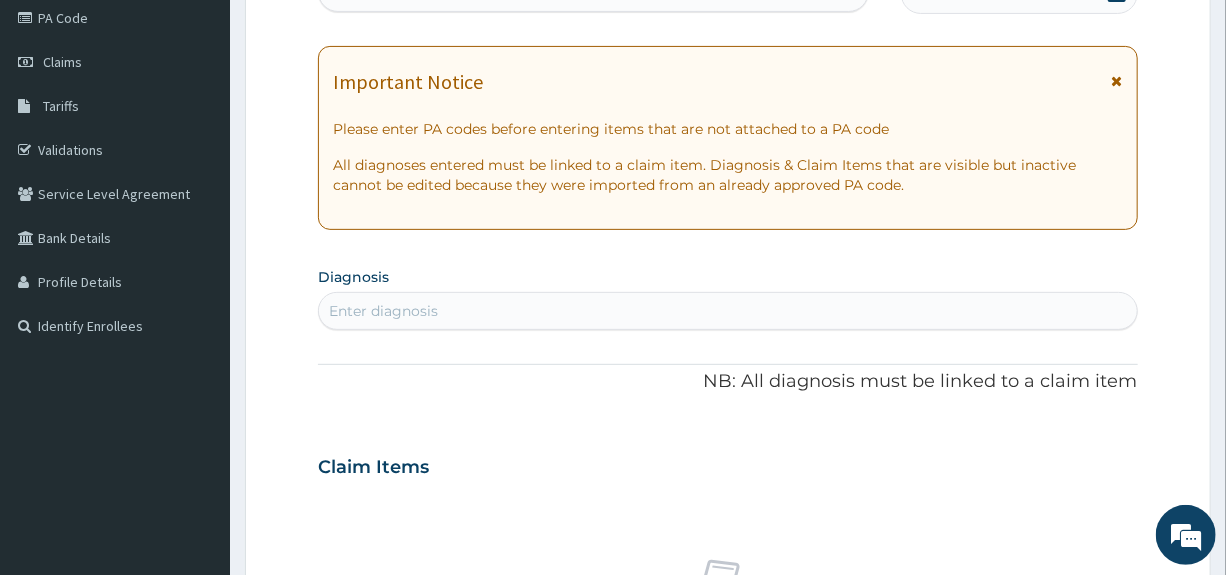 scroll, scrollTop: 0, scrollLeft: 0, axis: both 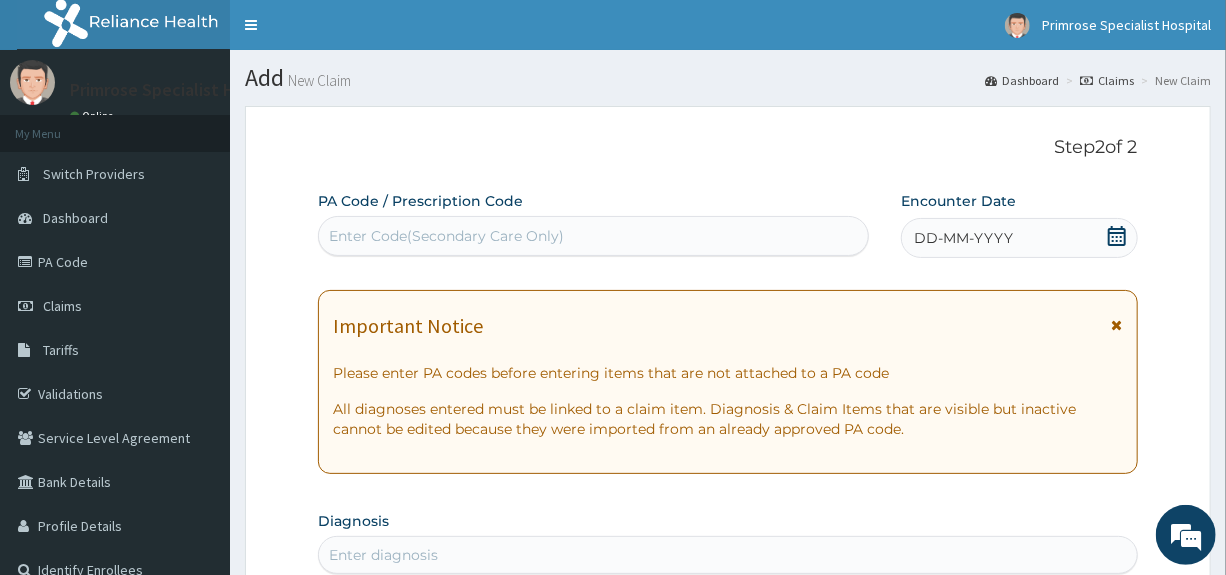 click 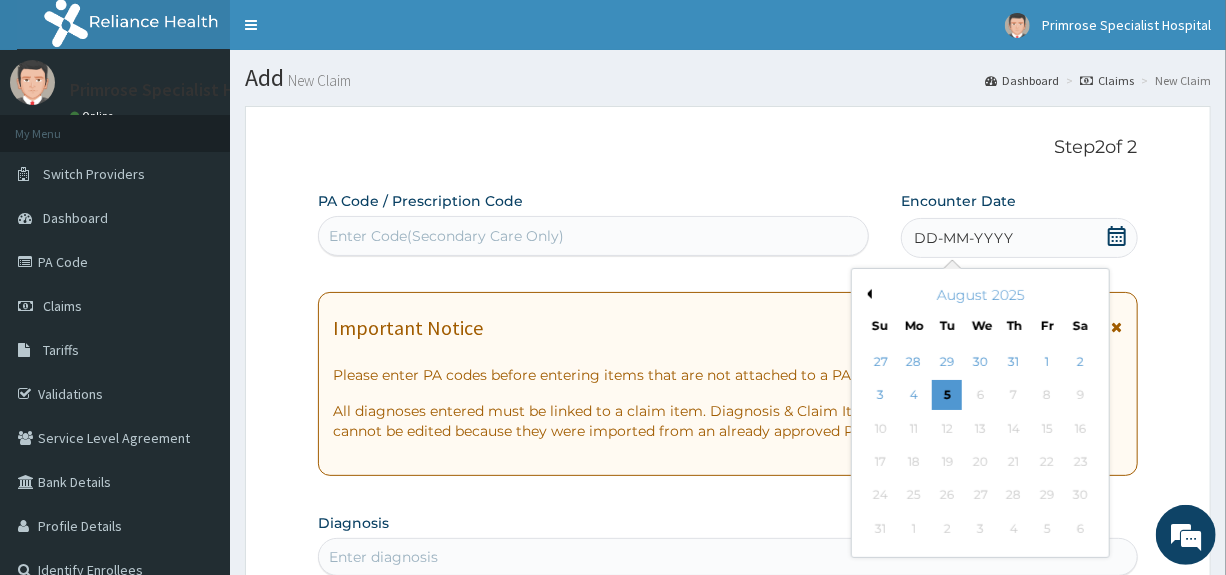 click on "Previous Month" at bounding box center (867, 294) 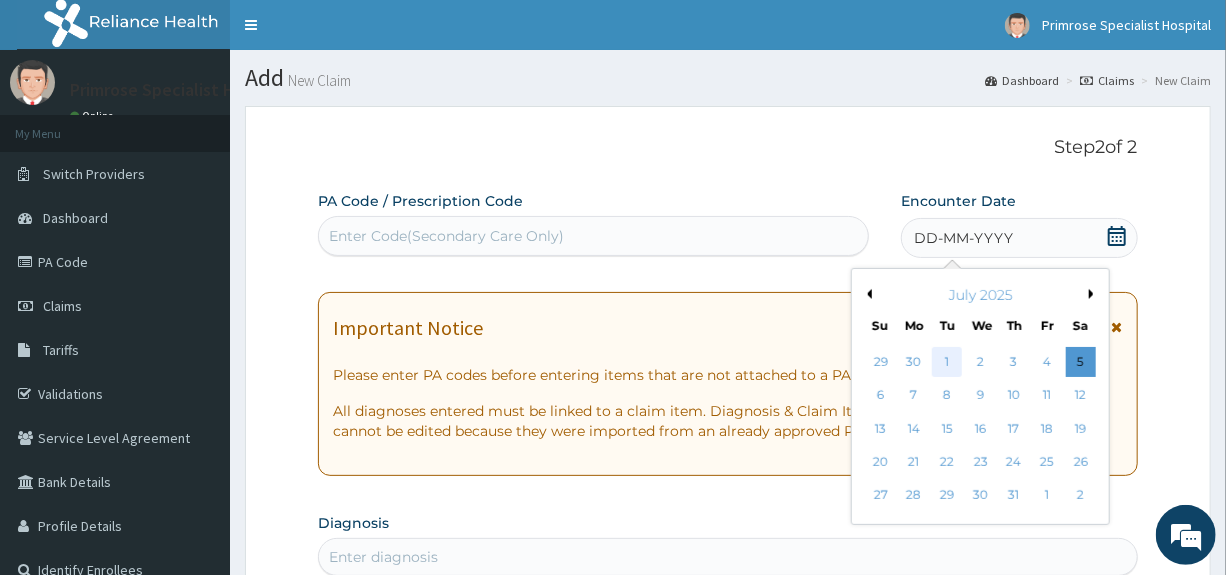 click on "1" at bounding box center [948, 362] 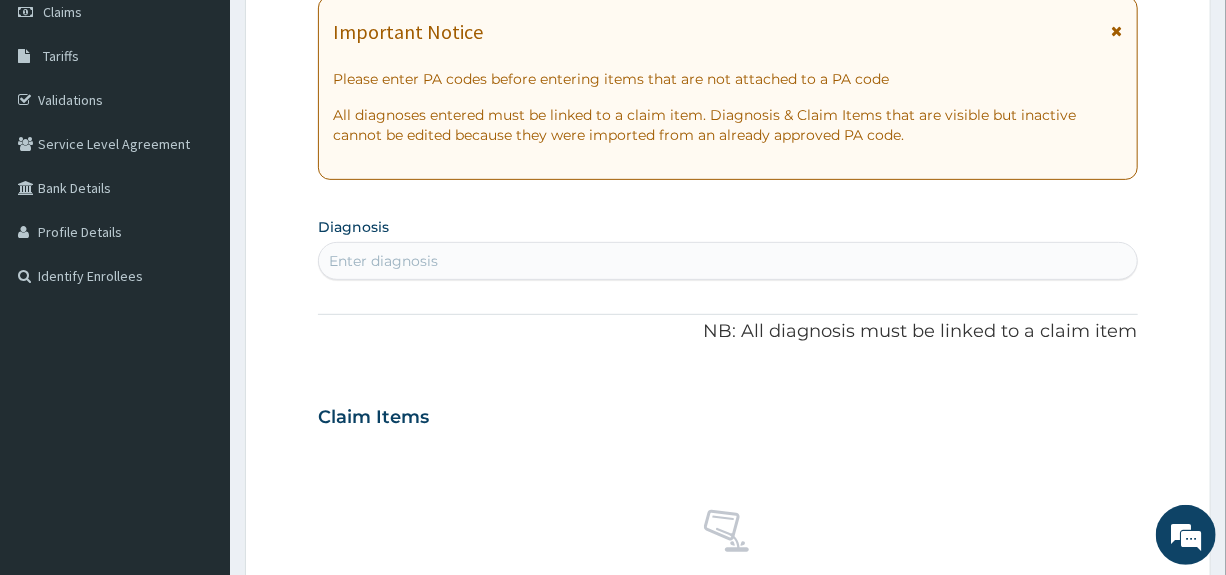 scroll, scrollTop: 300, scrollLeft: 0, axis: vertical 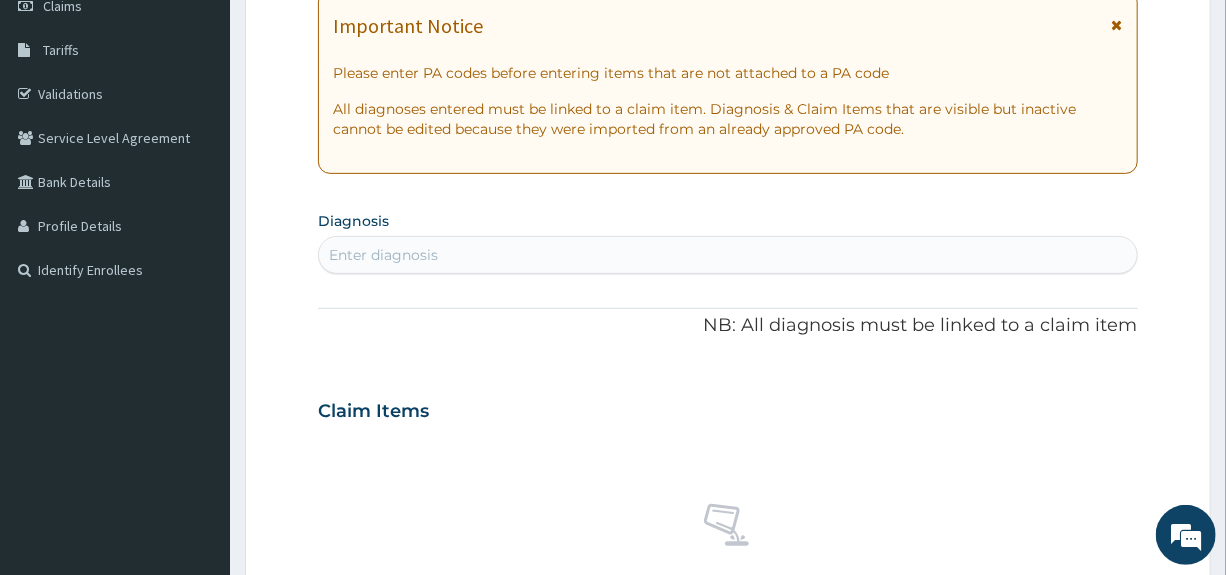 click on "Enter diagnosis" at bounding box center [727, 255] 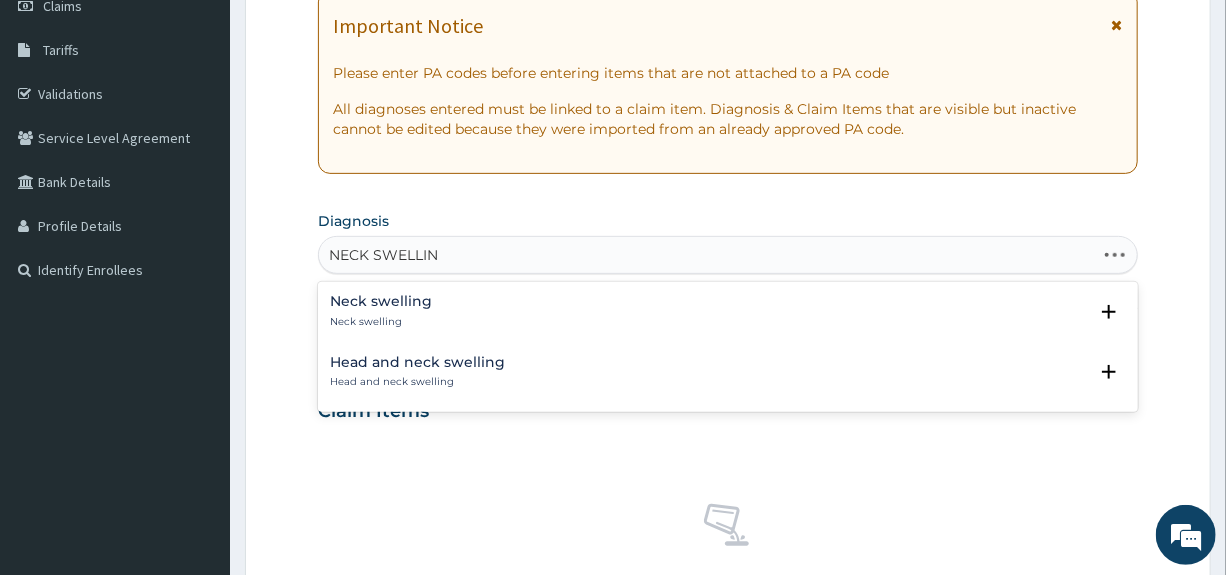 type on "NECK SWELLING" 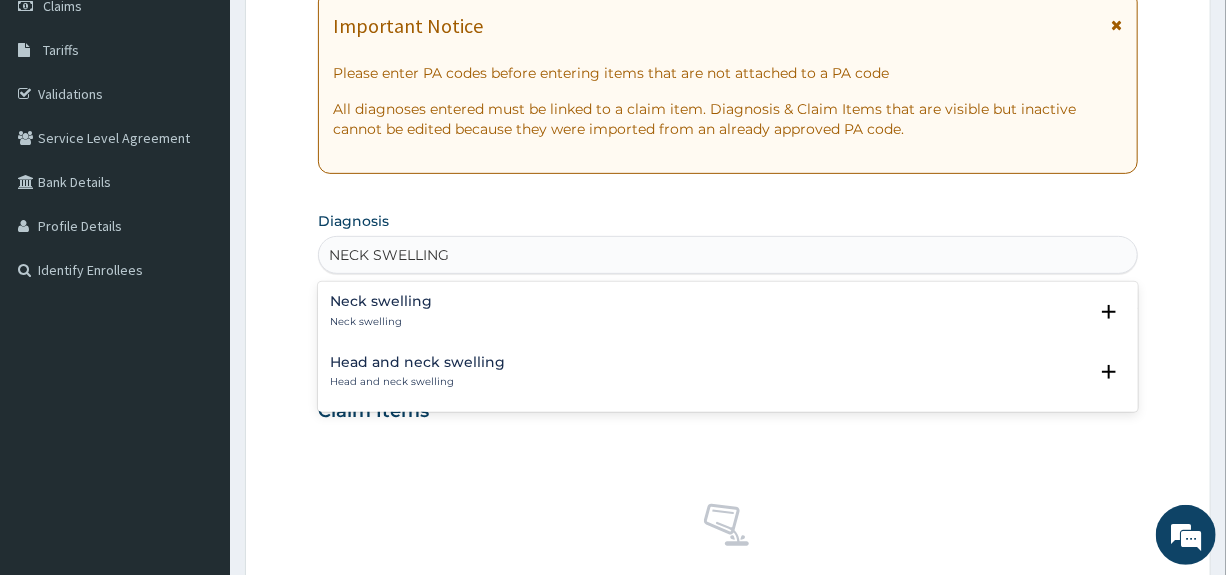 click on "Neck swelling" at bounding box center (381, 301) 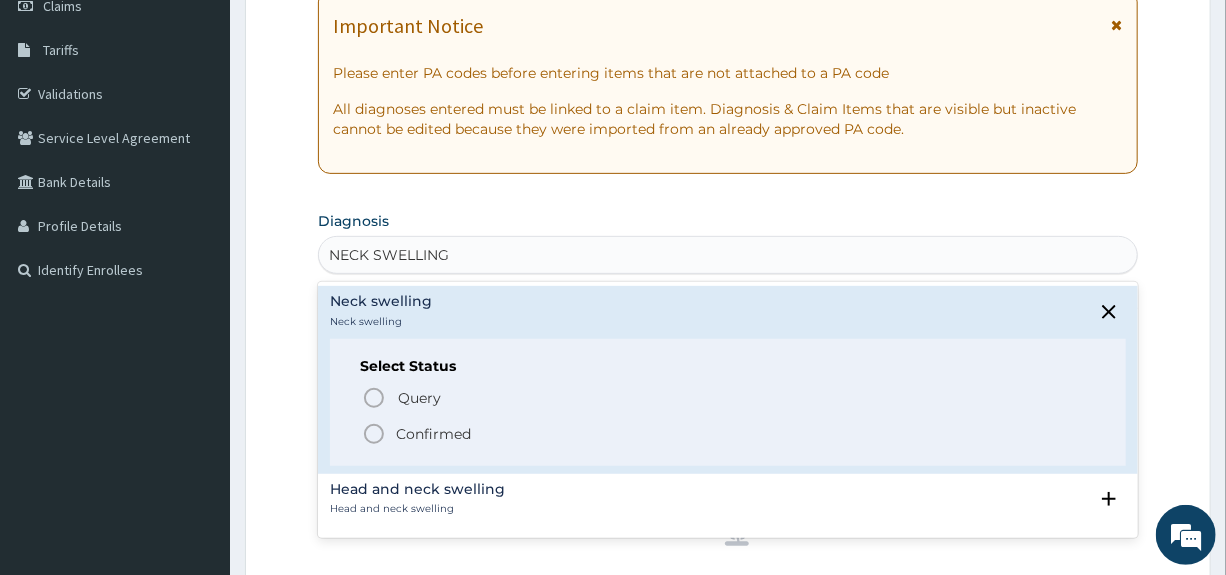 click on "Confirmed" at bounding box center (433, 434) 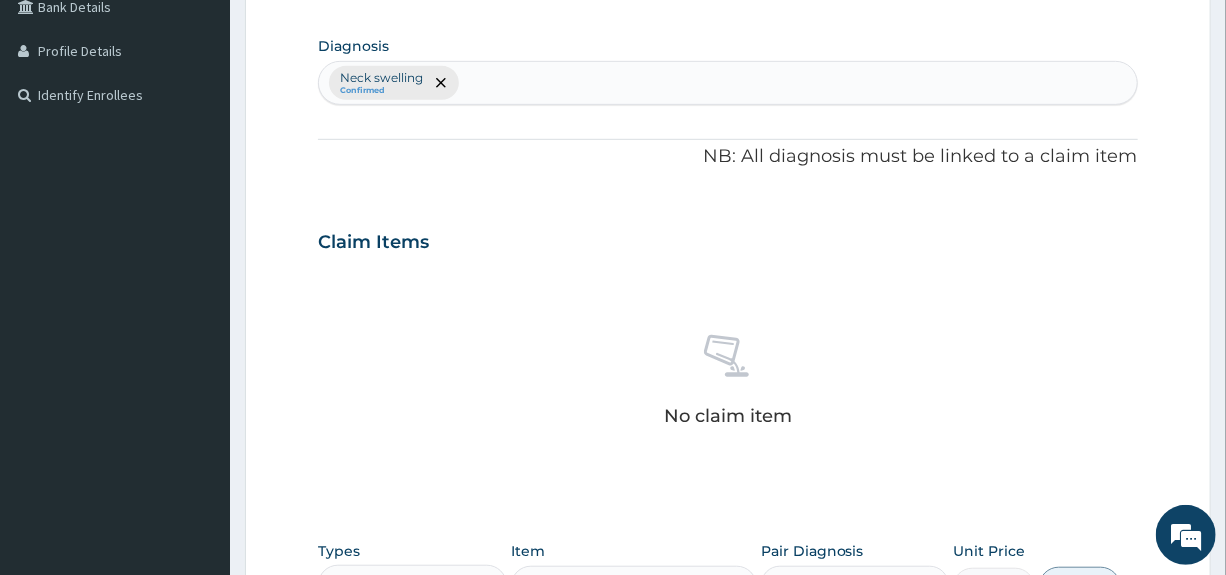 scroll, scrollTop: 700, scrollLeft: 0, axis: vertical 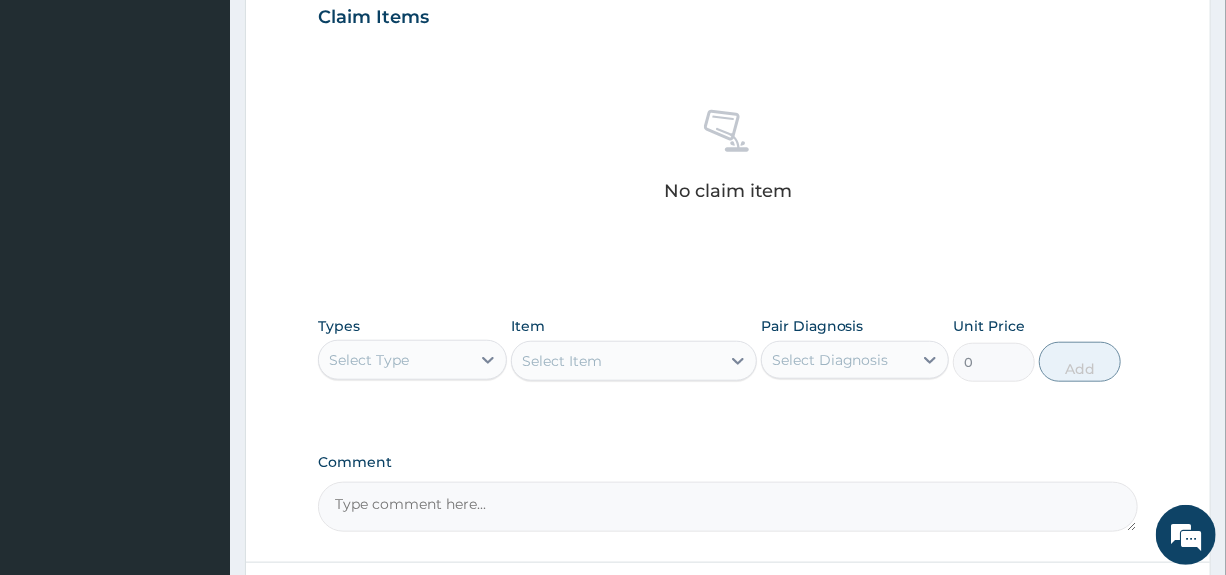 click on "Select Type" at bounding box center (394, 360) 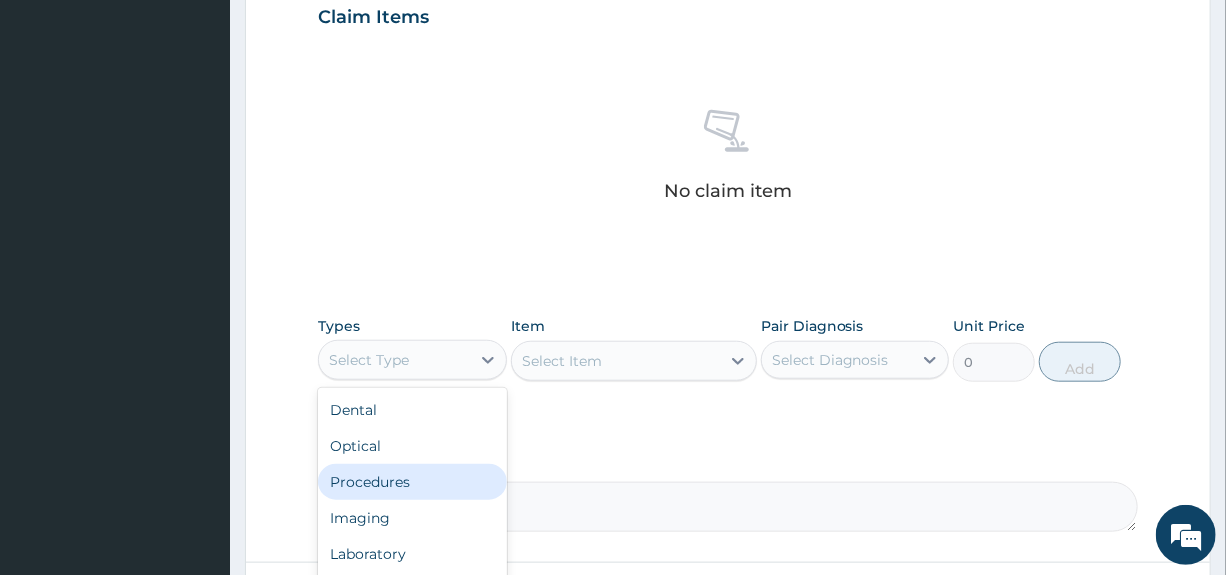 click on "Procedures" at bounding box center (412, 482) 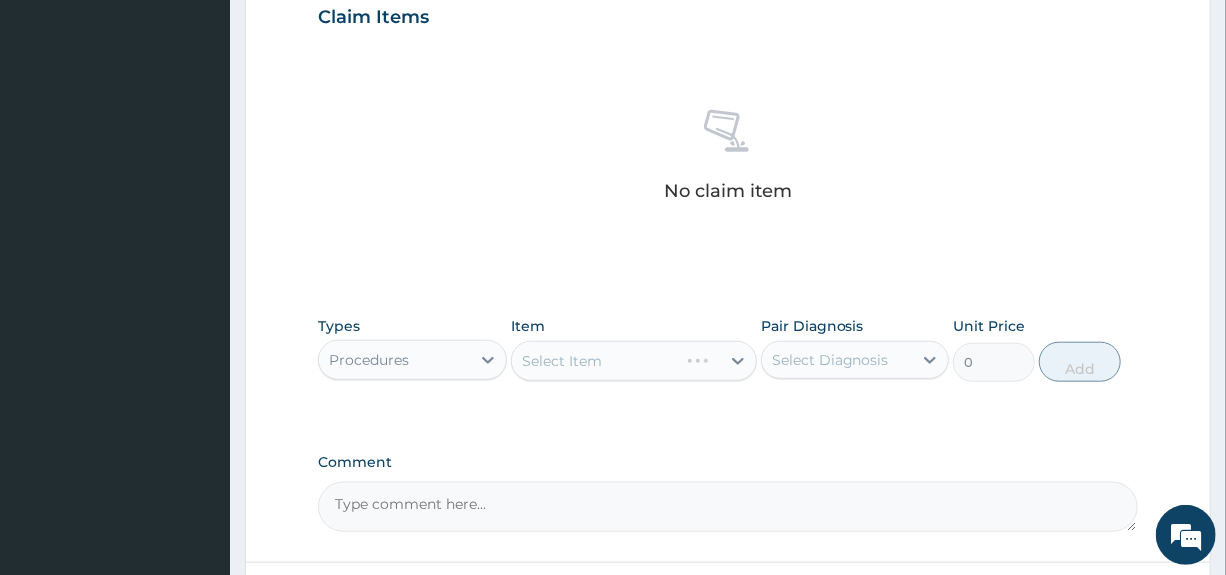 click on "Select Diagnosis" at bounding box center (855, 360) 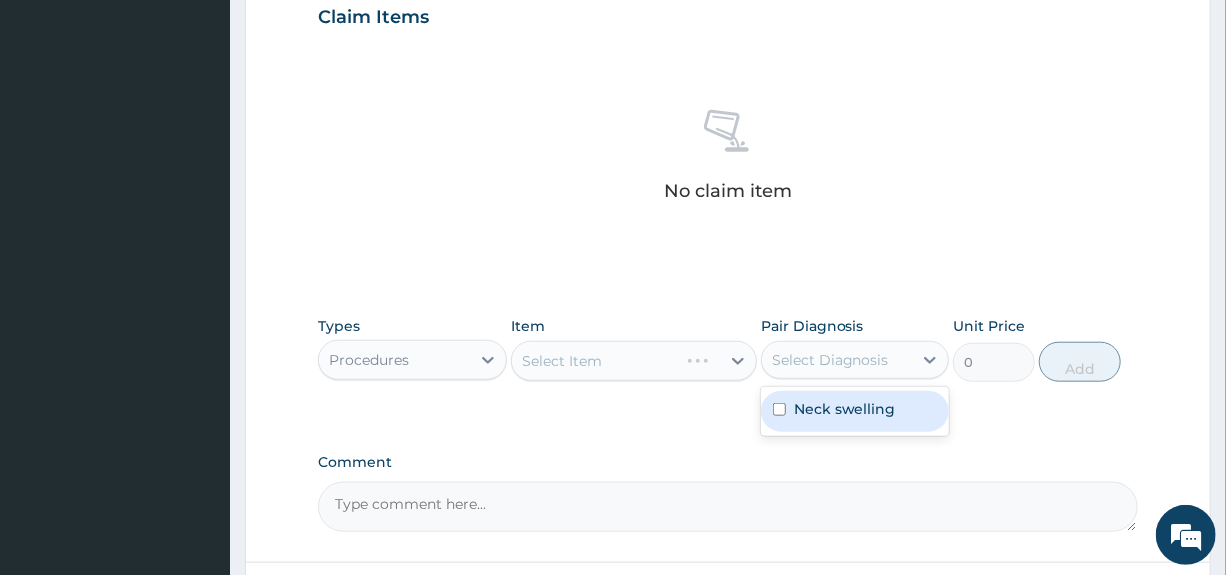 drag, startPoint x: 818, startPoint y: 409, endPoint x: 703, endPoint y: 426, distance: 116.24973 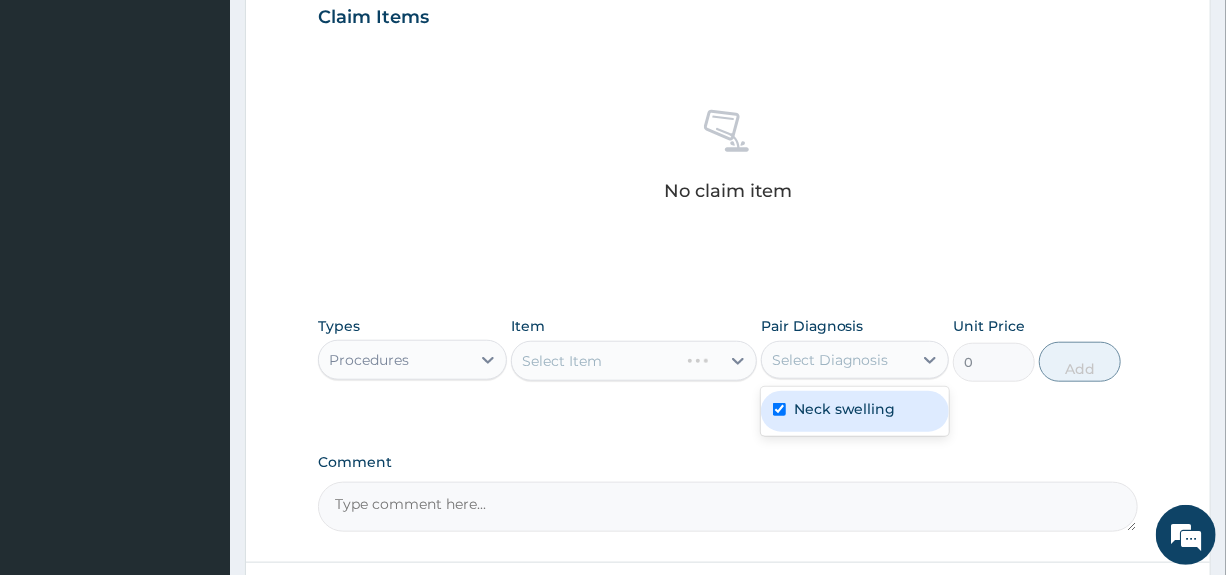 checkbox on "true" 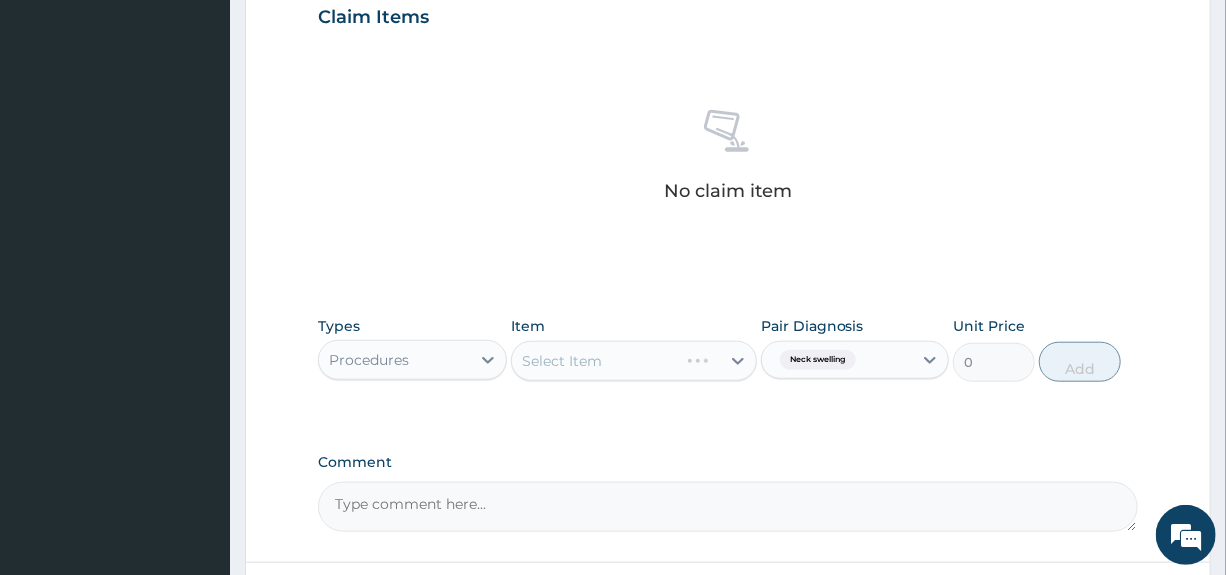 click on "PA Code / Prescription Code Enter Code(Secondary Care Only) Encounter Date 01-07-2025 Important Notice Please enter PA codes before entering items that are not attached to a PA code   All diagnoses entered must be linked to a claim item. Diagnosis & Claim Items that are visible but inactive cannot be edited because they were imported from an already approved PA code. Diagnosis Neck swelling Confirmed NB: All diagnosis must be linked to a claim item Claim Items No claim item Types Procedures Item Select Item Pair Diagnosis Neck swelling Unit Price 0 Add Comment" at bounding box center (727, 11) 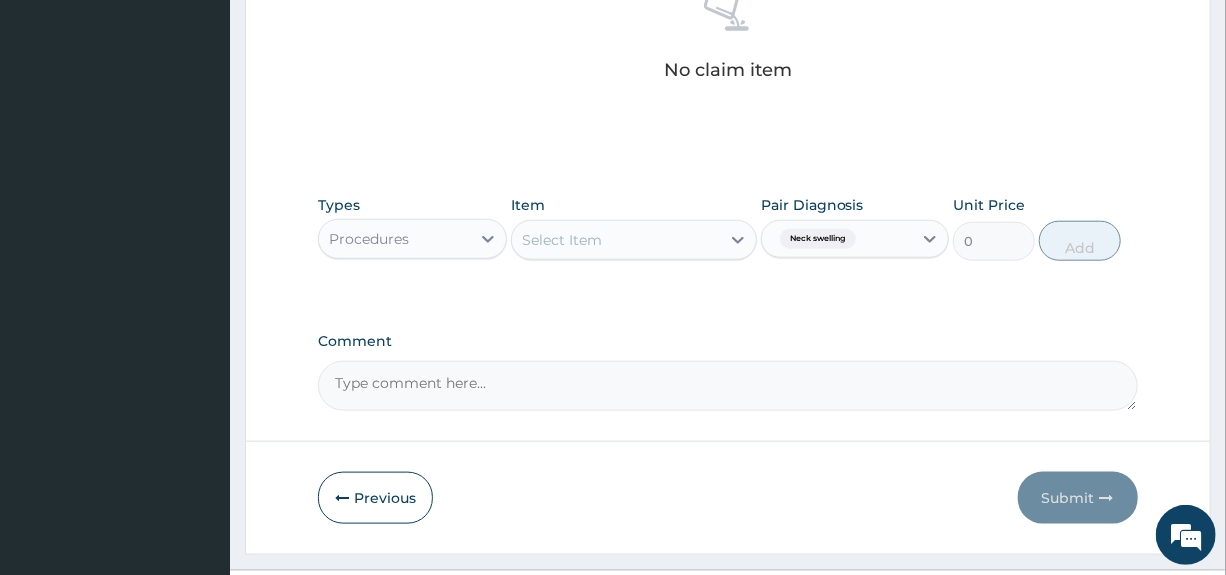 scroll, scrollTop: 865, scrollLeft: 0, axis: vertical 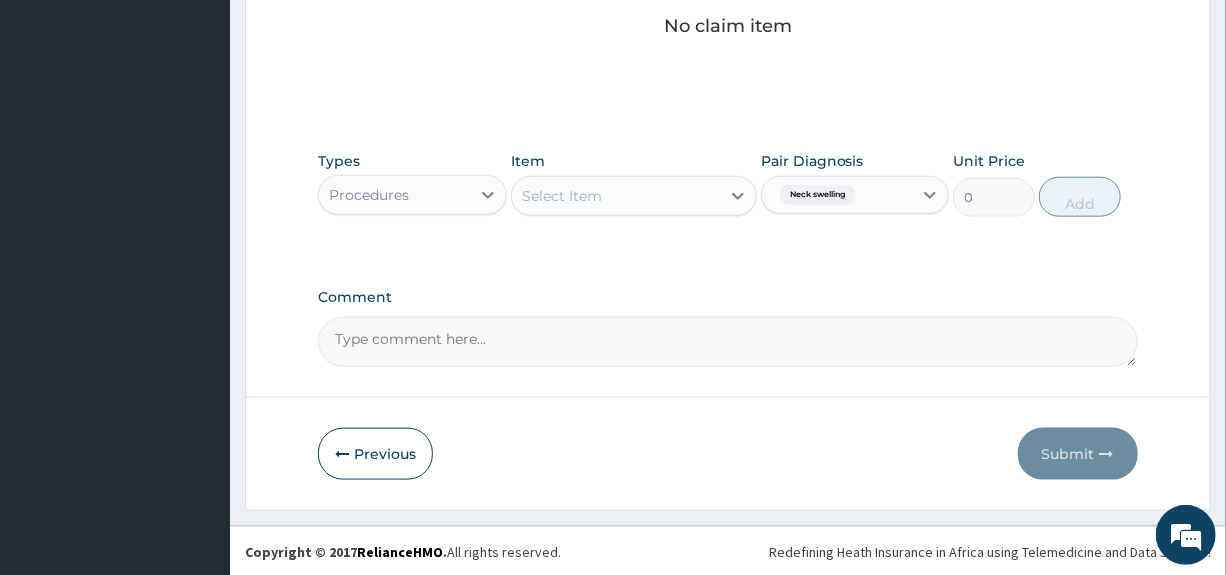 click on "Select Item" at bounding box center [634, 196] 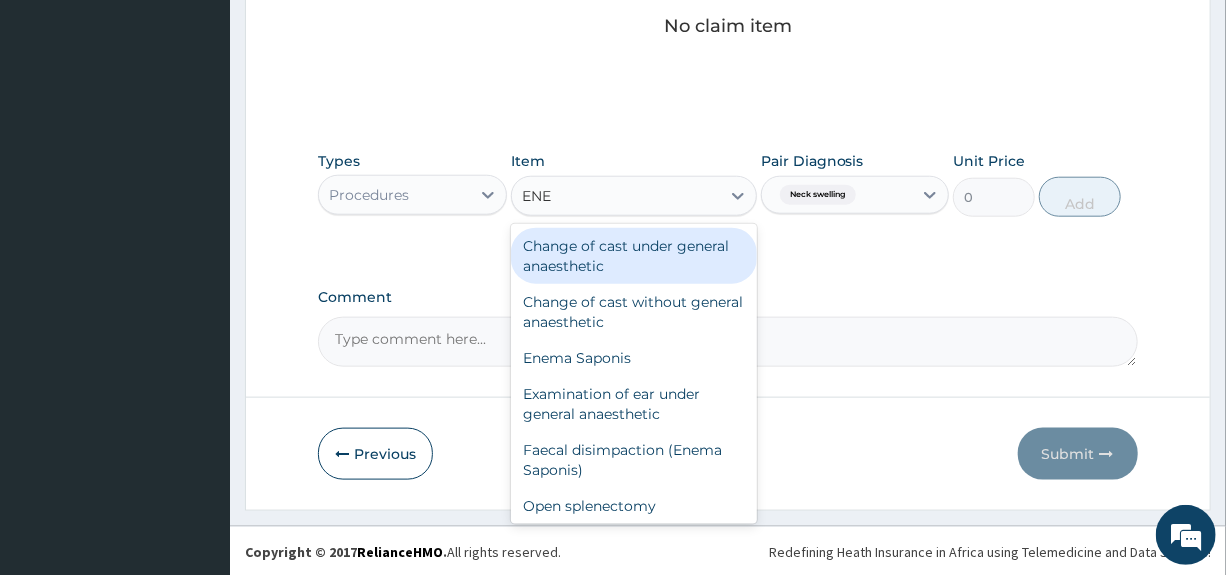 type on "ENER" 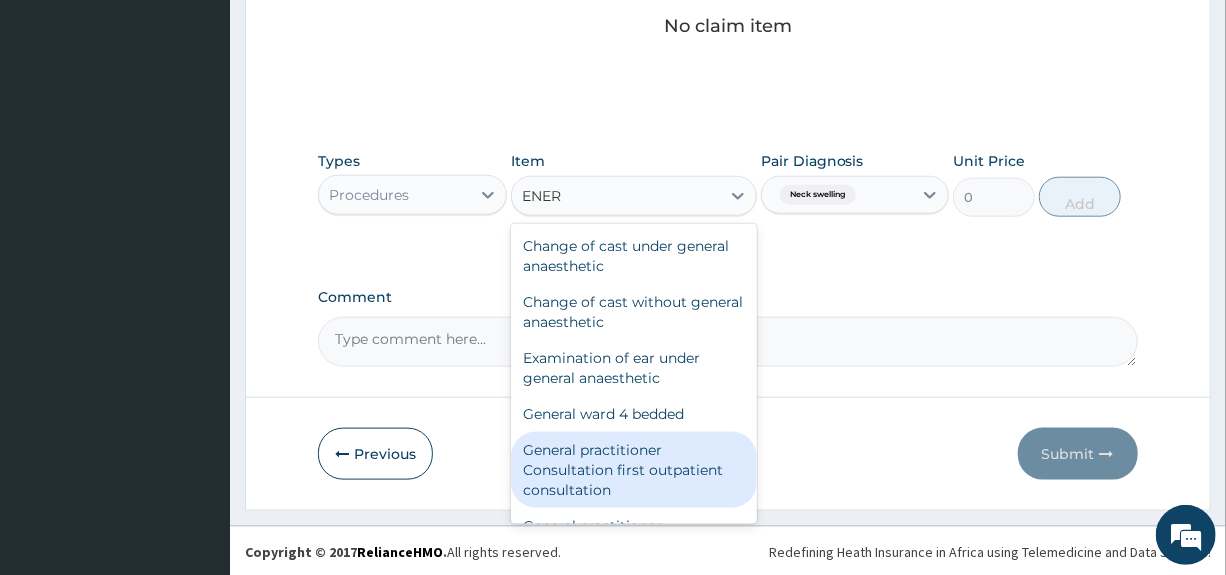click on "General practitioner Consultation first outpatient consultation" at bounding box center (634, 470) 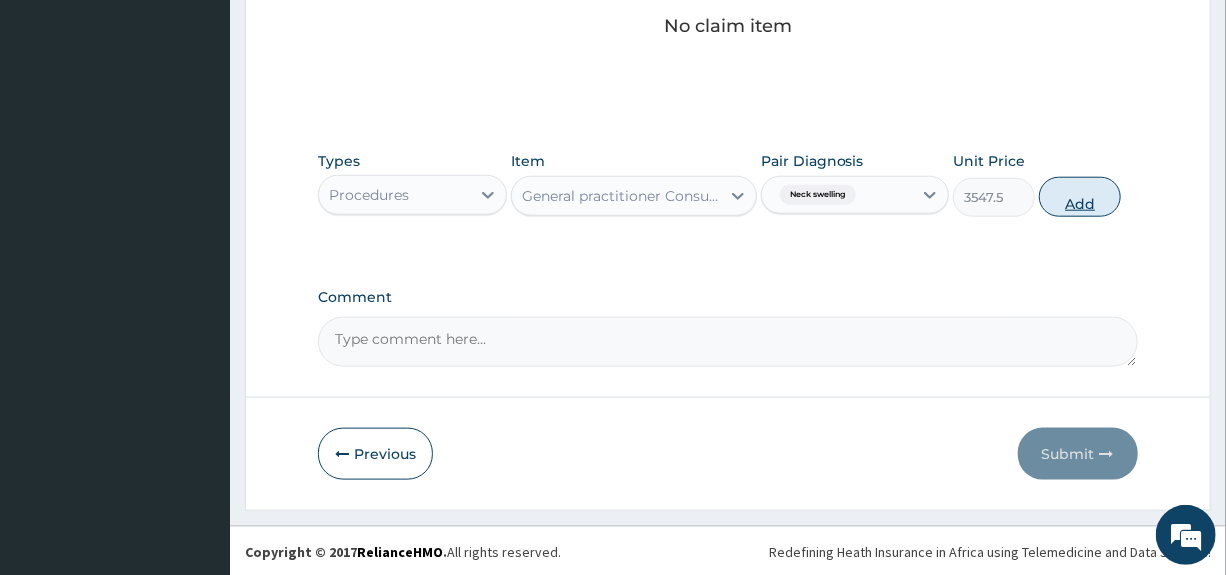 click on "Add" at bounding box center [1080, 197] 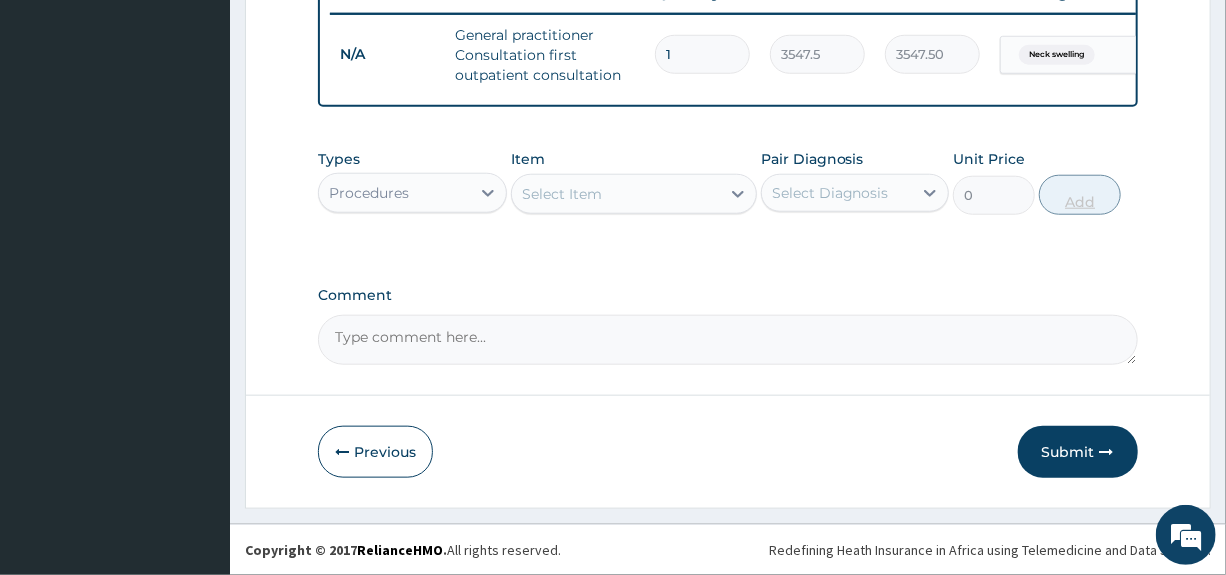 scroll, scrollTop: 797, scrollLeft: 0, axis: vertical 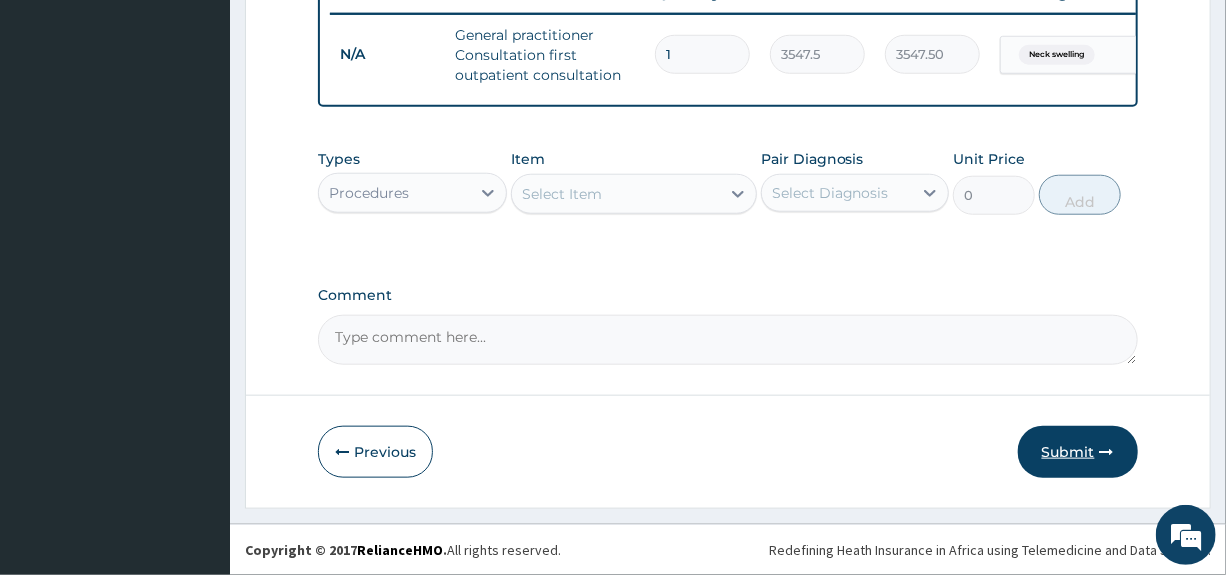 click on "Submit" at bounding box center (1078, 452) 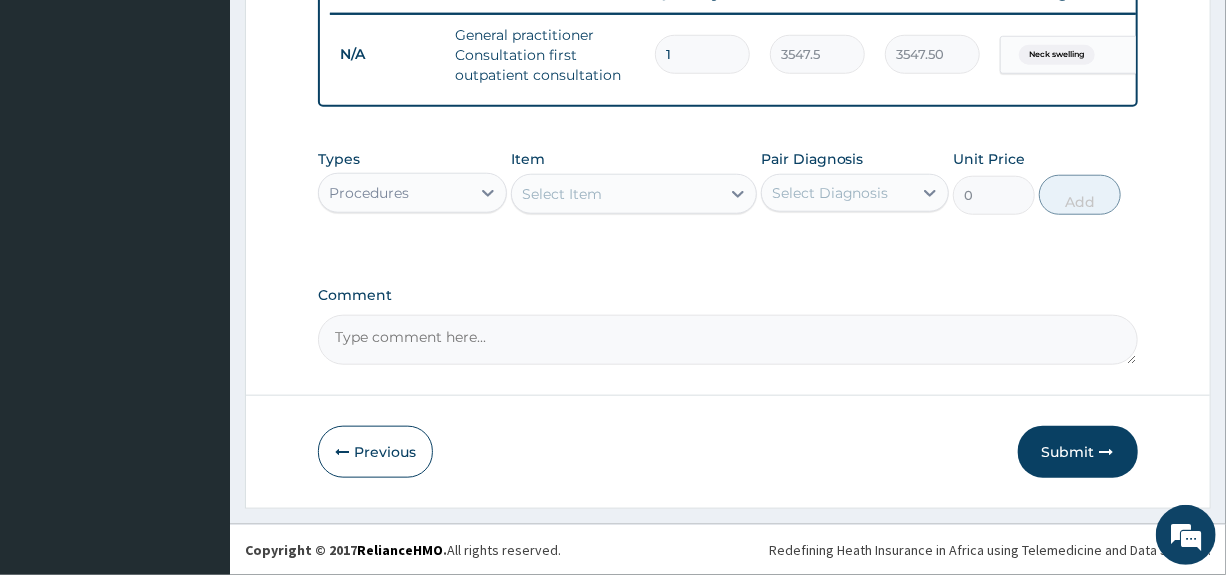 scroll, scrollTop: 86, scrollLeft: 0, axis: vertical 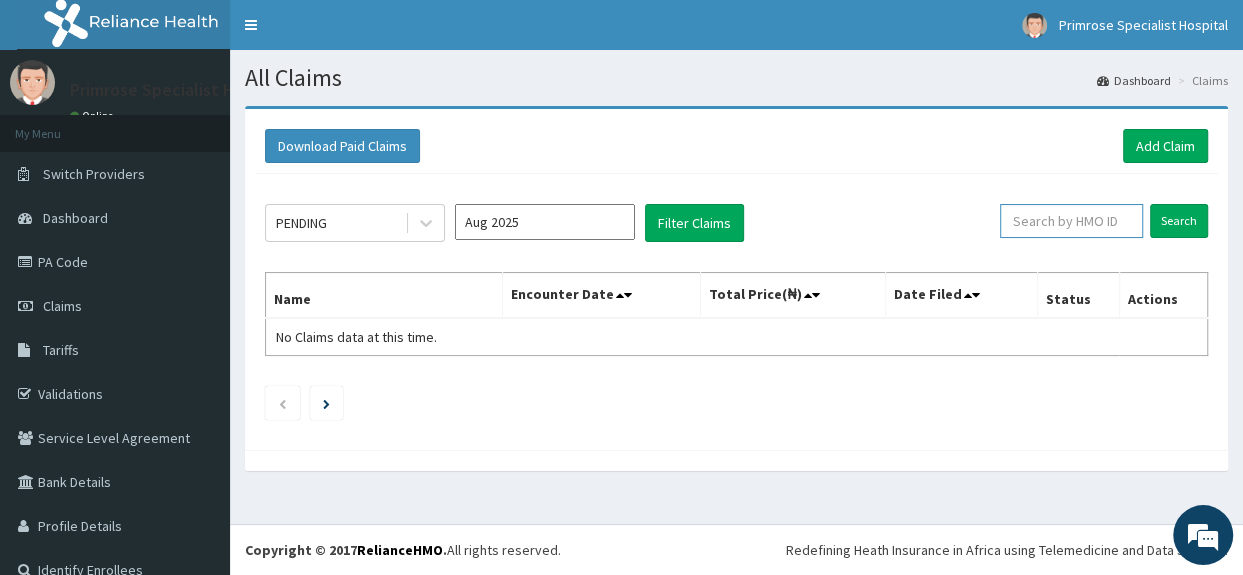 click at bounding box center [1071, 221] 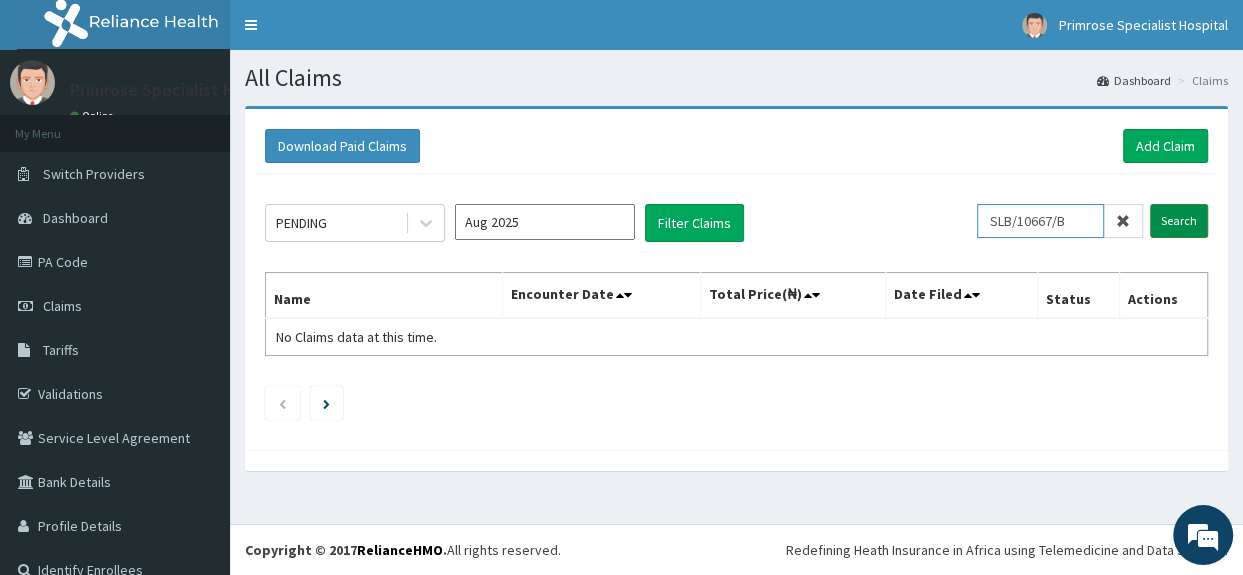 type on "SLB/10667/B" 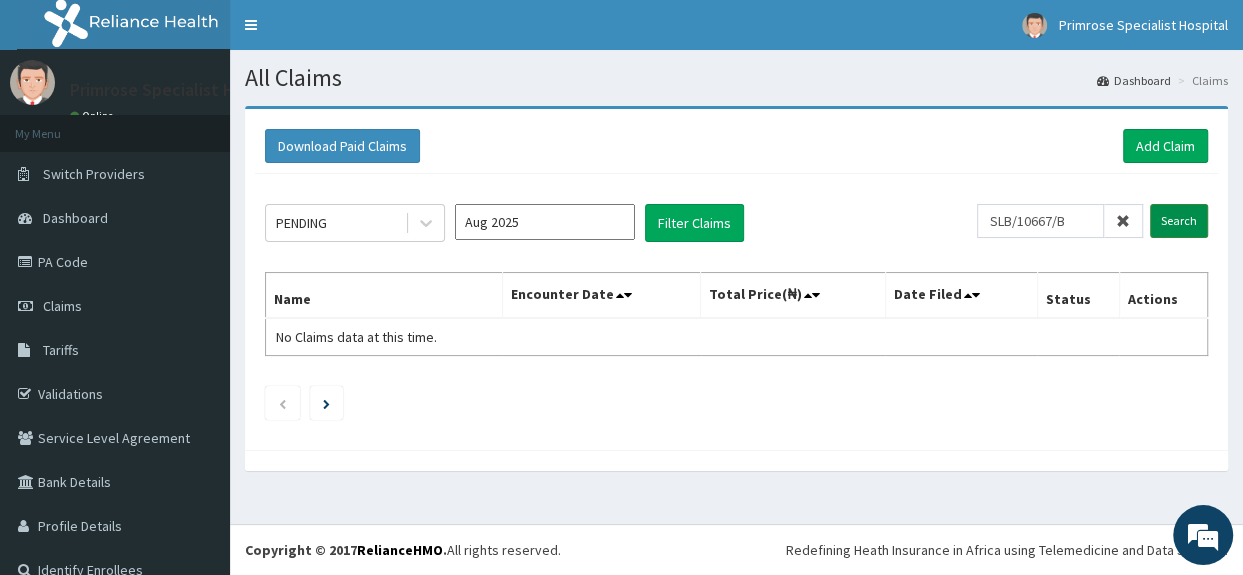 click on "Search" at bounding box center (1179, 221) 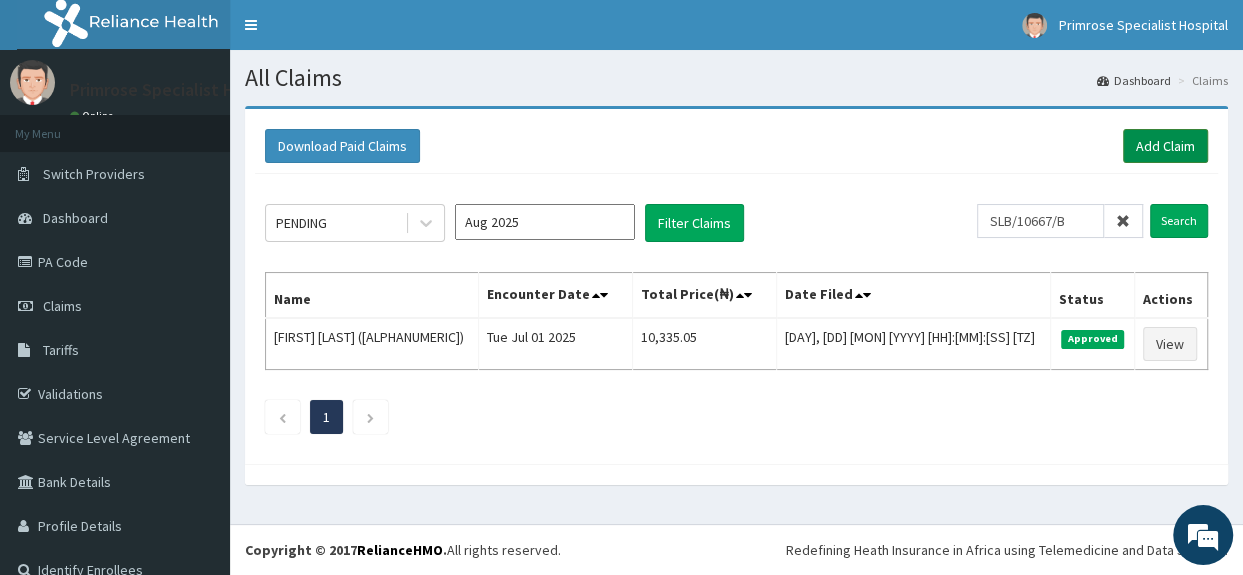 click on "Add Claim" at bounding box center (1165, 146) 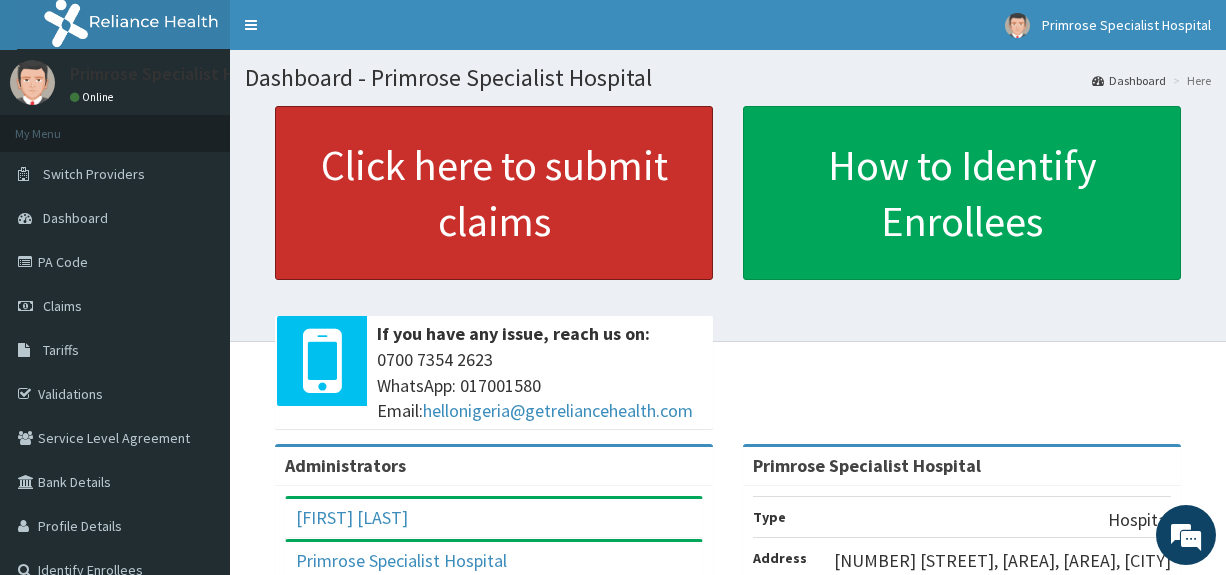scroll, scrollTop: 0, scrollLeft: 0, axis: both 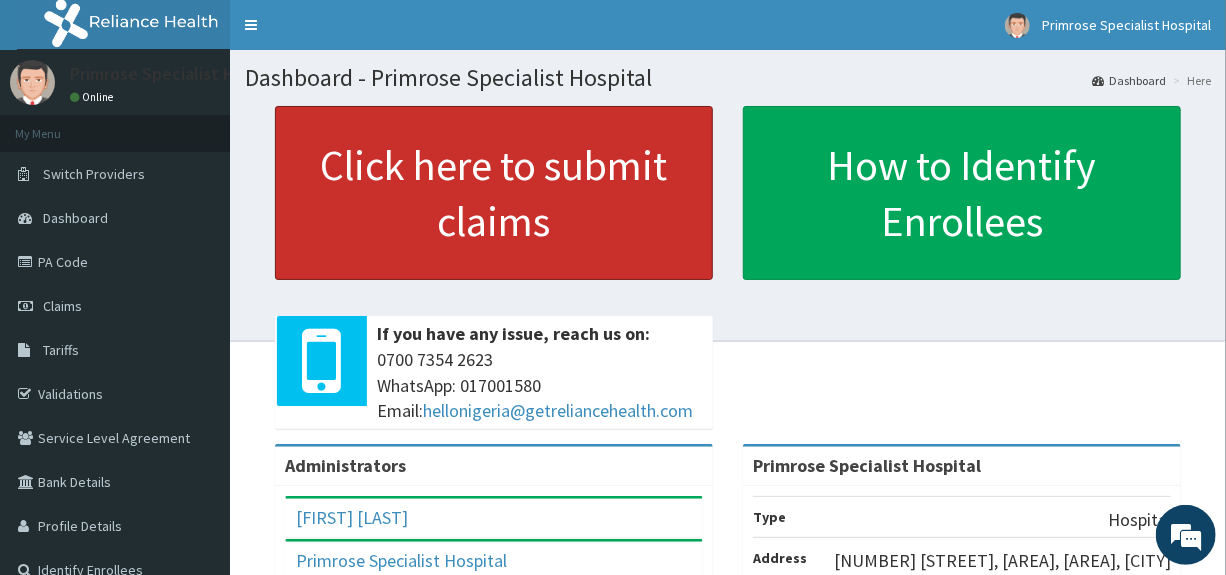 click on "Click here to submit claims" at bounding box center [494, 193] 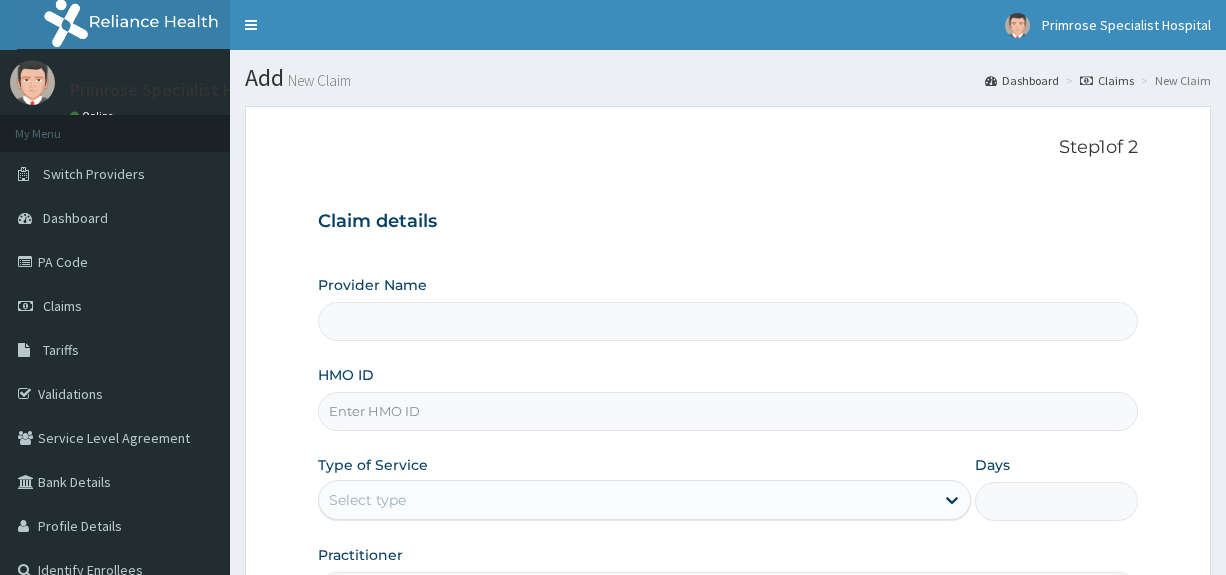 scroll, scrollTop: 0, scrollLeft: 0, axis: both 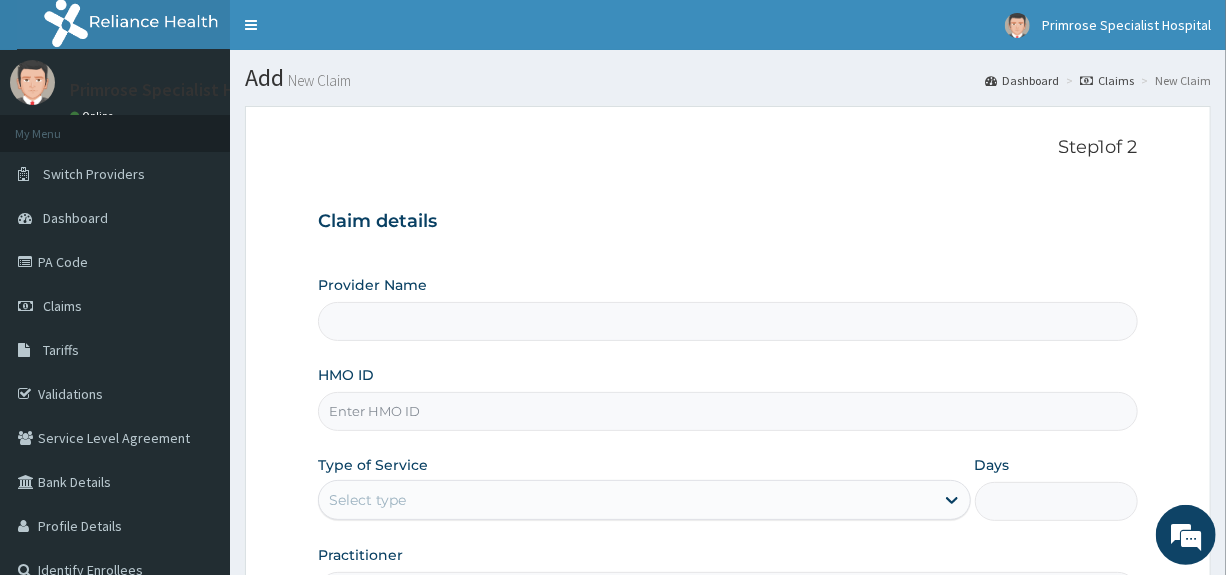 click on "HMO ID" at bounding box center (727, 411) 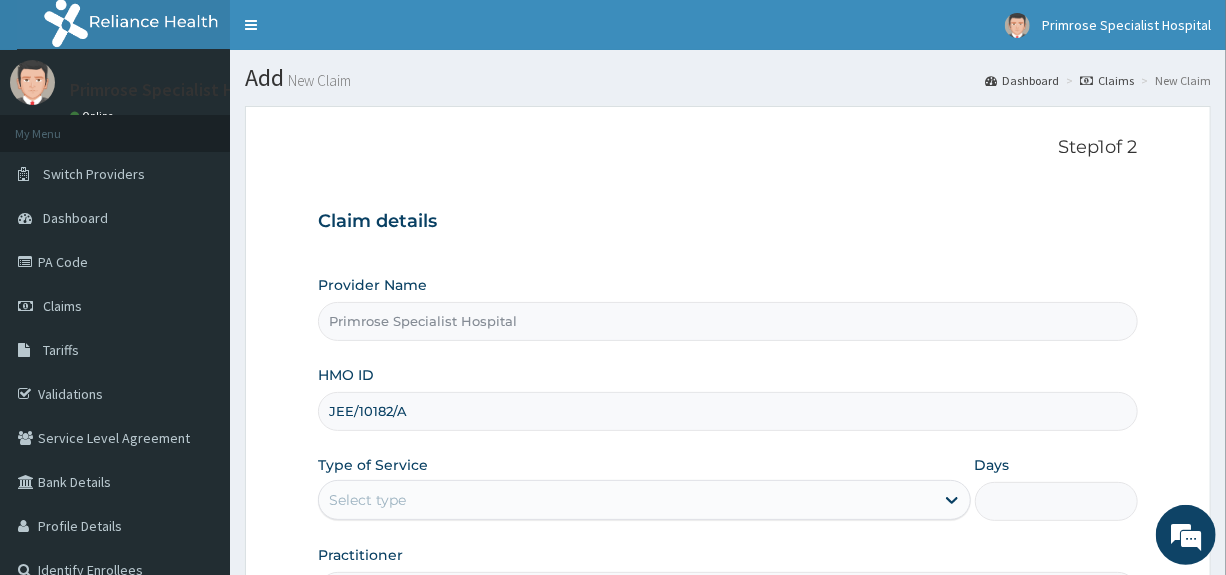 click on "JEE/10182/A" at bounding box center [727, 411] 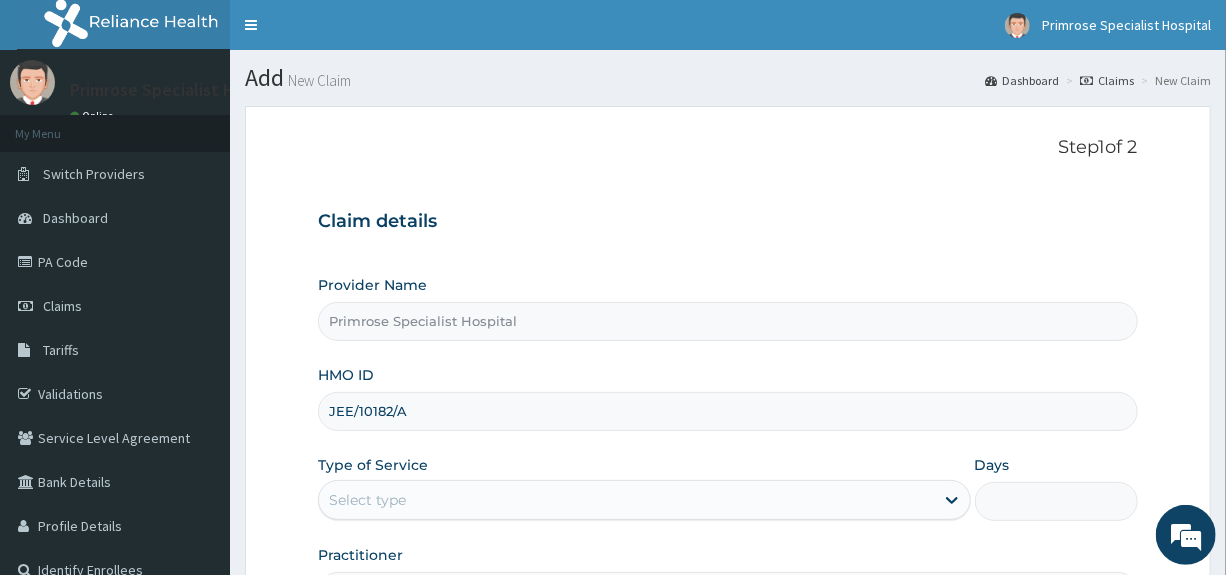 scroll, scrollTop: 0, scrollLeft: 0, axis: both 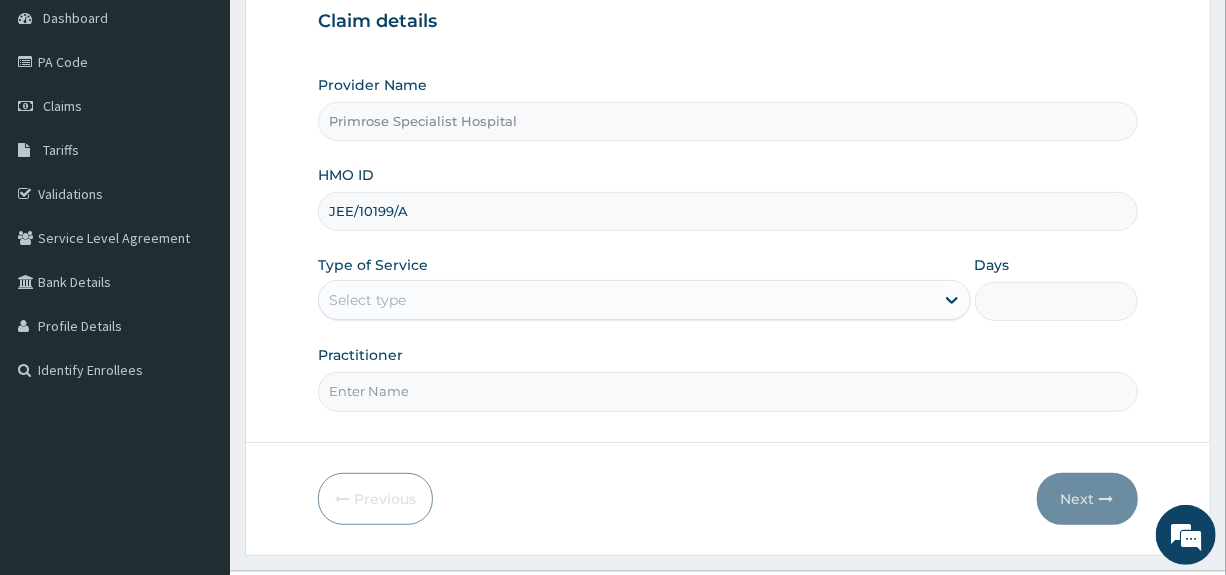 type on "JEE/10199/A" 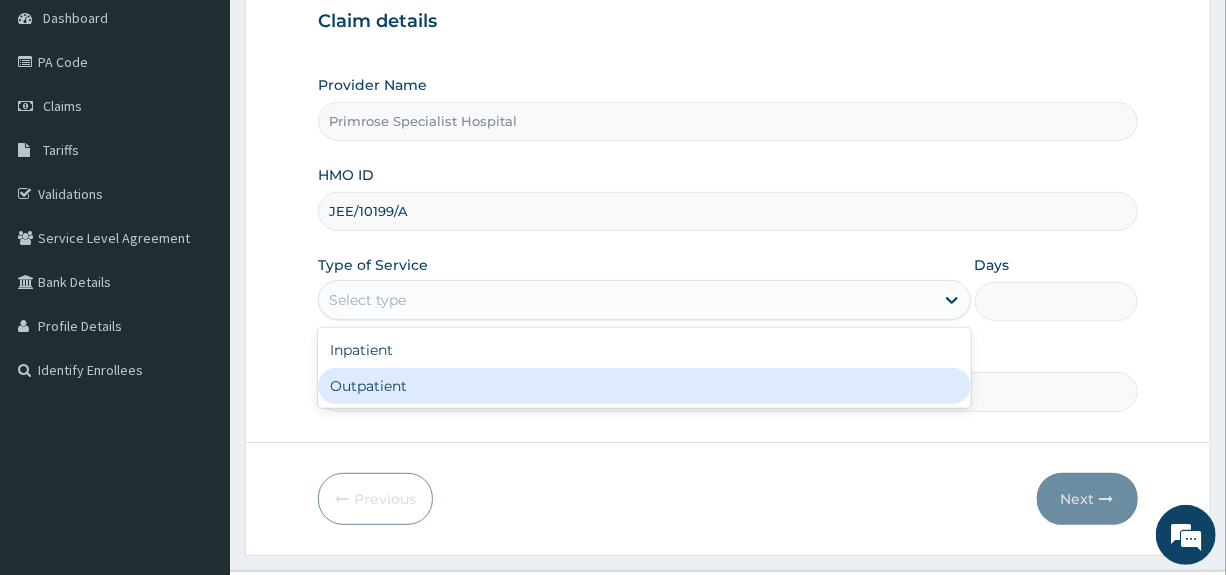 click on "Outpatient" at bounding box center (644, 386) 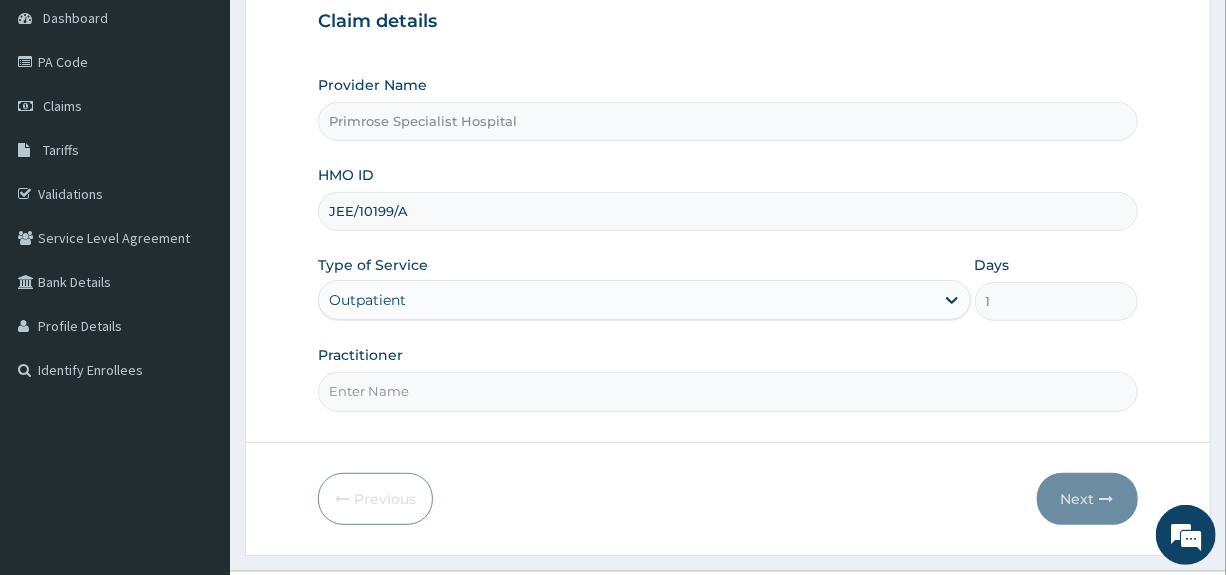 click on "Practitioner" at bounding box center (727, 391) 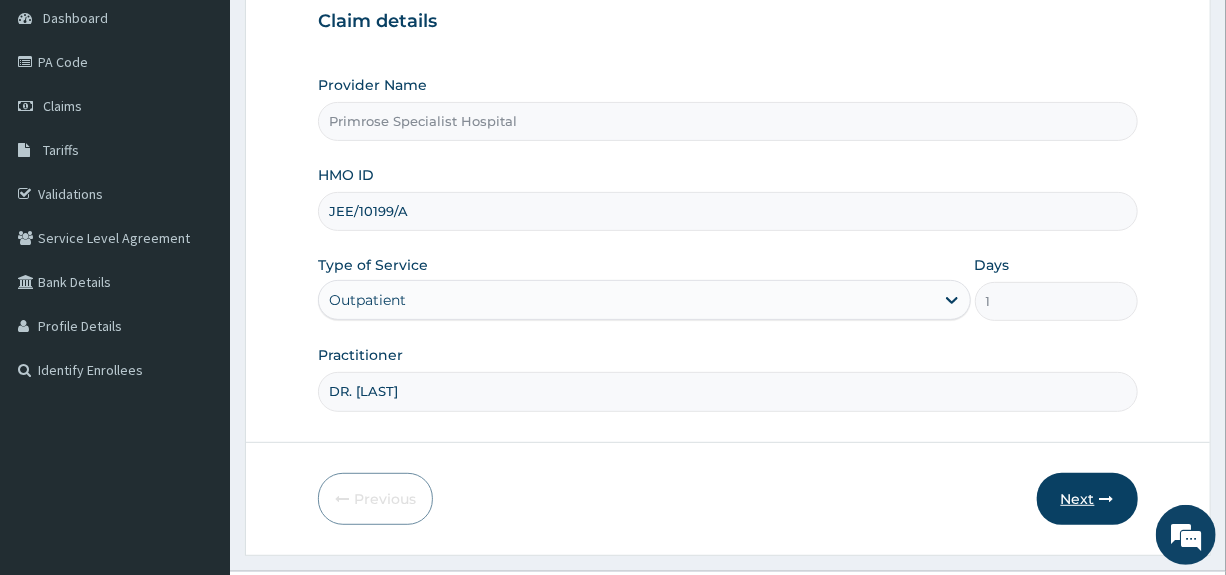 click on "Next" at bounding box center [1087, 499] 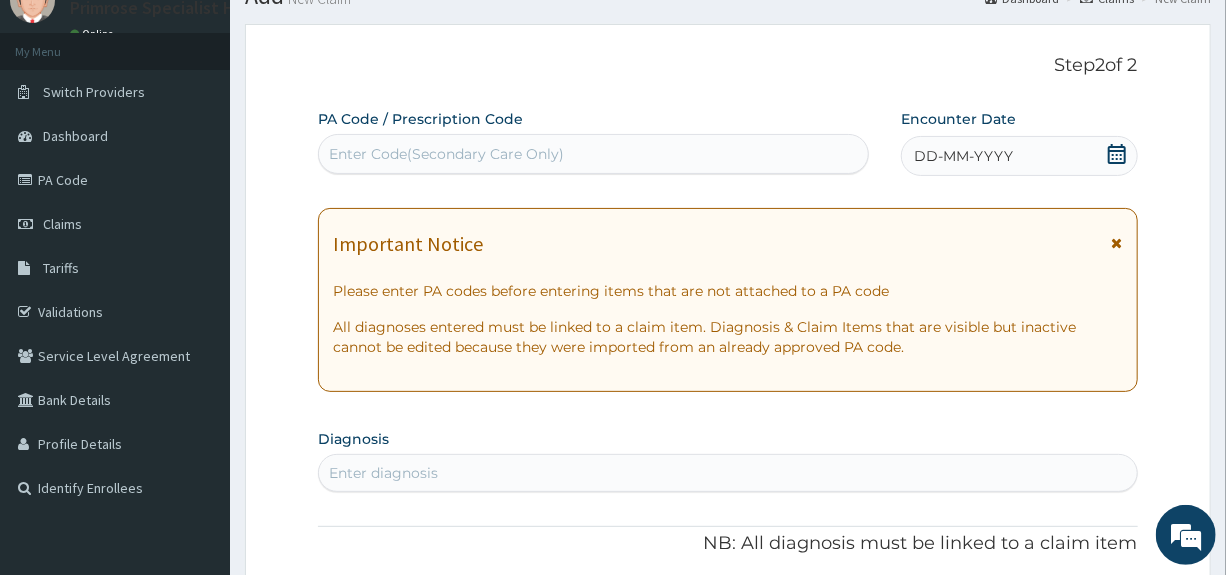 scroll, scrollTop: 0, scrollLeft: 0, axis: both 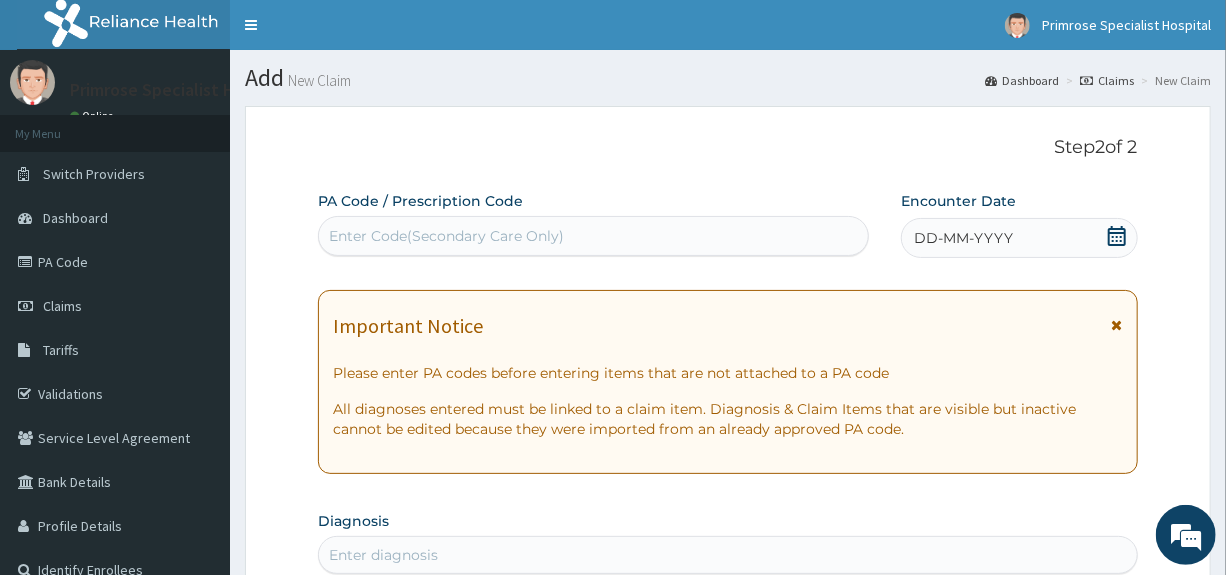 click 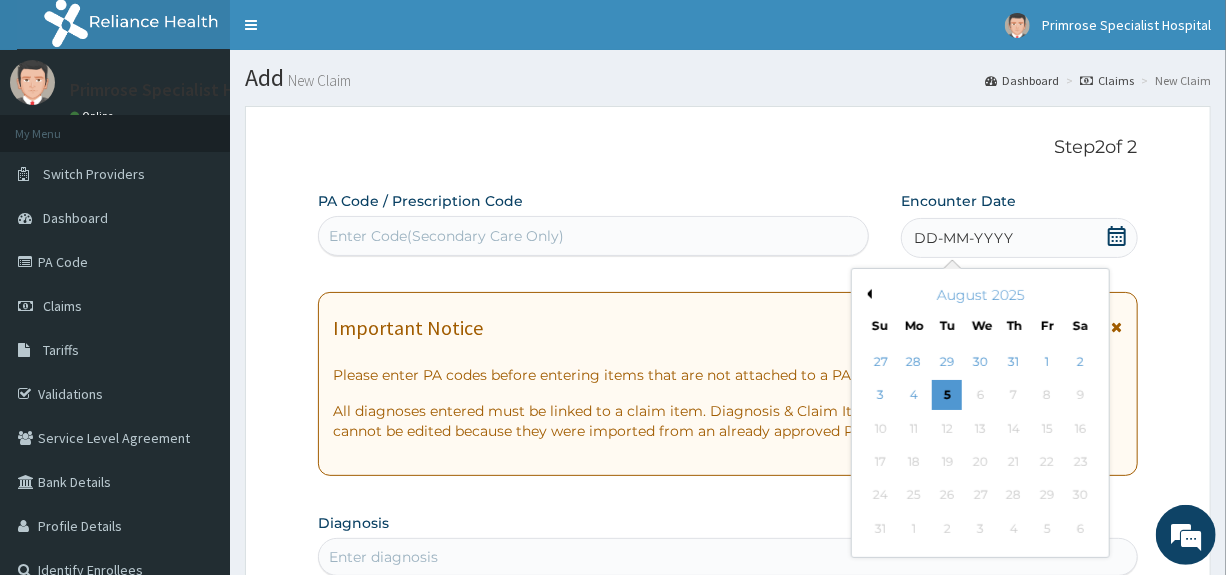 click on "Previous Month" at bounding box center (867, 294) 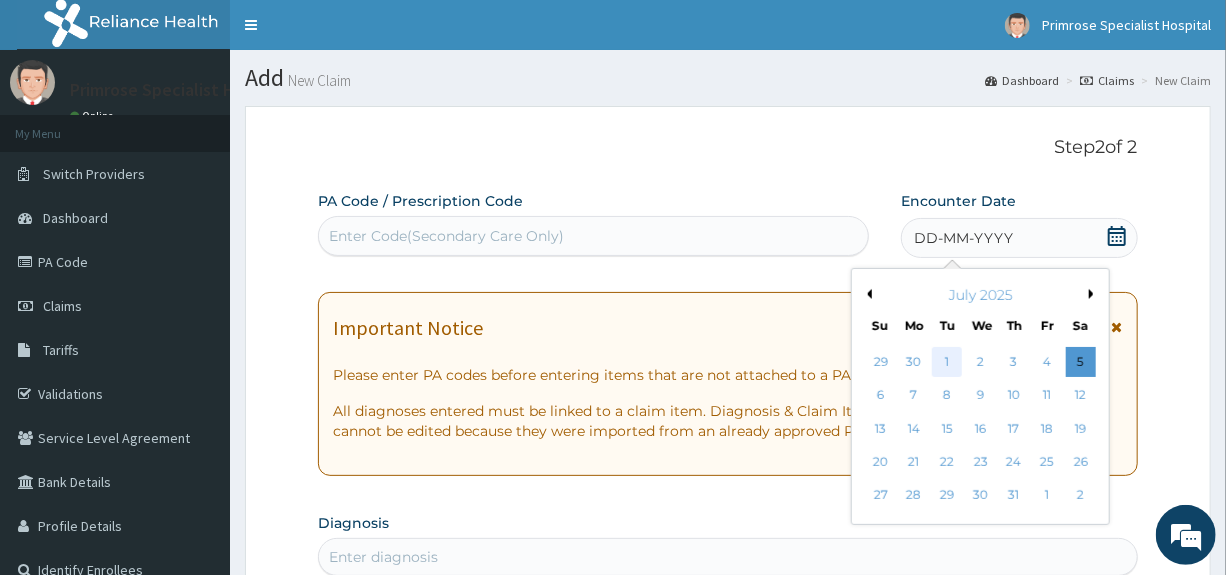 click on "1" at bounding box center (948, 362) 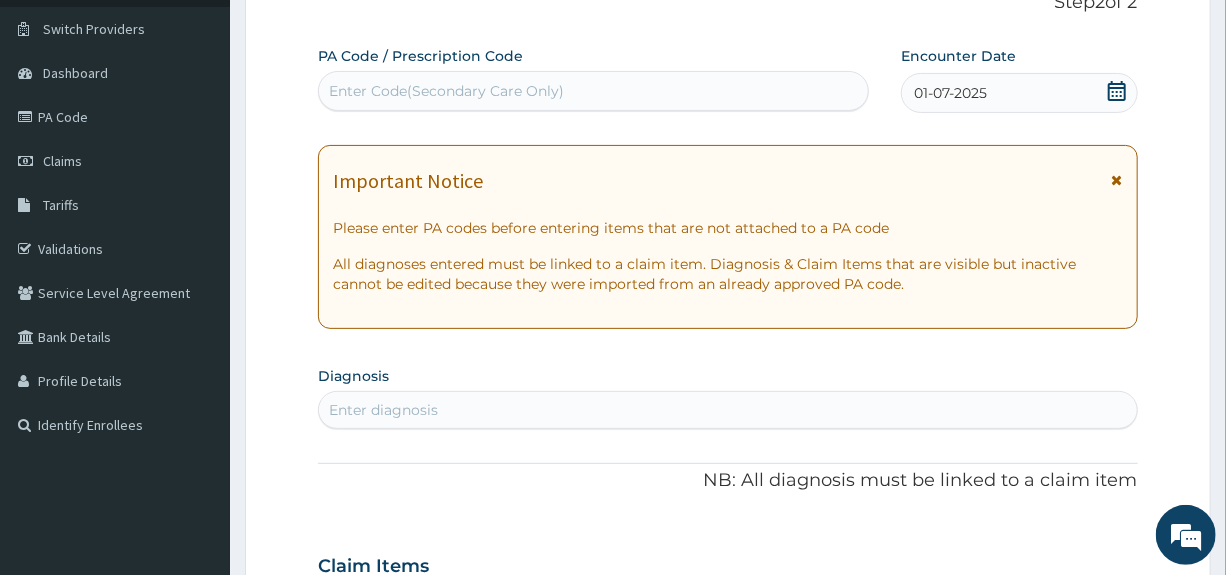 scroll, scrollTop: 400, scrollLeft: 0, axis: vertical 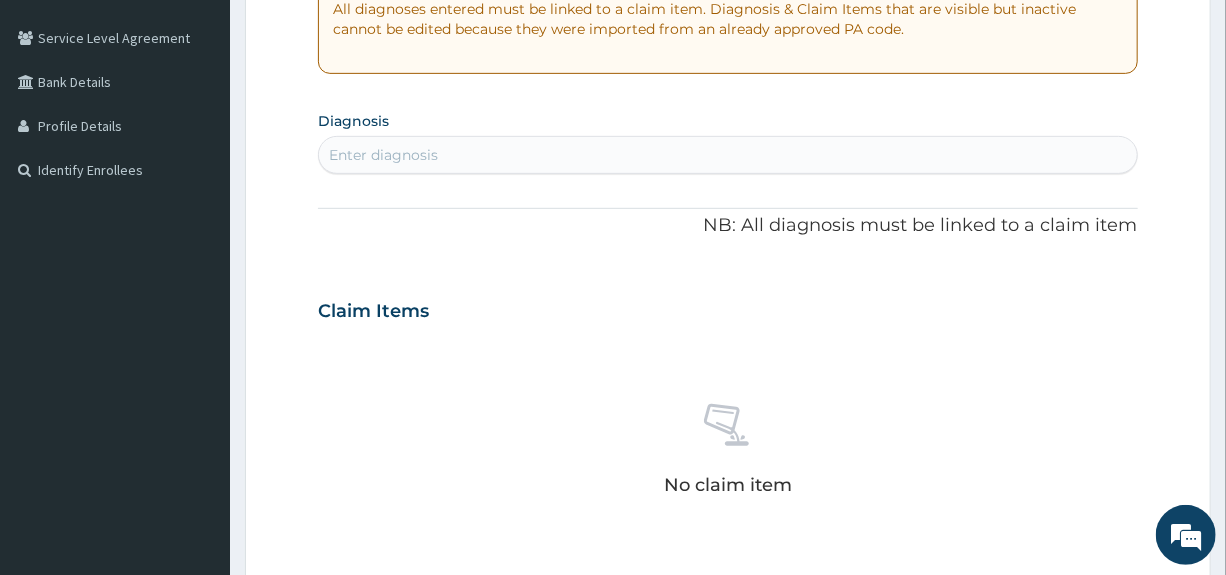 click on "Enter diagnosis" at bounding box center (727, 155) 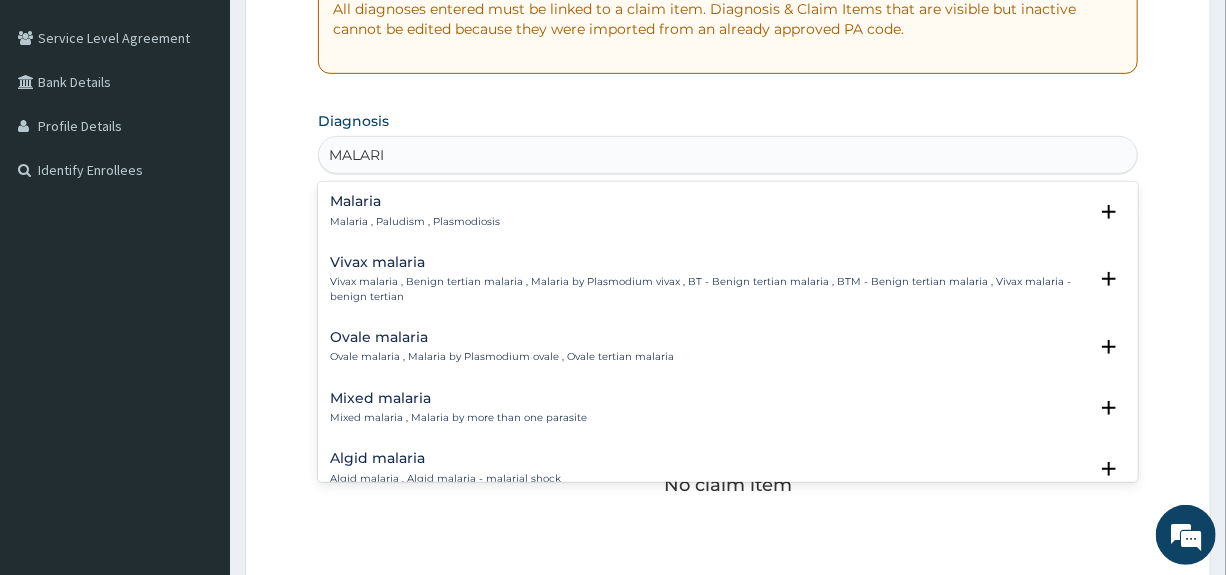 type on "MALARIA" 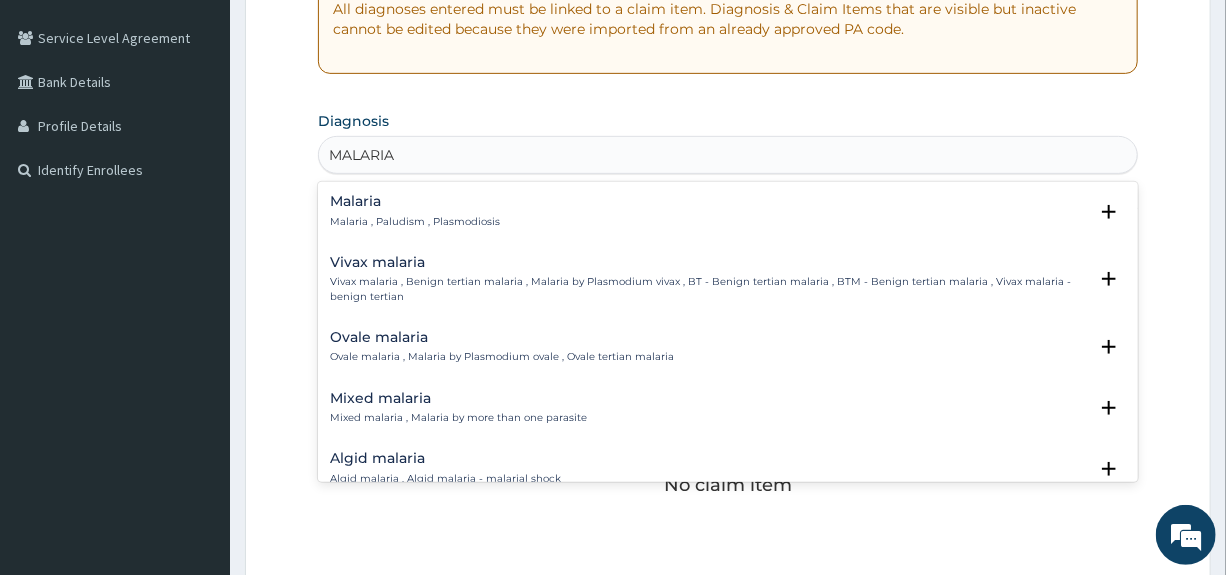click on "Malaria , Paludism , Plasmodiosis" at bounding box center (415, 222) 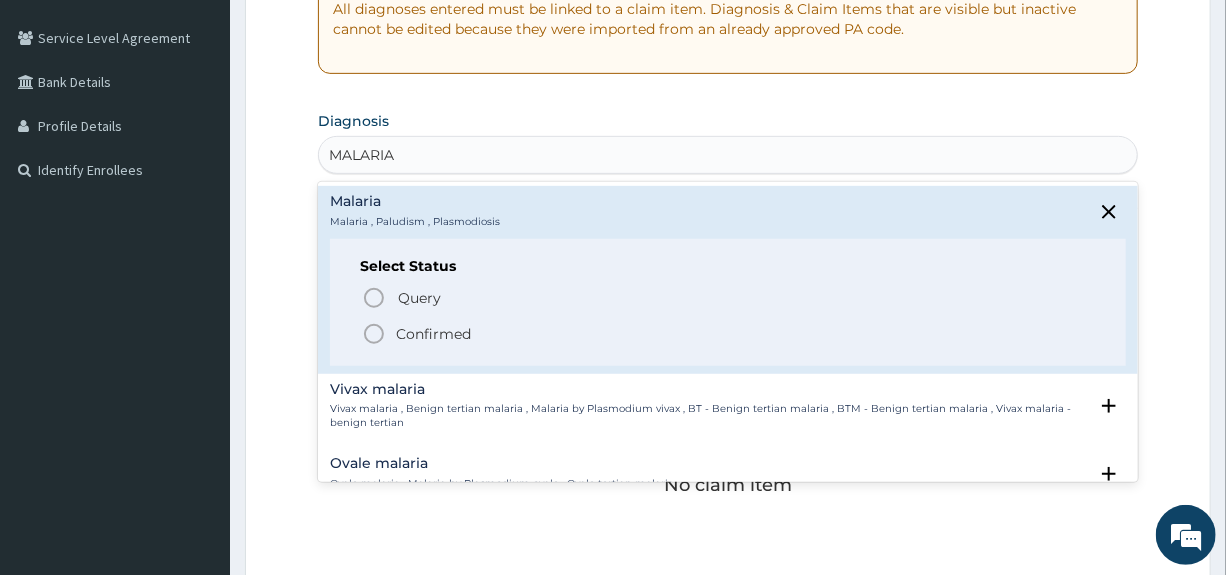 click on "Confirmed" at bounding box center (433, 334) 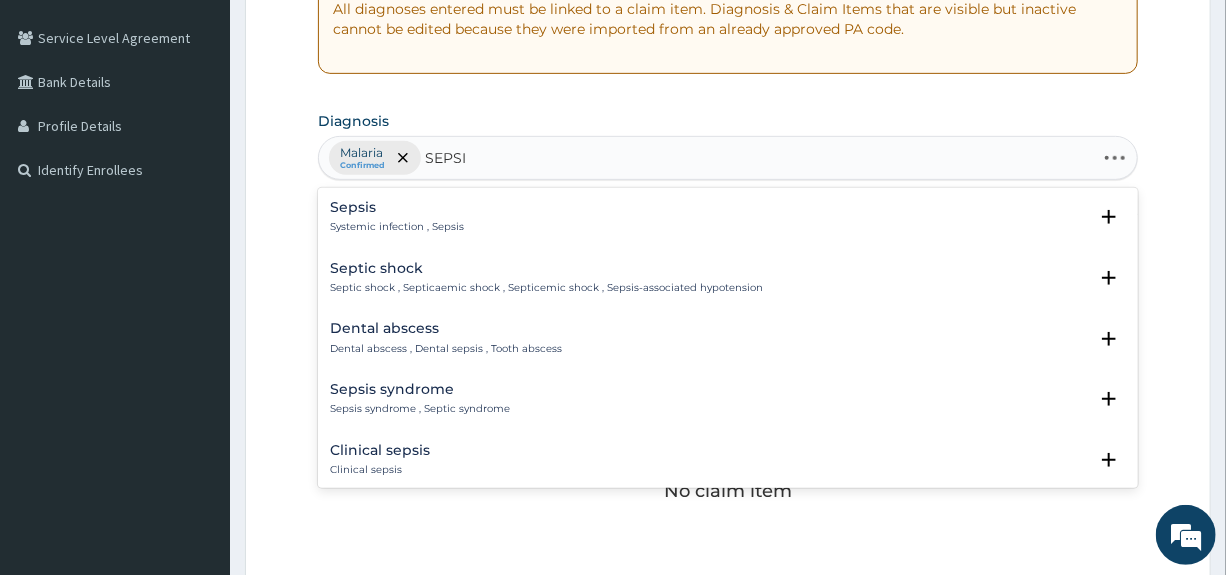 type on "SEPSIS" 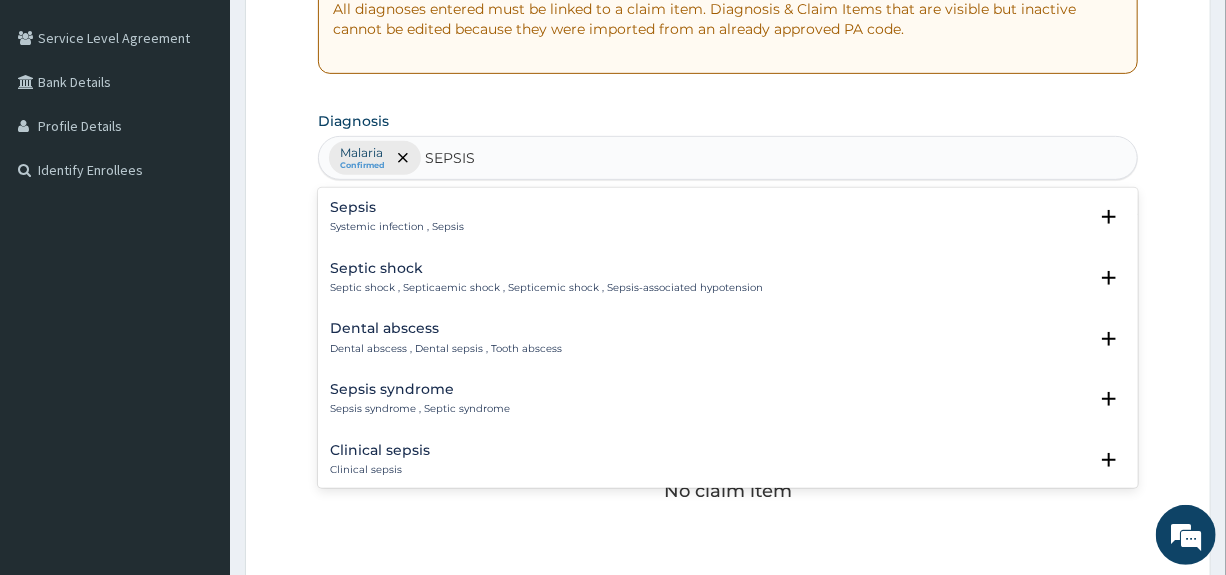 click on "Sepsis Systemic infection , Sepsis Select Status Query Query covers suspected (?), Keep in view (kiv), Ruled out (r/o) Confirmed" at bounding box center (727, 222) 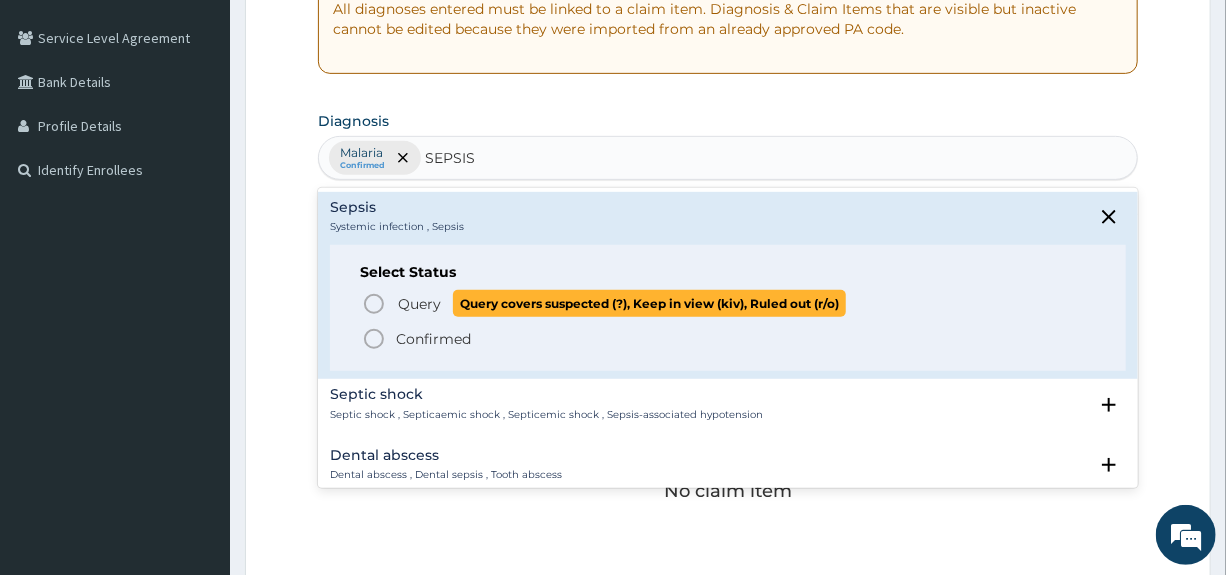 click on "Query Query covers suspected (?), Keep in view (kiv), Ruled out (r/o)" at bounding box center [728, 303] 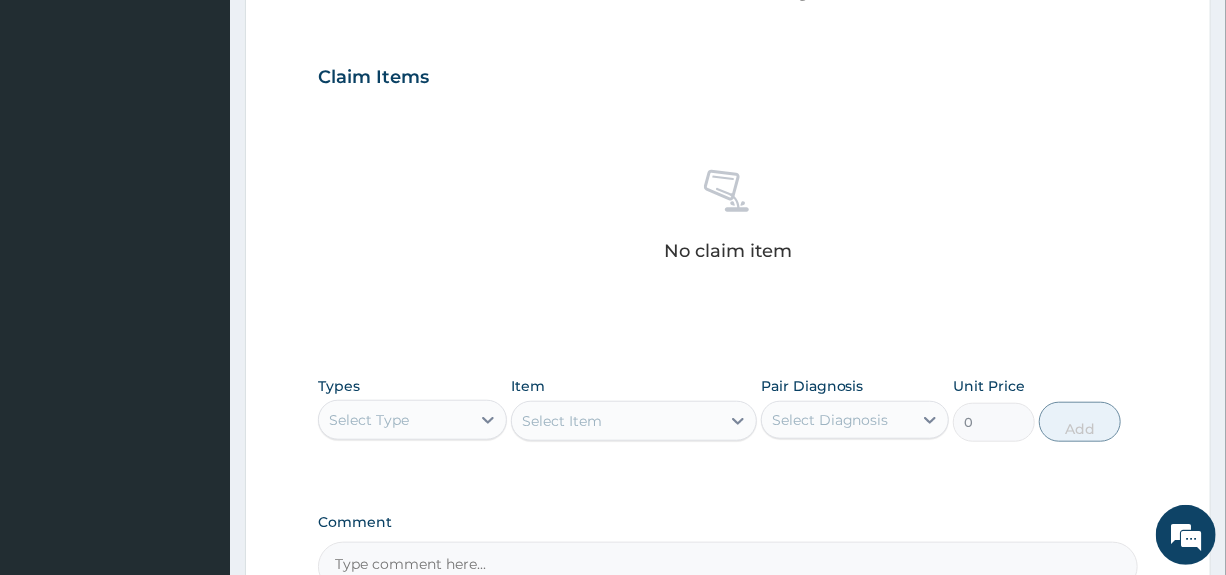 scroll, scrollTop: 700, scrollLeft: 0, axis: vertical 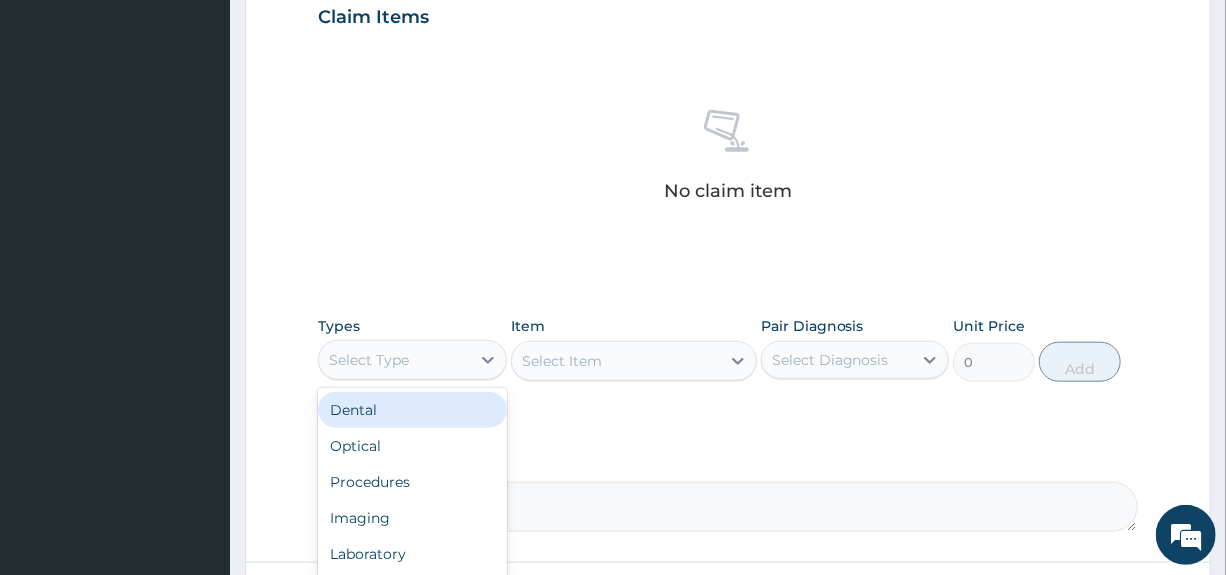 drag, startPoint x: 432, startPoint y: 358, endPoint x: 424, endPoint y: 390, distance: 32.984844 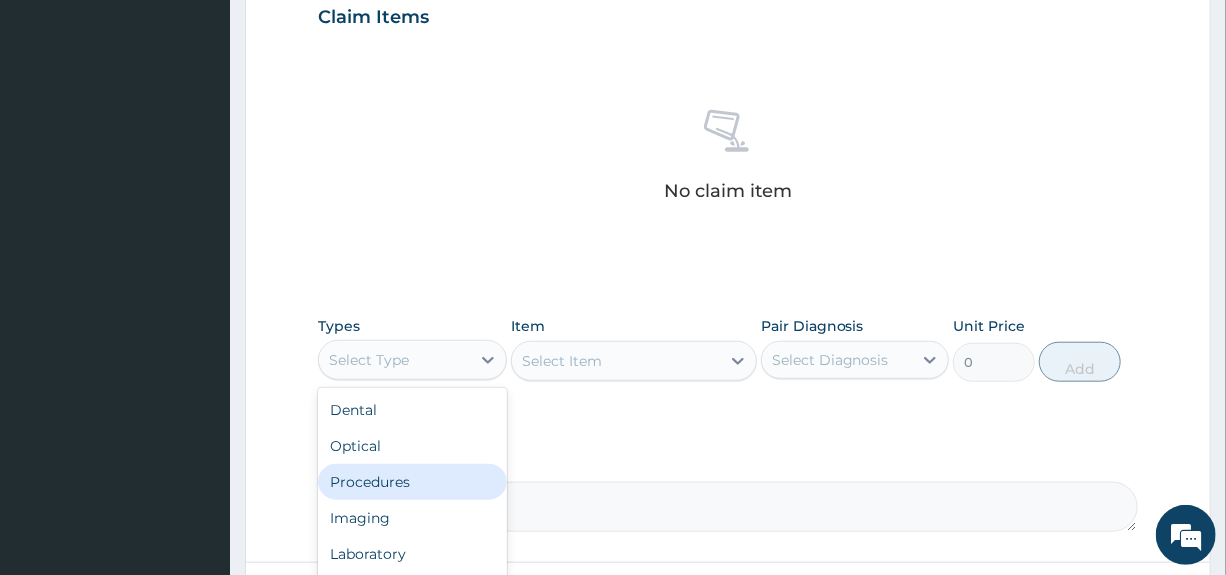 drag, startPoint x: 366, startPoint y: 482, endPoint x: 526, endPoint y: 450, distance: 163.16862 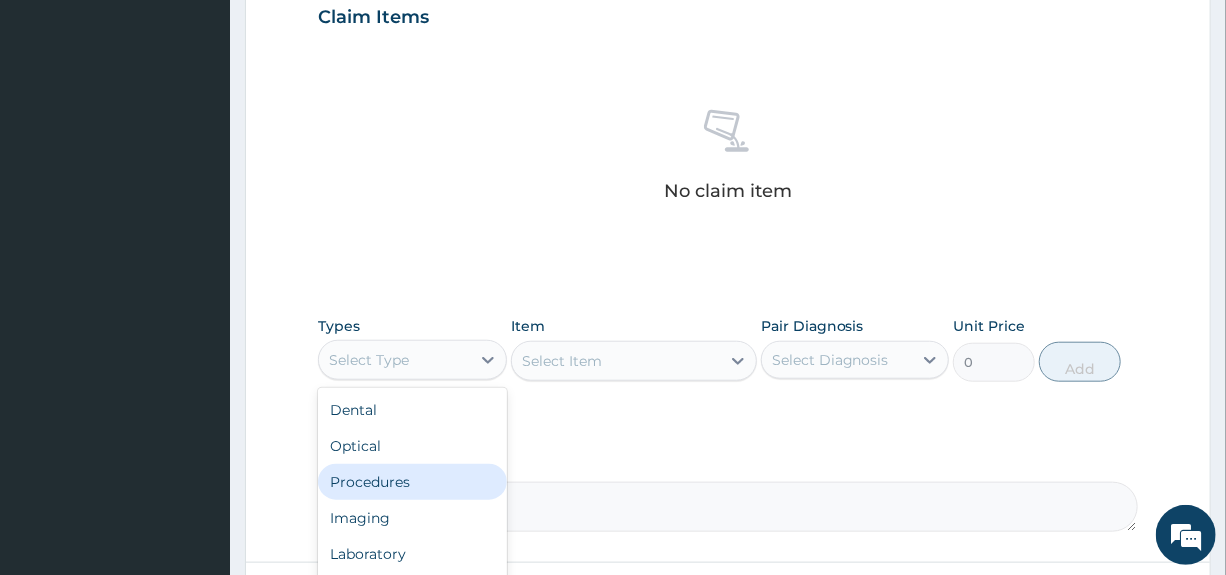 click on "Procedures" at bounding box center (412, 482) 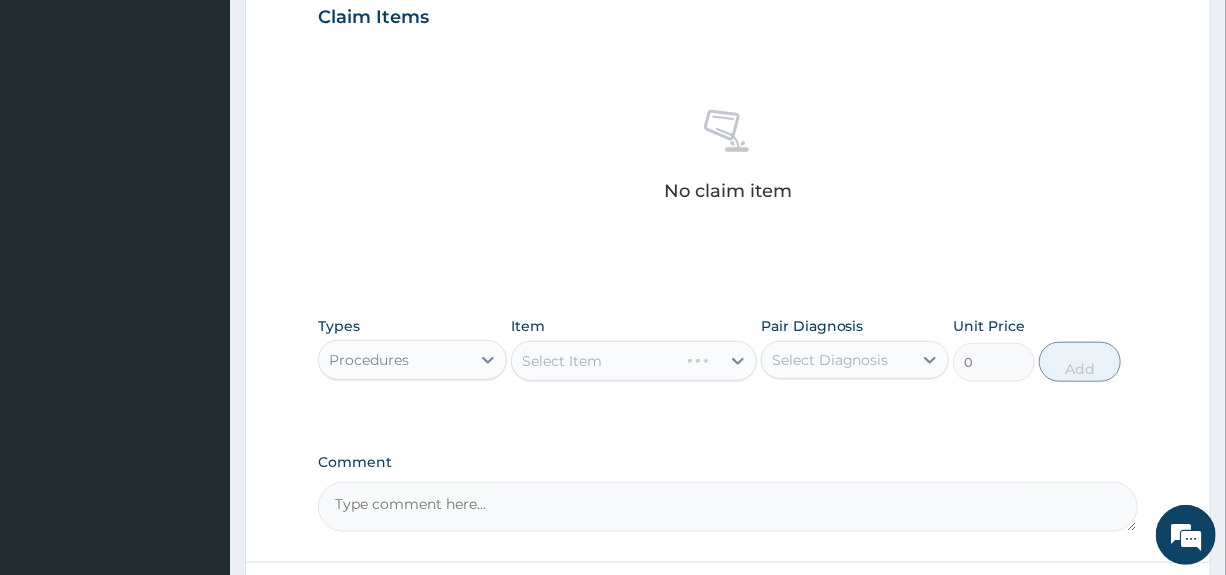 click on "Select Diagnosis" at bounding box center [830, 360] 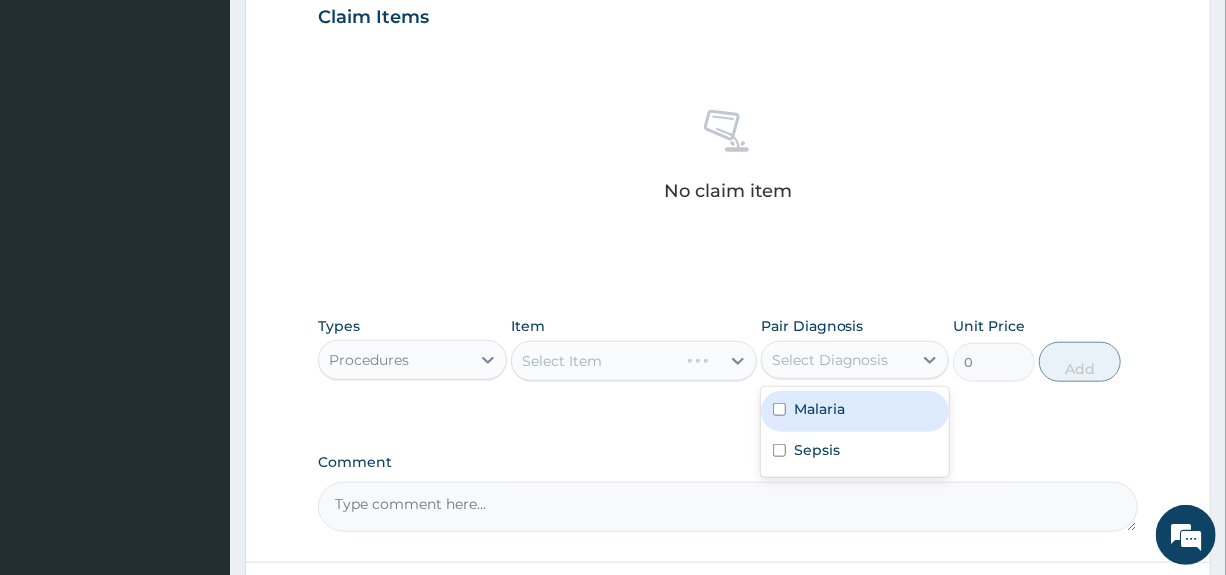 drag, startPoint x: 791, startPoint y: 400, endPoint x: 787, endPoint y: 432, distance: 32.24903 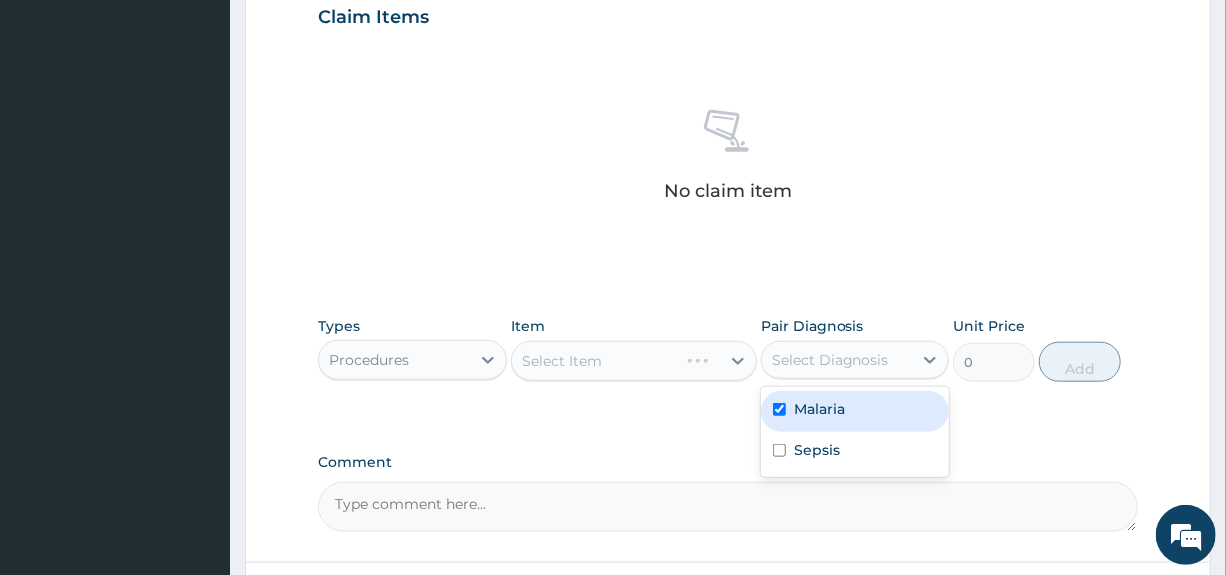 checkbox on "true" 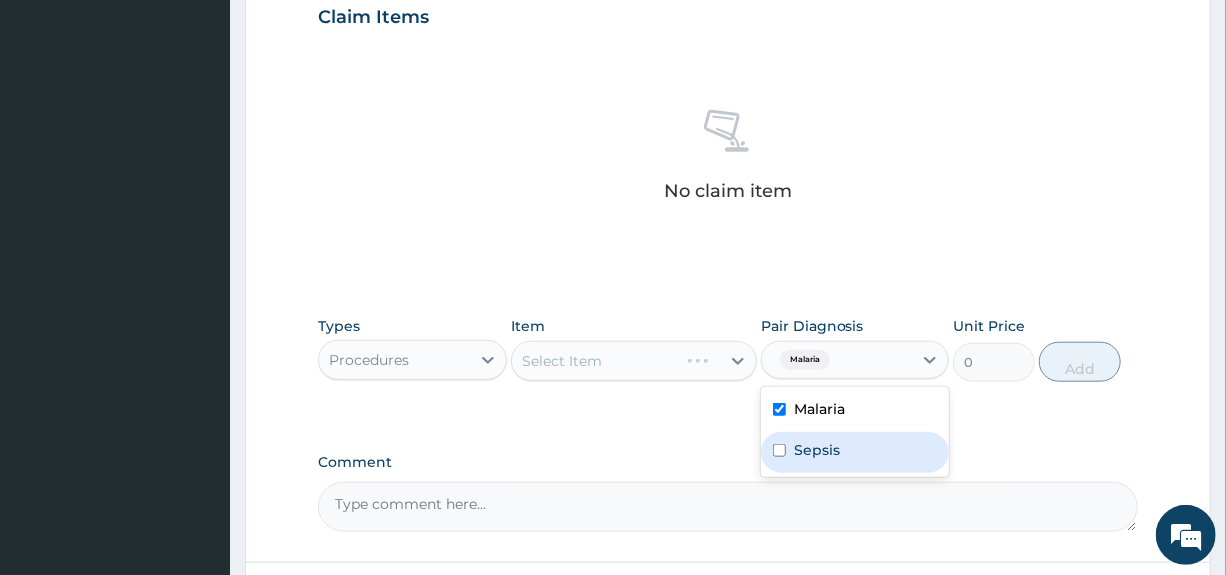 drag, startPoint x: 790, startPoint y: 448, endPoint x: 710, endPoint y: 450, distance: 80.024994 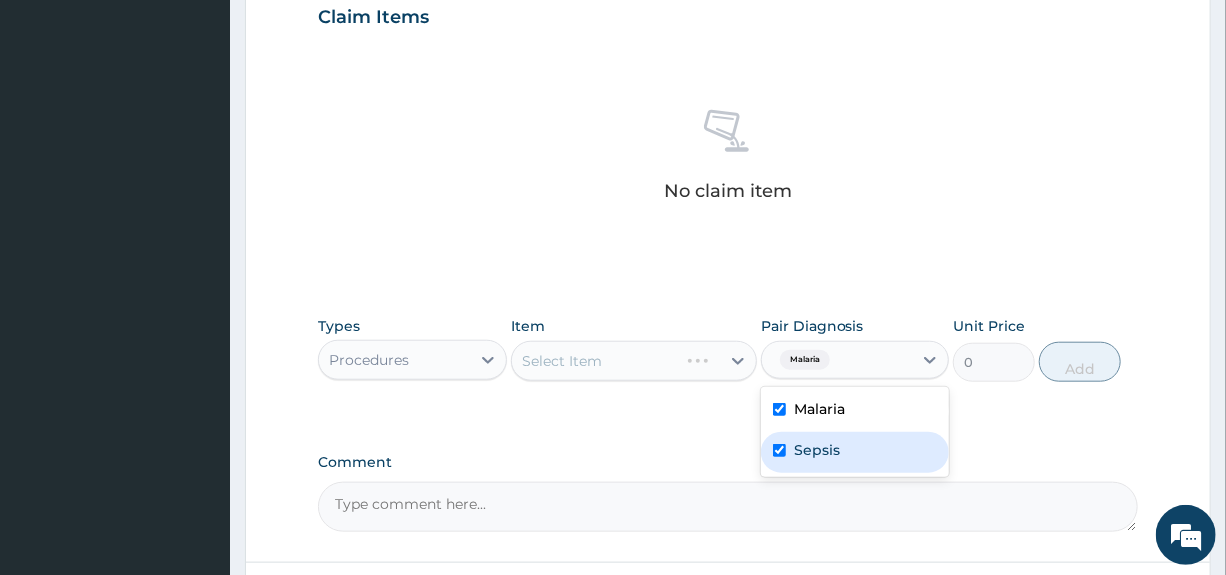 checkbox on "true" 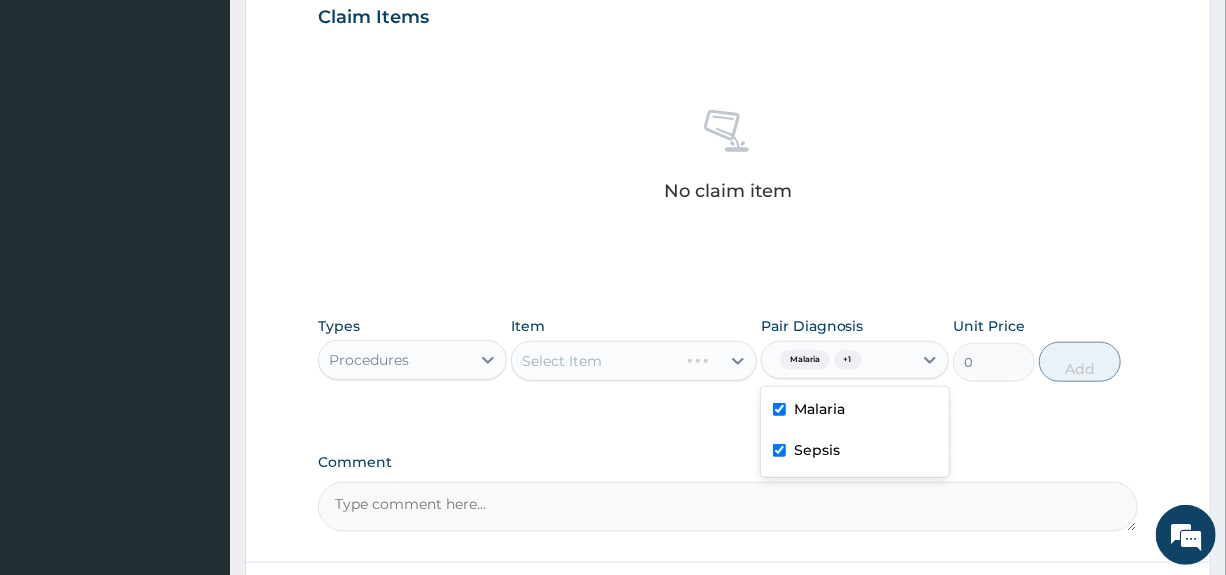 drag, startPoint x: 664, startPoint y: 444, endPoint x: 670, endPoint y: 415, distance: 29.614185 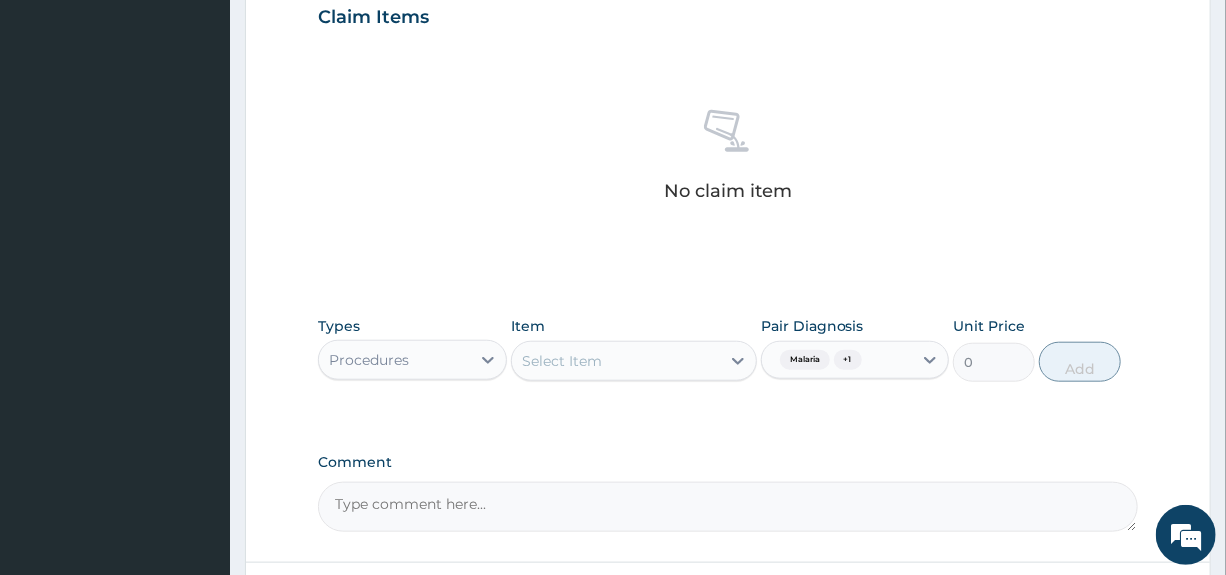click on "Item Select Item" at bounding box center (634, 349) 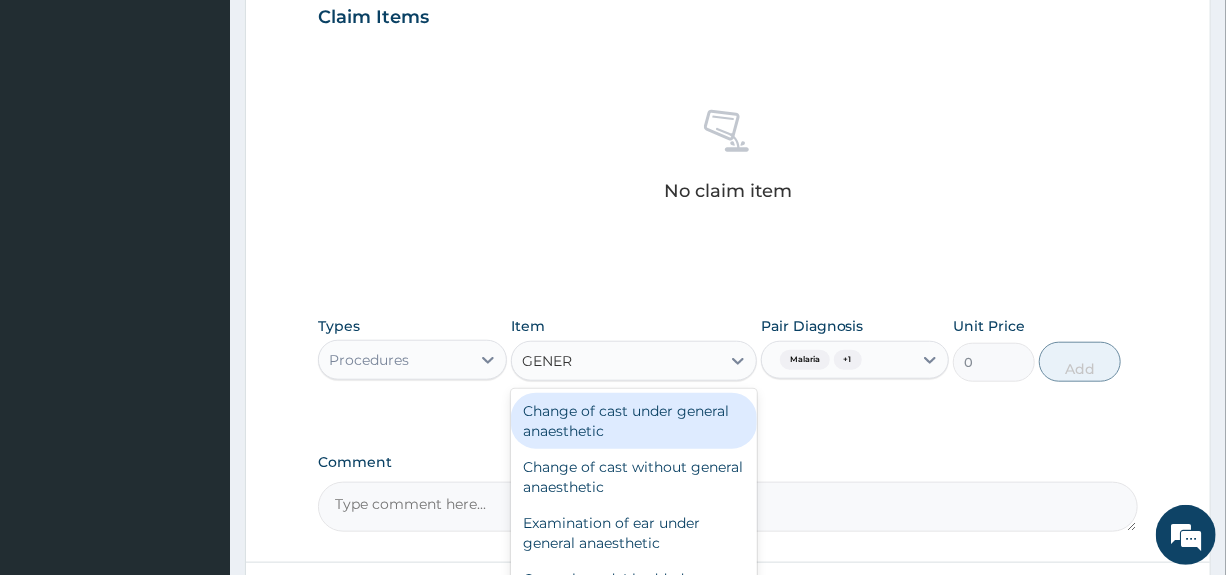 type on "GENERA" 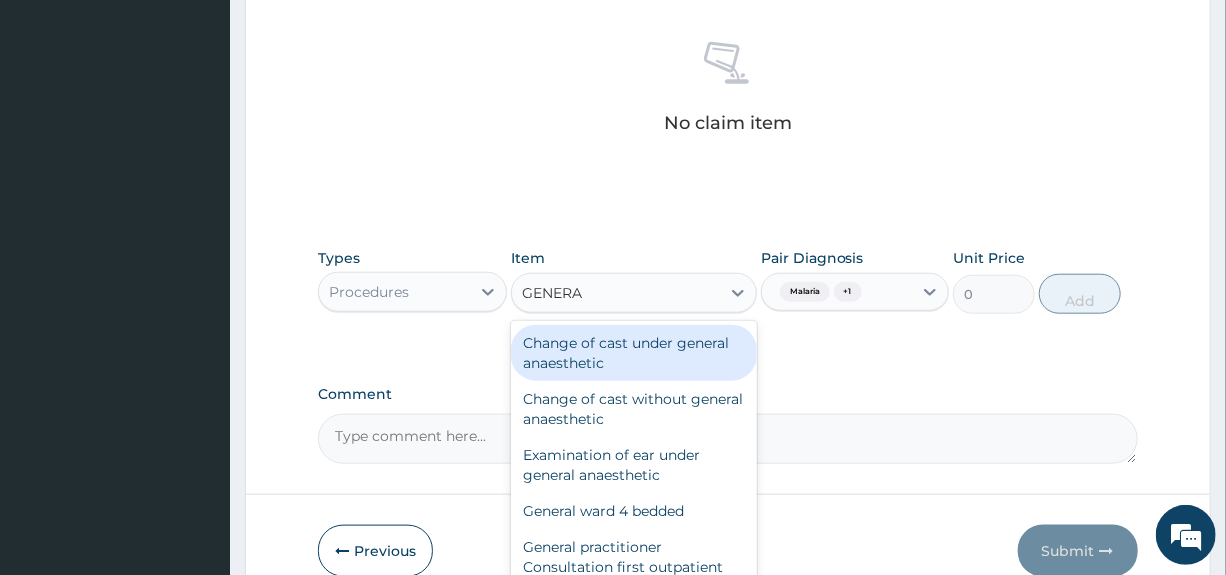 scroll, scrollTop: 865, scrollLeft: 0, axis: vertical 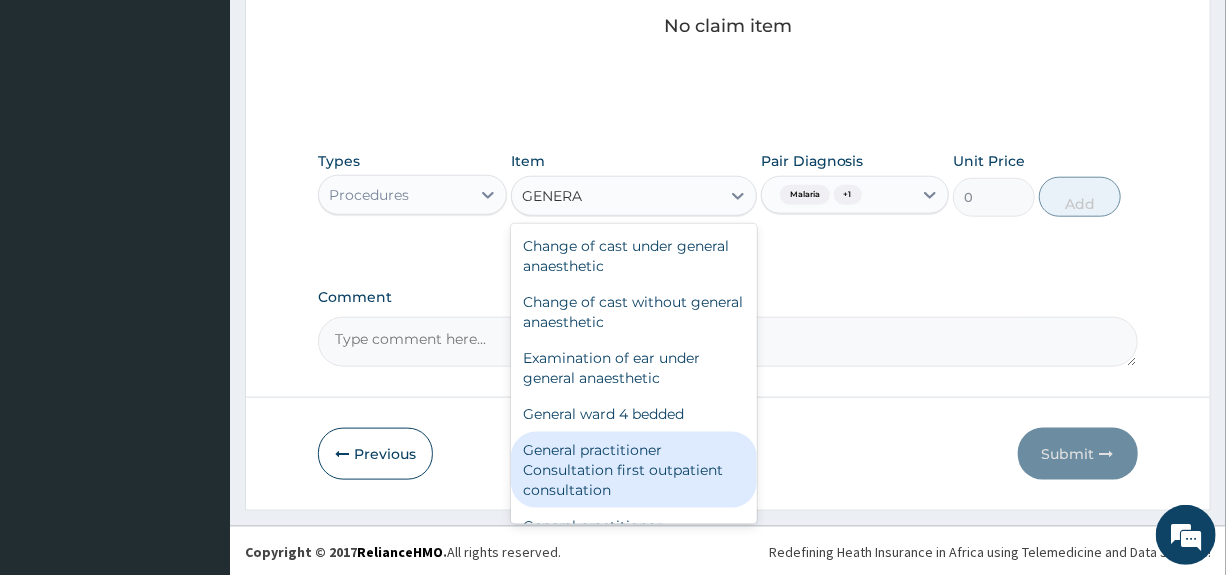 drag, startPoint x: 630, startPoint y: 465, endPoint x: 696, endPoint y: 372, distance: 114.03947 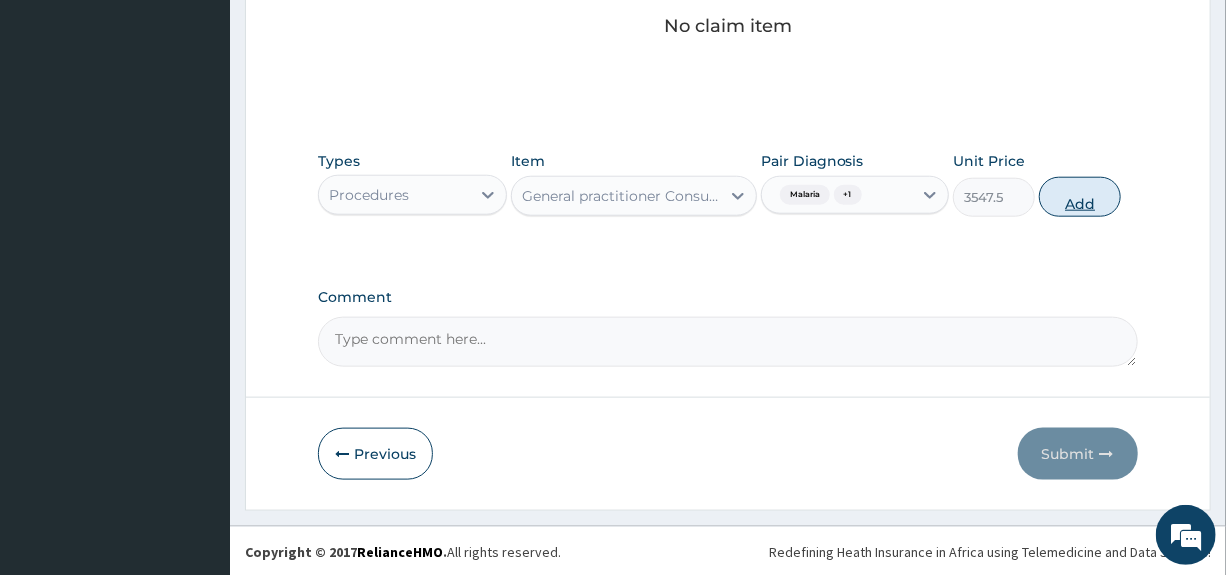 click on "Add" at bounding box center (1080, 197) 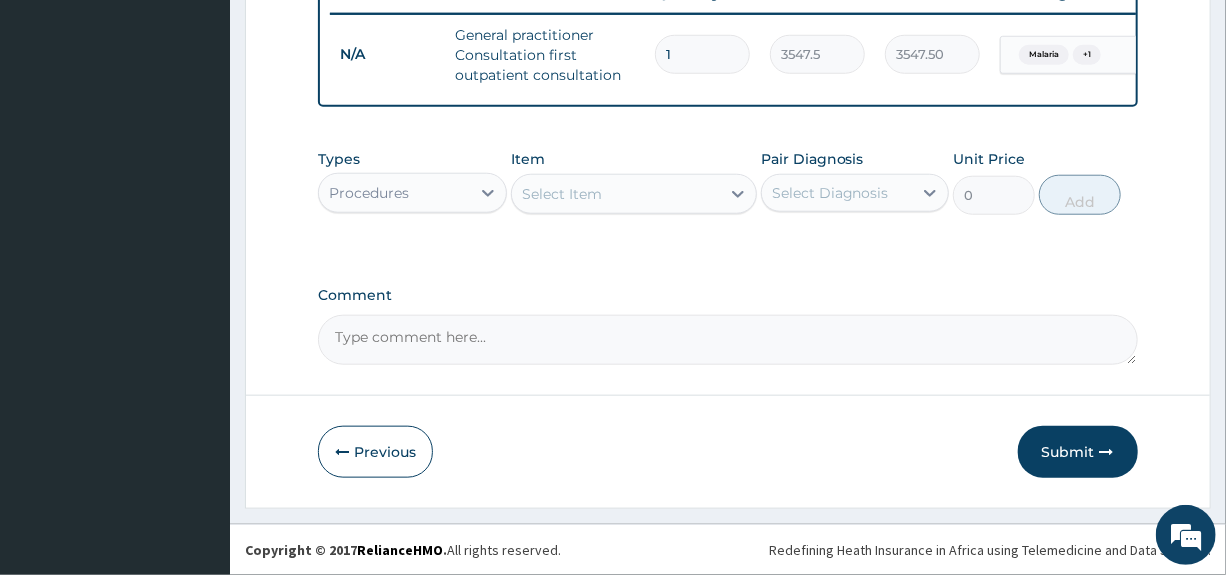 scroll, scrollTop: 797, scrollLeft: 0, axis: vertical 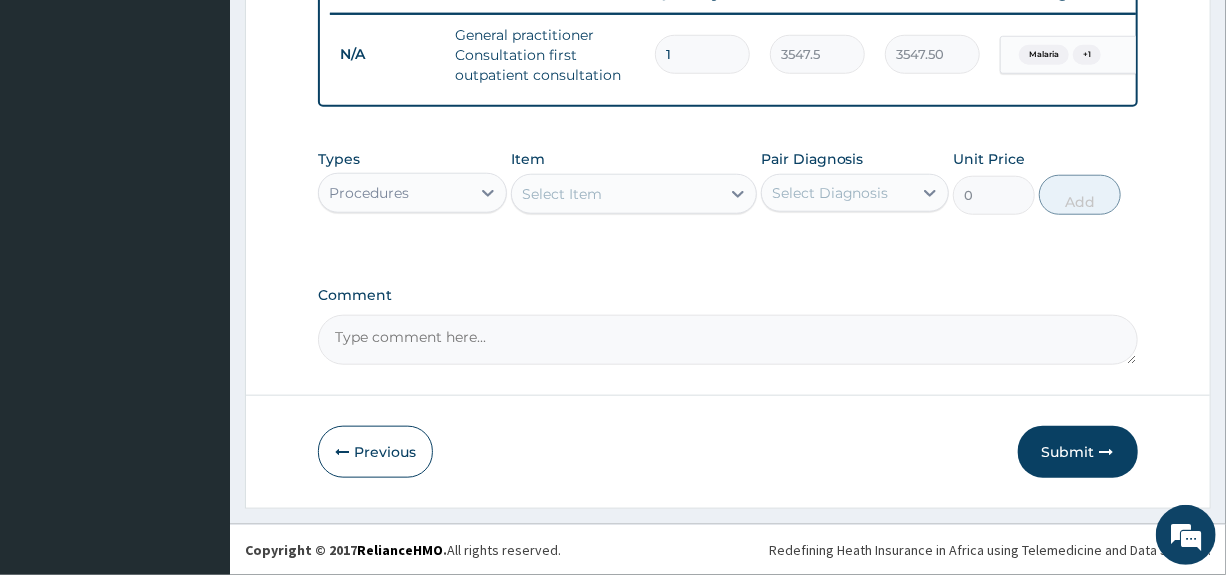 click on "Procedures" at bounding box center [394, 193] 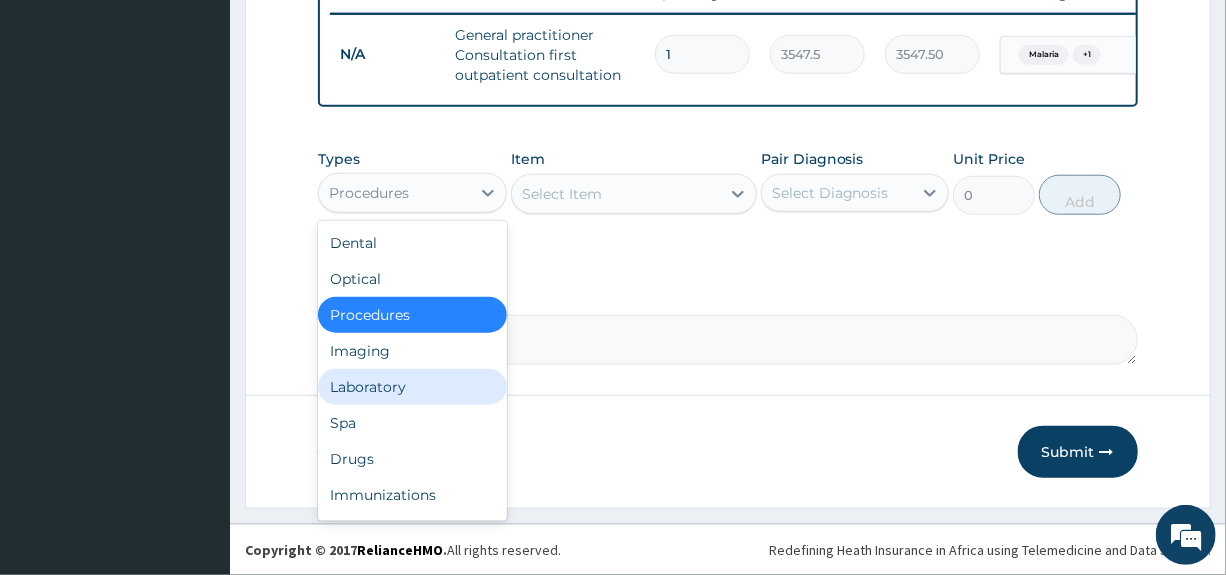 click on "Laboratory" at bounding box center [412, 387] 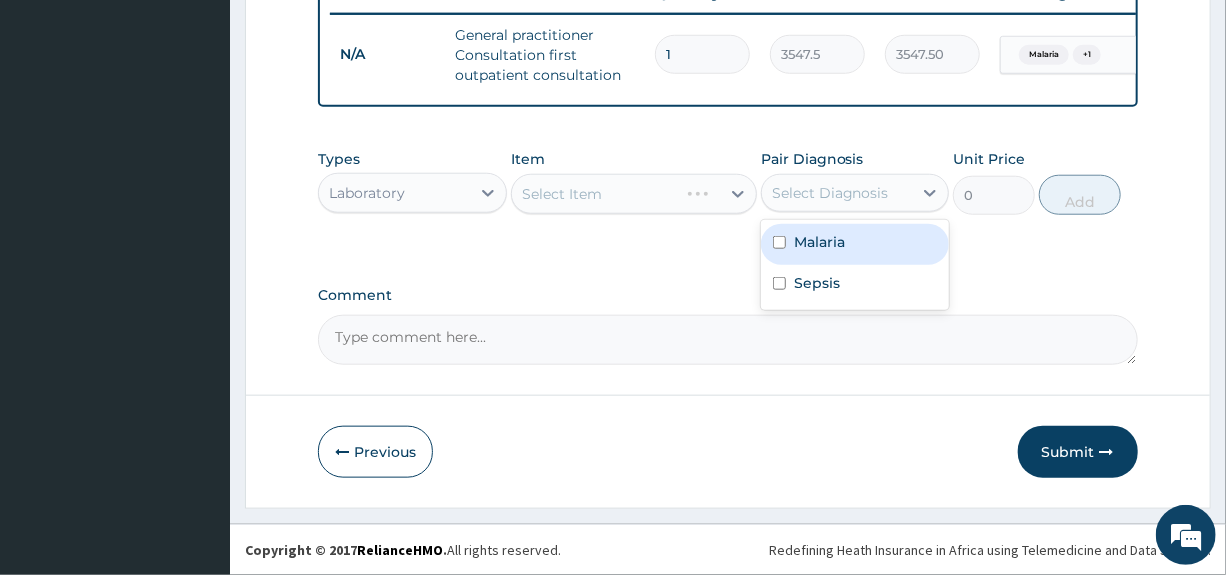 drag, startPoint x: 836, startPoint y: 183, endPoint x: 836, endPoint y: 195, distance: 12 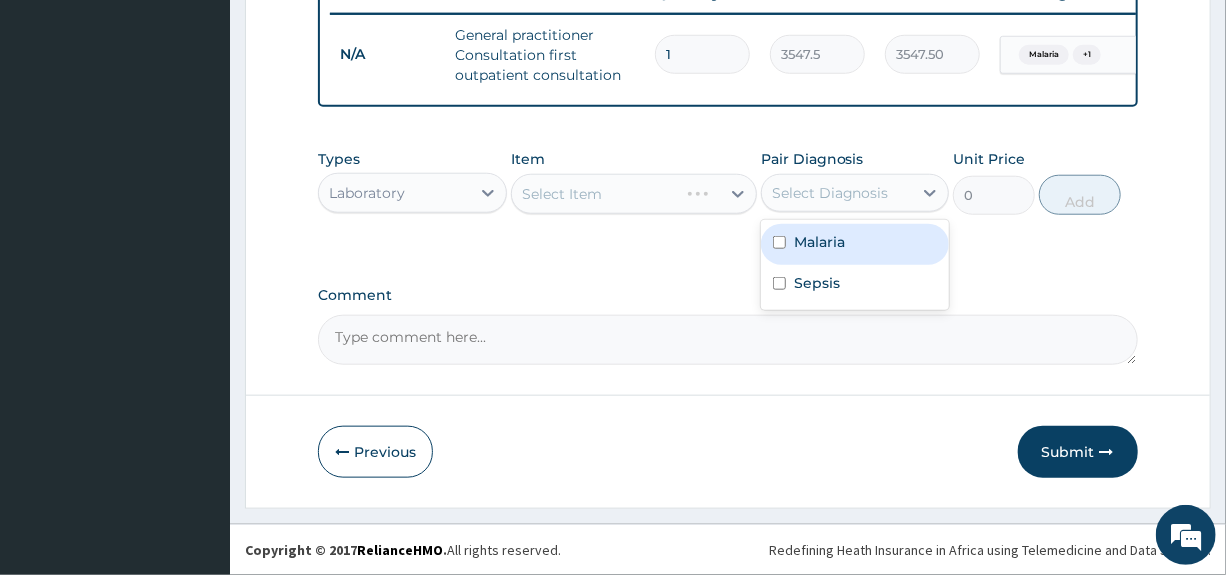 click on "Select Diagnosis" at bounding box center [830, 193] 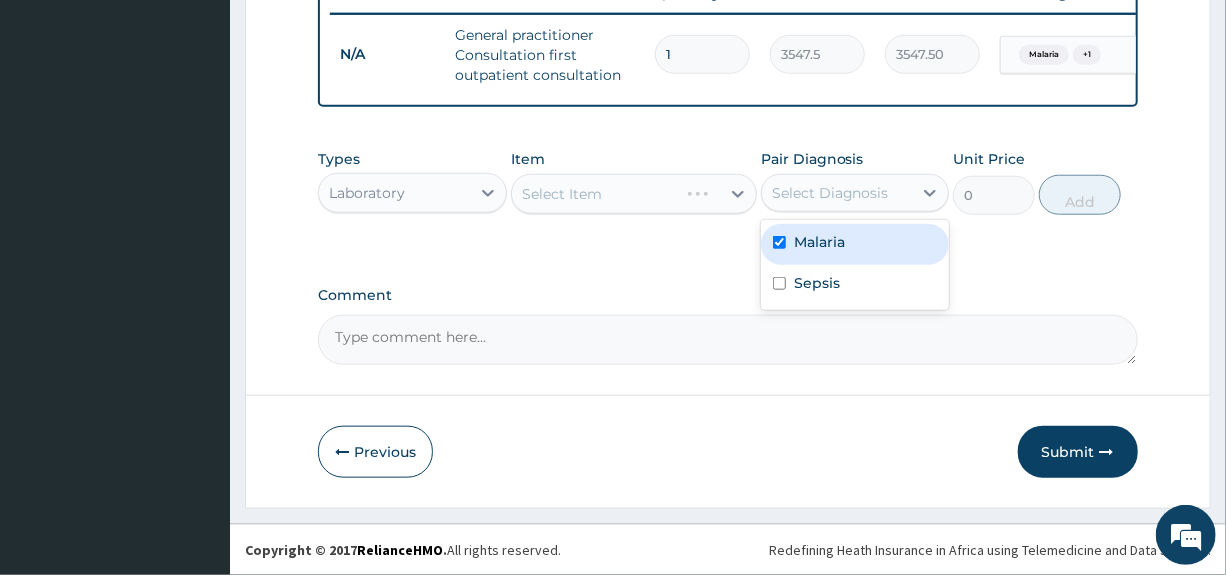 checkbox on "true" 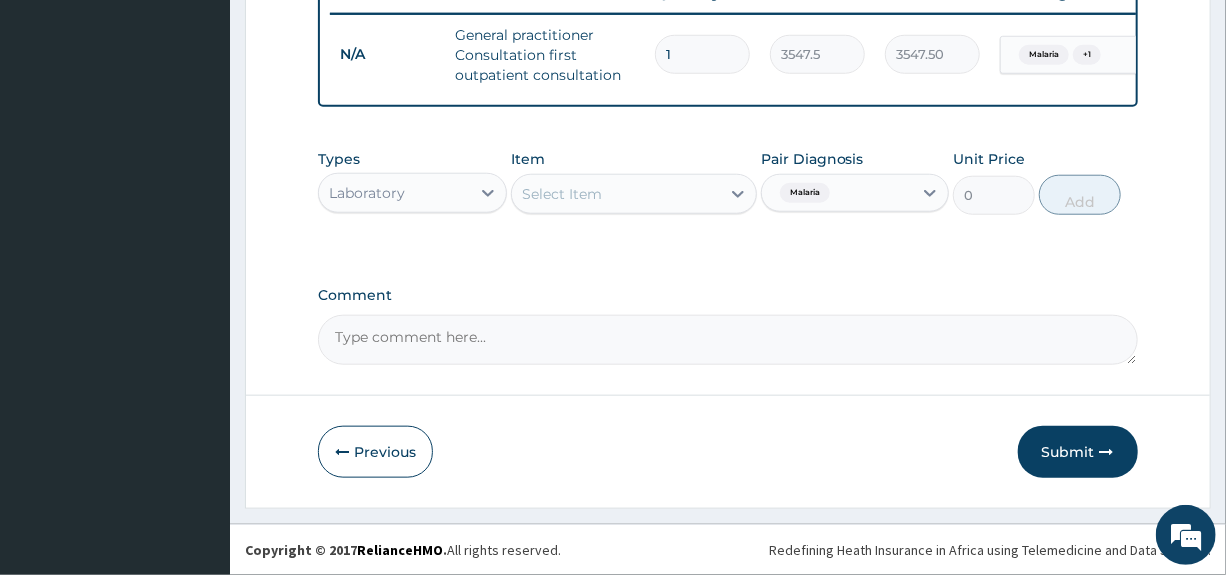 click on "PA Code / Prescription Code Enter Code(Secondary Care Only) Encounter Date 01-07-2025 Important Notice Please enter PA codes before entering items that are not attached to a PA code   All diagnoses entered must be linked to a claim item. Diagnosis & Claim Items that are visible but inactive cannot be edited because they were imported from an already approved PA code. Diagnosis Malaria Confirmed Sepsis Query NB: All diagnosis must be linked to a claim item Claim Items Type Name Quantity Unit Price Total Price Pair Diagnosis Actions N/A General practitioner Consultation first outpatient consultation 1 3547.5 3547.50 Malaria  + 1 Delete Types Laboratory Item Select Item Pair Diagnosis Malaria Unit Price 0 Add Comment" at bounding box center [727, -114] 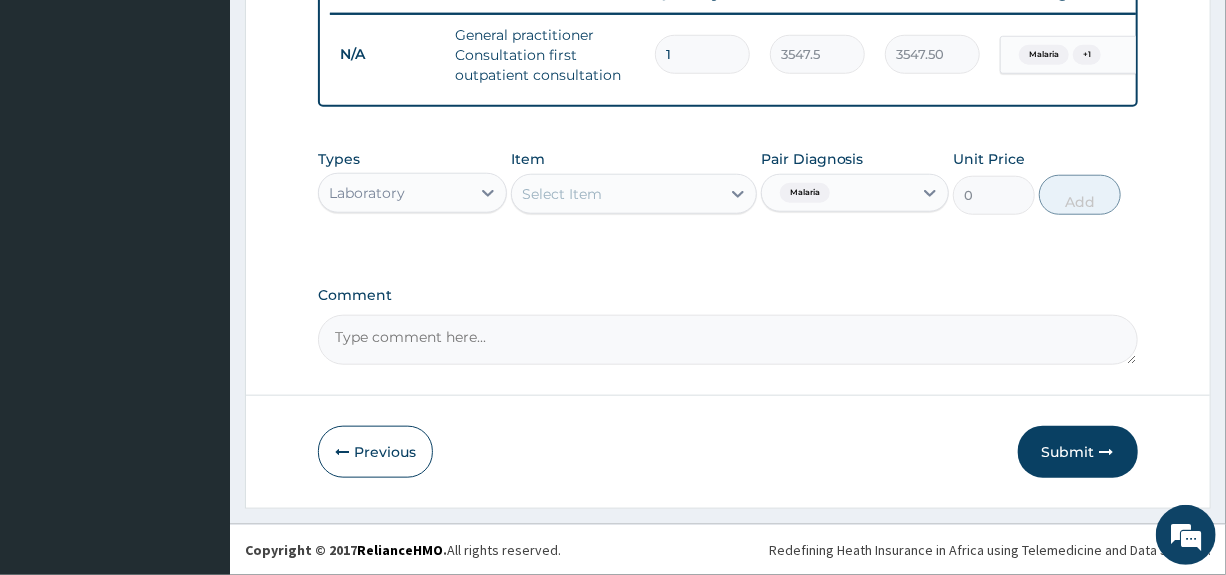 click on "Select Item" at bounding box center [616, 194] 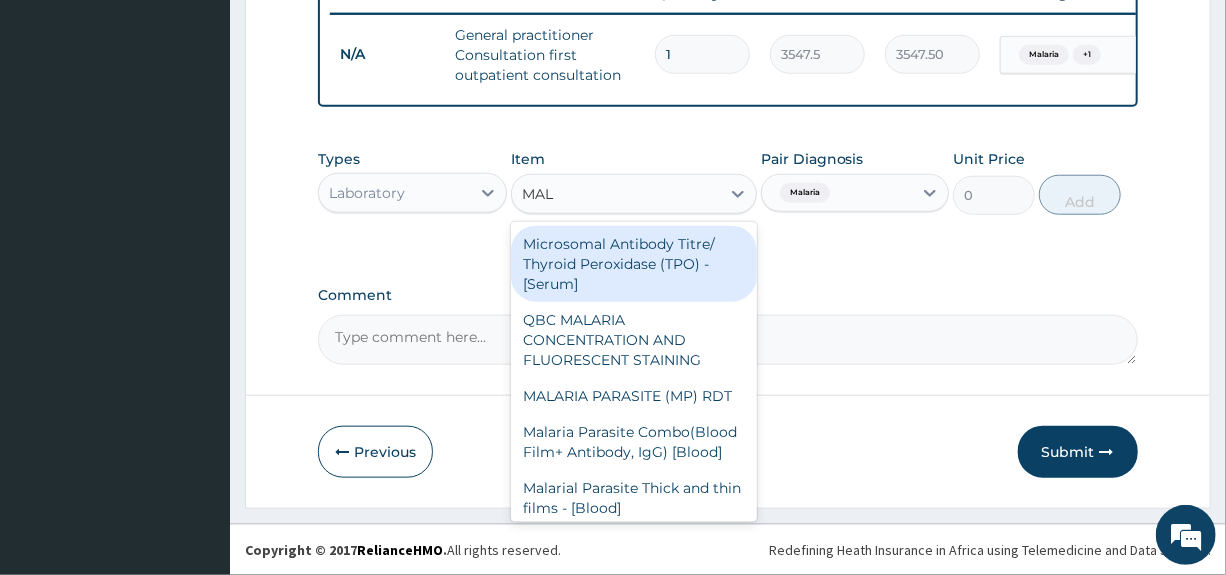 type on "MALA" 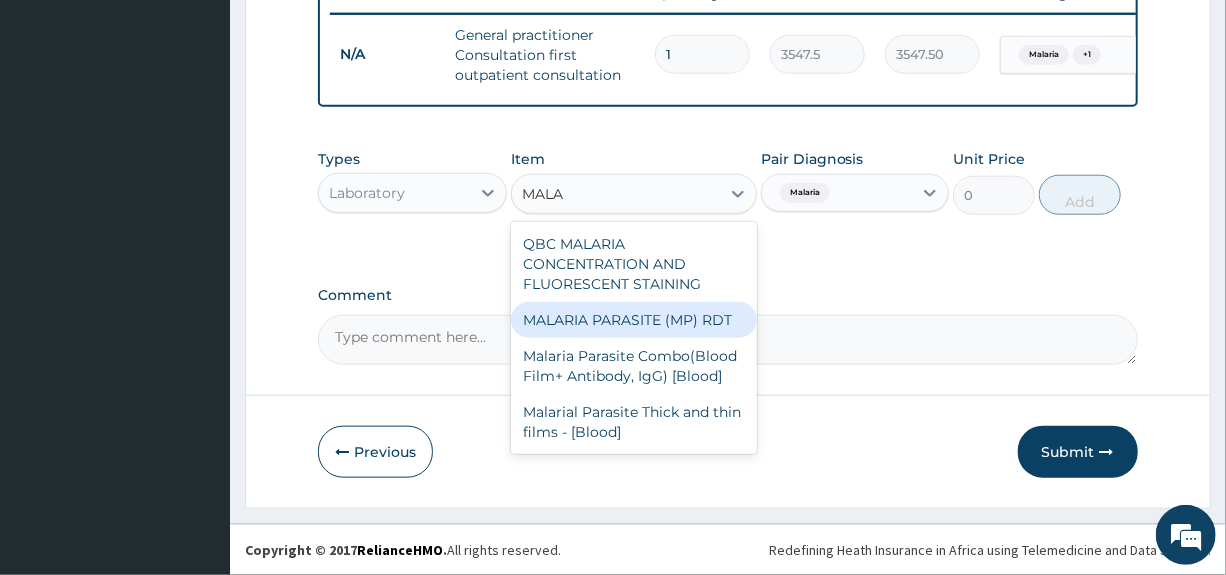 click on "MALARIA PARASITE (MP) RDT" at bounding box center (634, 320) 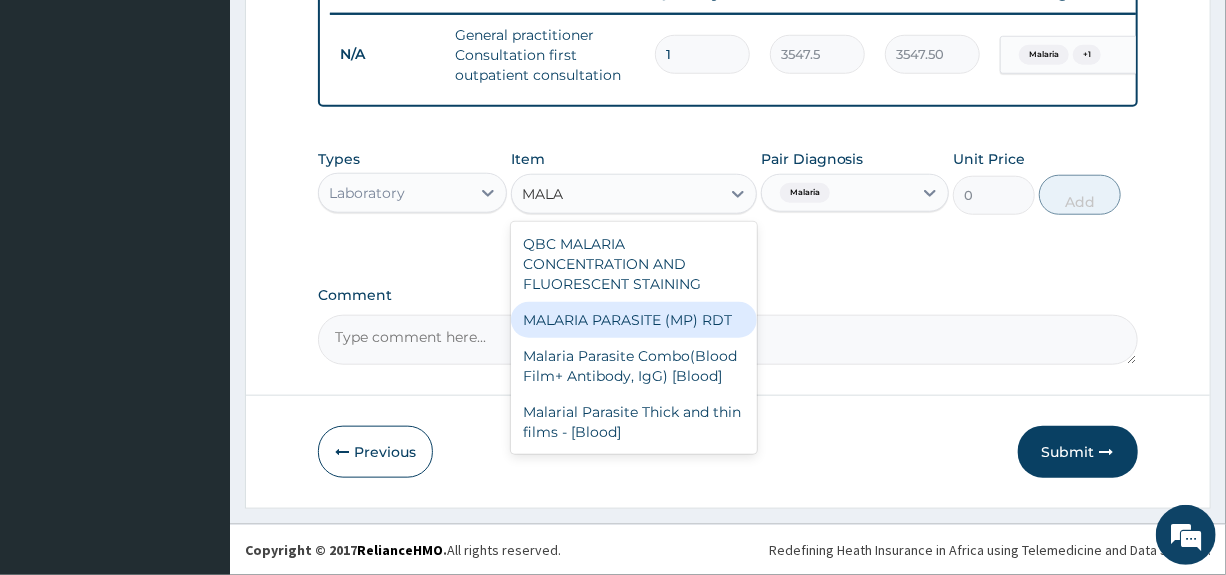 type 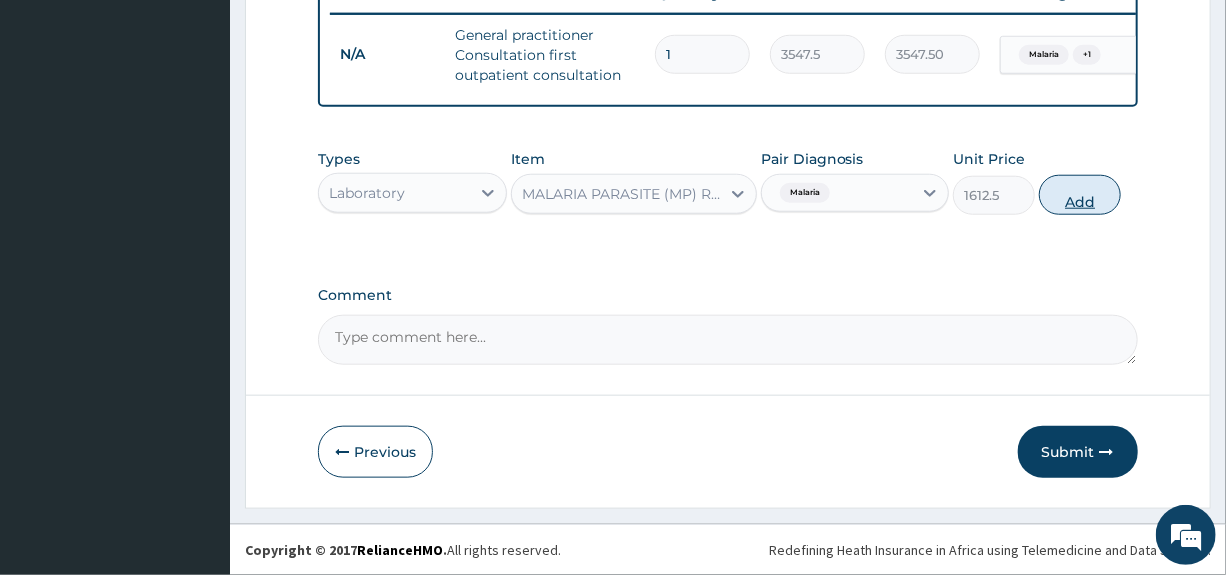 click on "Add" at bounding box center [1080, 195] 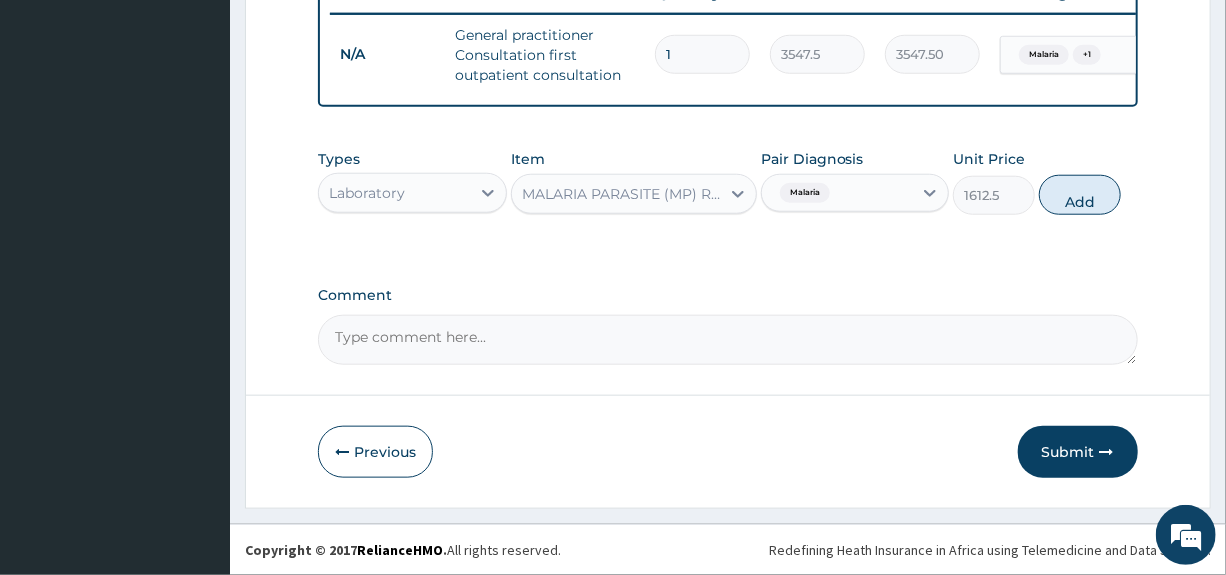 type on "0" 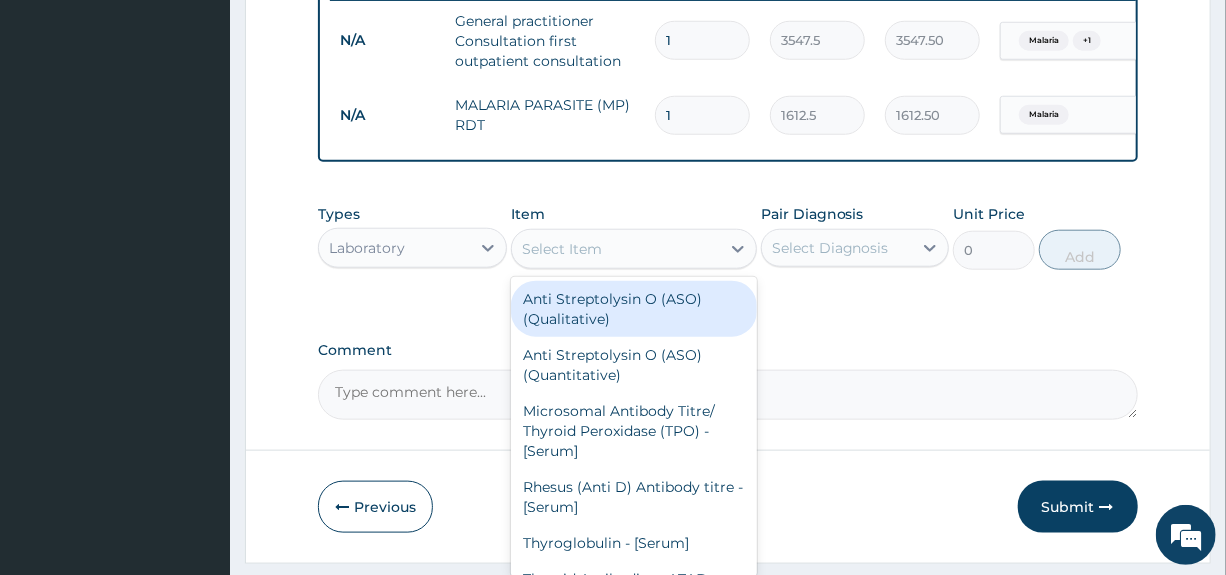 click on "Select Item" at bounding box center [562, 249] 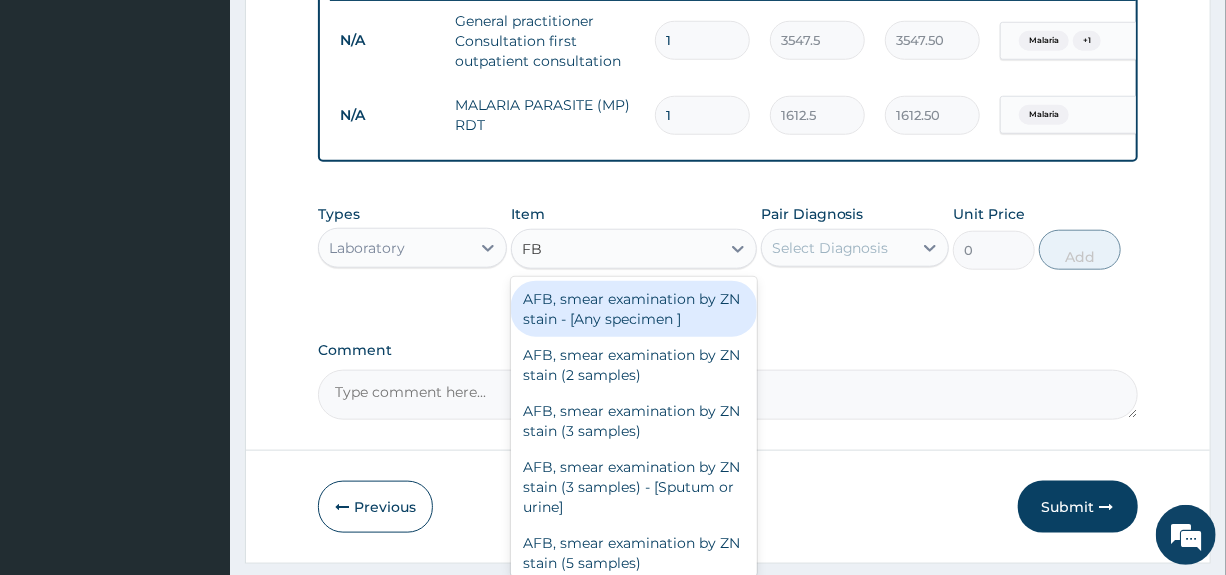 type on "FBC" 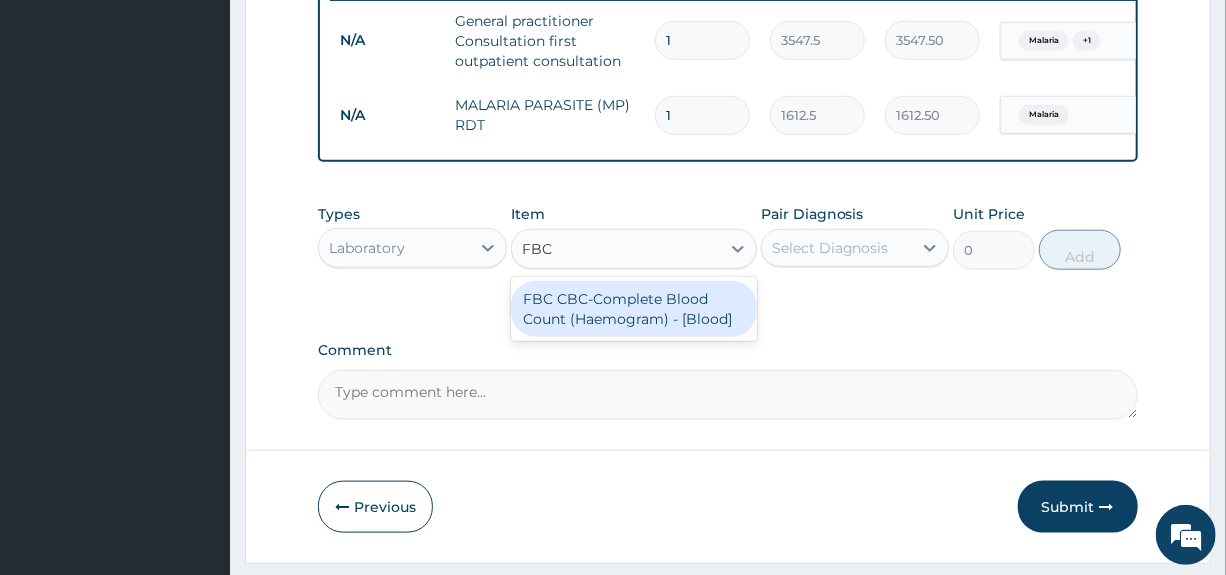 drag, startPoint x: 573, startPoint y: 314, endPoint x: 710, endPoint y: 285, distance: 140.0357 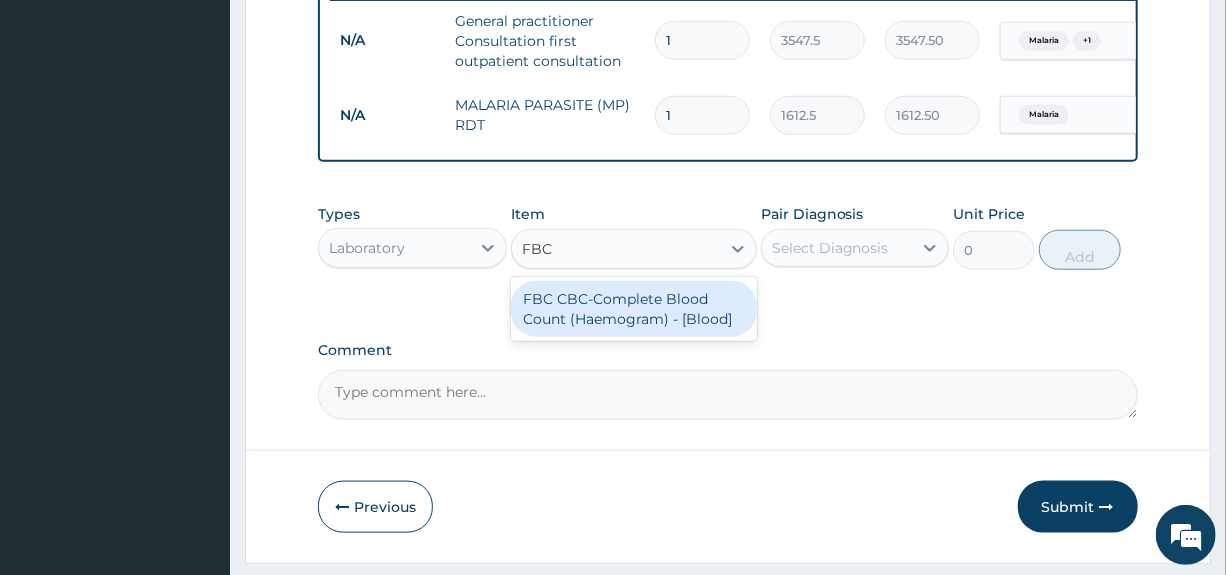 click on "FBC CBC-Complete Blood Count (Haemogram) - [Blood]" at bounding box center [634, 309] 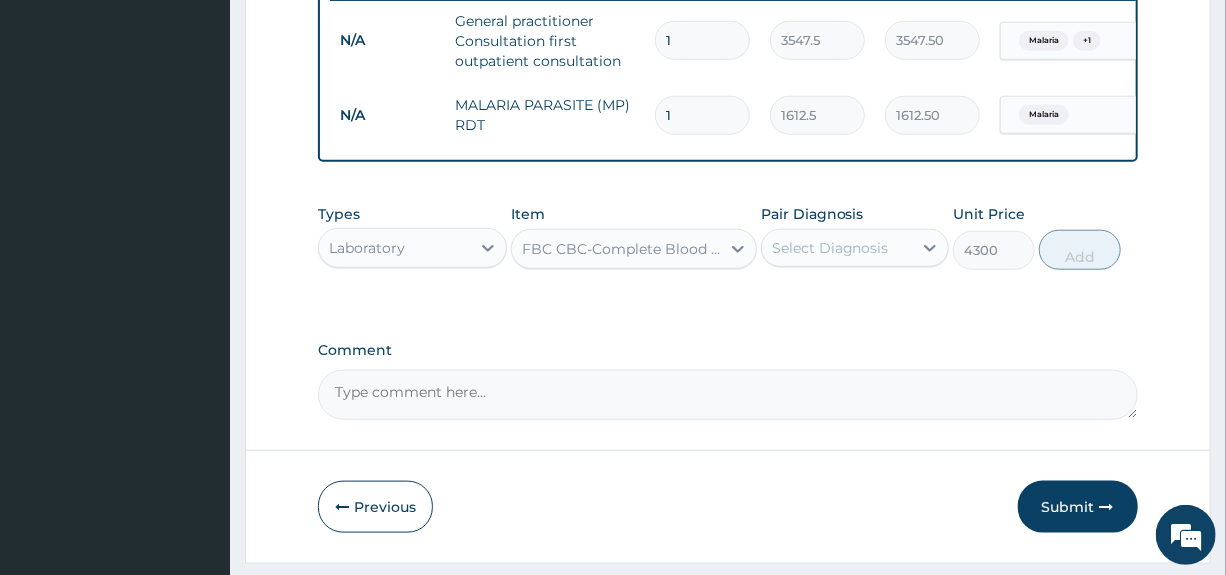 click on "Select Diagnosis" at bounding box center (837, 248) 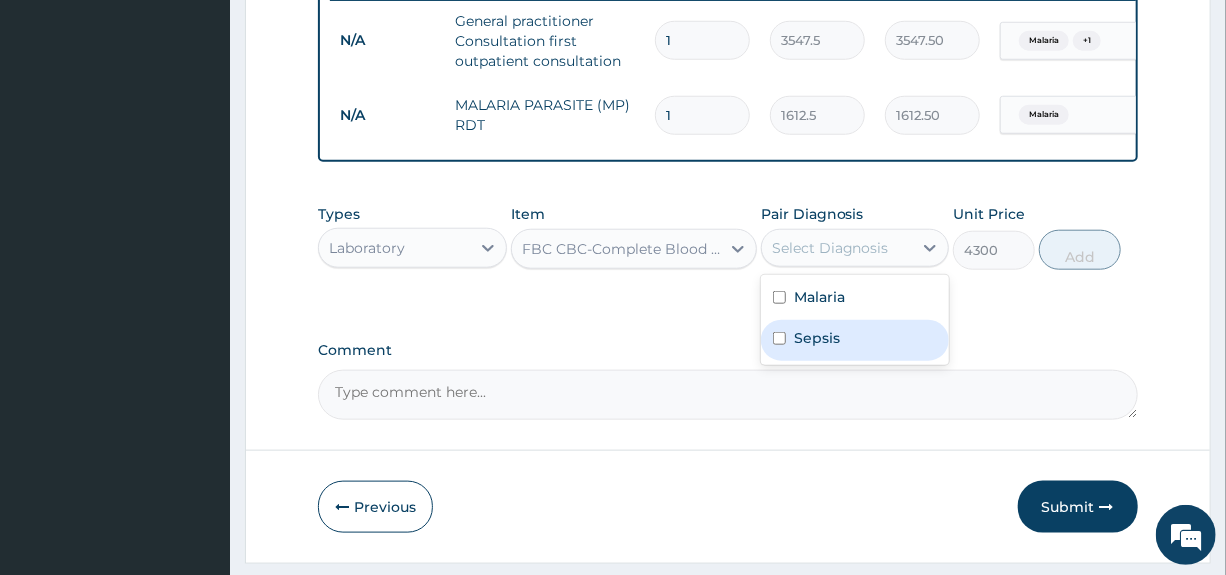 click on "Sepsis" at bounding box center [817, 338] 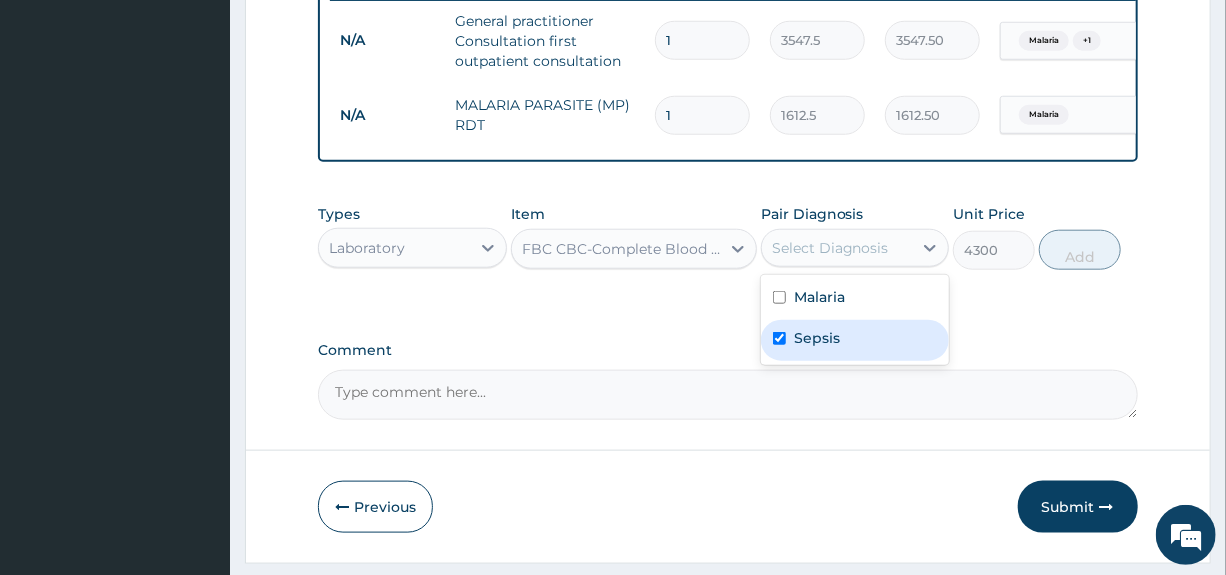 checkbox on "true" 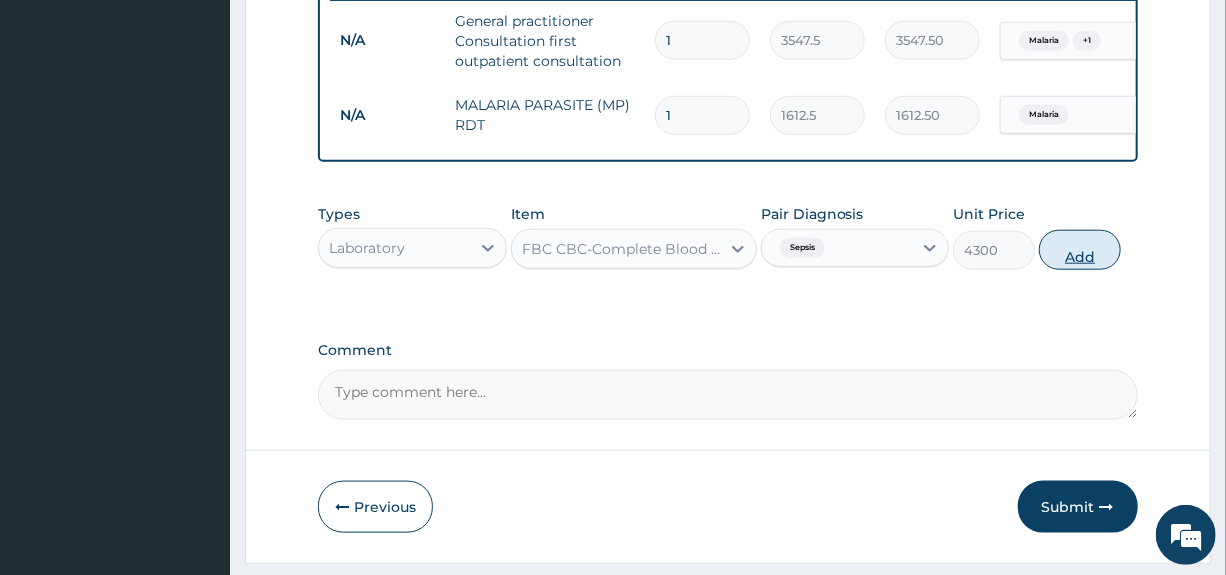 drag, startPoint x: 1121, startPoint y: 259, endPoint x: 1109, endPoint y: 264, distance: 13 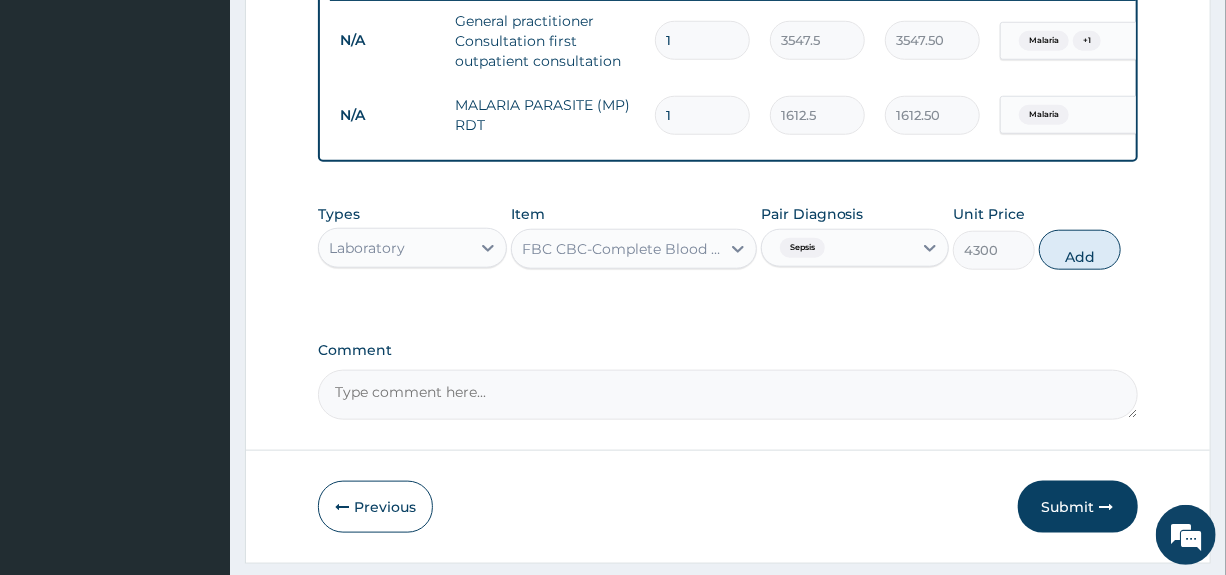 type on "0" 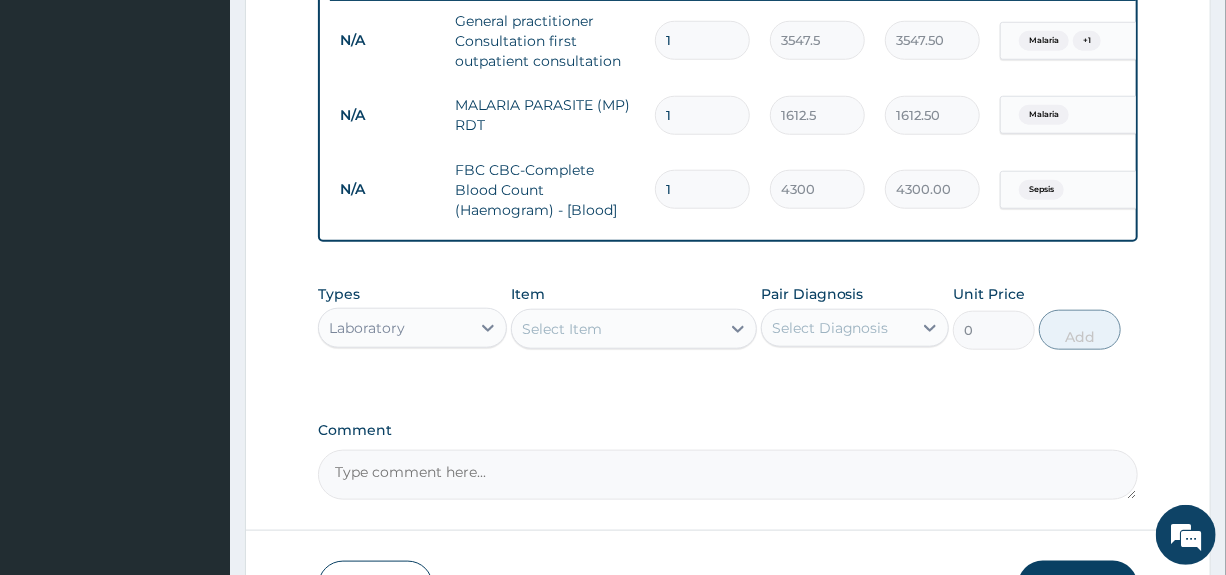 click on "Laboratory" at bounding box center (367, 328) 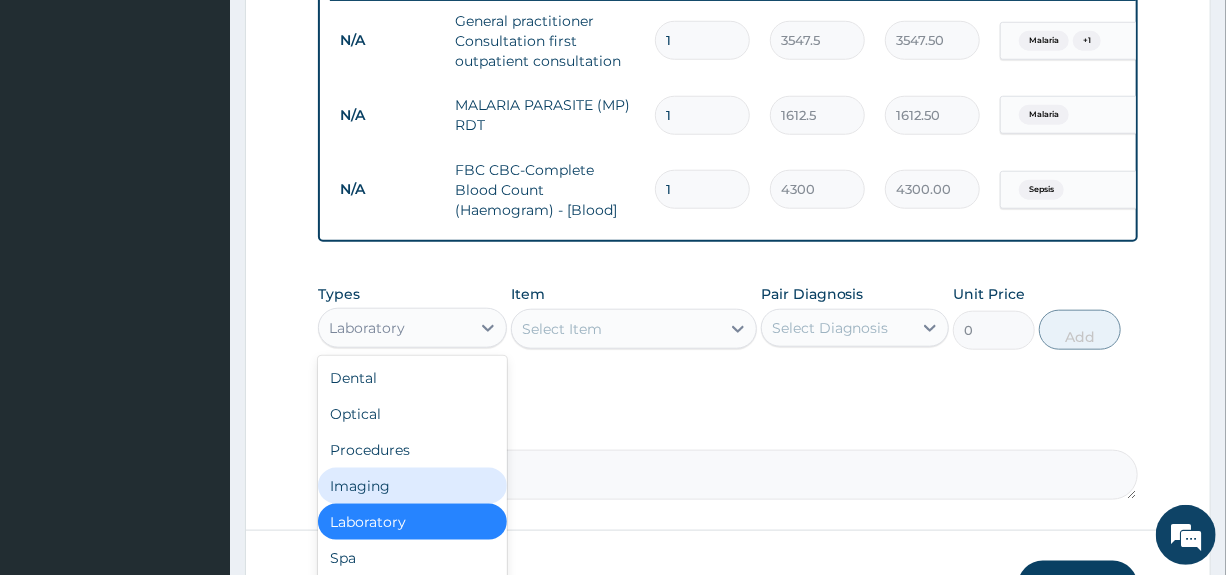 scroll, scrollTop: 68, scrollLeft: 0, axis: vertical 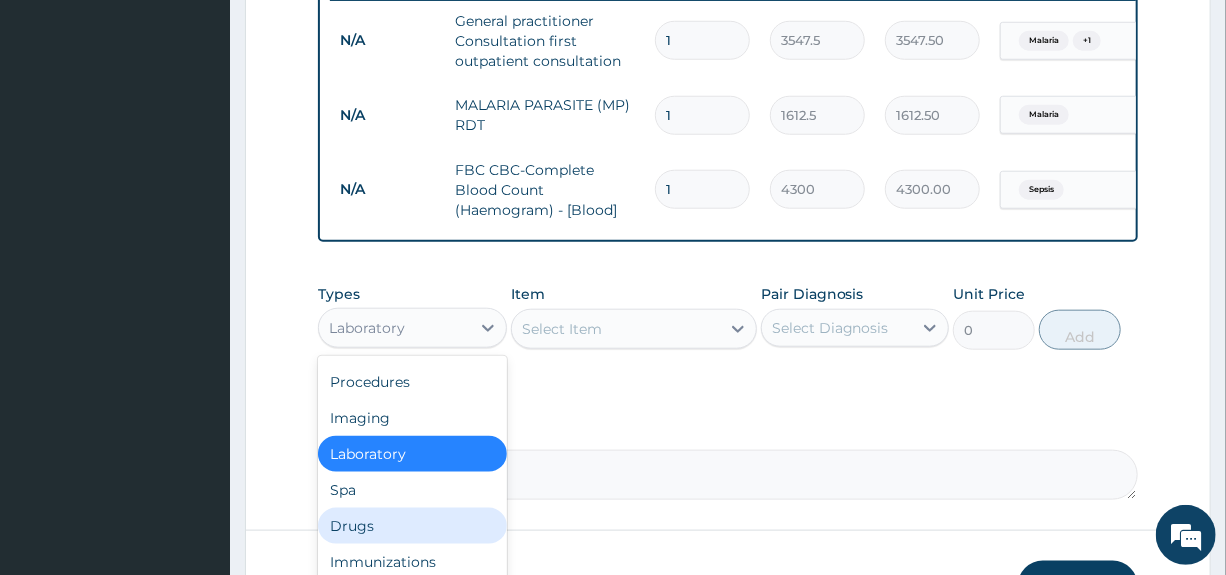 click on "Drugs" at bounding box center (412, 526) 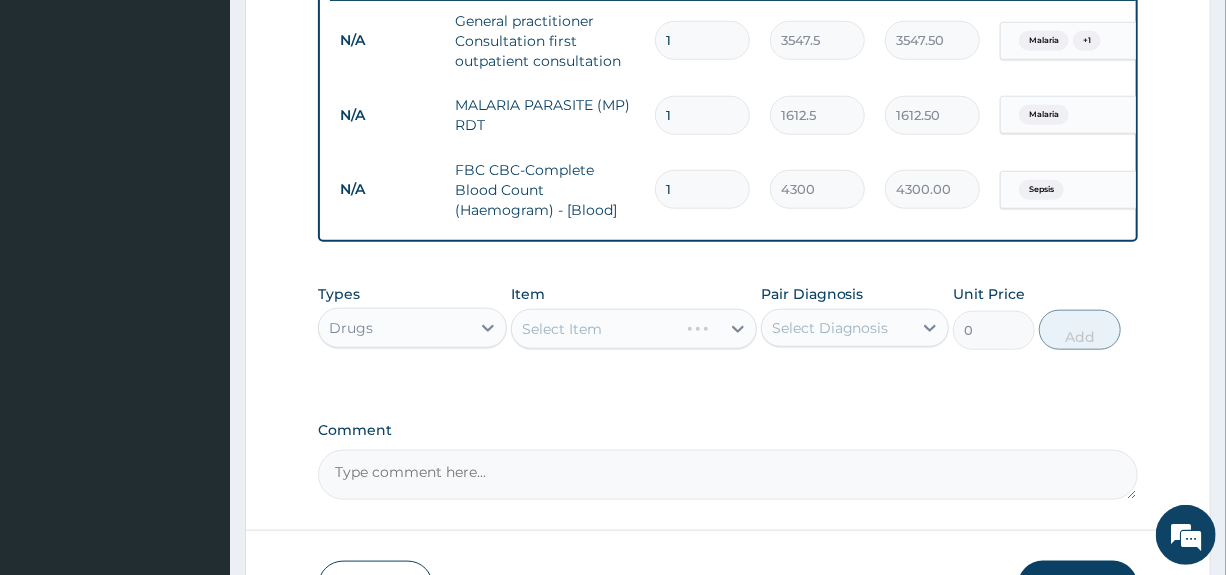 click on "Select Diagnosis" at bounding box center (830, 328) 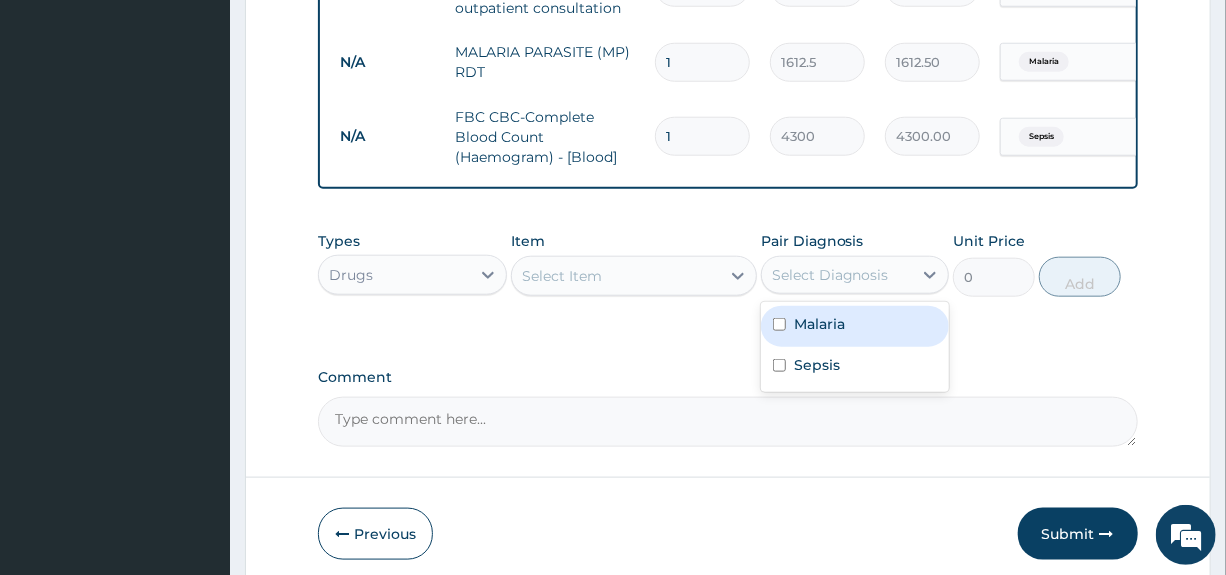 scroll, scrollTop: 946, scrollLeft: 0, axis: vertical 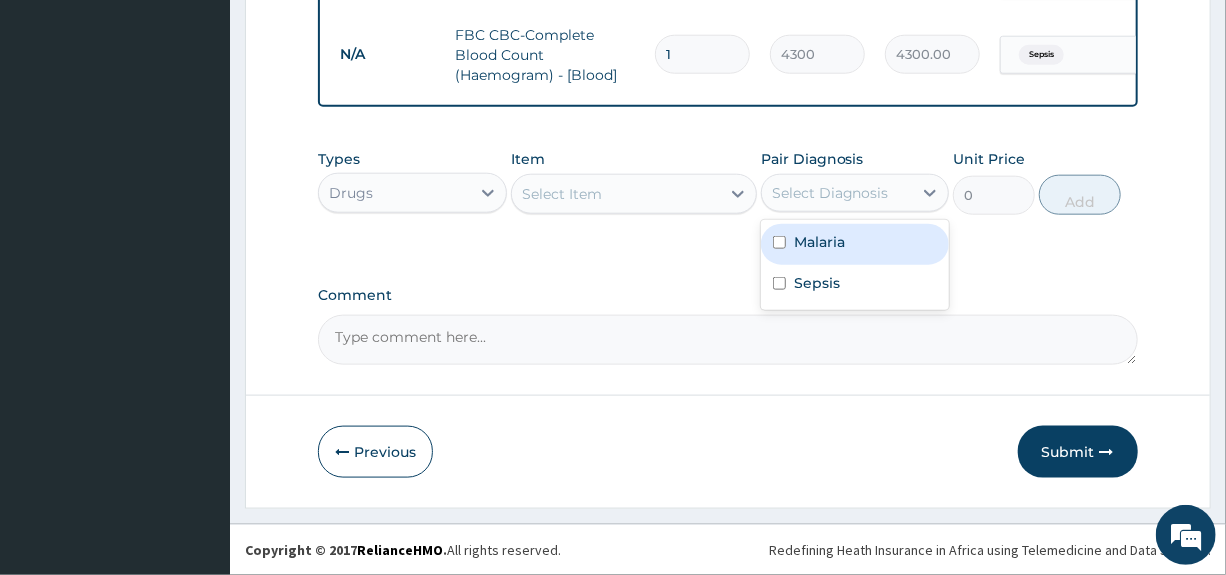 click on "Select Item" at bounding box center (616, 194) 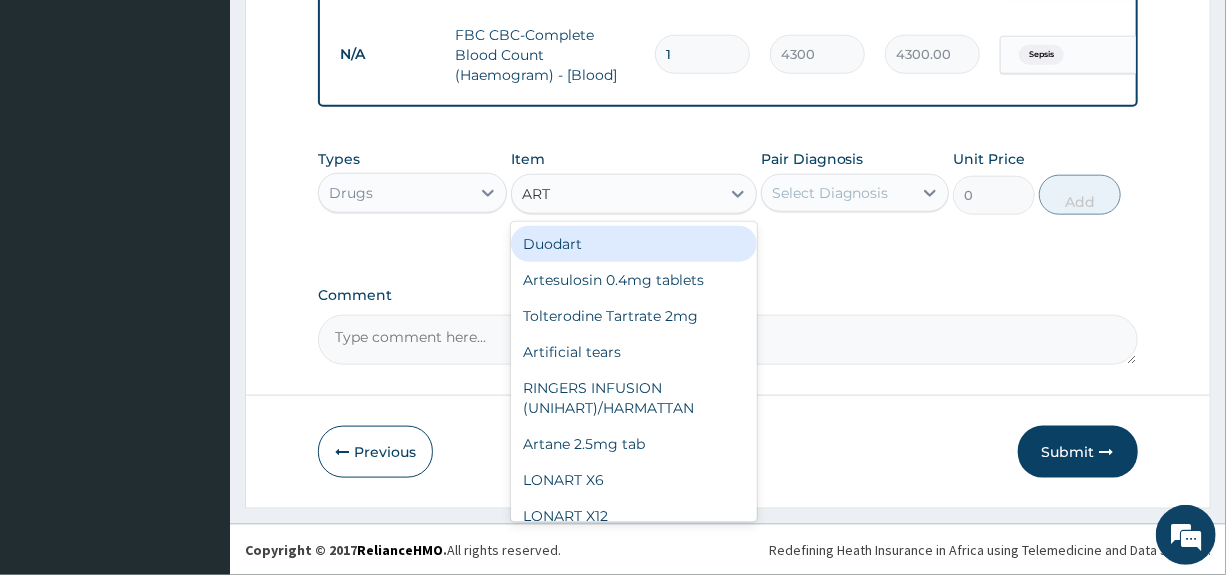 type on "ARTE" 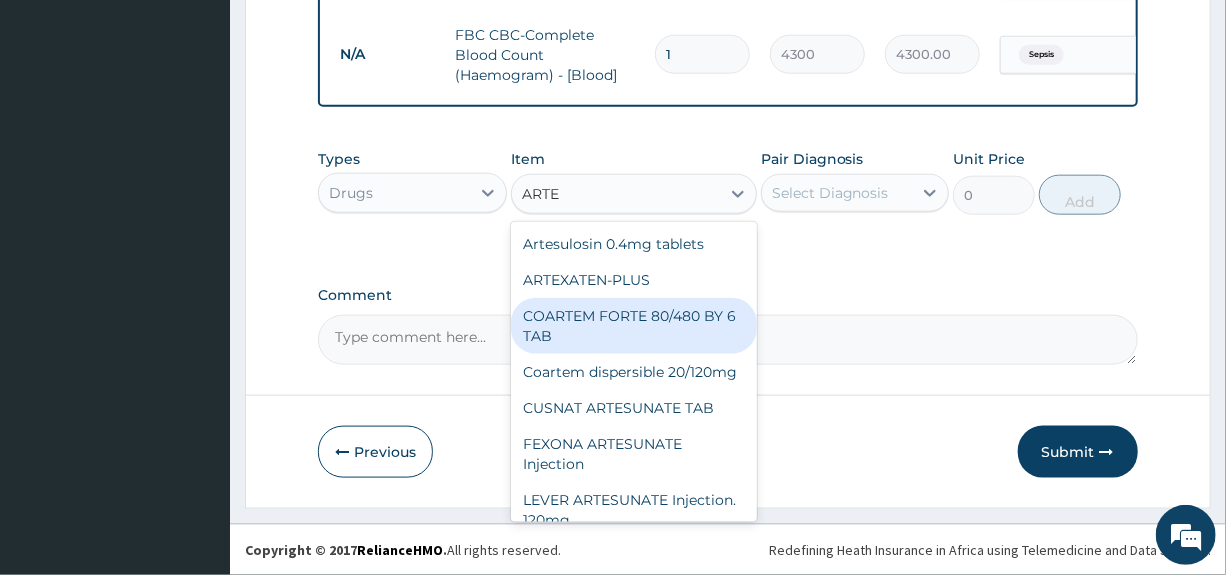 click on "COARTEM FORTE 80/480 BY 6 TAB" at bounding box center (634, 326) 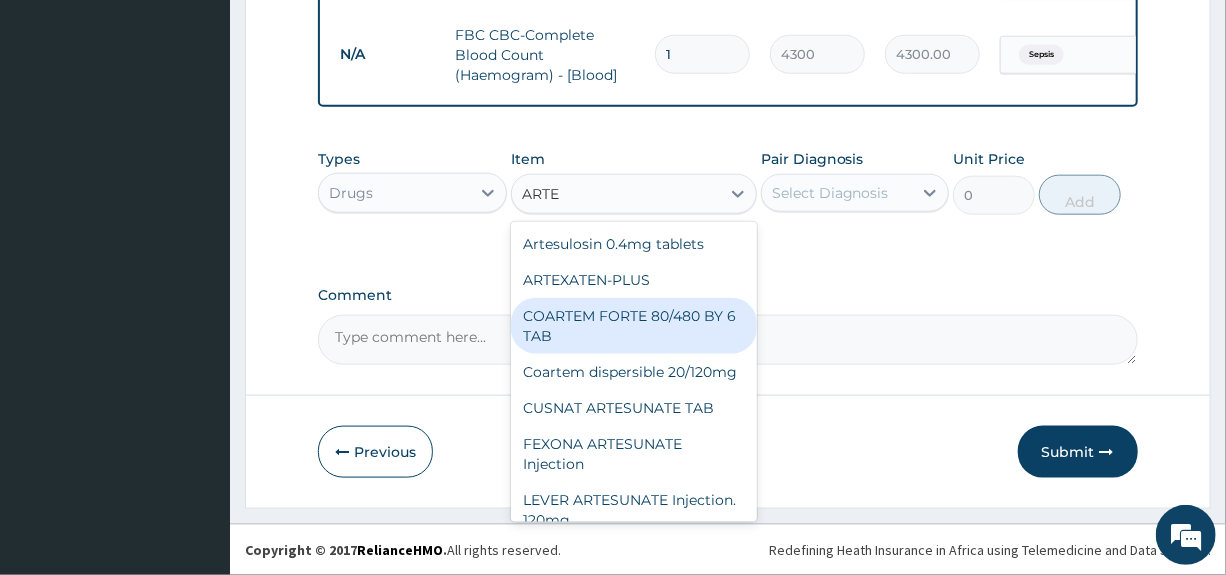 type 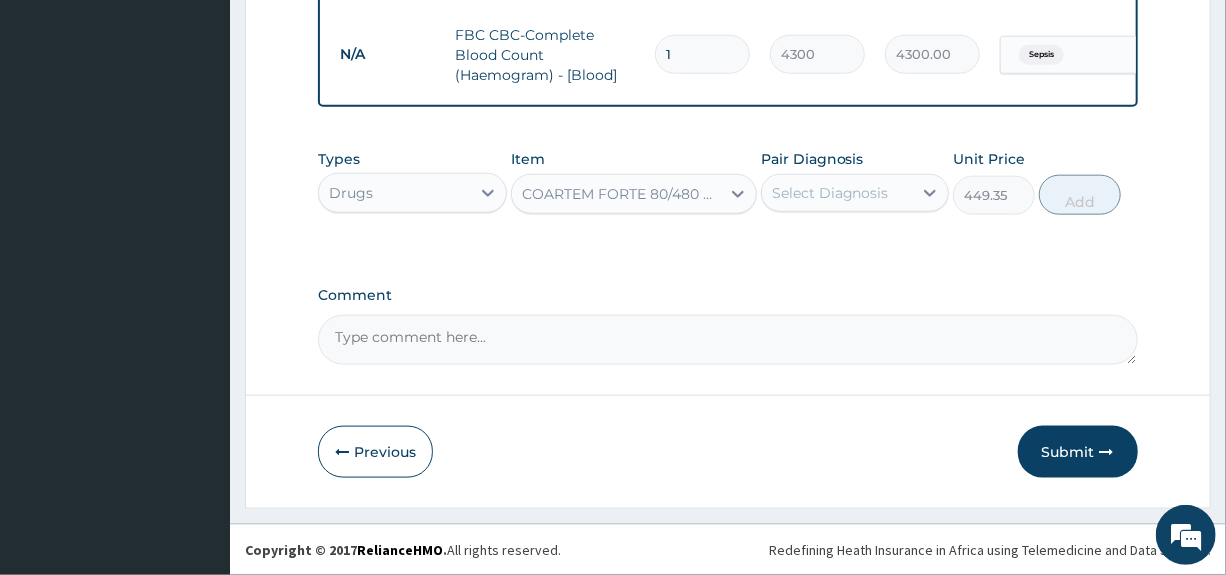 click on "Select Diagnosis" at bounding box center (830, 193) 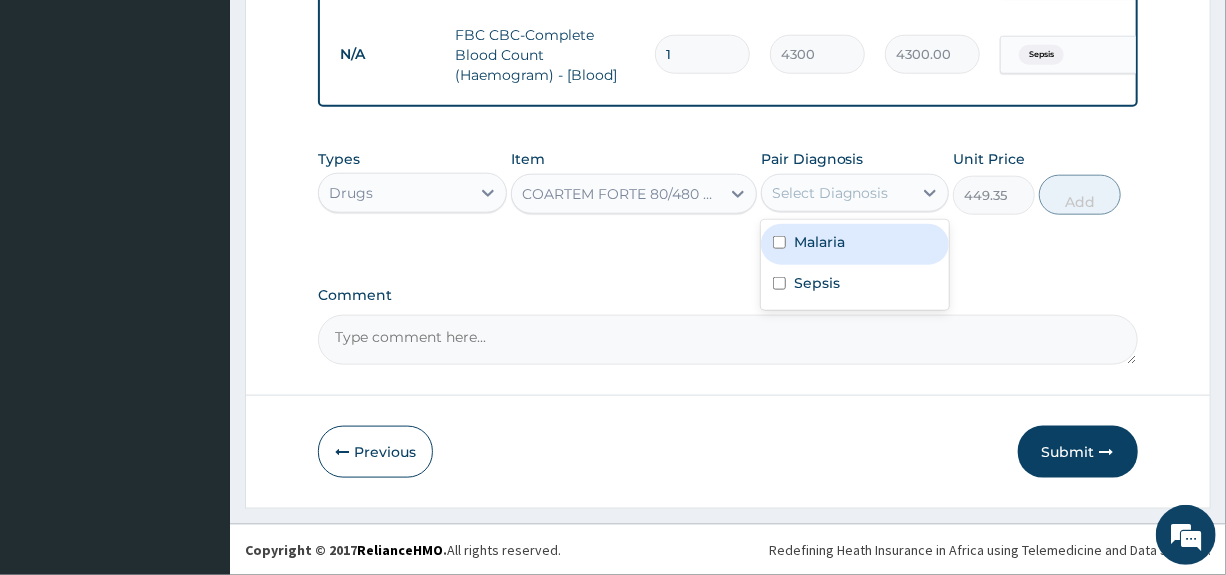 click on "Malaria" at bounding box center [819, 242] 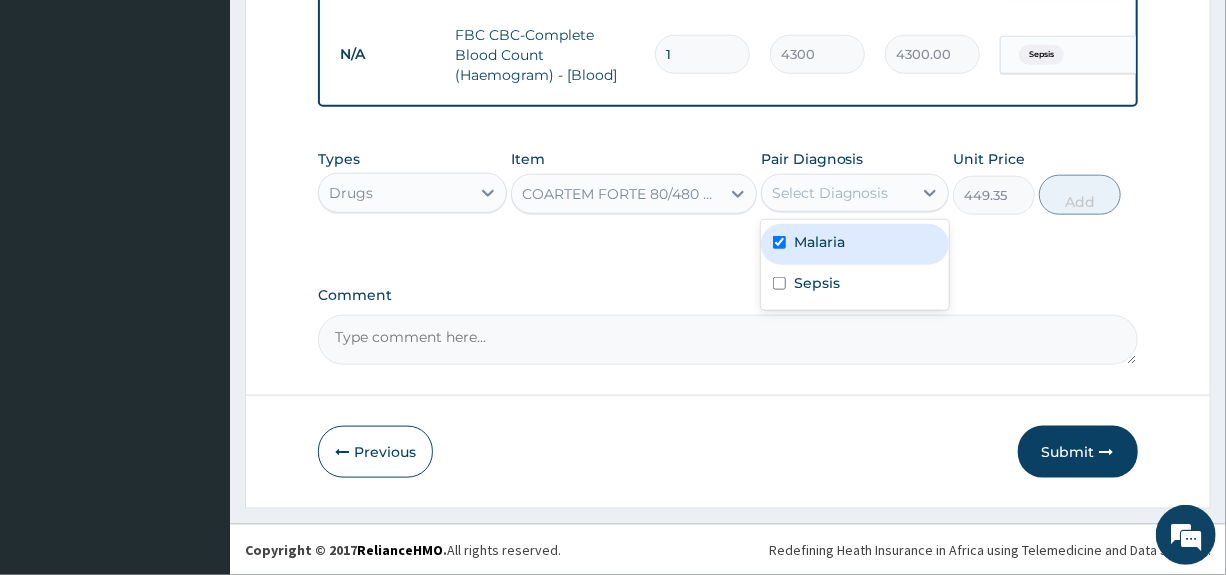 checkbox on "true" 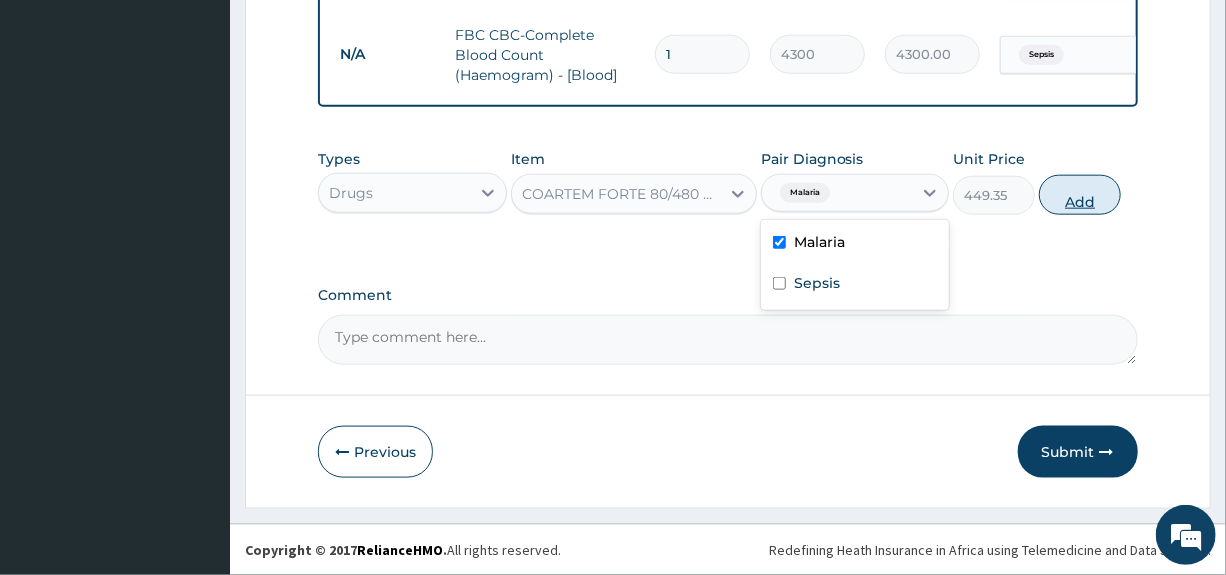 click on "Add" at bounding box center (1080, 195) 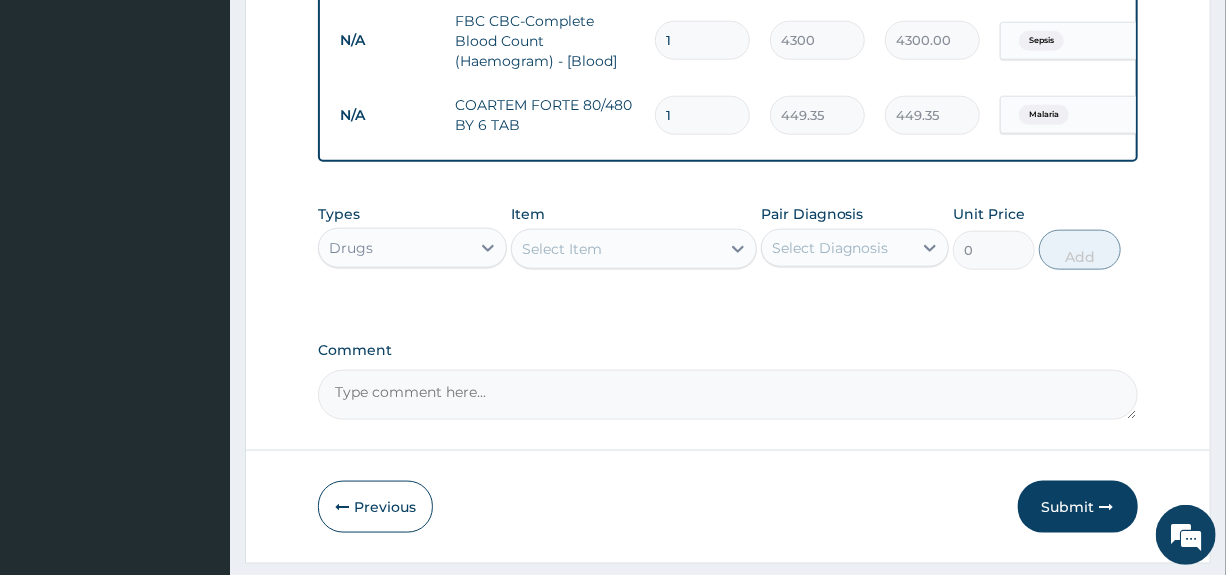 type 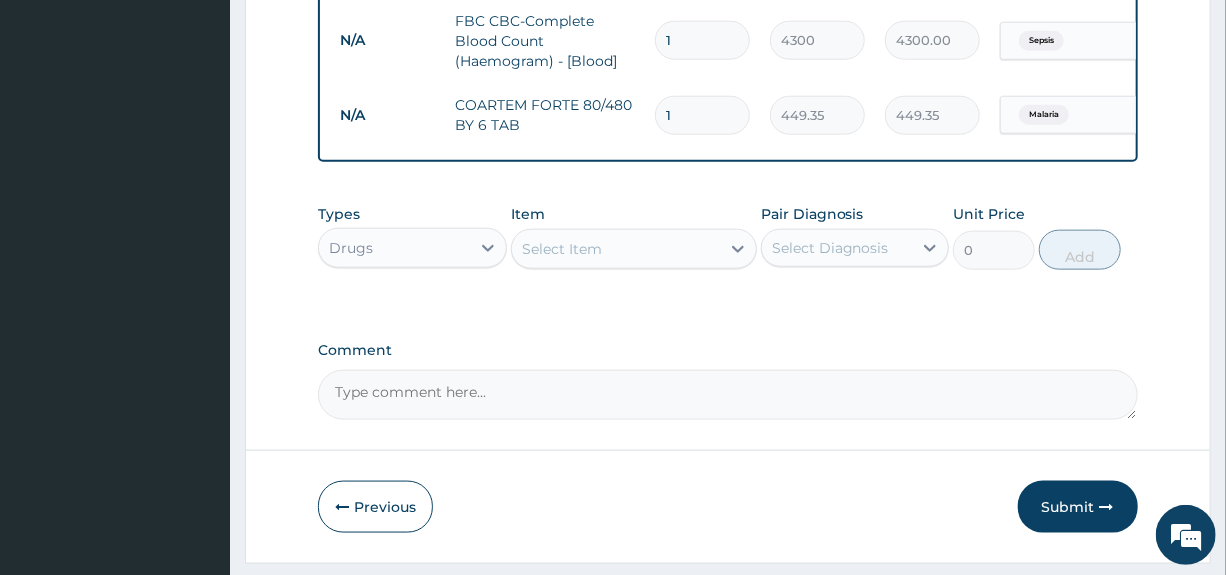 type on "0.00" 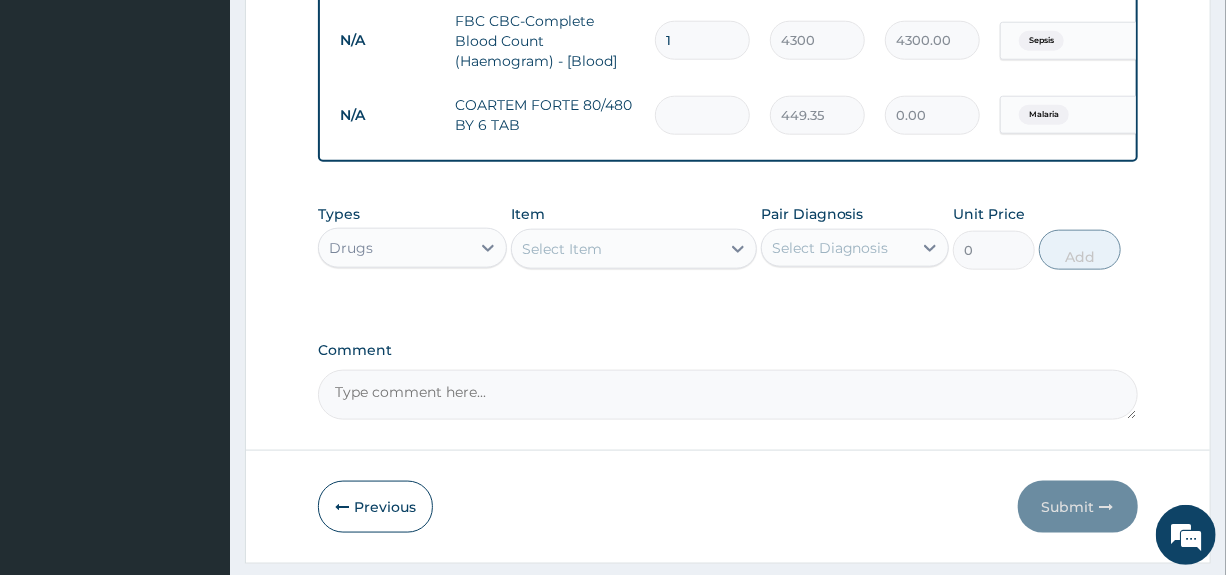 type on "6" 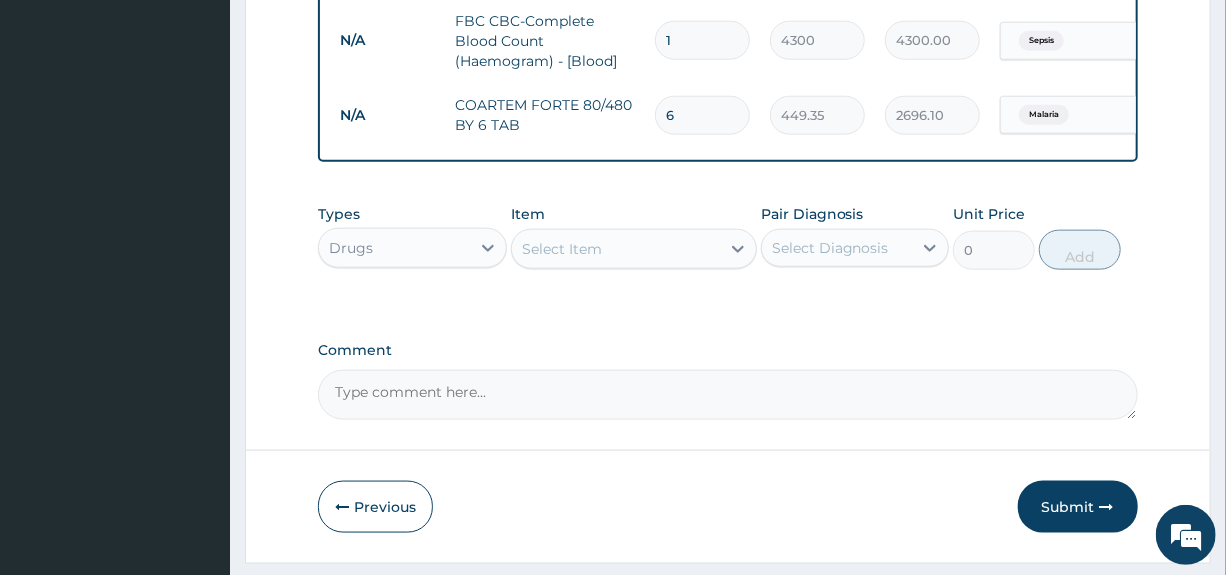 type on "6" 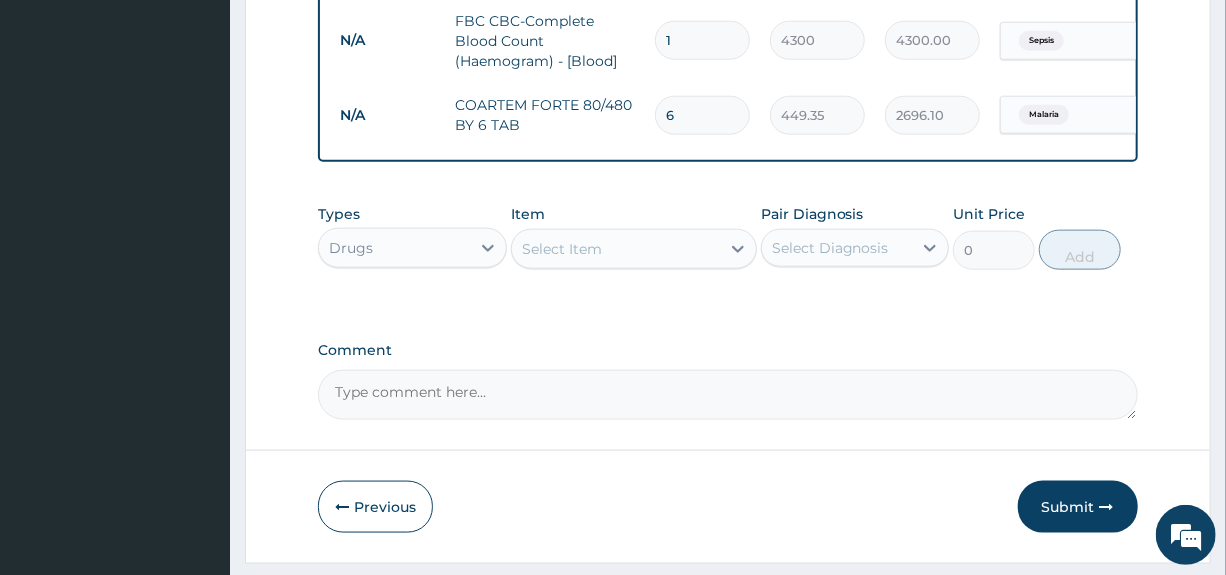 click on "Select Item" at bounding box center [562, 249] 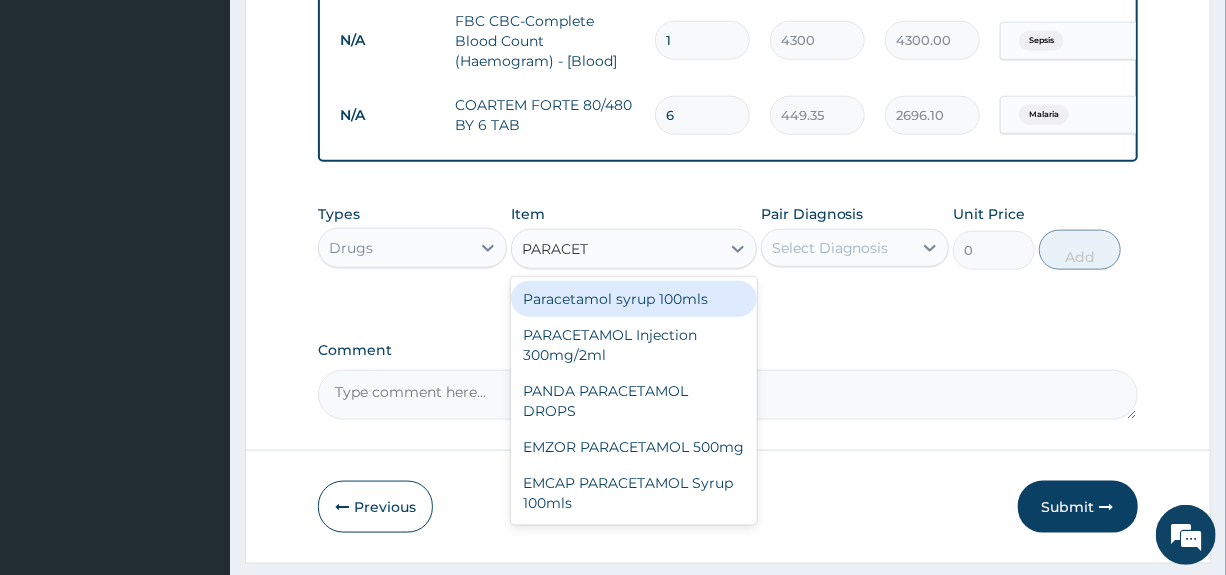 type on "PARACETA" 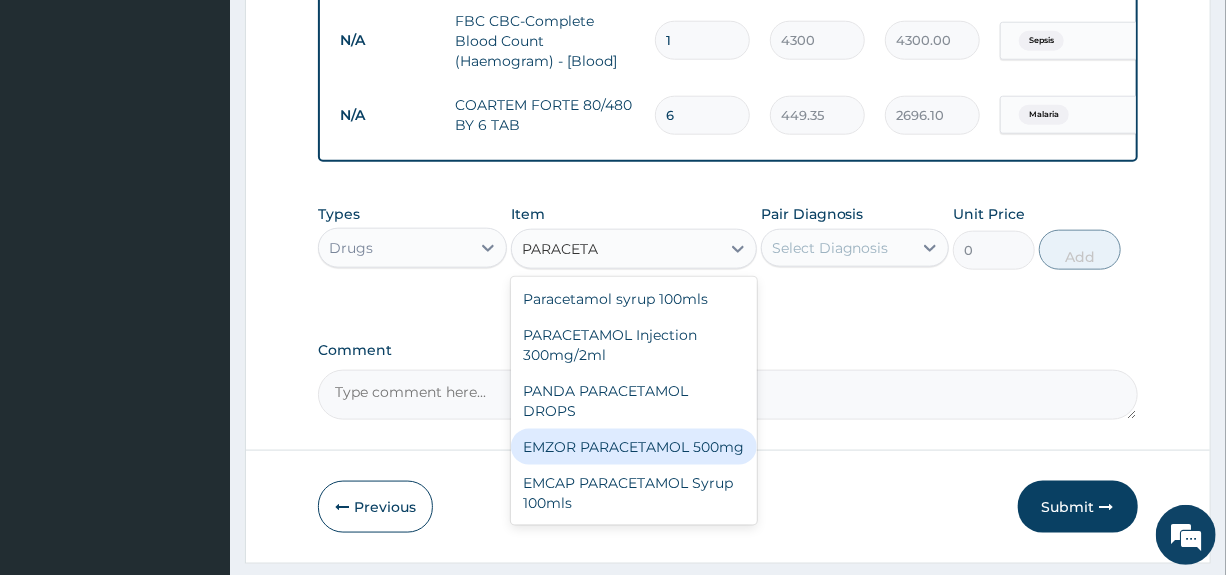click on "EMZOR PARACETAMOL 500mg" at bounding box center [634, 447] 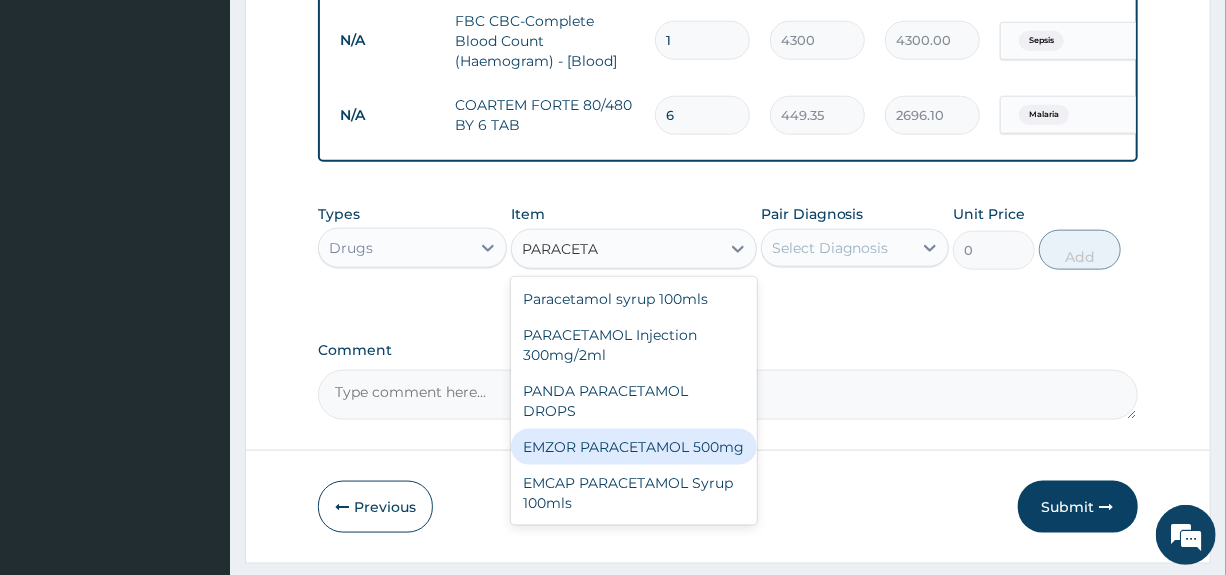type 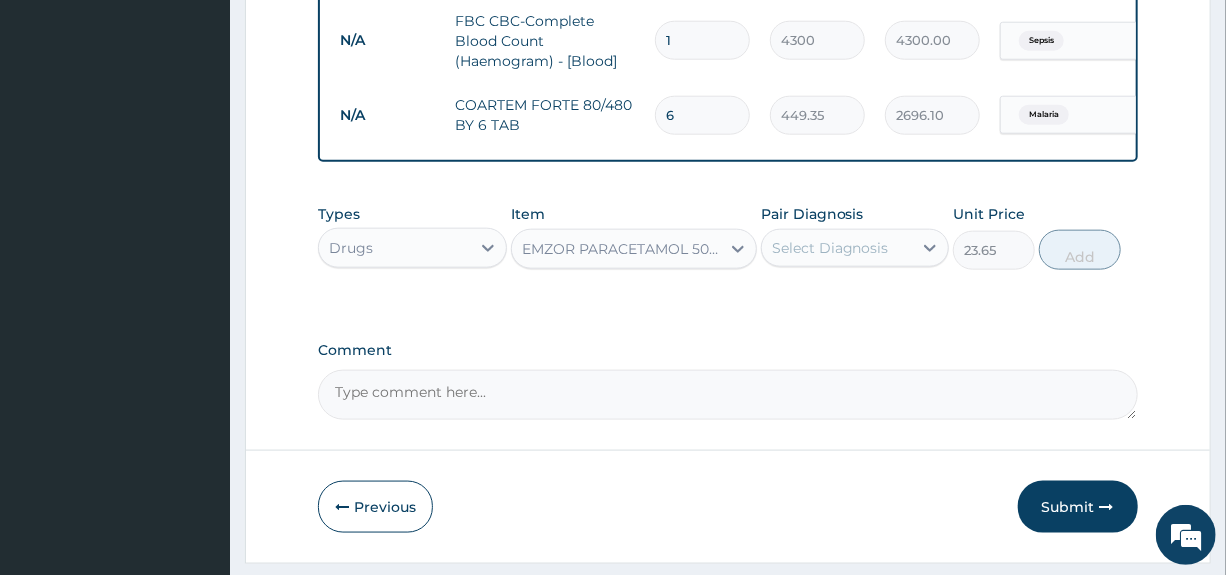 click on "Select Diagnosis" at bounding box center (830, 248) 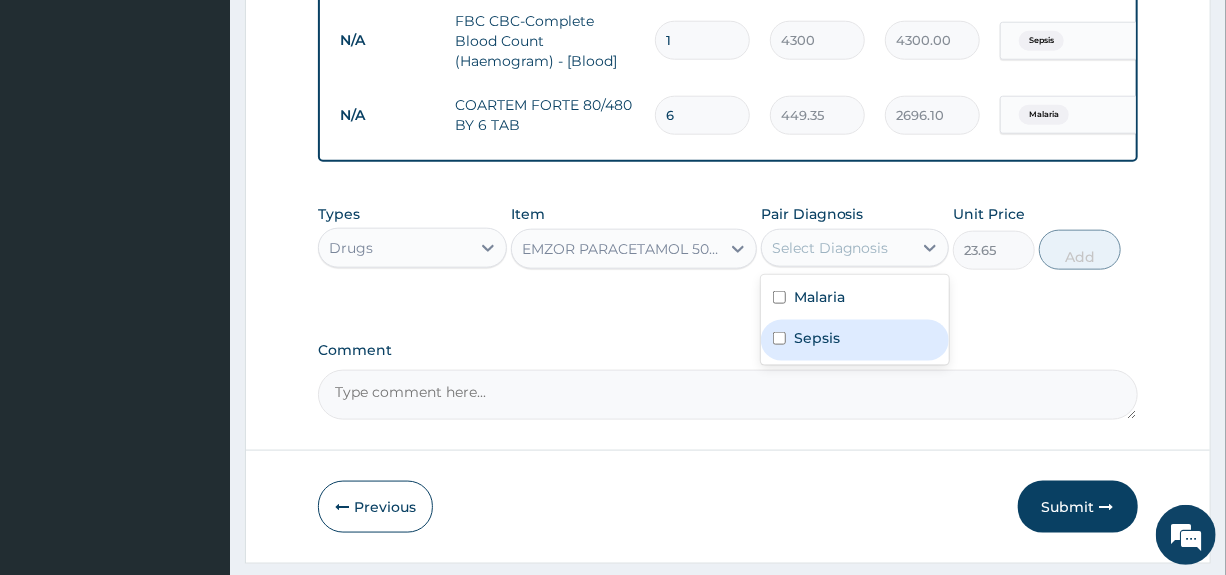 click on "Sepsis" at bounding box center [817, 338] 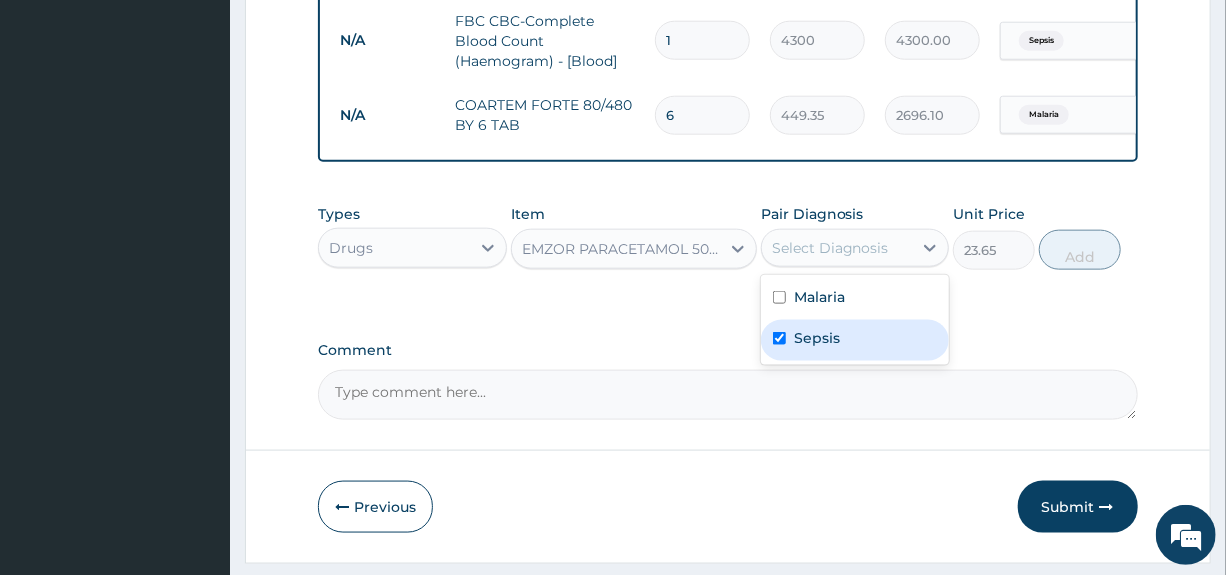 checkbox on "true" 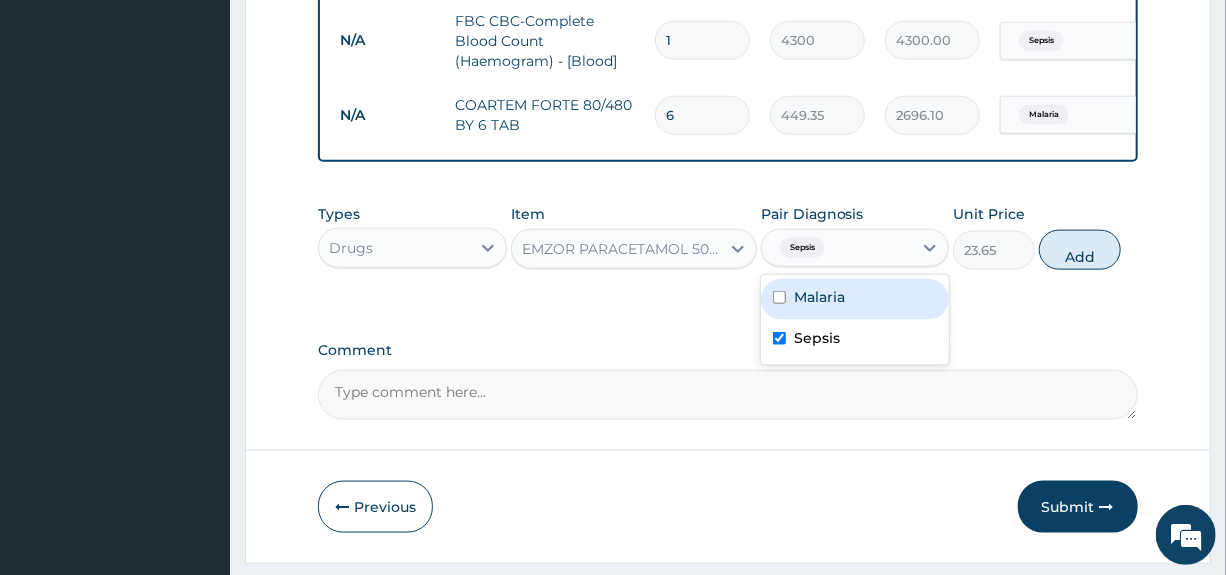 click on "Malaria" at bounding box center [819, 297] 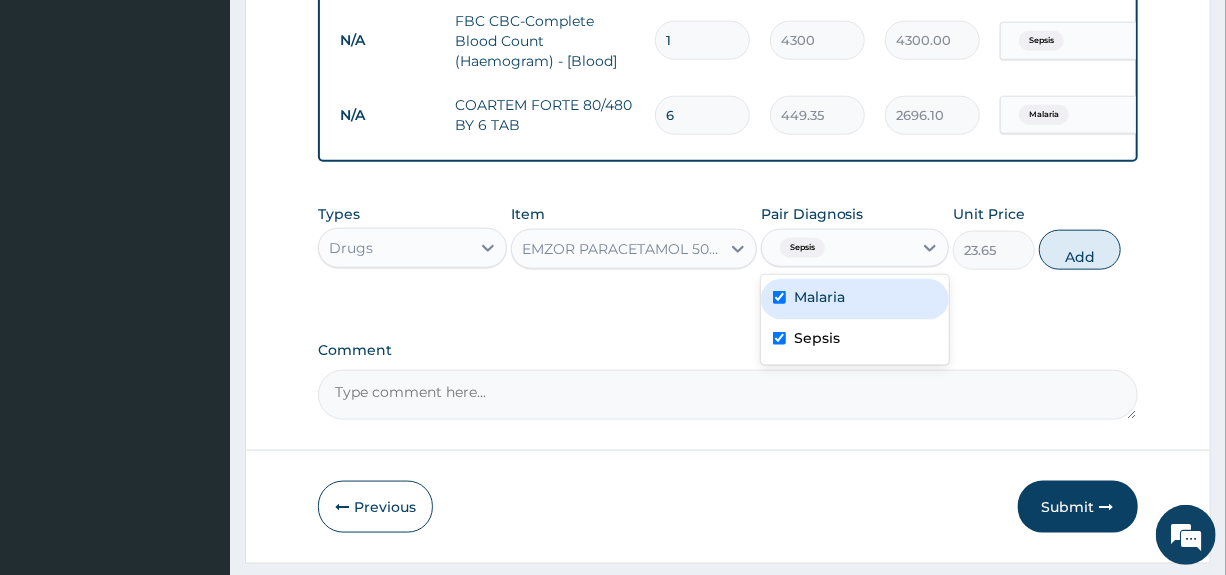 checkbox on "true" 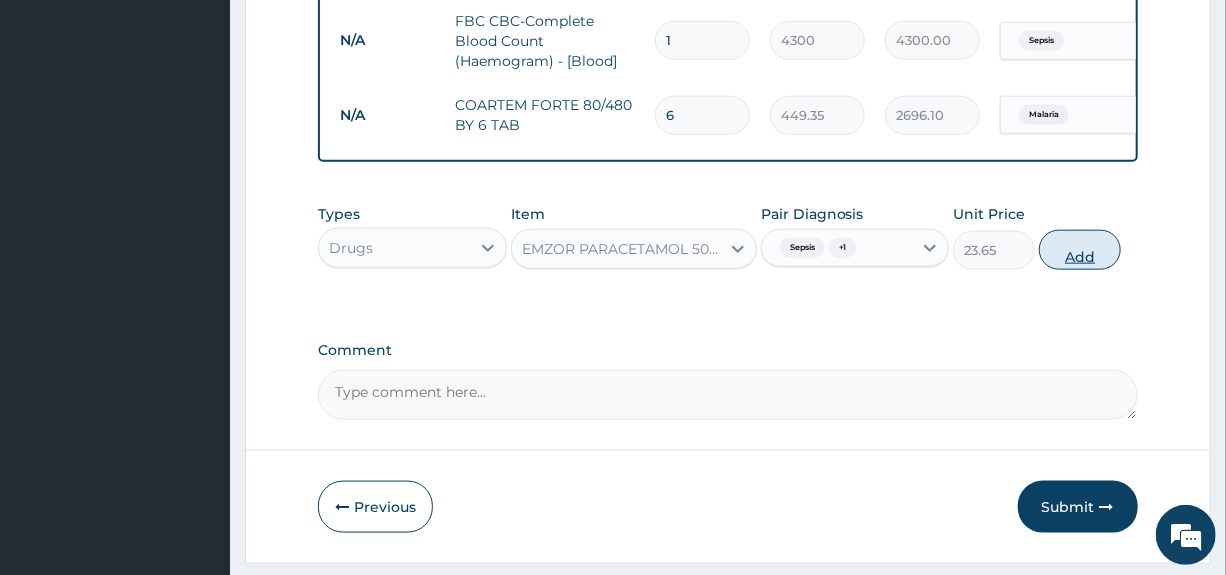click on "Add" at bounding box center [1080, 250] 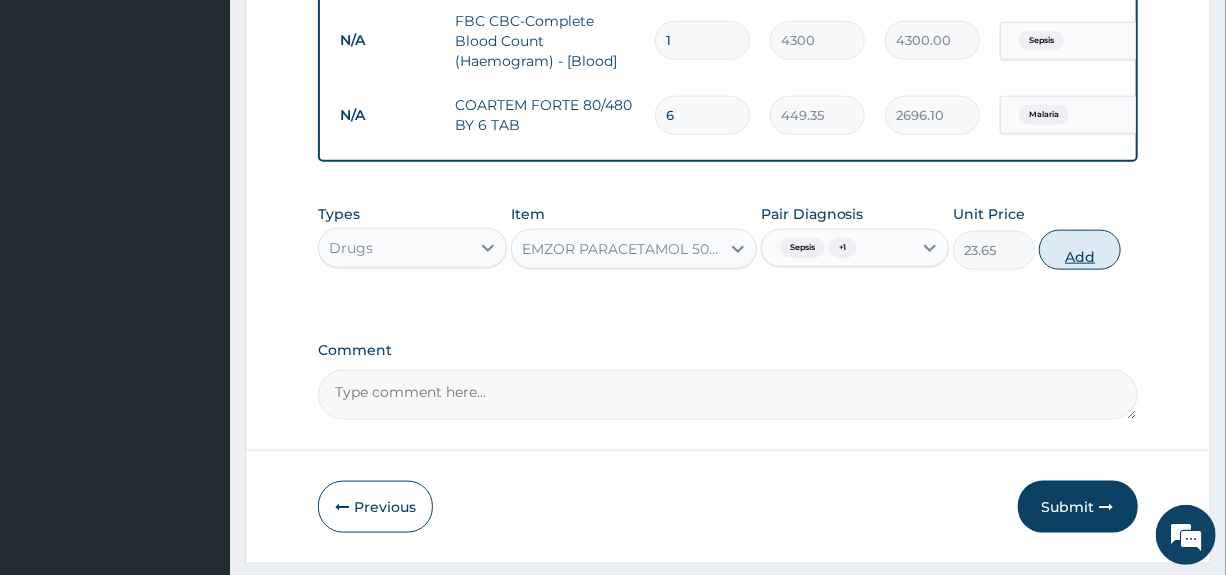 type on "0" 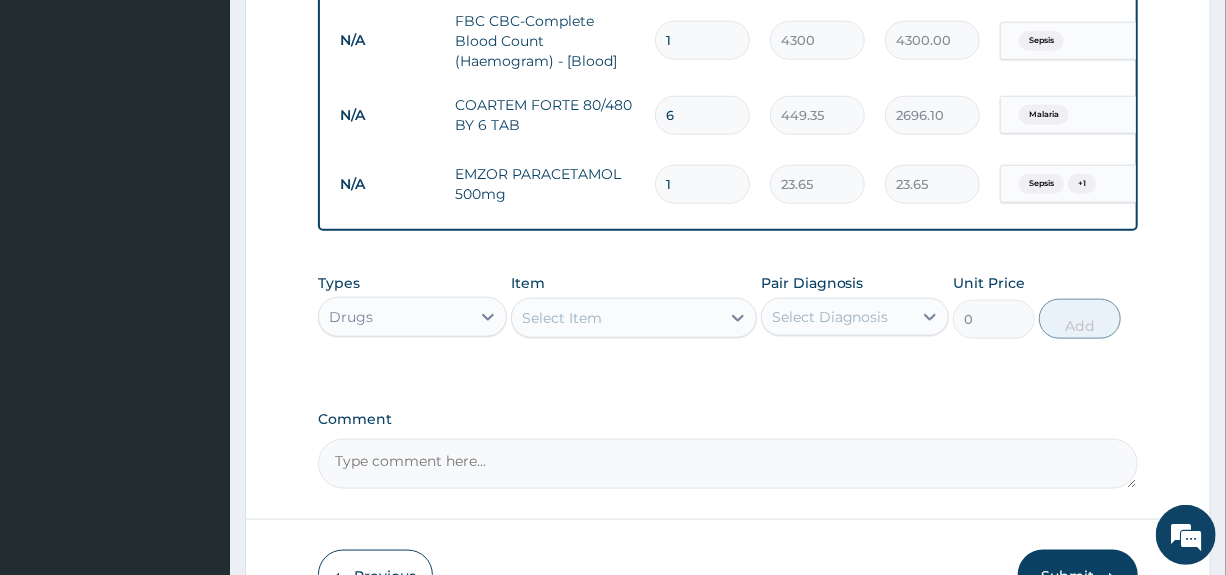 type on "18" 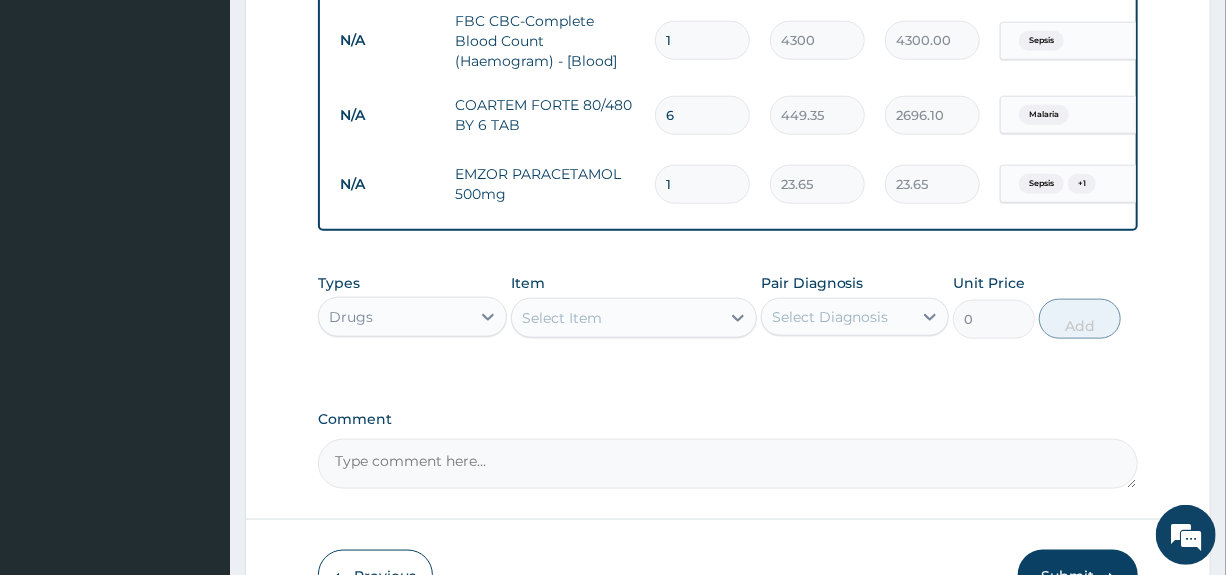 type on "425.70" 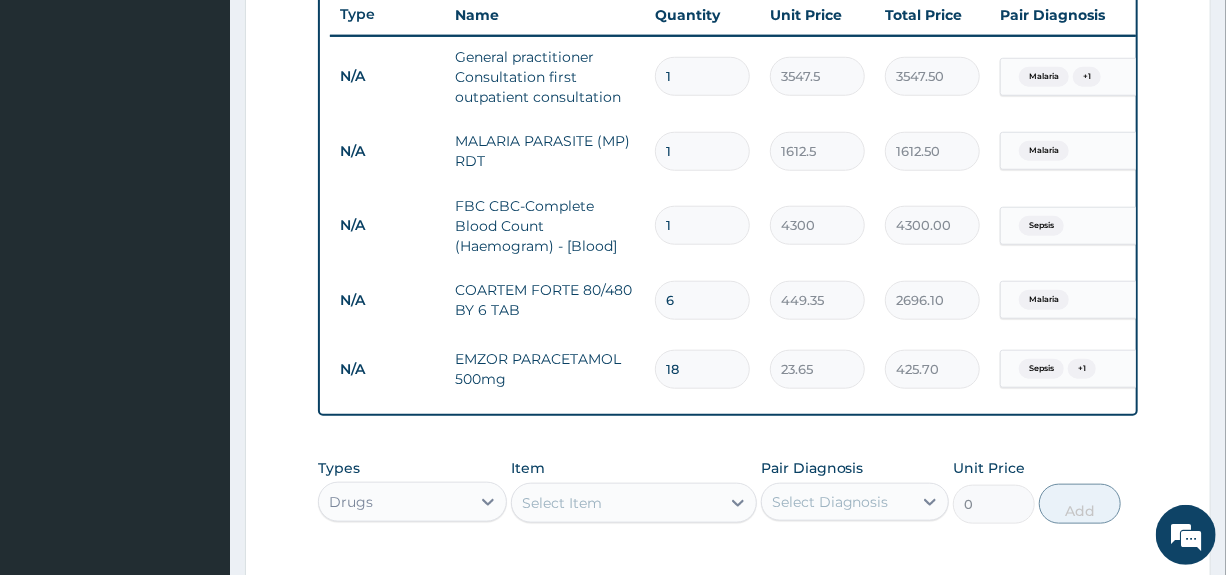 scroll, scrollTop: 746, scrollLeft: 0, axis: vertical 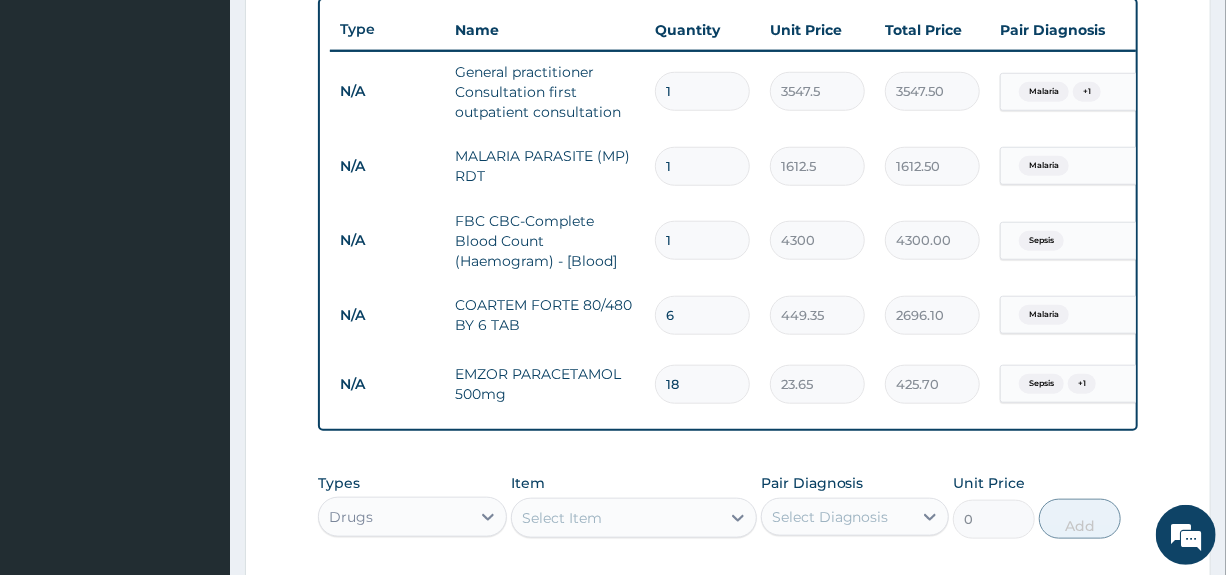type on "18" 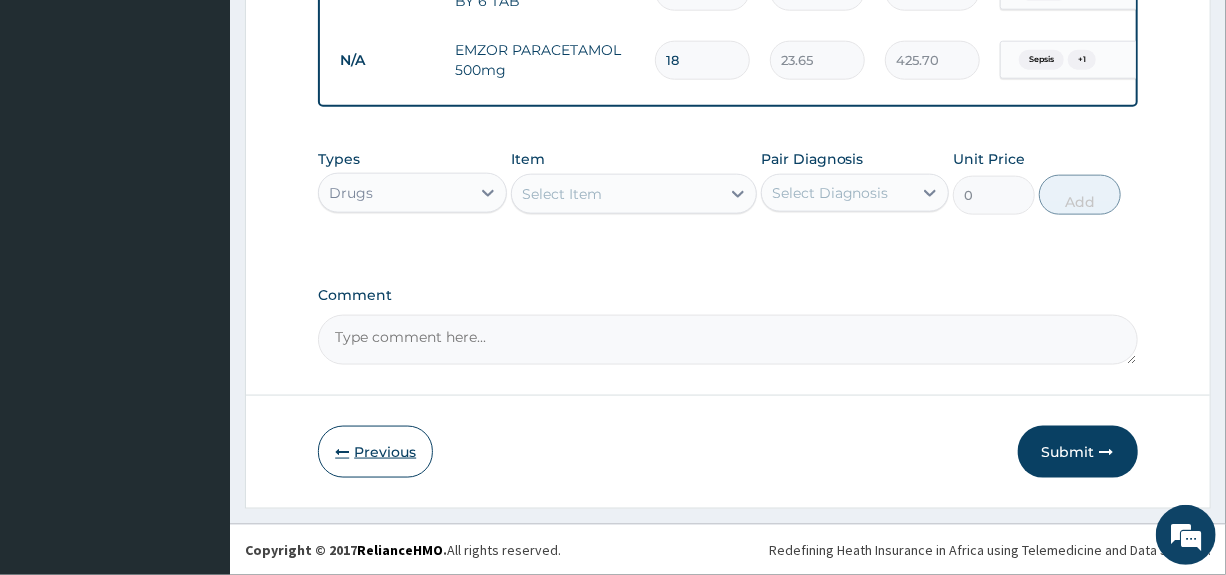 click on "Previous" at bounding box center [375, 452] 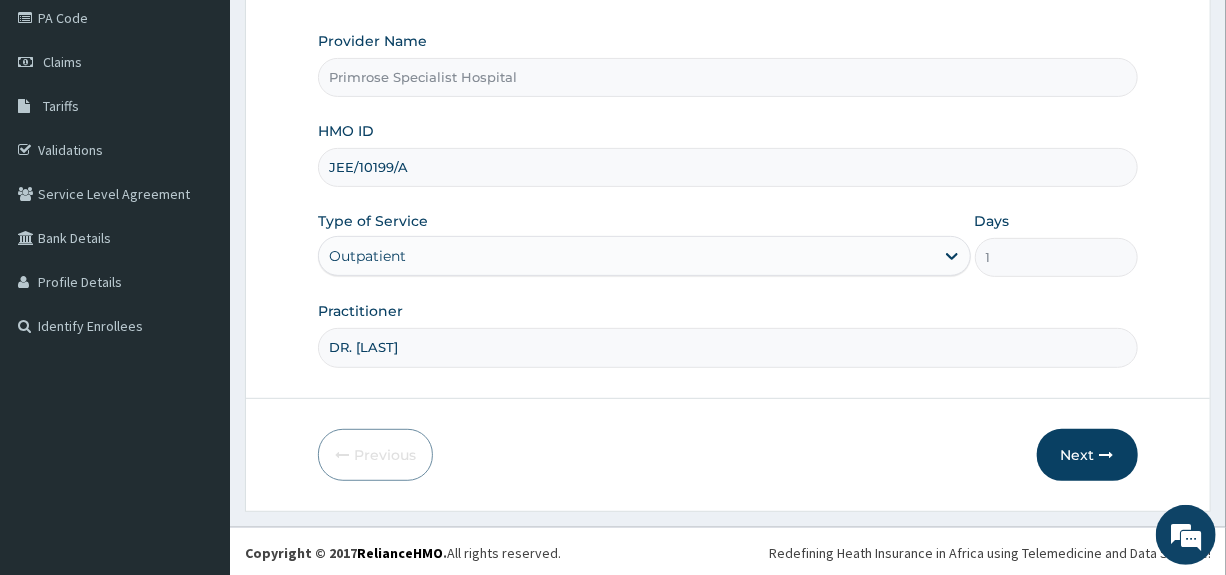 drag, startPoint x: 439, startPoint y: 155, endPoint x: 270, endPoint y: 166, distance: 169.3576 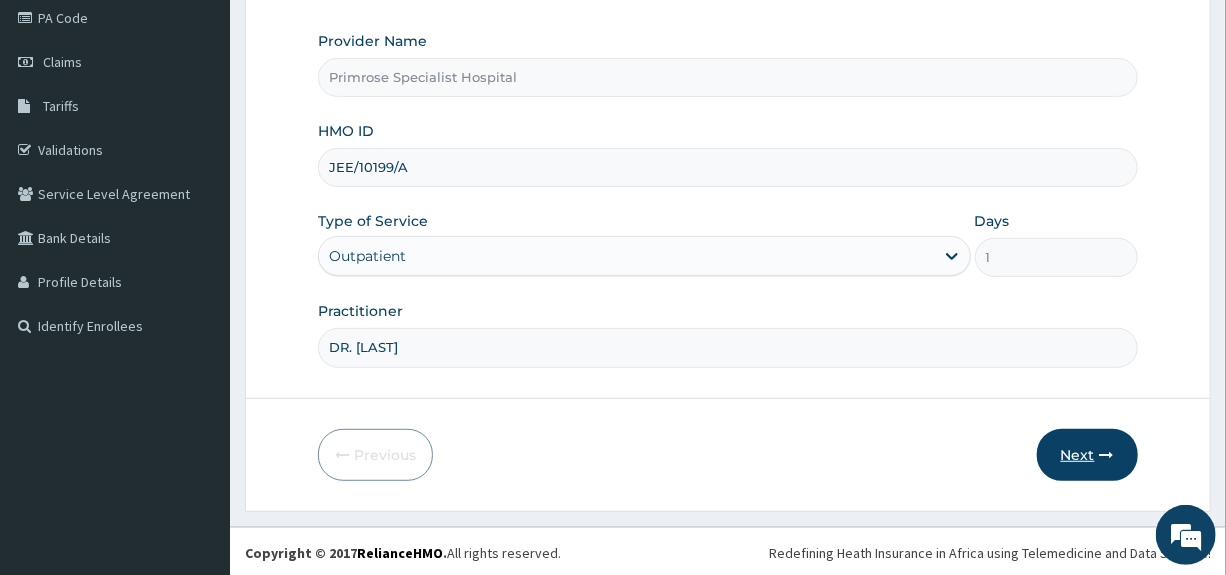 click on "Next" at bounding box center [1087, 455] 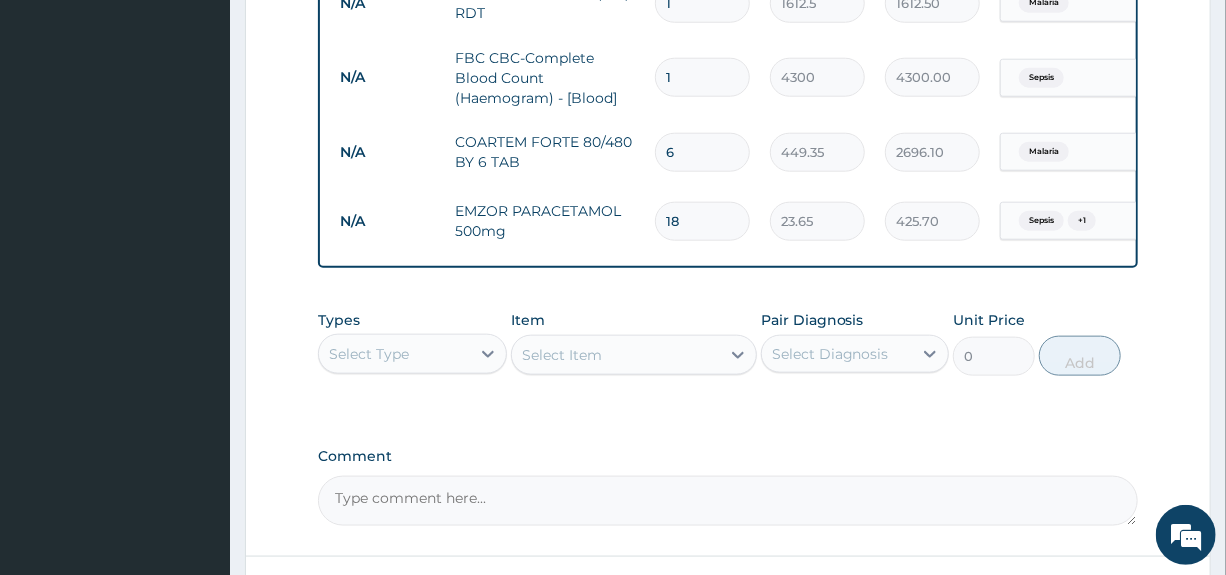 scroll, scrollTop: 985, scrollLeft: 0, axis: vertical 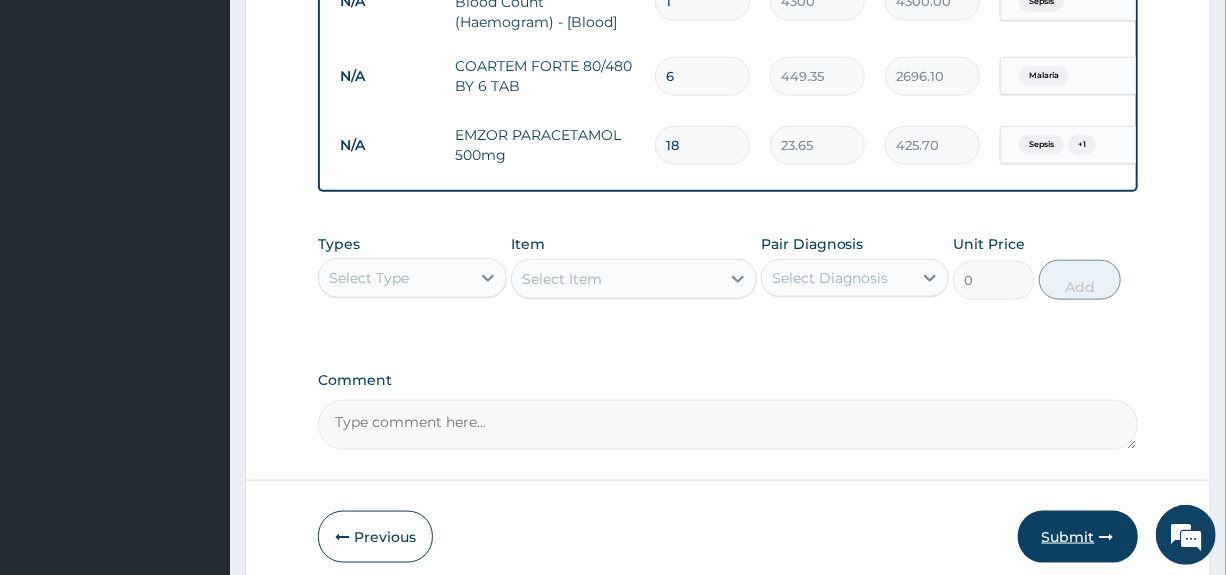 click on "Submit" at bounding box center [1078, 537] 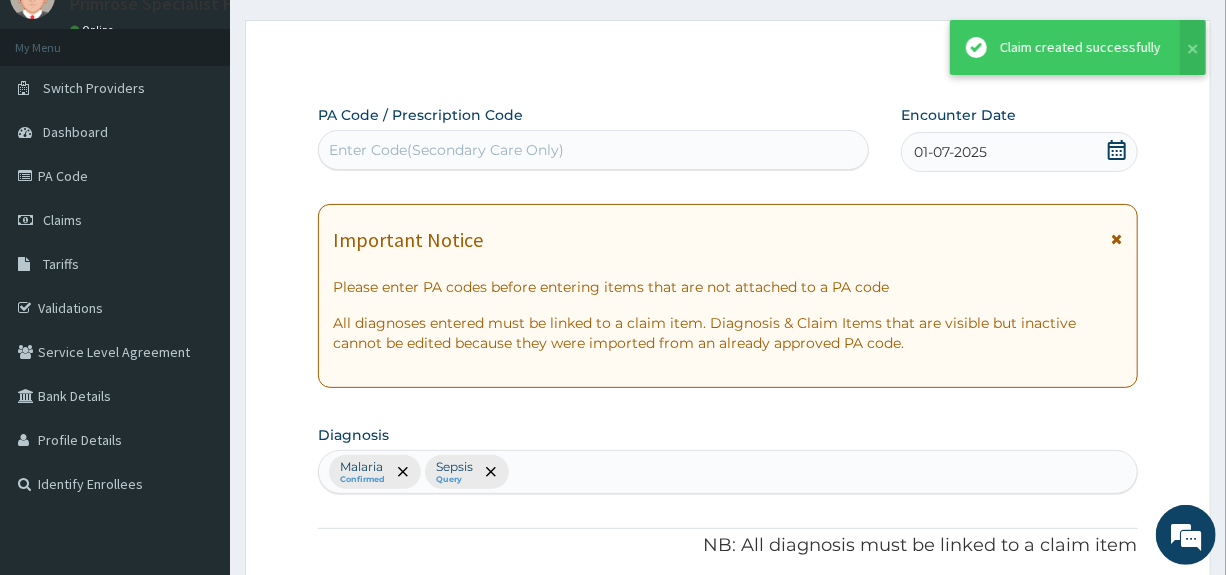 scroll, scrollTop: 985, scrollLeft: 0, axis: vertical 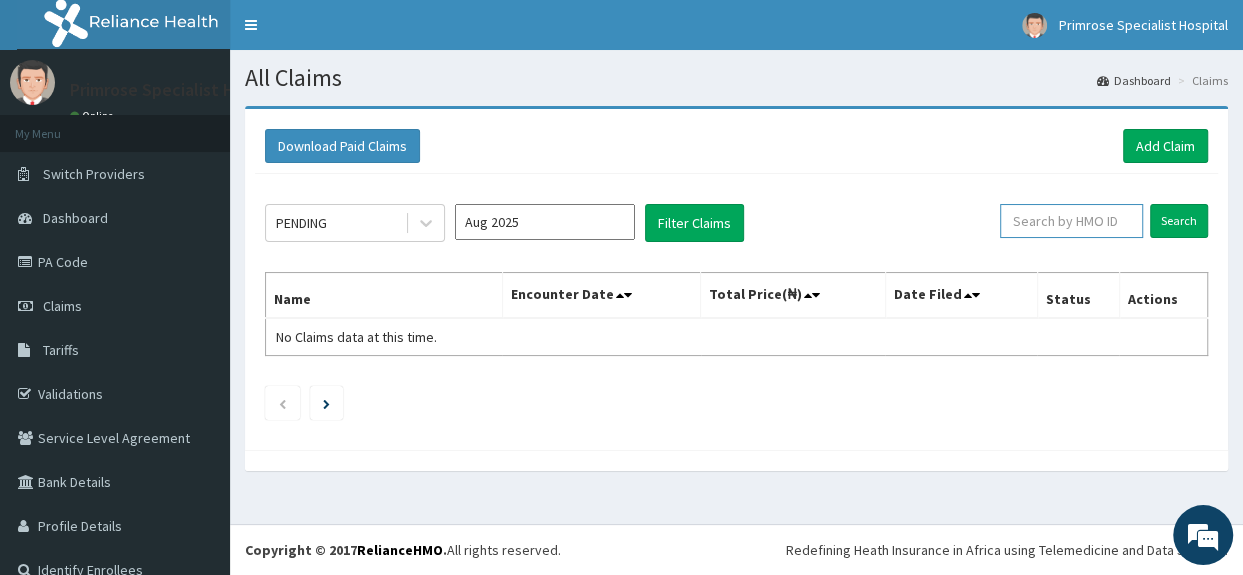 click at bounding box center (1071, 221) 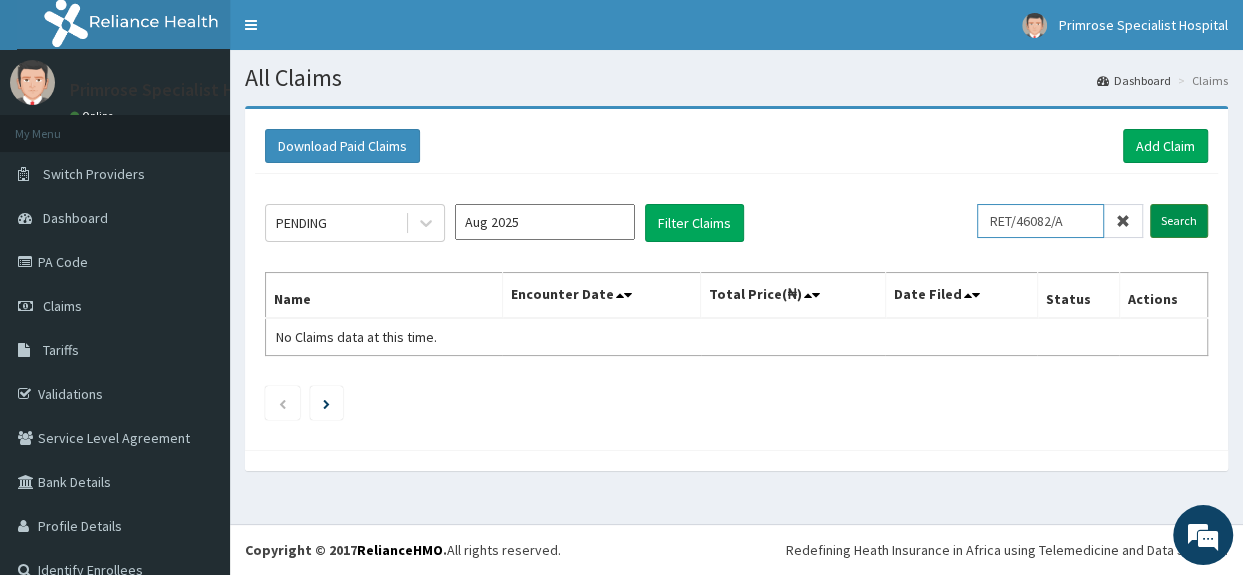 type on "RET/46082/A" 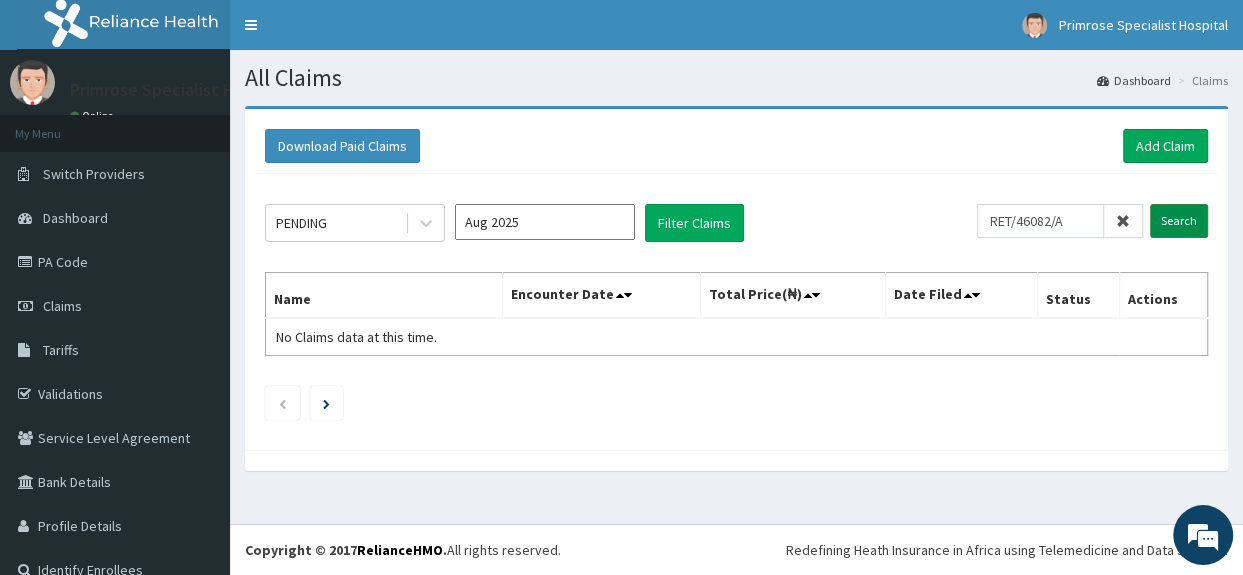 click on "Search" at bounding box center (1179, 221) 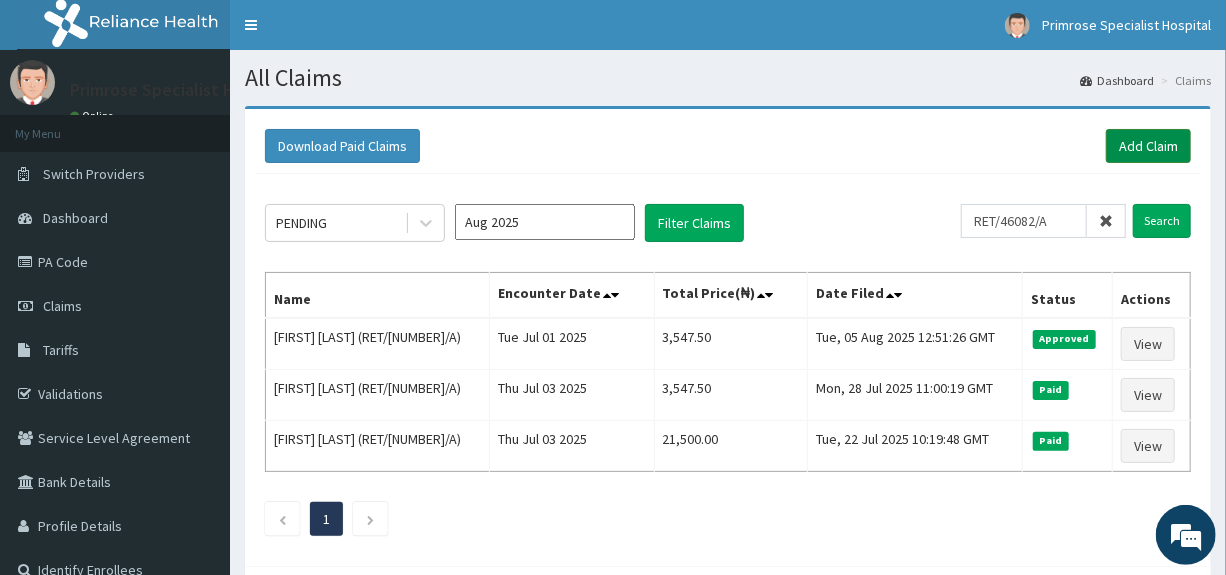 click on "Add Claim" at bounding box center [1148, 146] 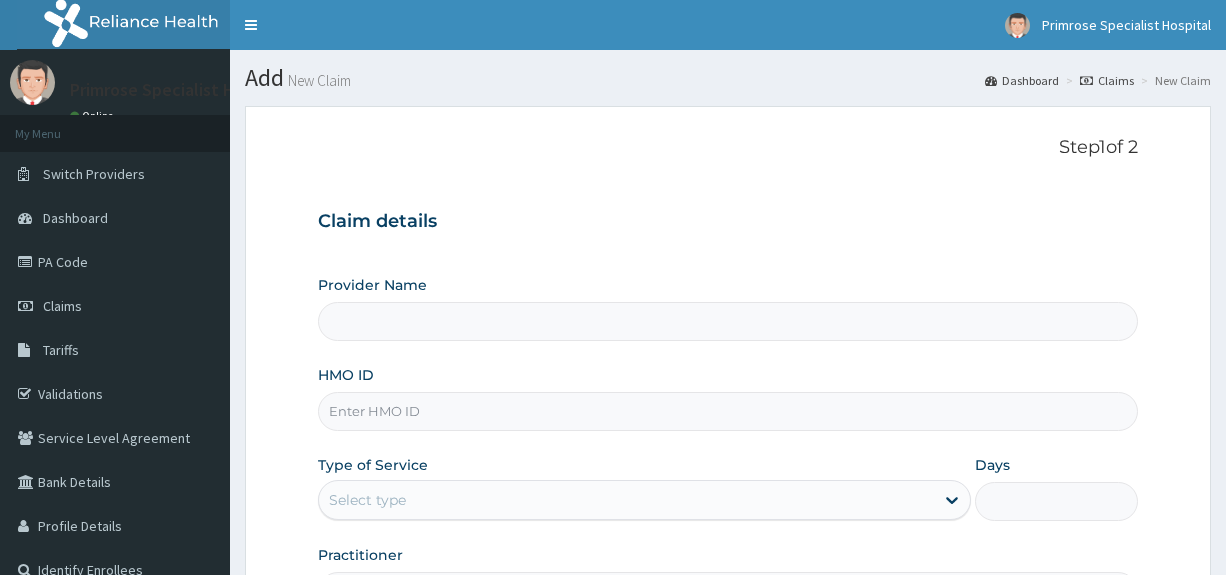 type on "Primrose Specialist Hospital" 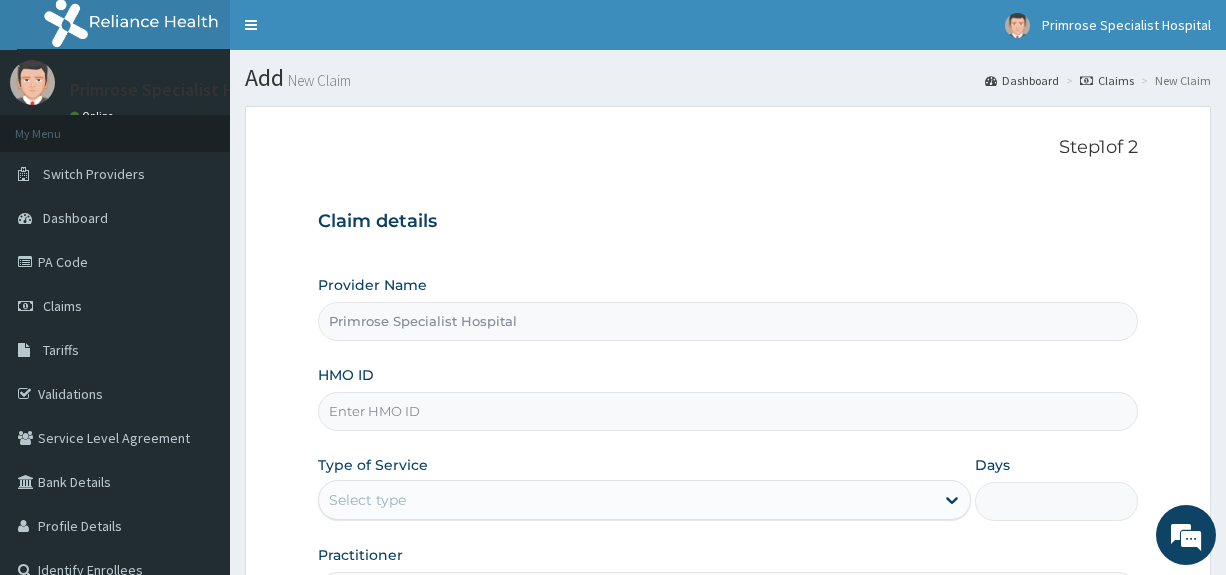scroll, scrollTop: 0, scrollLeft: 0, axis: both 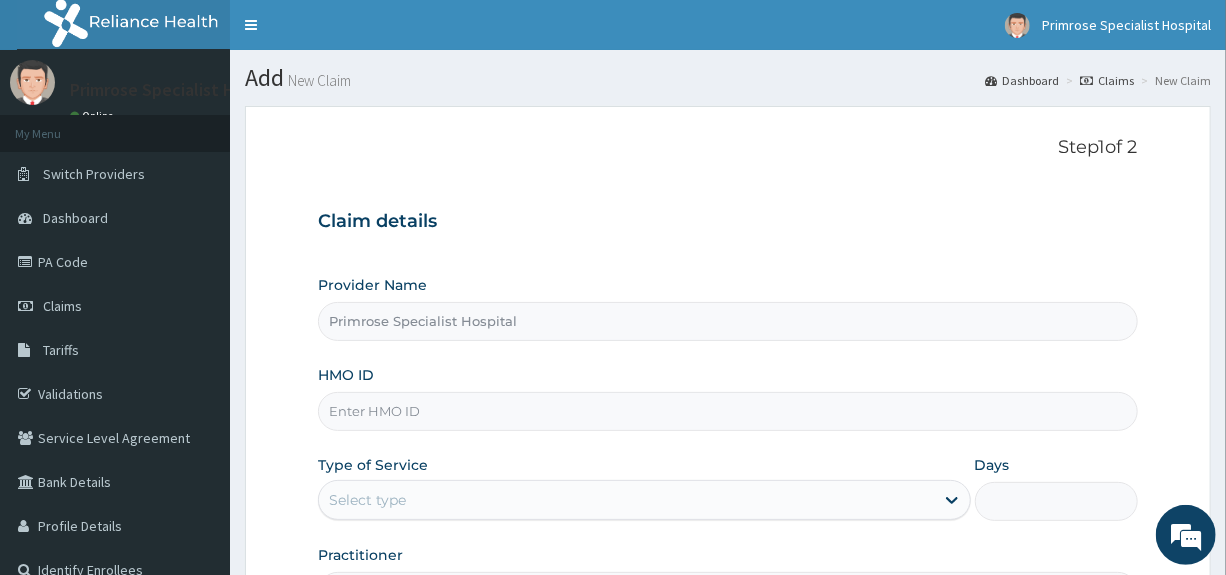 click on "HMO ID" at bounding box center (727, 411) 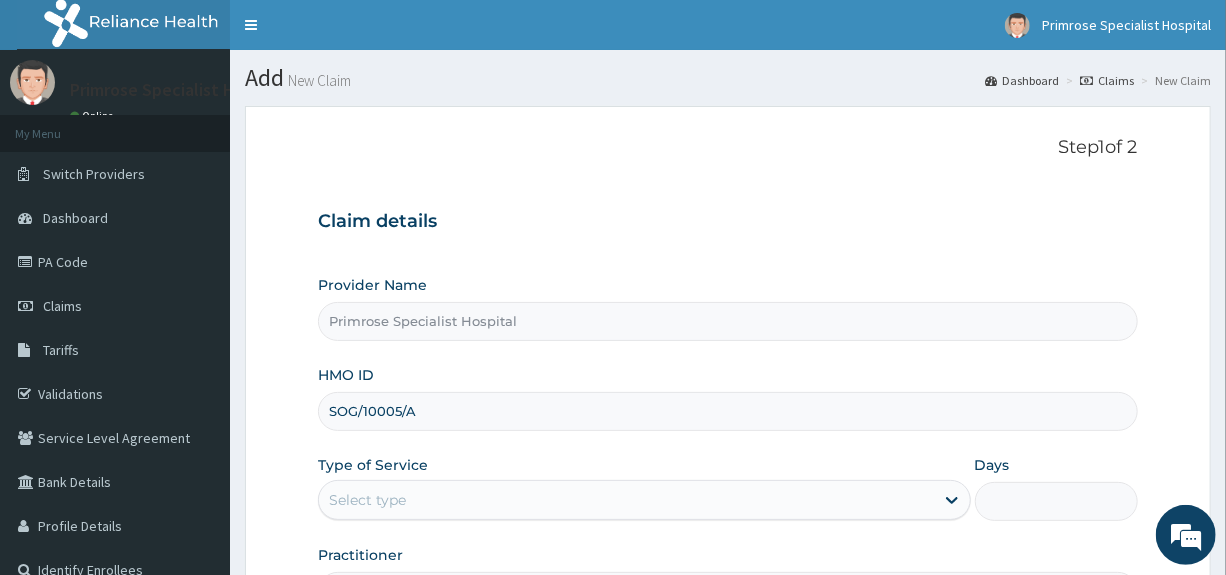 type on "SOG/10005/A" 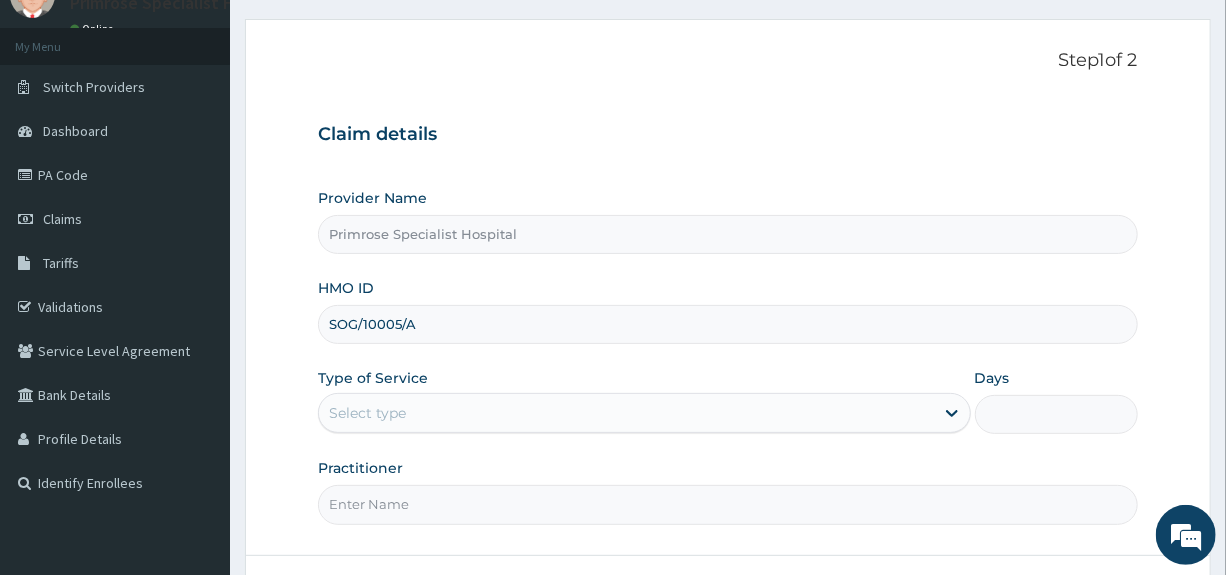 scroll, scrollTop: 200, scrollLeft: 0, axis: vertical 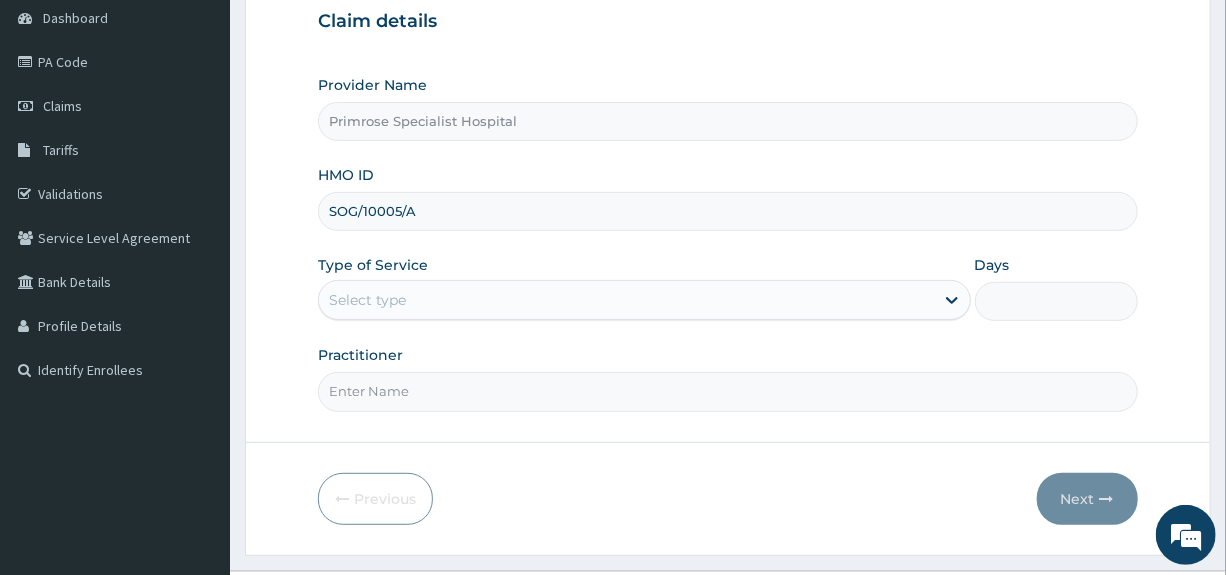 click on "Select type" at bounding box center (626, 300) 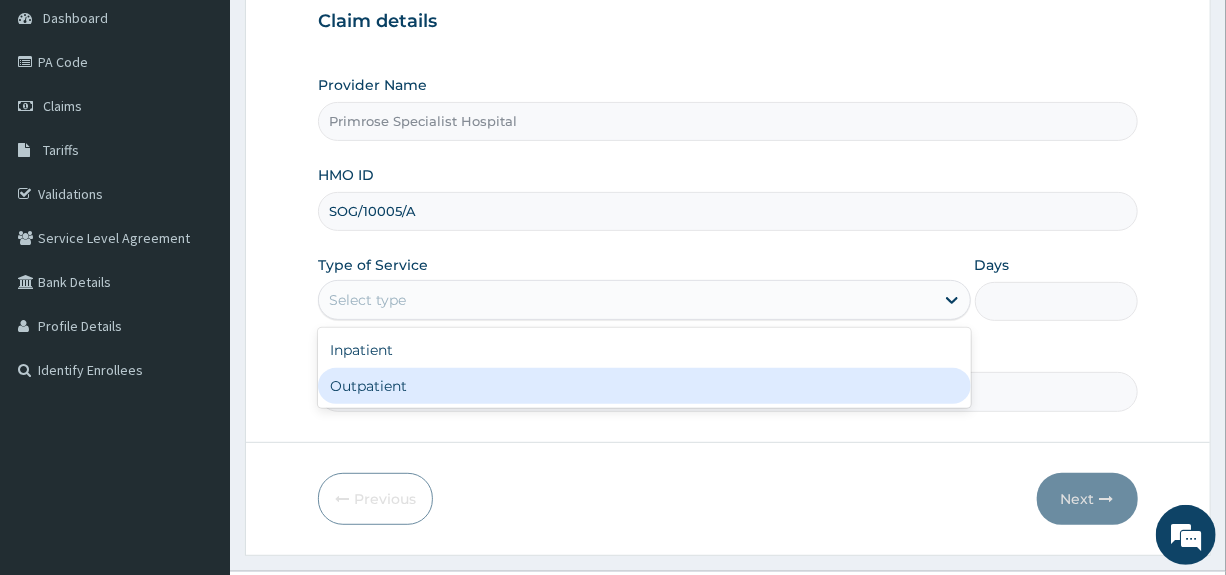 click on "Outpatient" at bounding box center [644, 386] 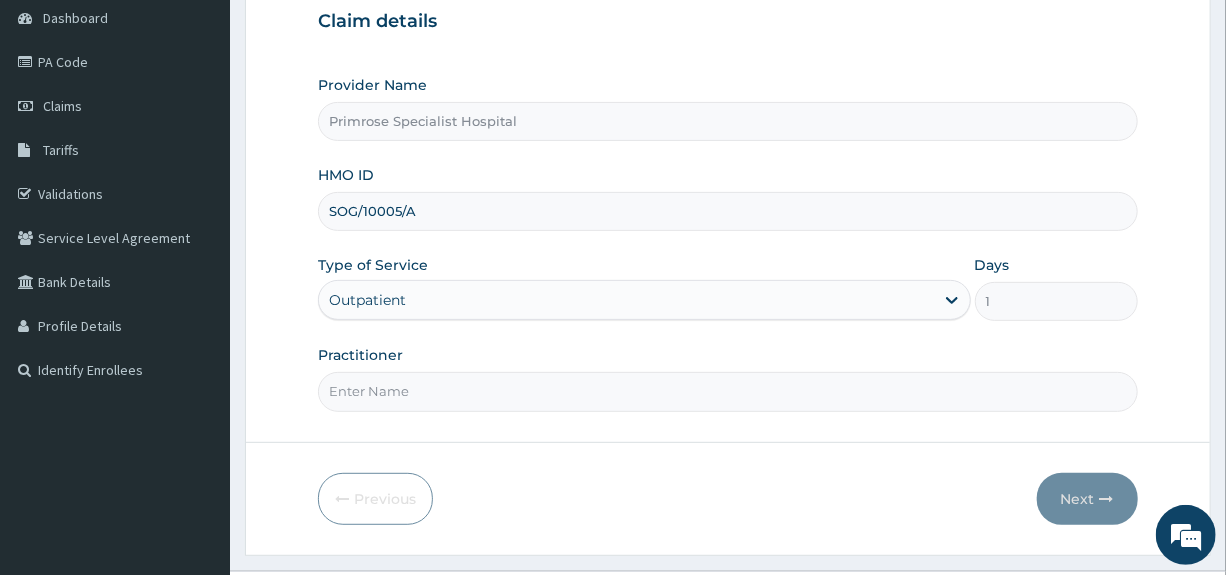 click on "Practitioner" at bounding box center [727, 391] 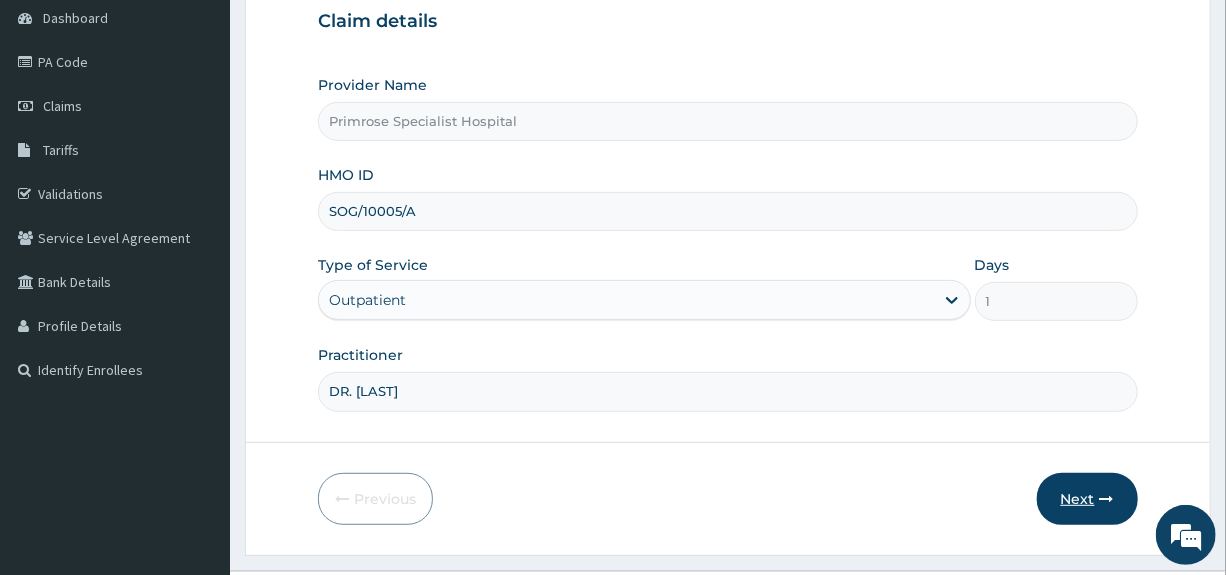 click on "Next" at bounding box center [1087, 499] 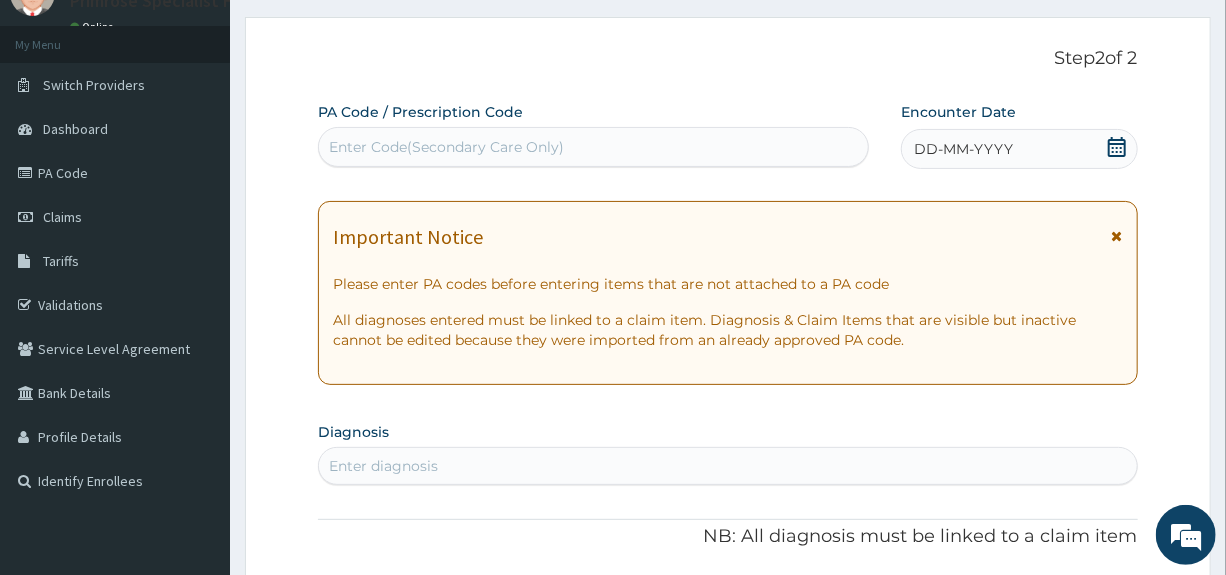scroll, scrollTop: 0, scrollLeft: 0, axis: both 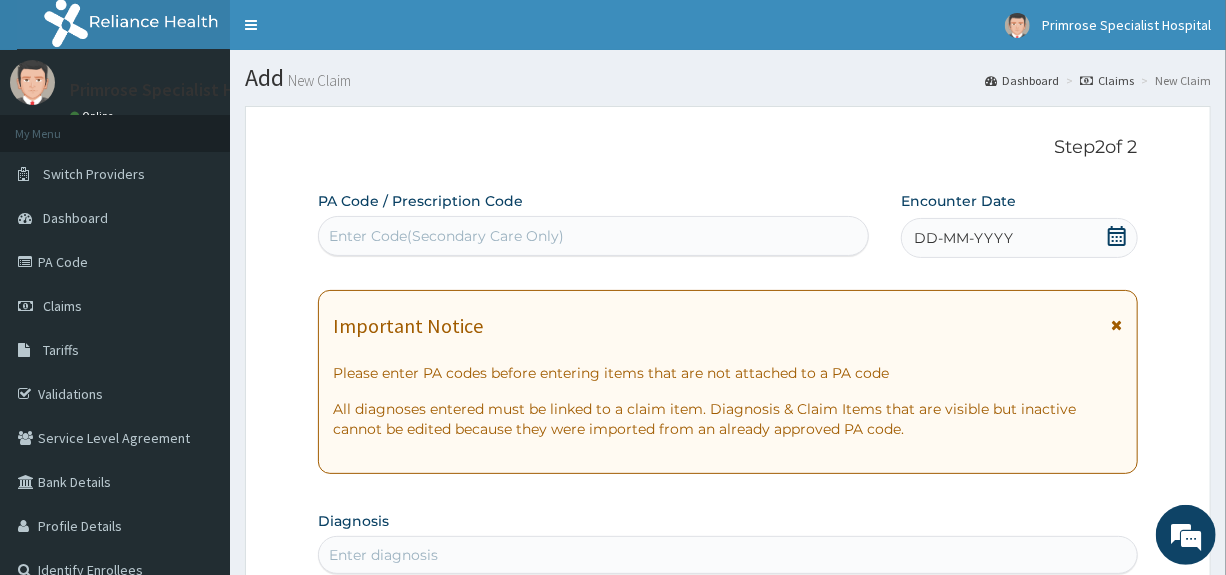 click 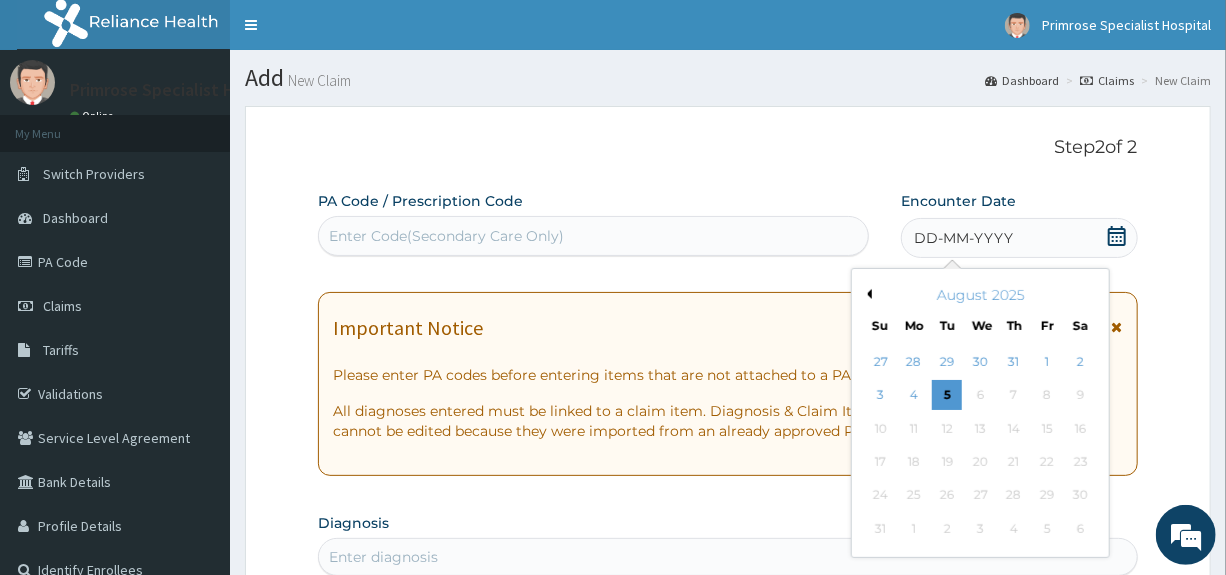 click on "August 2025" at bounding box center [980, 295] 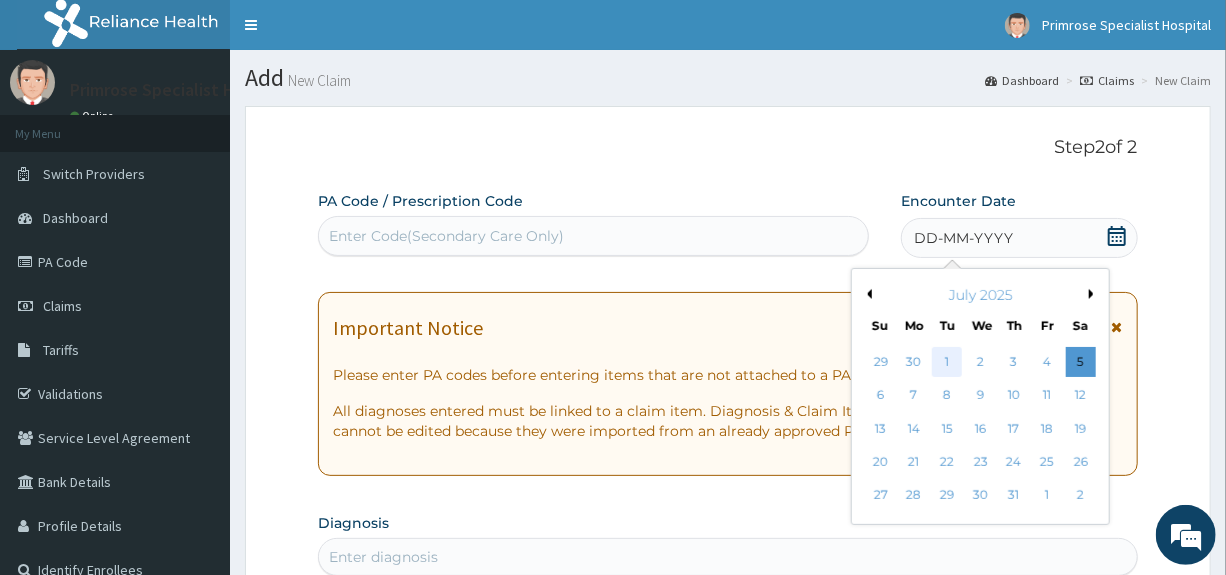 click on "1" at bounding box center [948, 362] 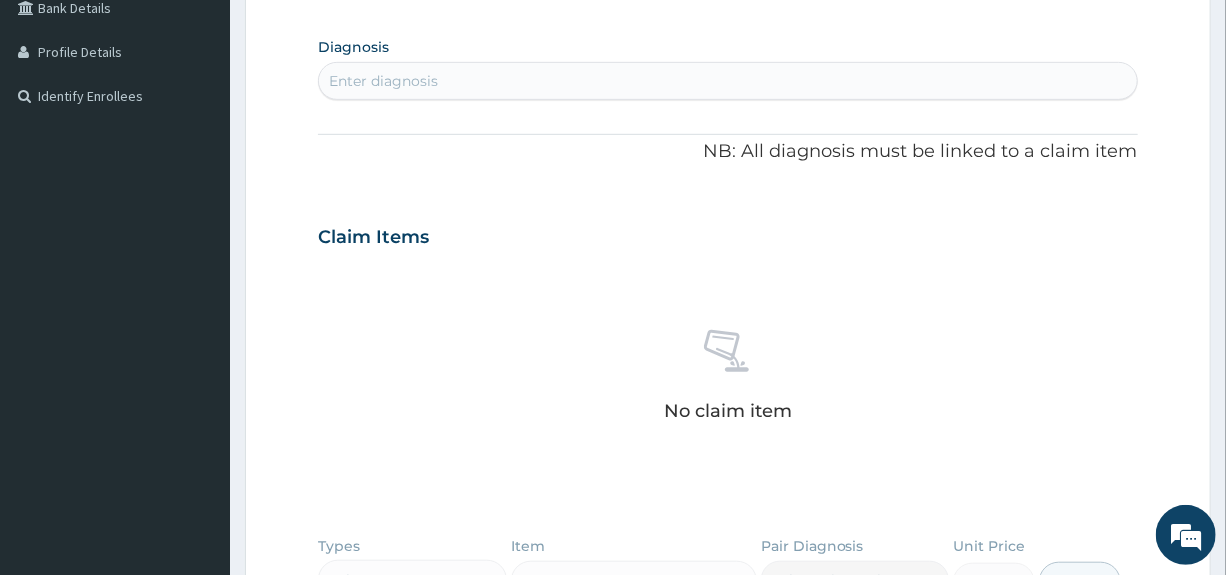 scroll, scrollTop: 500, scrollLeft: 0, axis: vertical 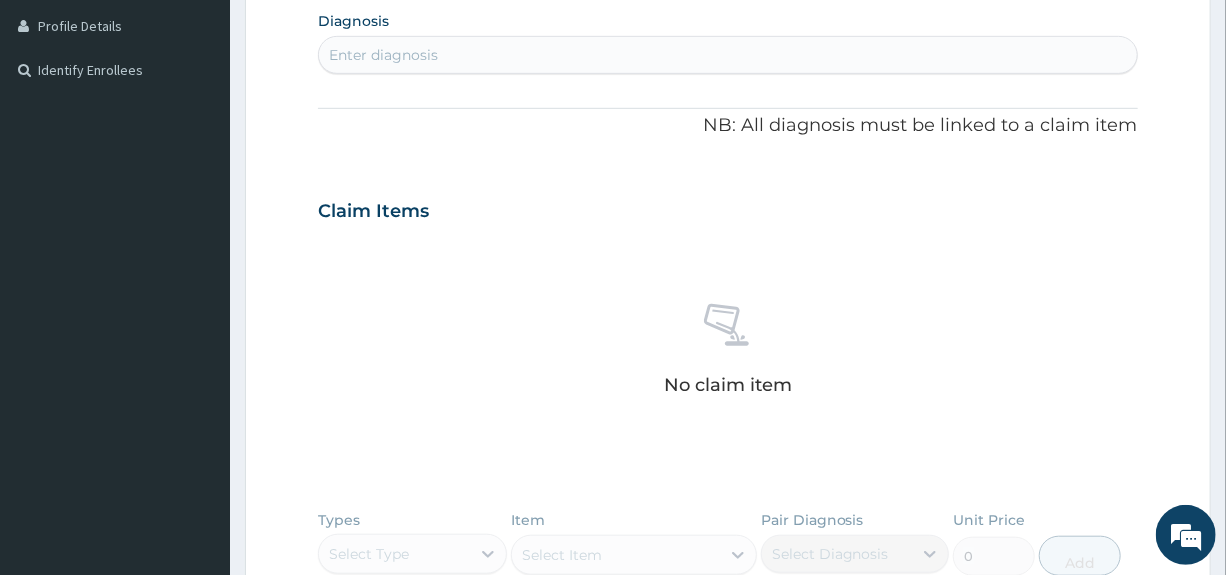 click on "Enter diagnosis" at bounding box center [727, 55] 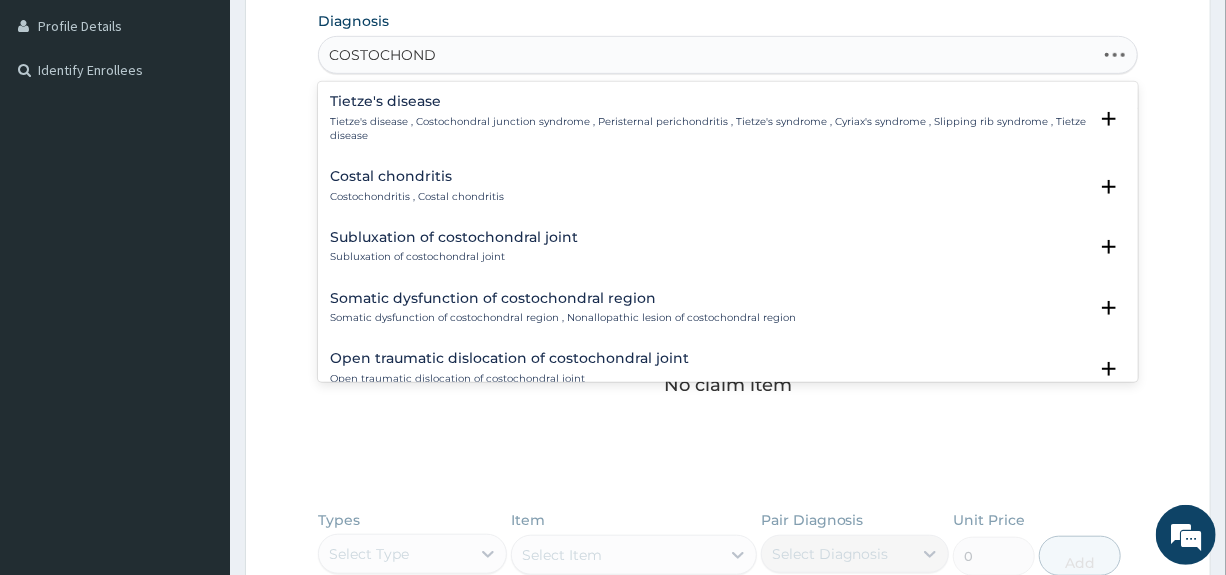 type on "COSTOCHONDR" 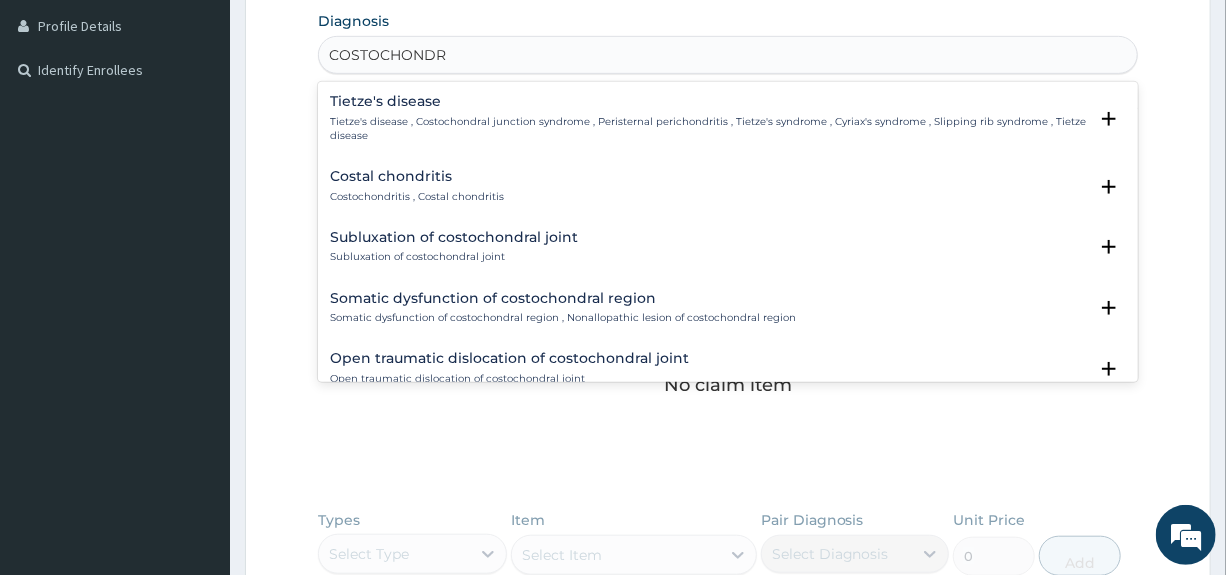 click on "Costal chondritis" at bounding box center (417, 176) 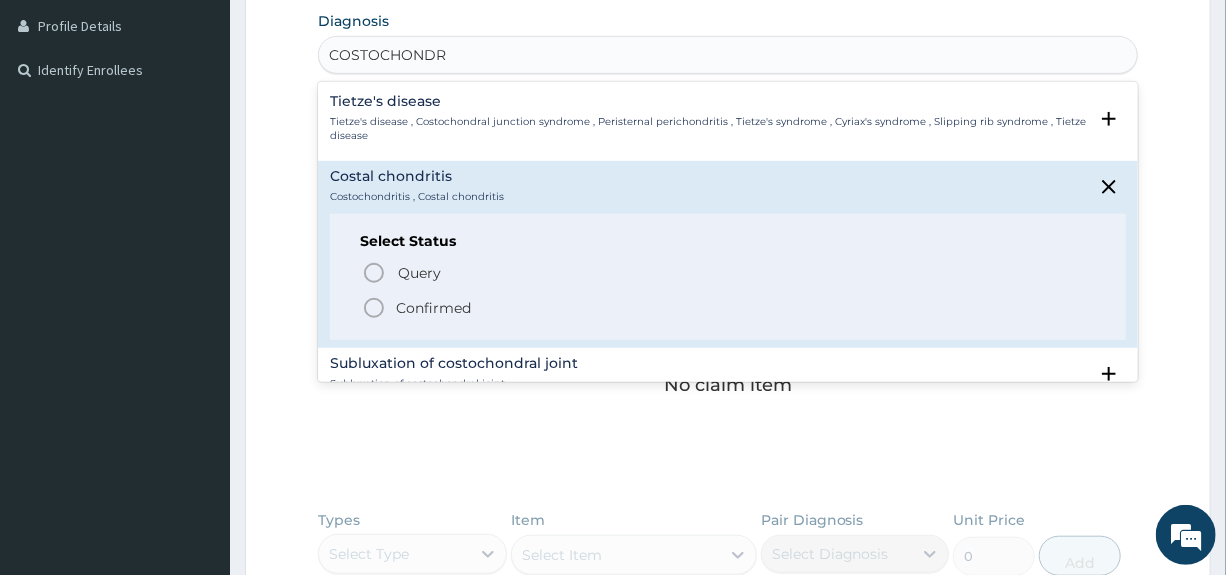 click on "Confirmed" at bounding box center (433, 308) 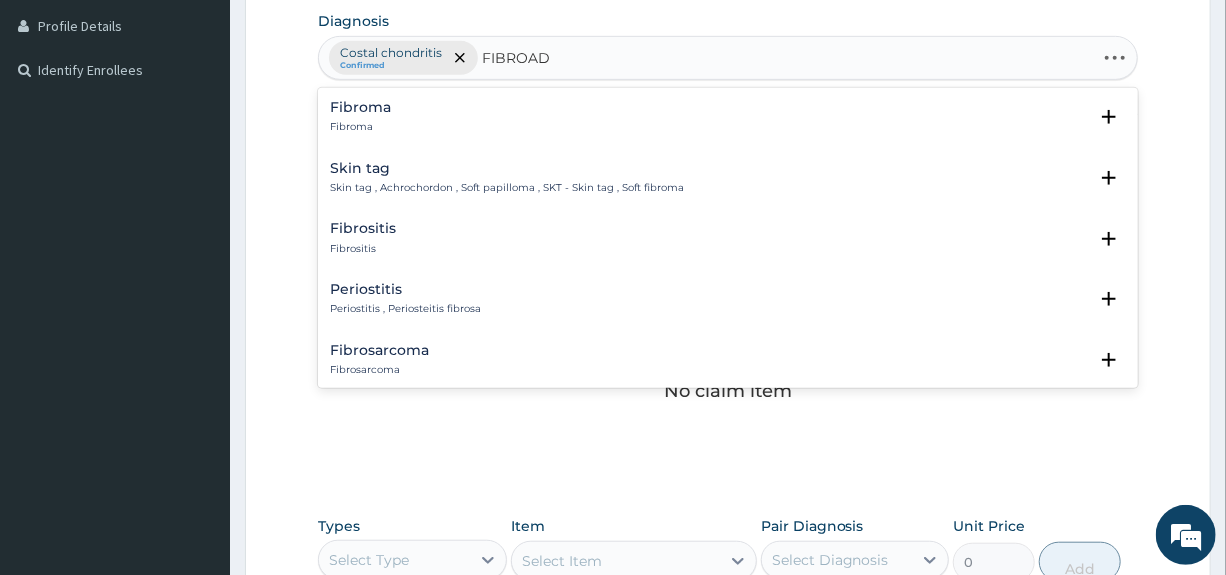 type on "FIBROADE" 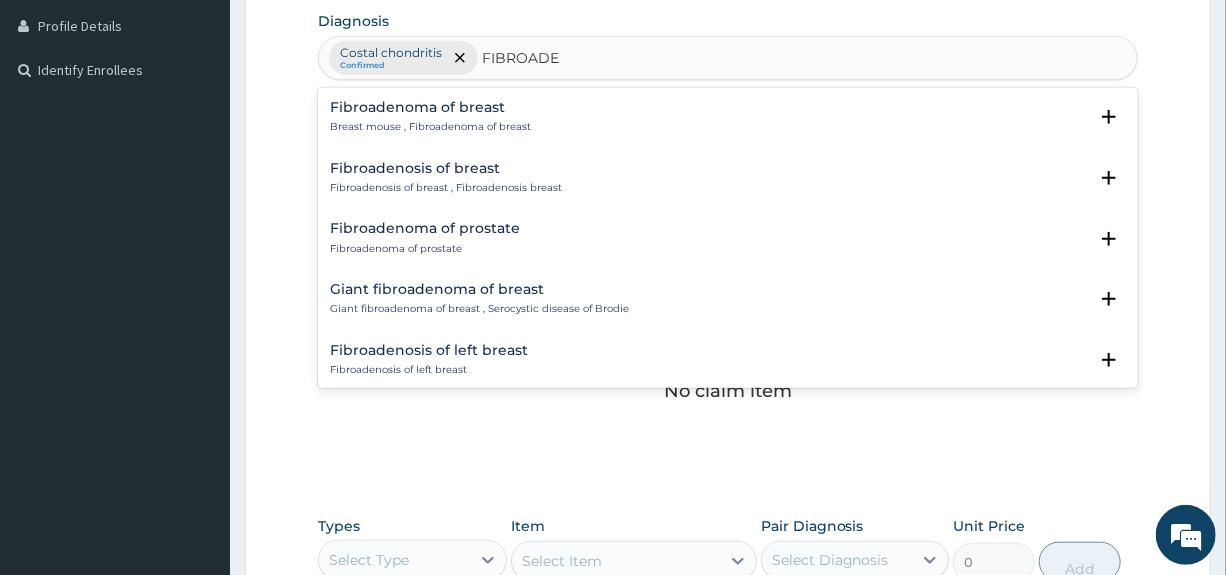 click on "Fibroadenoma of breast" at bounding box center (430, 107) 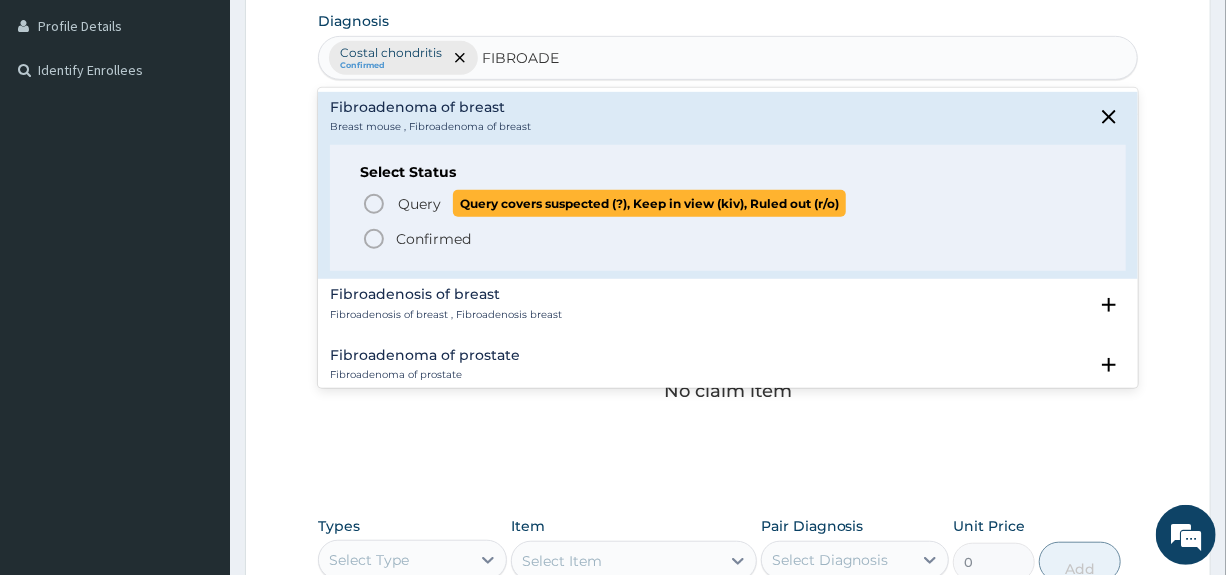 click on "Query" at bounding box center (419, 204) 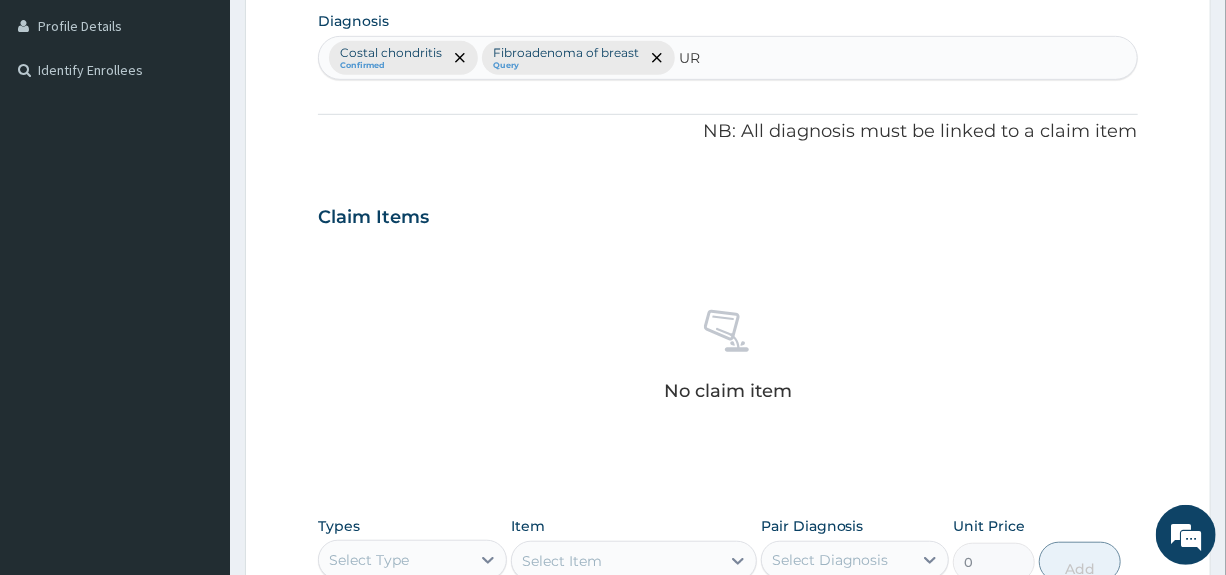 type on "U" 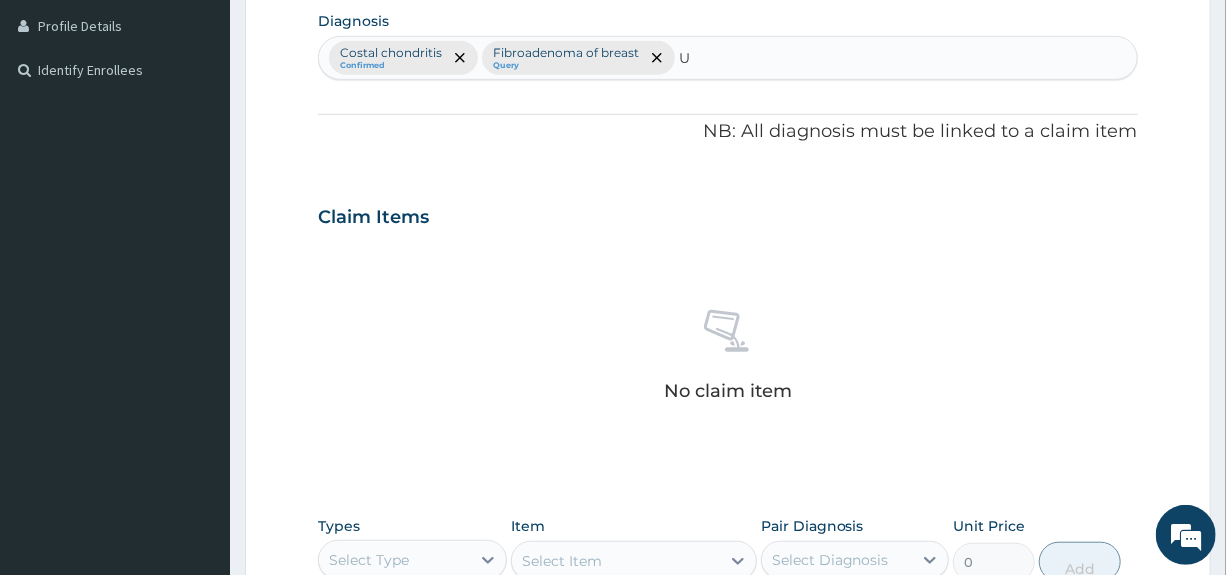 type 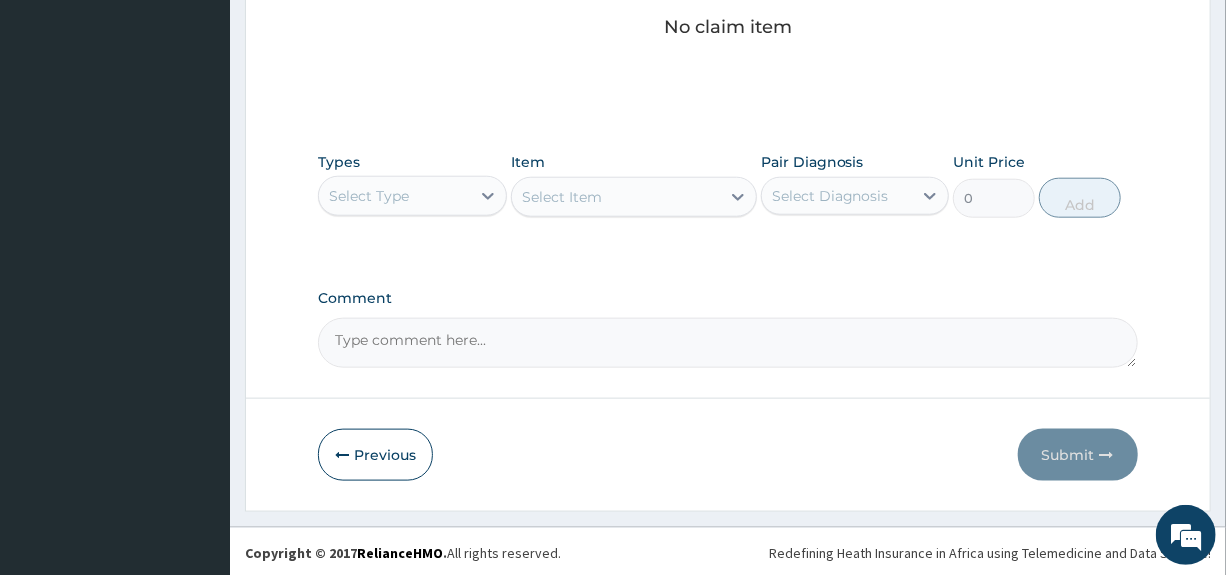 scroll, scrollTop: 865, scrollLeft: 0, axis: vertical 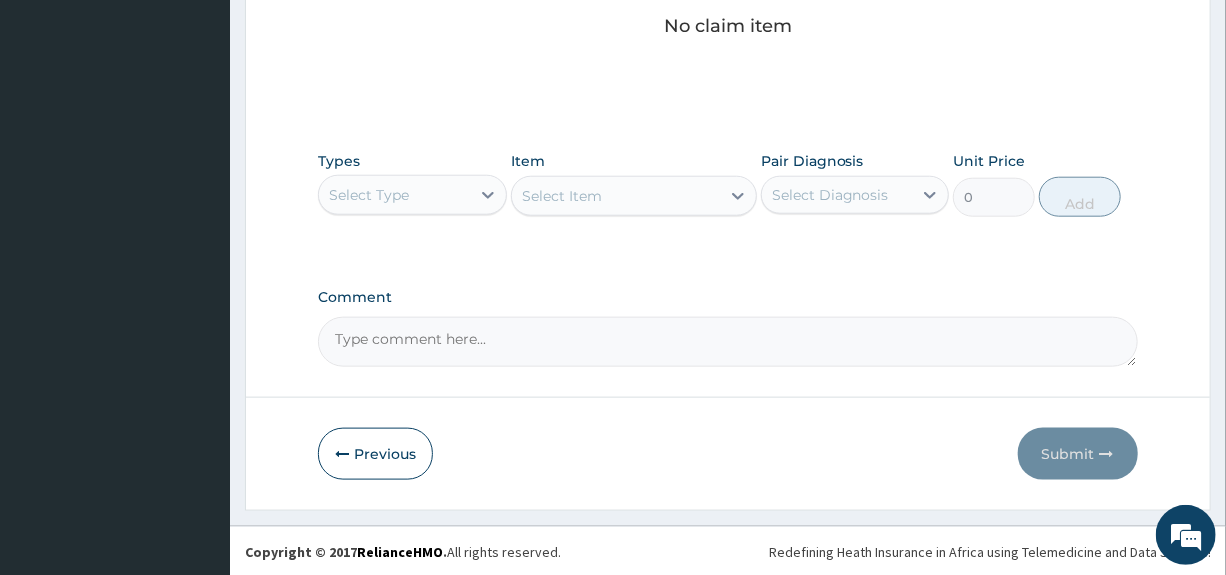 click on "Select Type" at bounding box center (394, 195) 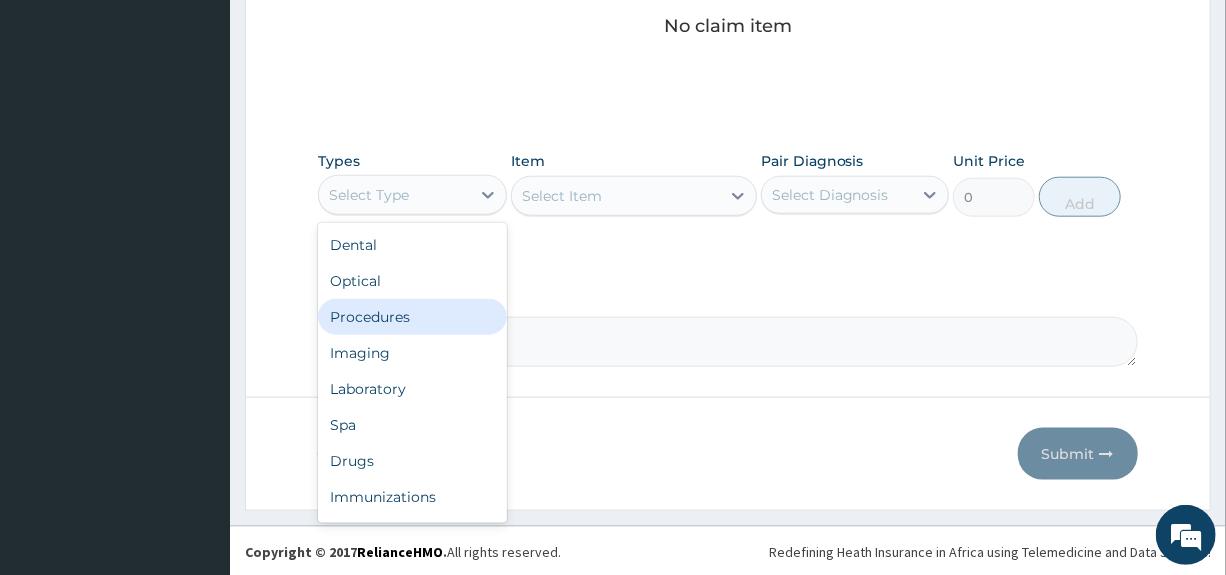 click on "Procedures" at bounding box center (412, 317) 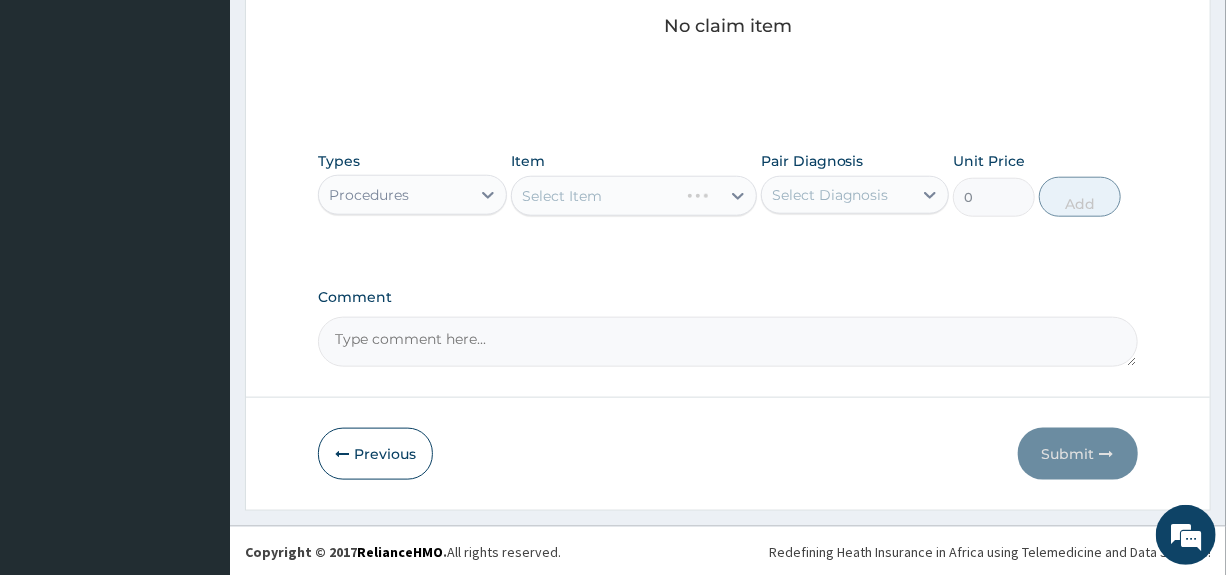 click on "Select Diagnosis" at bounding box center [830, 195] 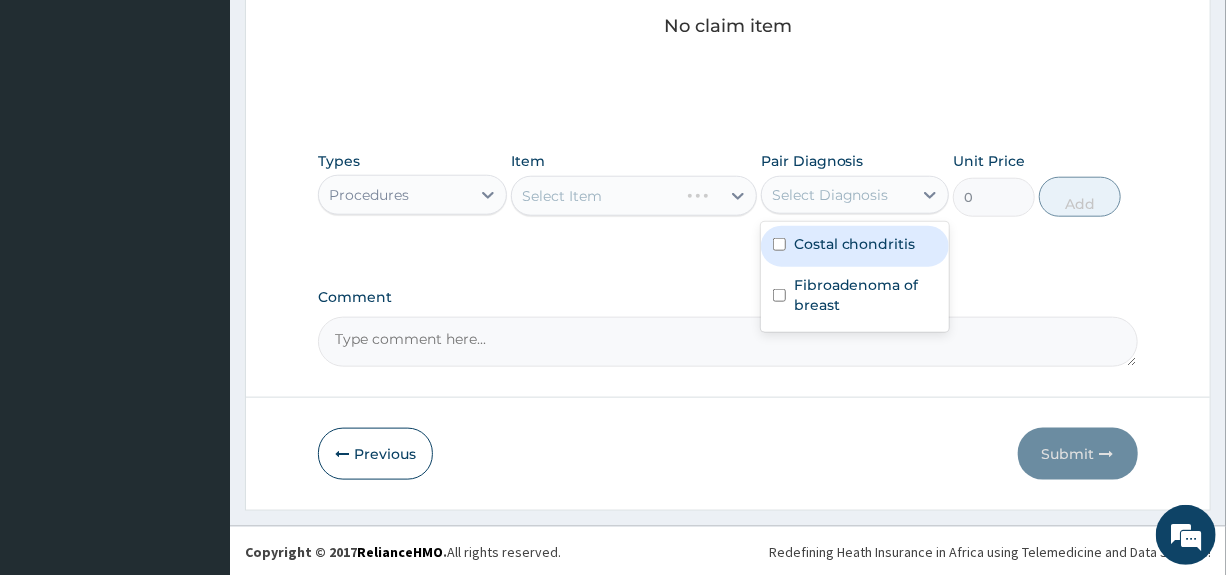 click on "Costal chondritis" at bounding box center [855, 244] 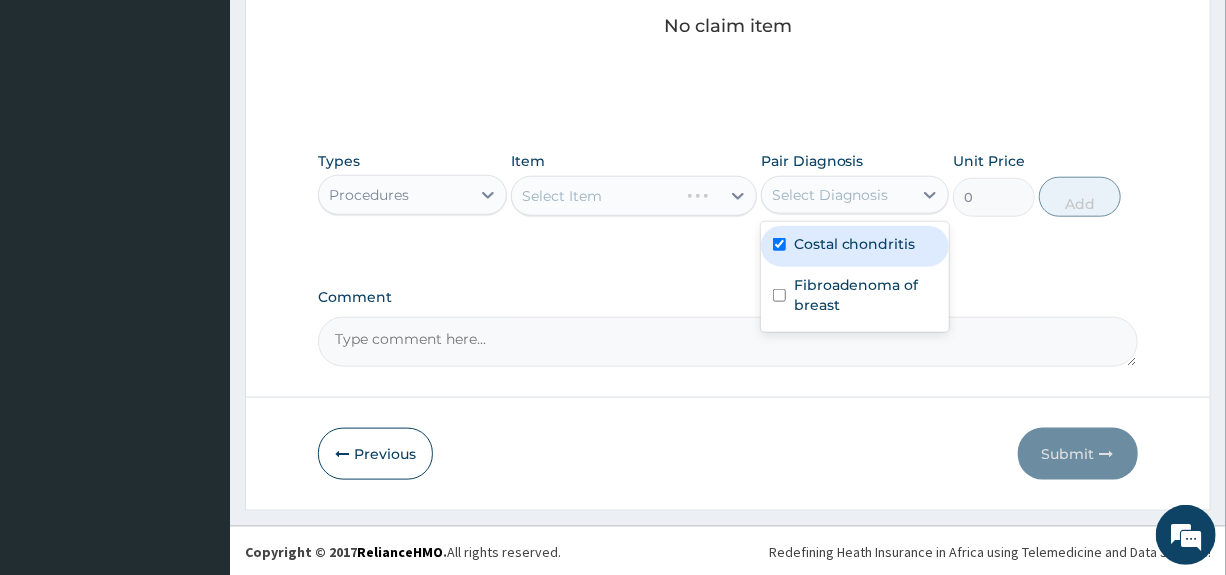 checkbox on "true" 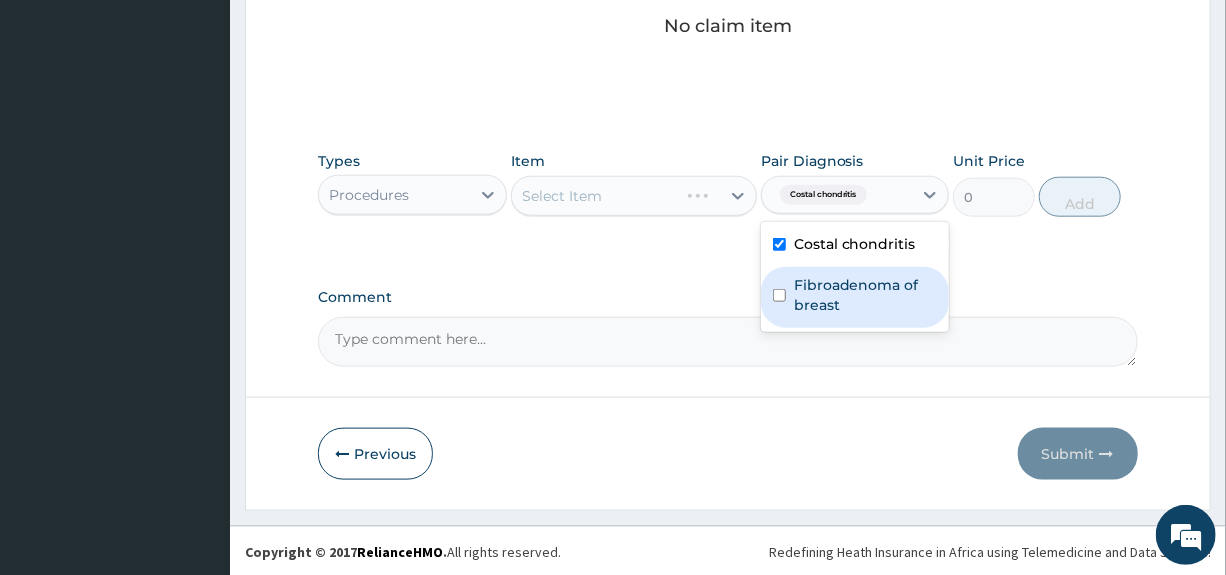 click on "Fibroadenoma of breast" at bounding box center (865, 295) 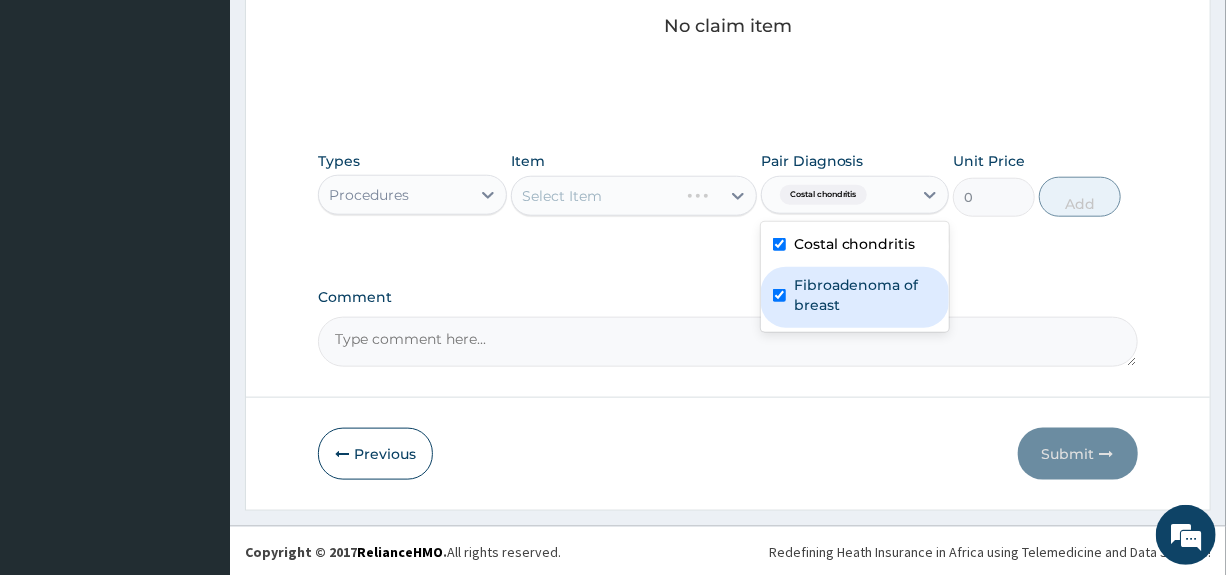 checkbox on "true" 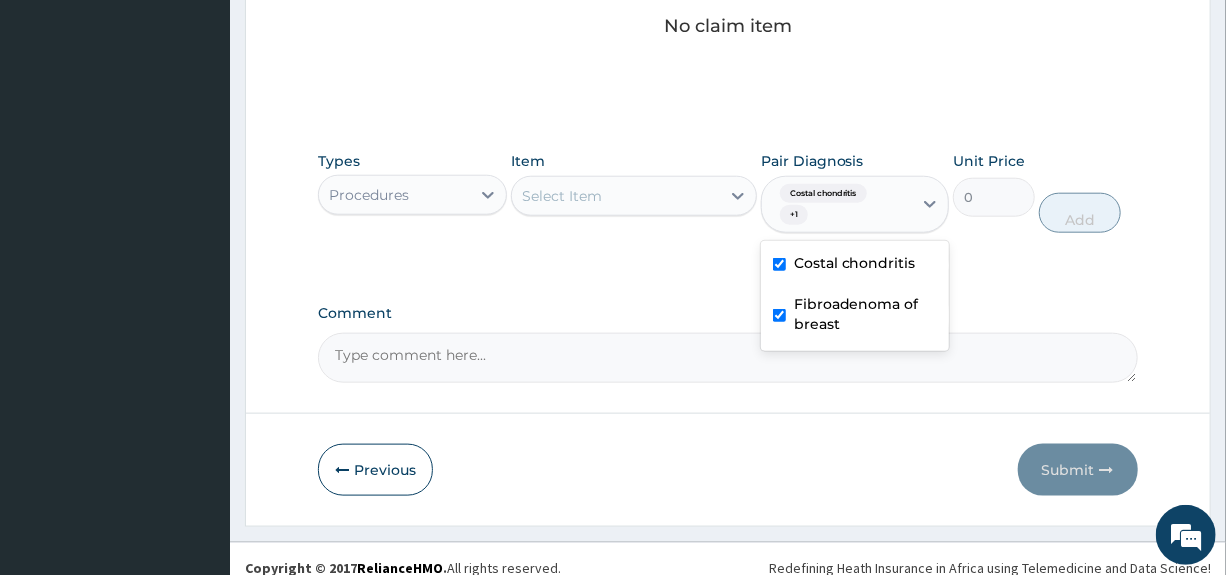click on "Select Item" at bounding box center (616, 196) 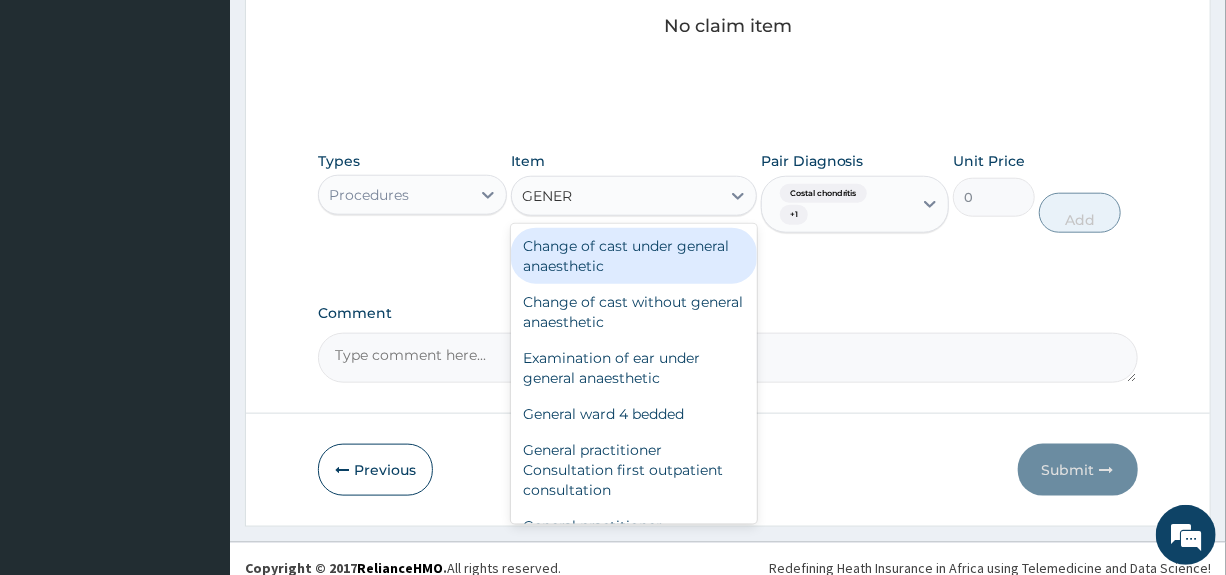 type on "GENERA" 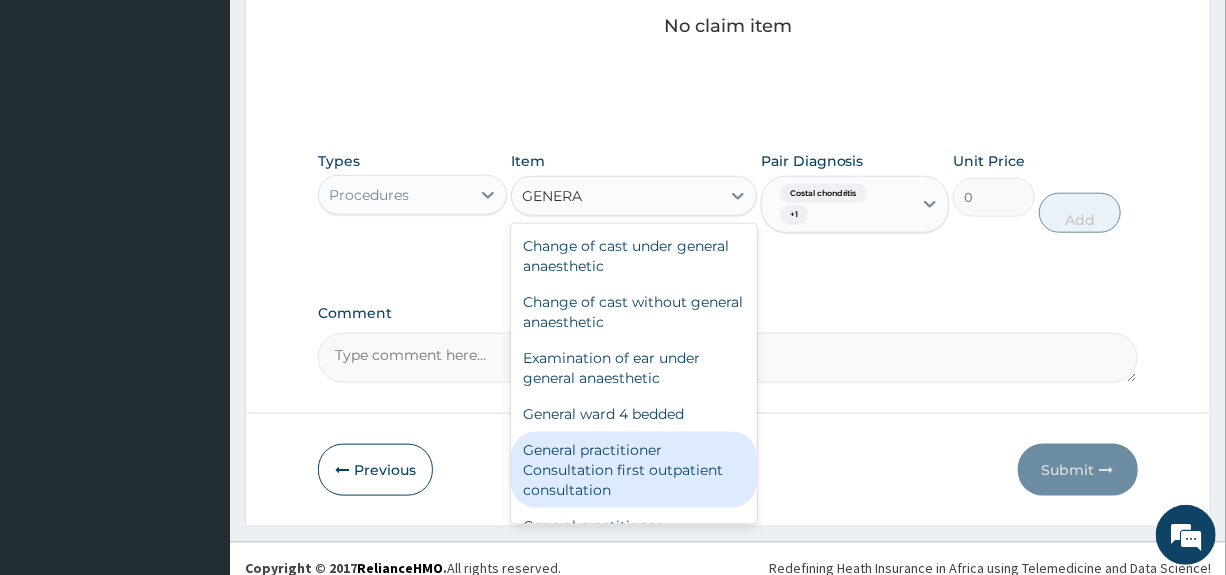 click on "General practitioner Consultation first outpatient consultation" at bounding box center [634, 470] 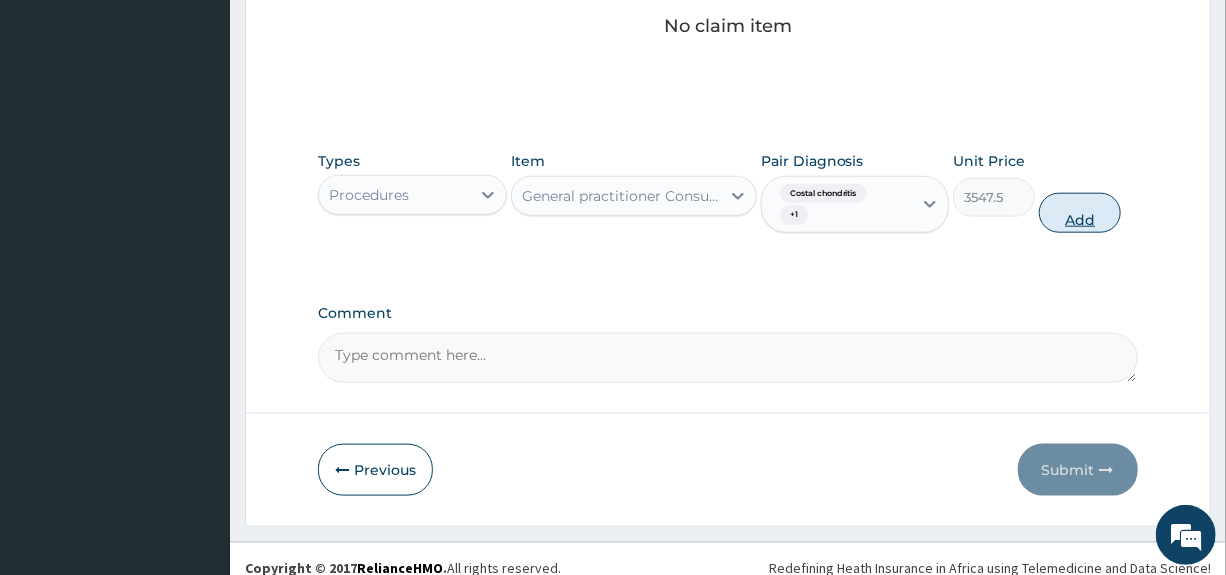 click on "Add" at bounding box center (1080, 213) 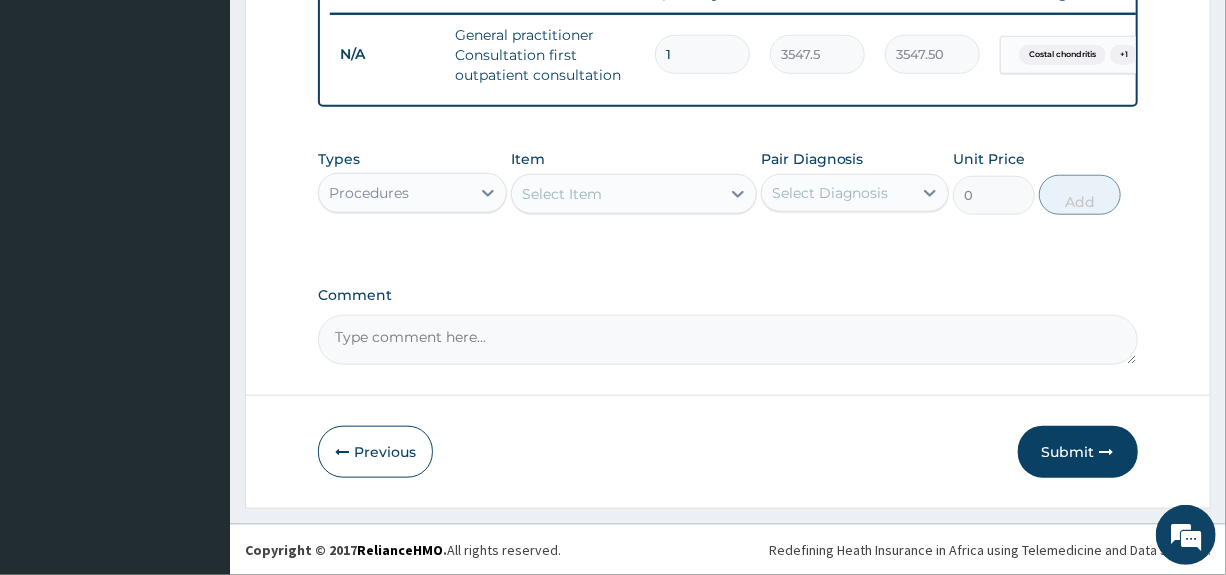 scroll, scrollTop: 797, scrollLeft: 0, axis: vertical 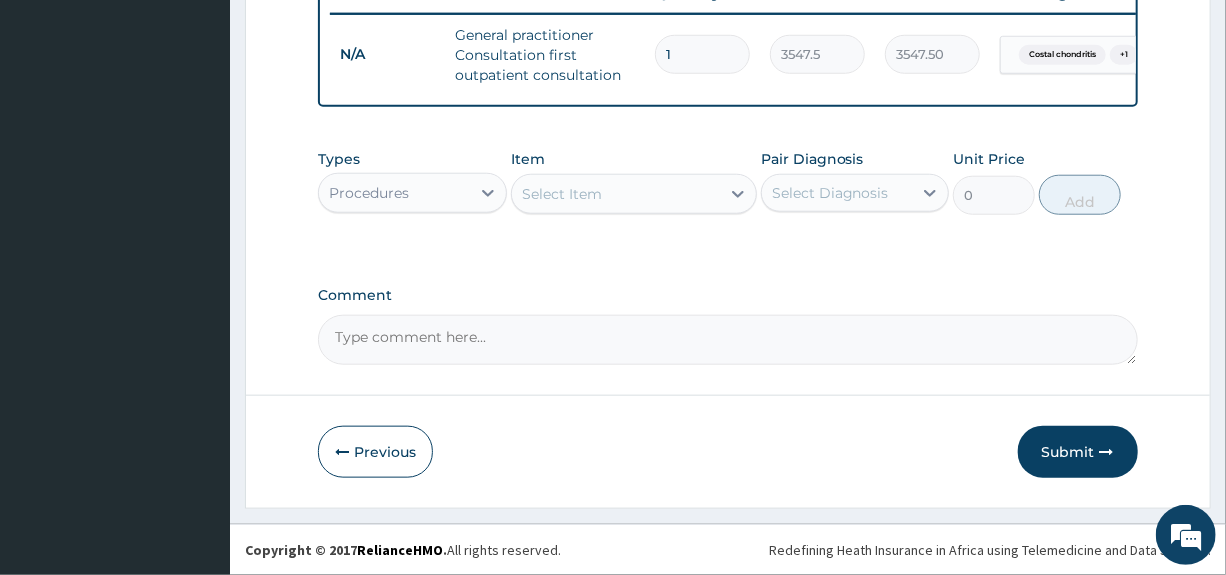 click on "Procedures" at bounding box center (394, 193) 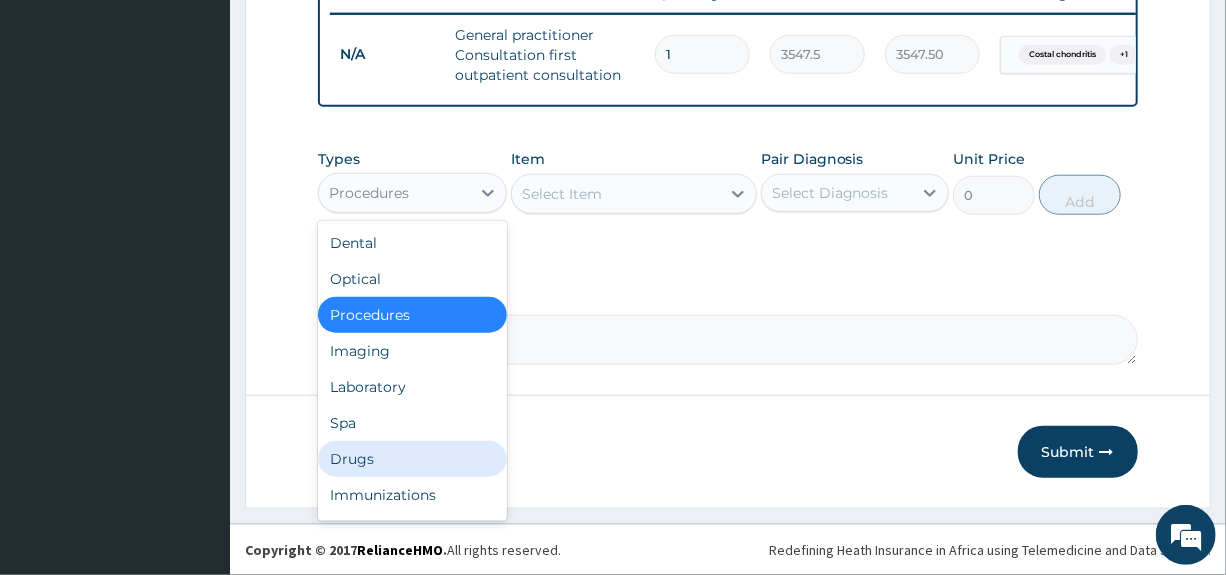 click on "Drugs" at bounding box center (412, 459) 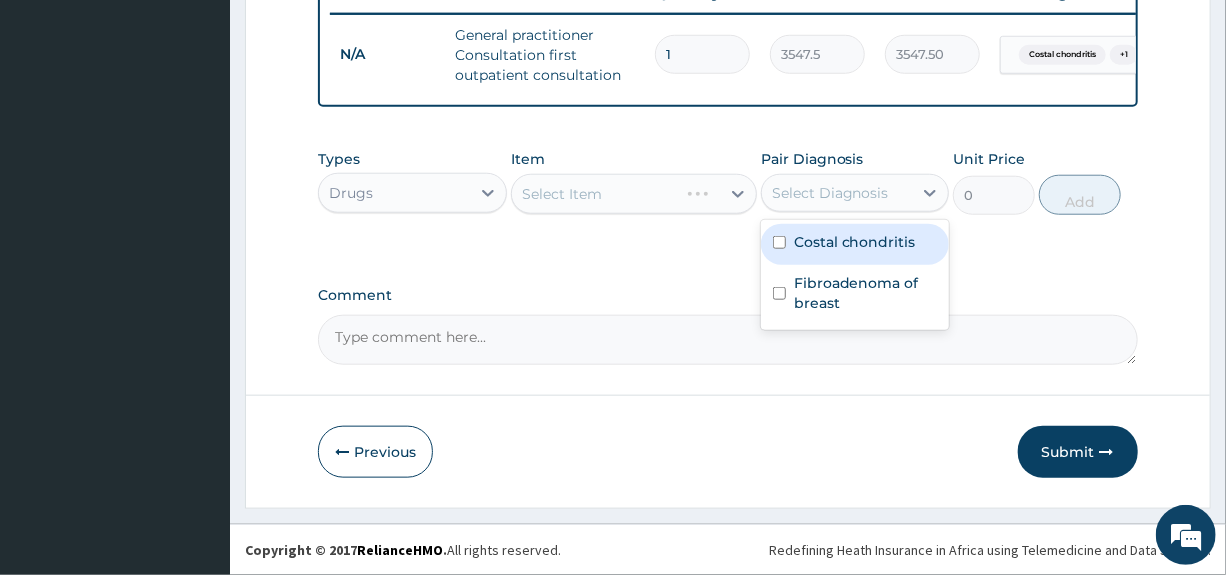 click on "Select Diagnosis" at bounding box center [830, 193] 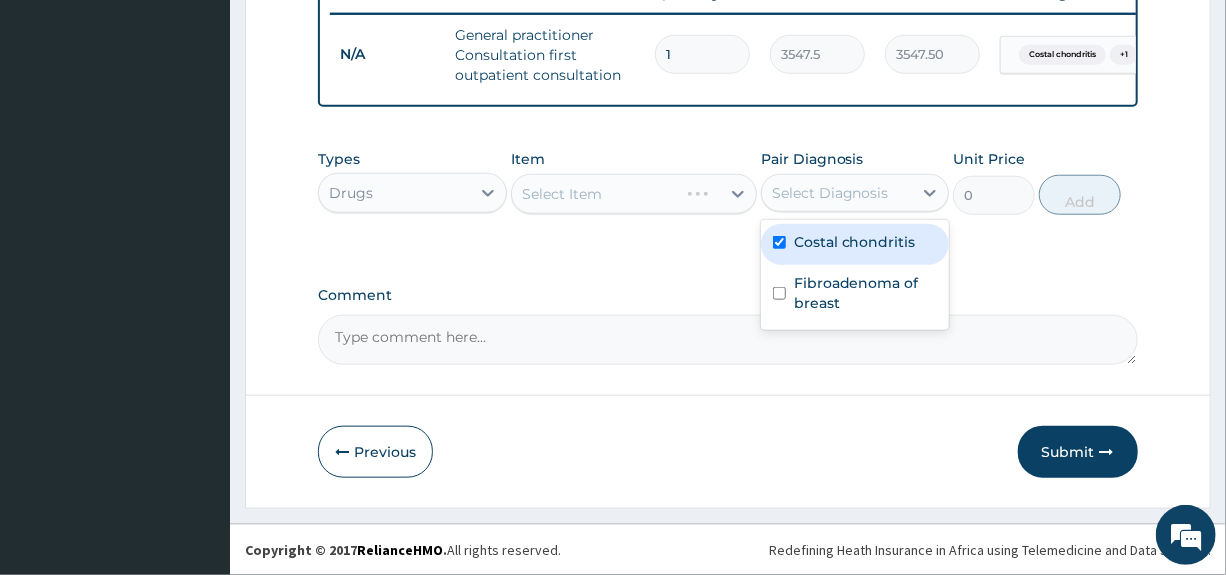 checkbox on "true" 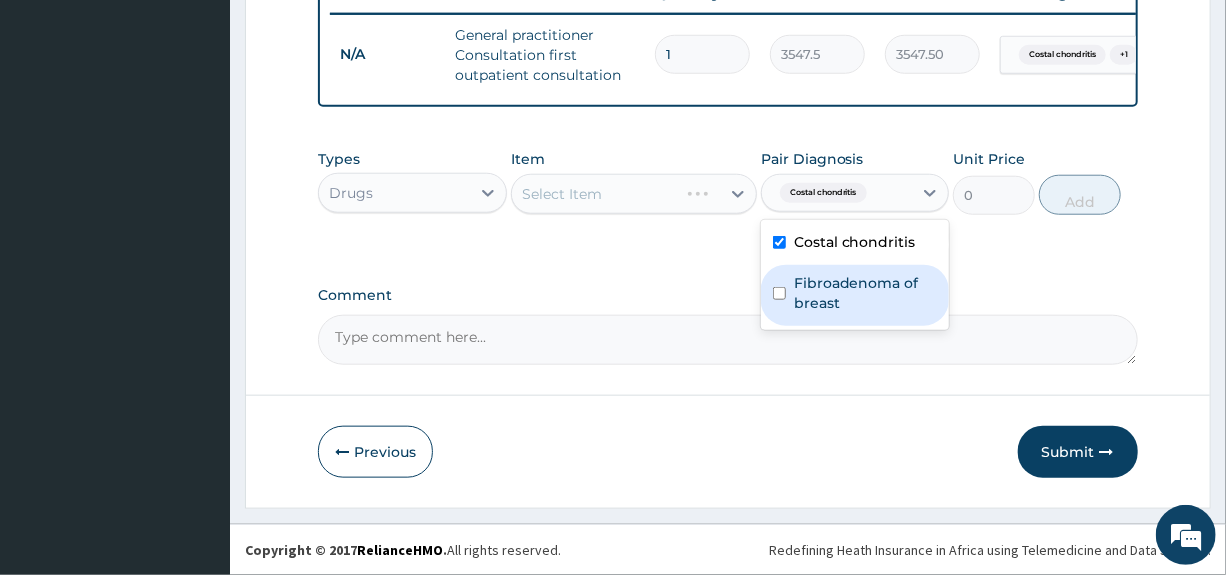 click on "Fibroadenoma of breast" at bounding box center (865, 293) 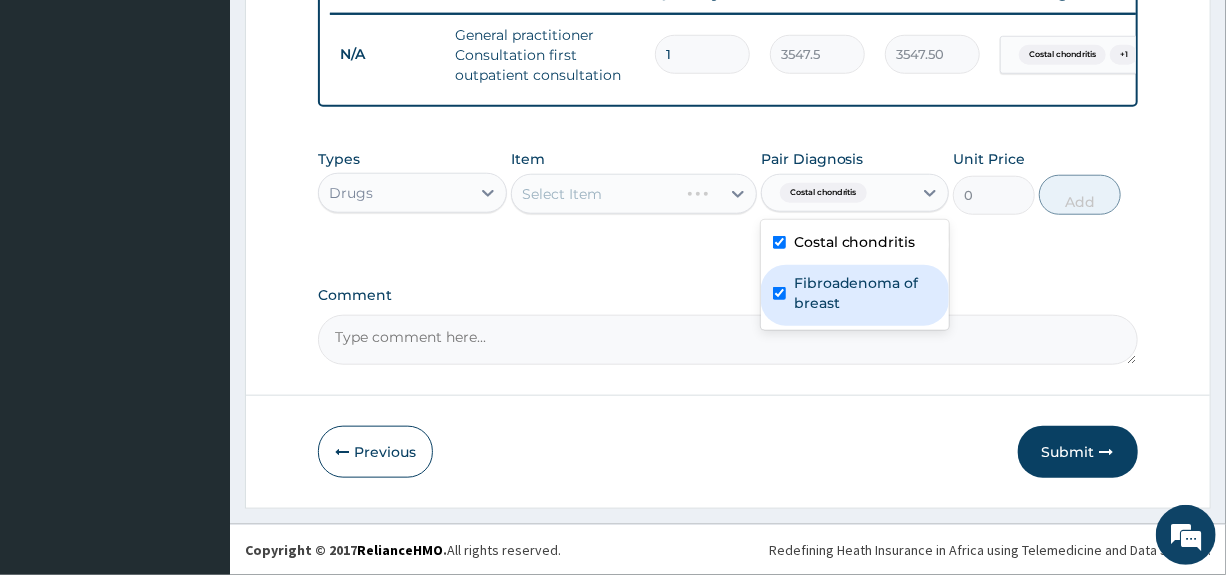 checkbox on "true" 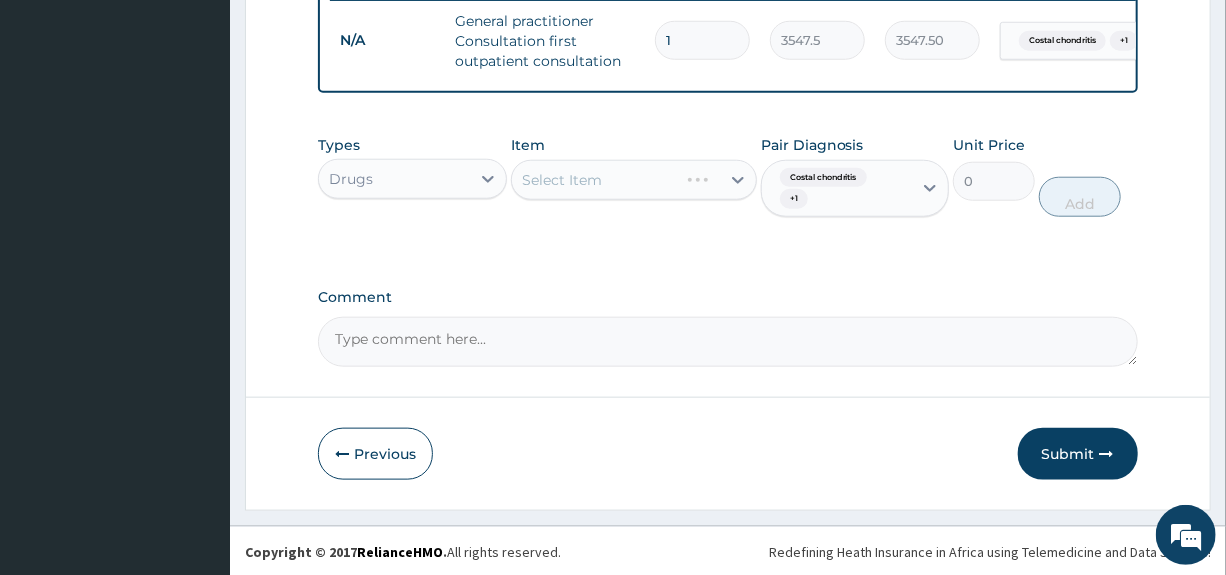 drag, startPoint x: 635, startPoint y: 306, endPoint x: 652, endPoint y: 293, distance: 21.400934 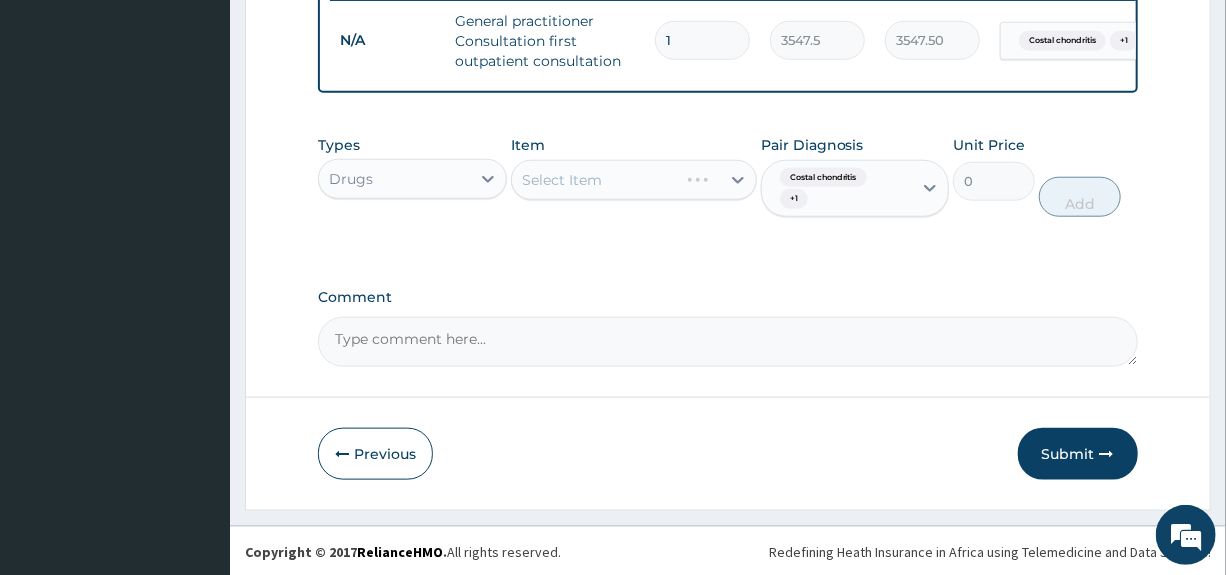 click on "Comment" at bounding box center (727, 297) 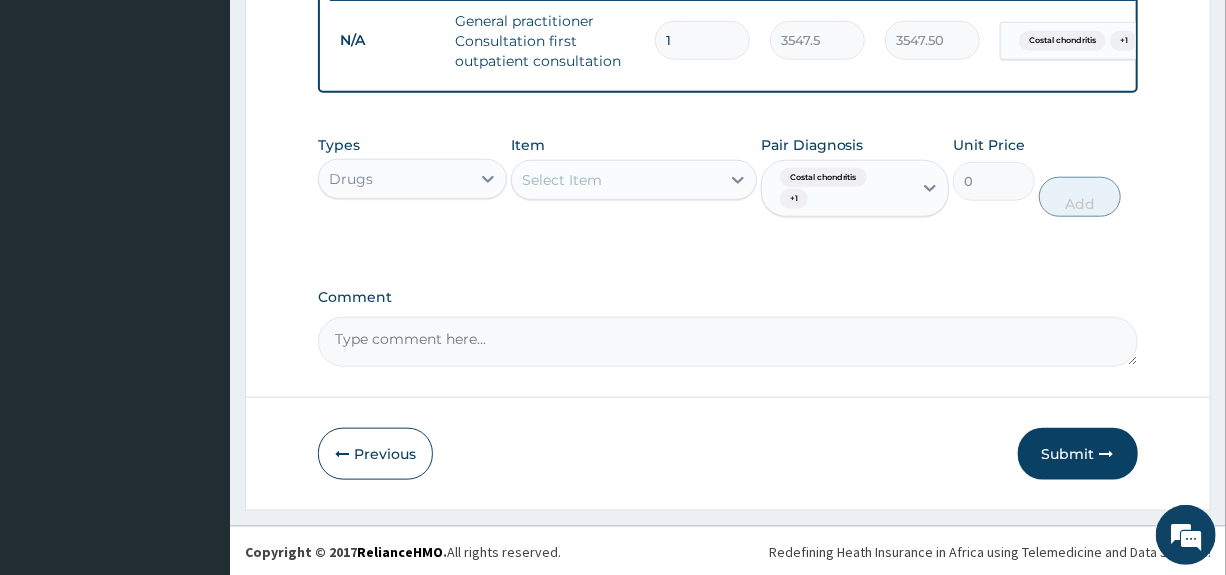 click on "Select Item" at bounding box center [616, 180] 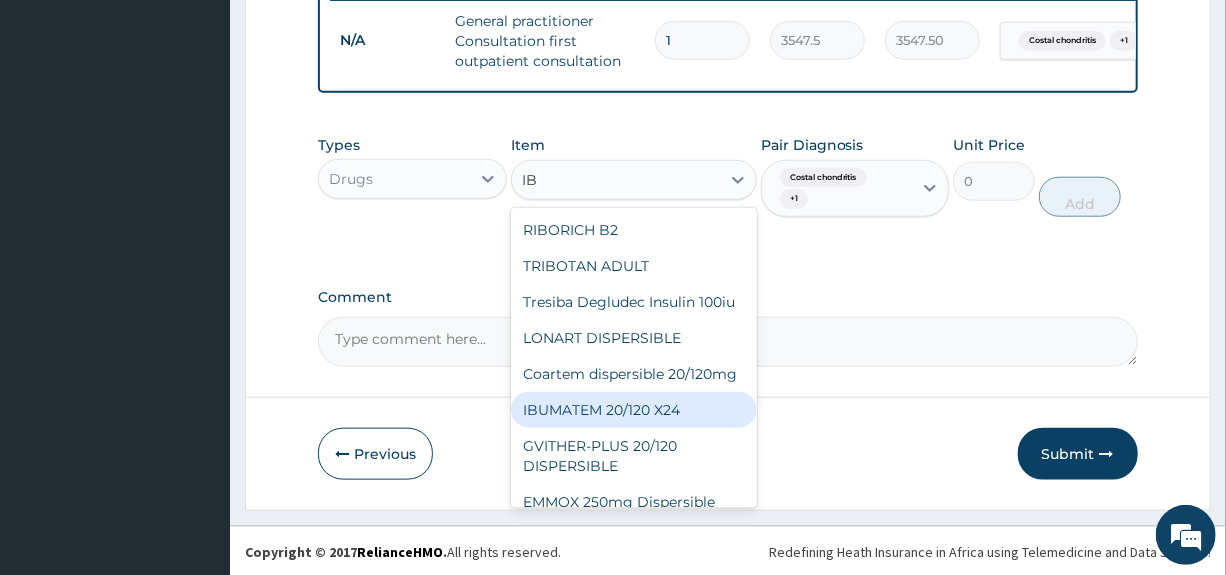 type on "IBU" 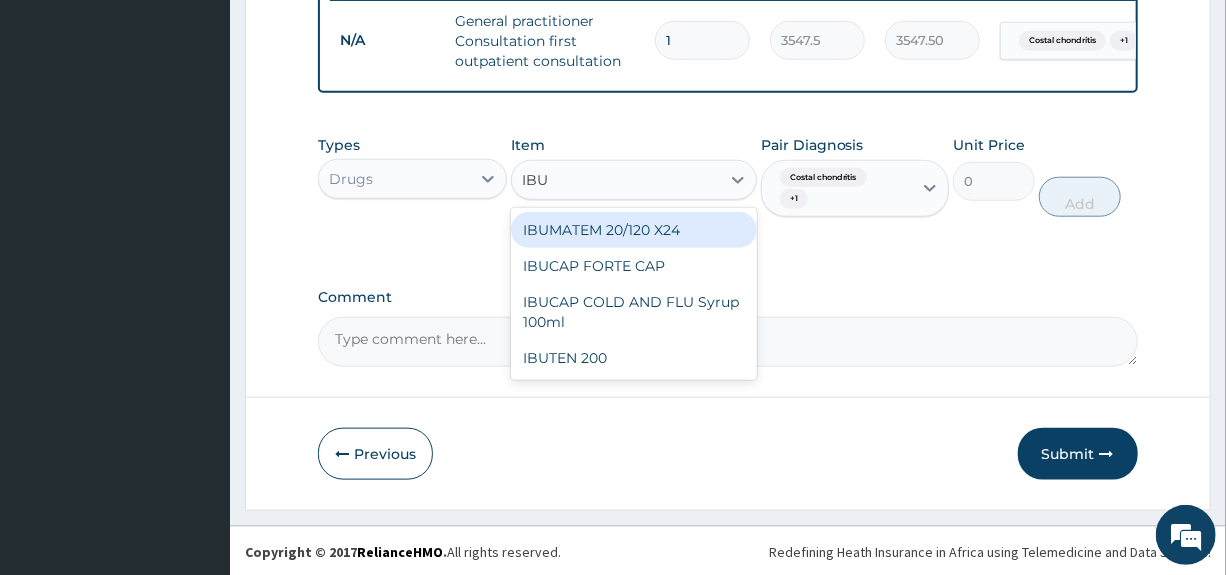 click on "IBUMATEM 20/120 X24" at bounding box center [634, 230] 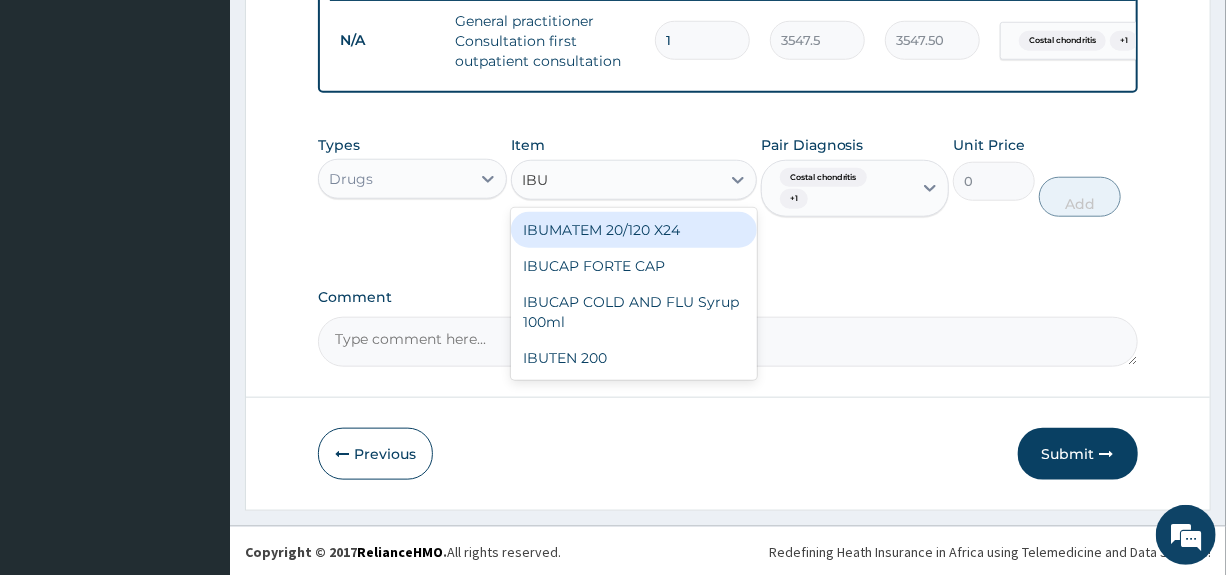 type 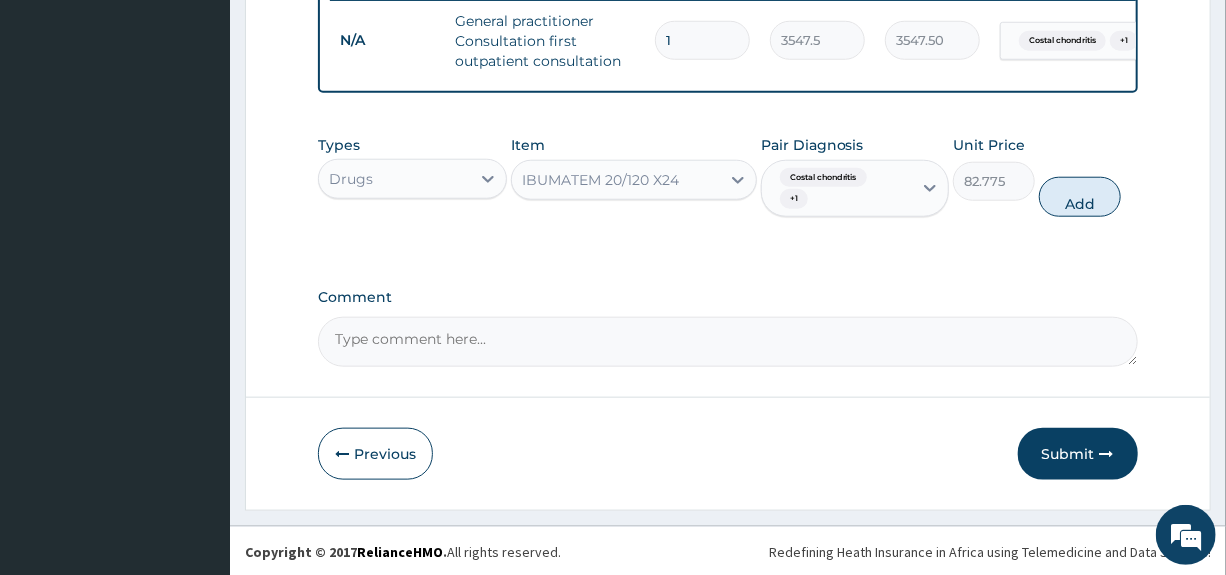 click on "Add" at bounding box center (1080, 197) 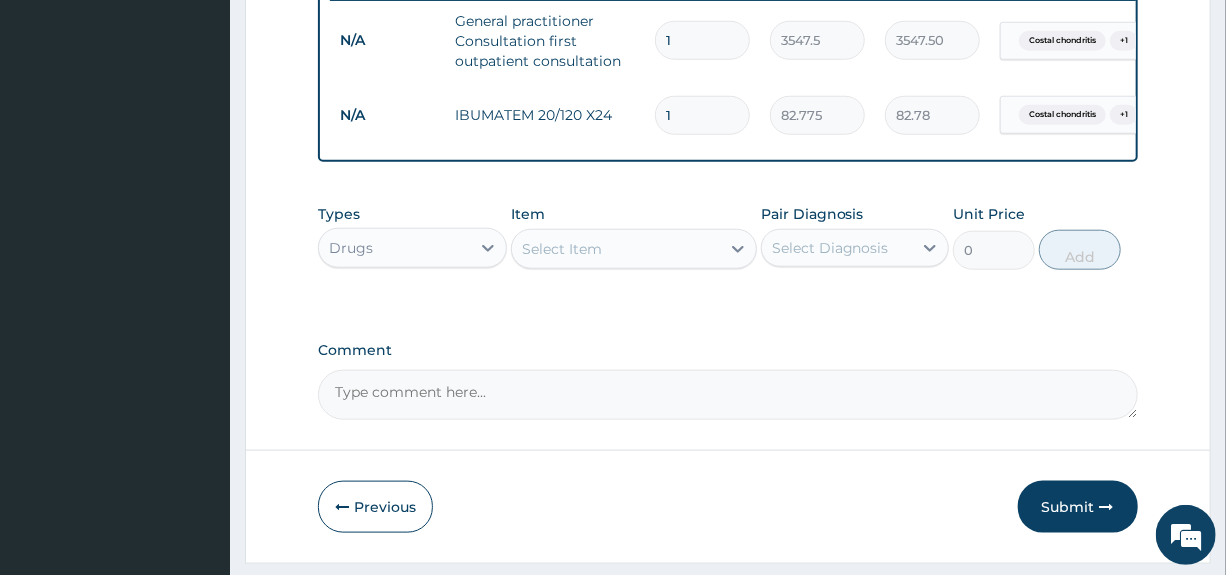 type on "14" 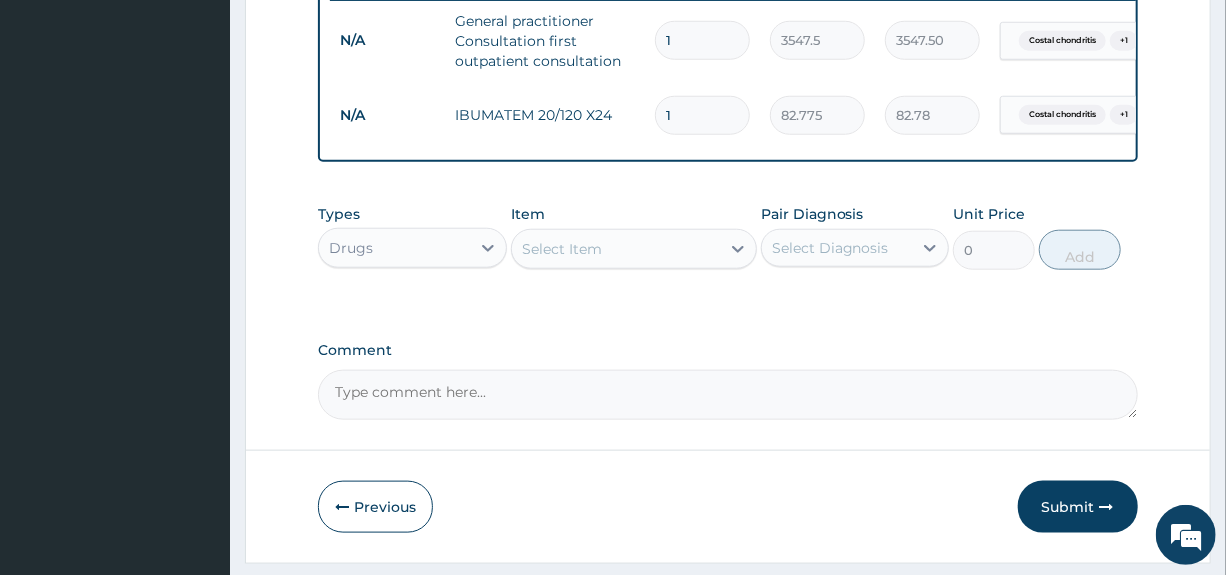 type on "1158.85" 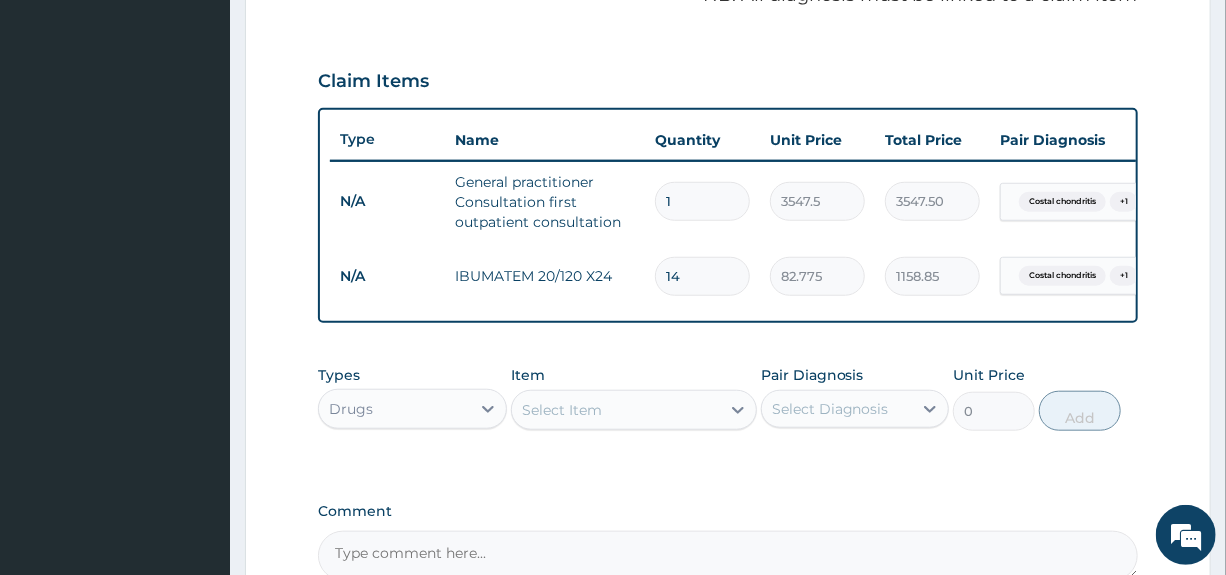scroll, scrollTop: 597, scrollLeft: 0, axis: vertical 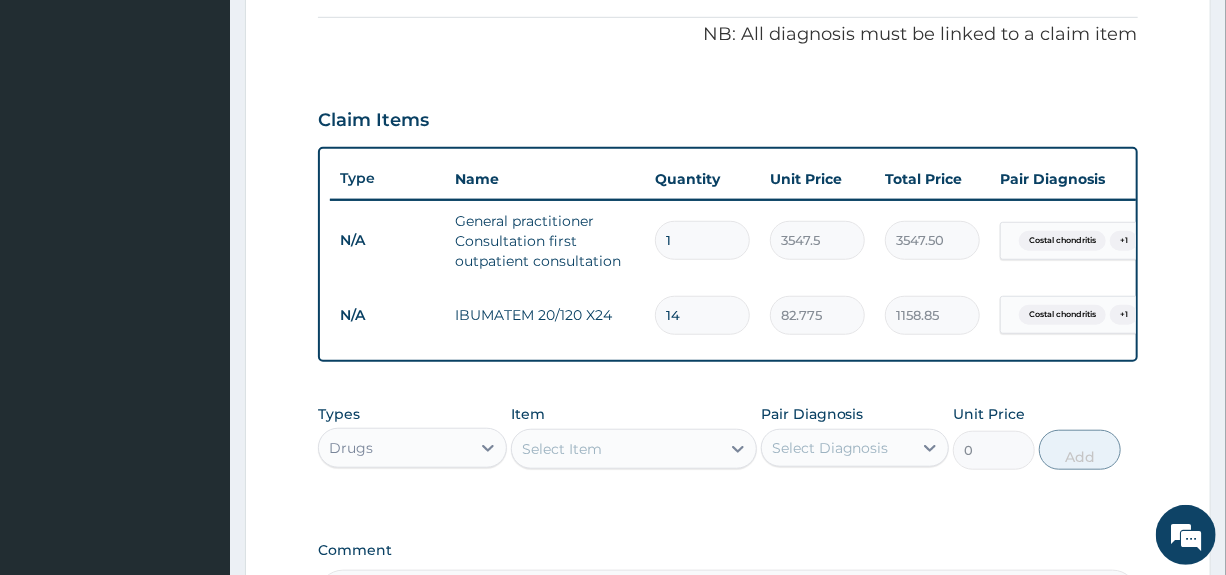 type on "14" 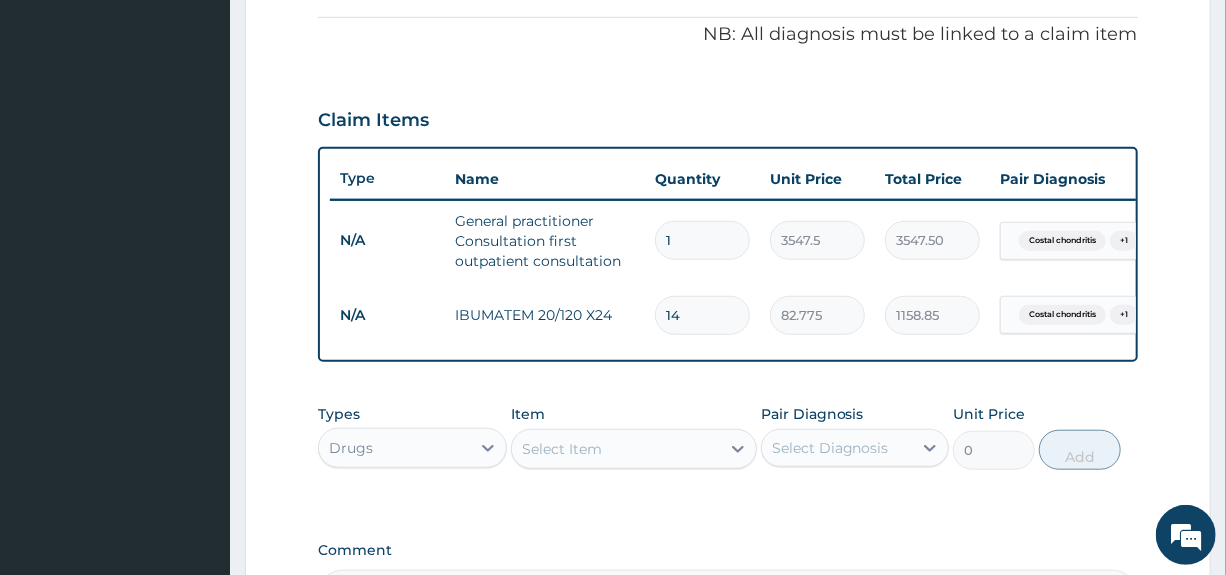 drag, startPoint x: 609, startPoint y: 454, endPoint x: 674, endPoint y: 398, distance: 85.79627 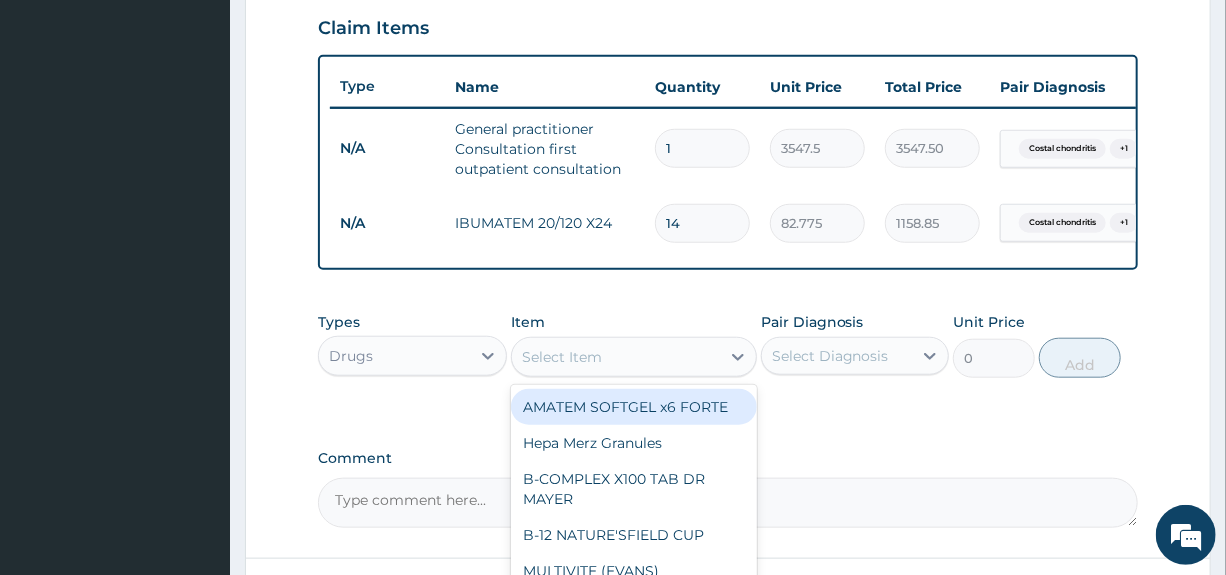scroll, scrollTop: 866, scrollLeft: 0, axis: vertical 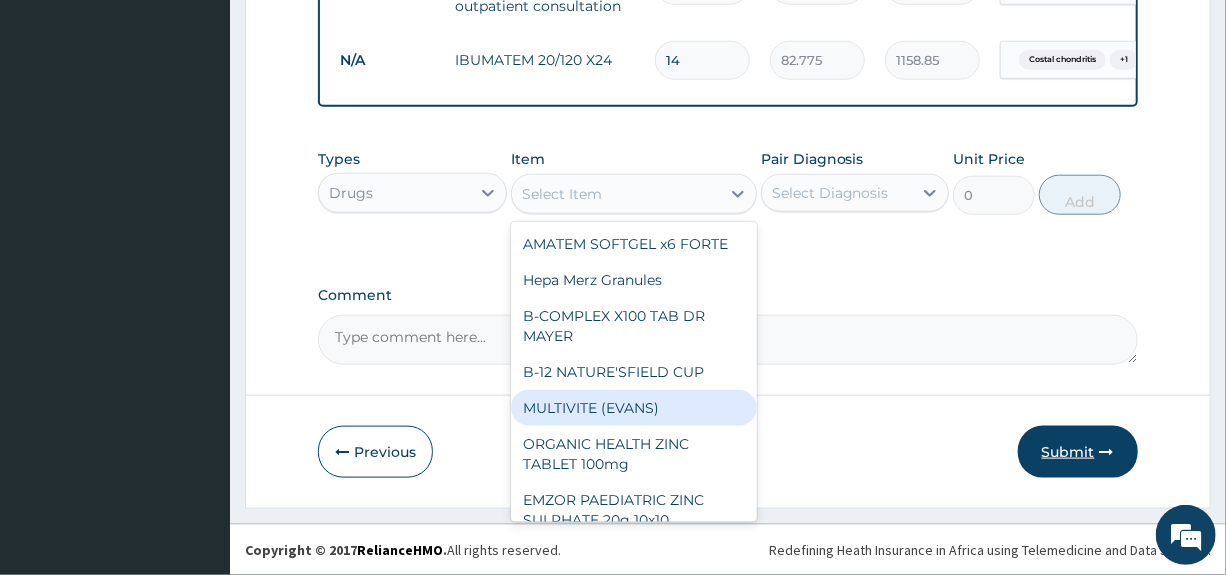click on "Submit" at bounding box center (1078, 452) 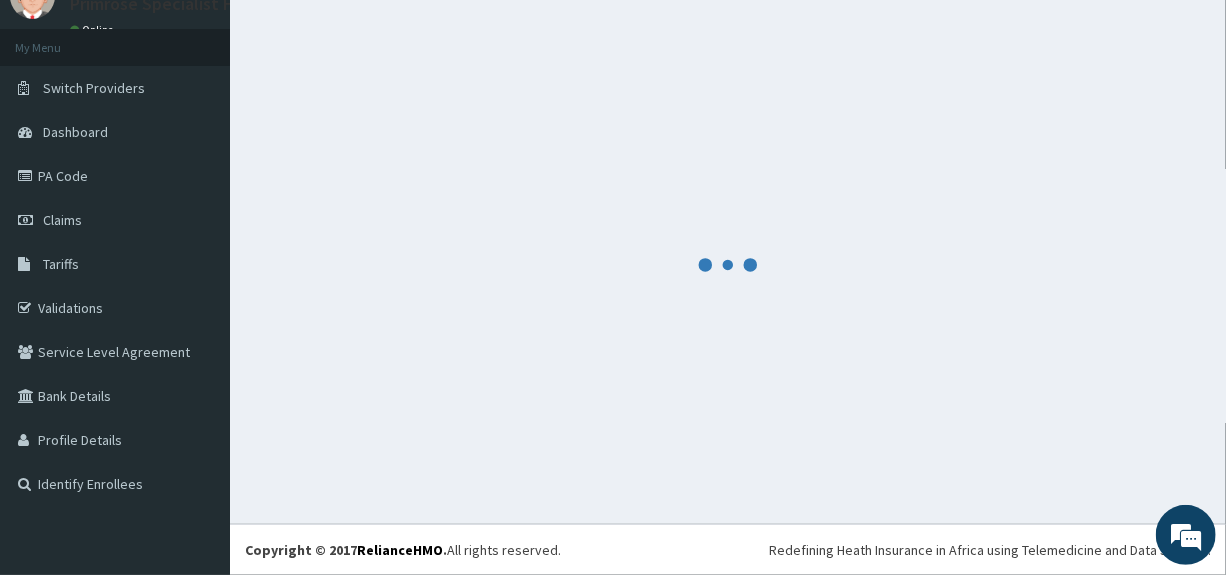 scroll, scrollTop: 86, scrollLeft: 0, axis: vertical 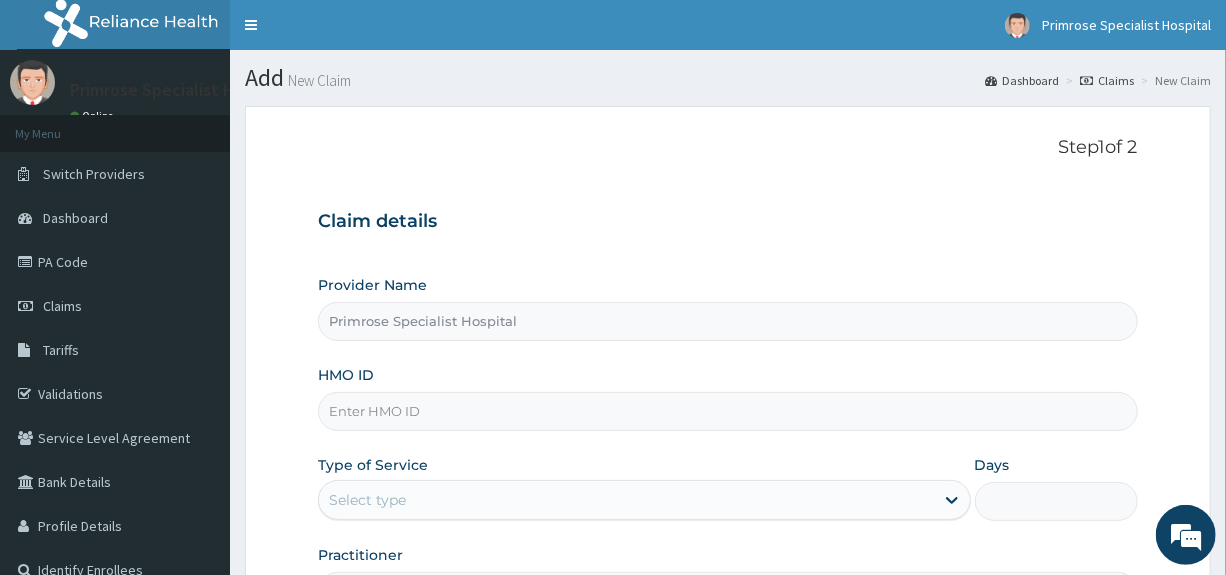 click on "HMO ID" at bounding box center [727, 411] 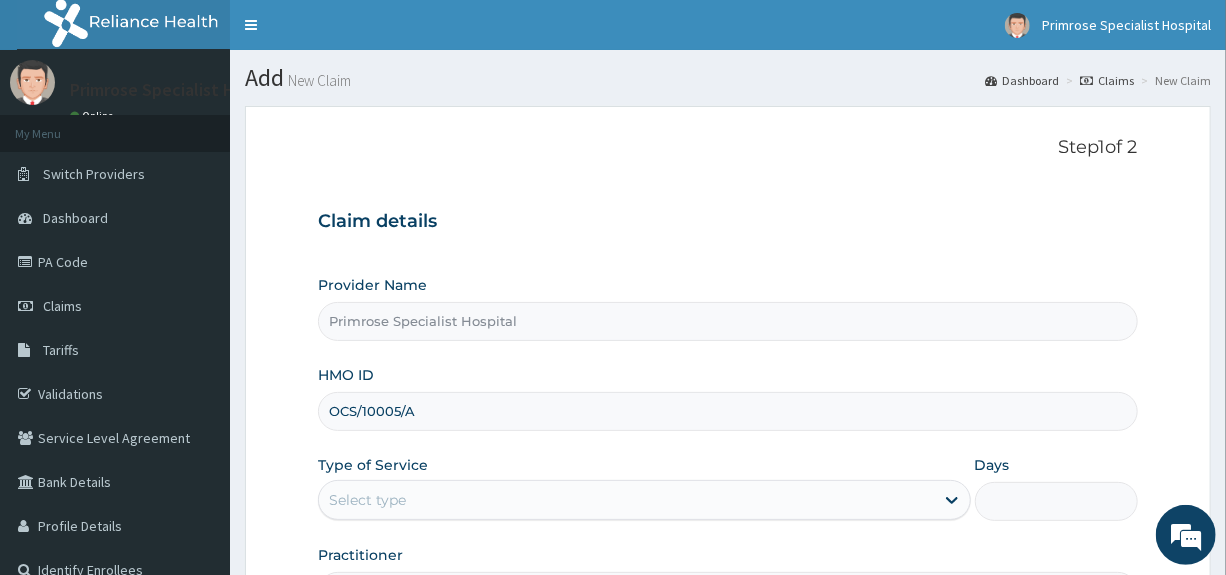 scroll, scrollTop: 200, scrollLeft: 0, axis: vertical 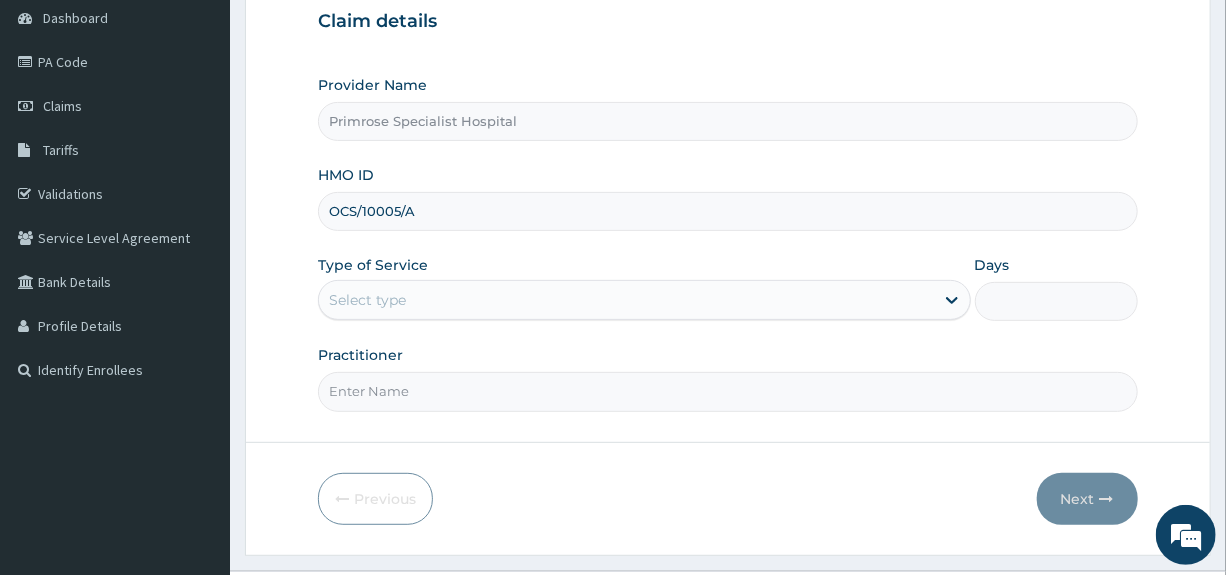 type on "OCS/10005/A" 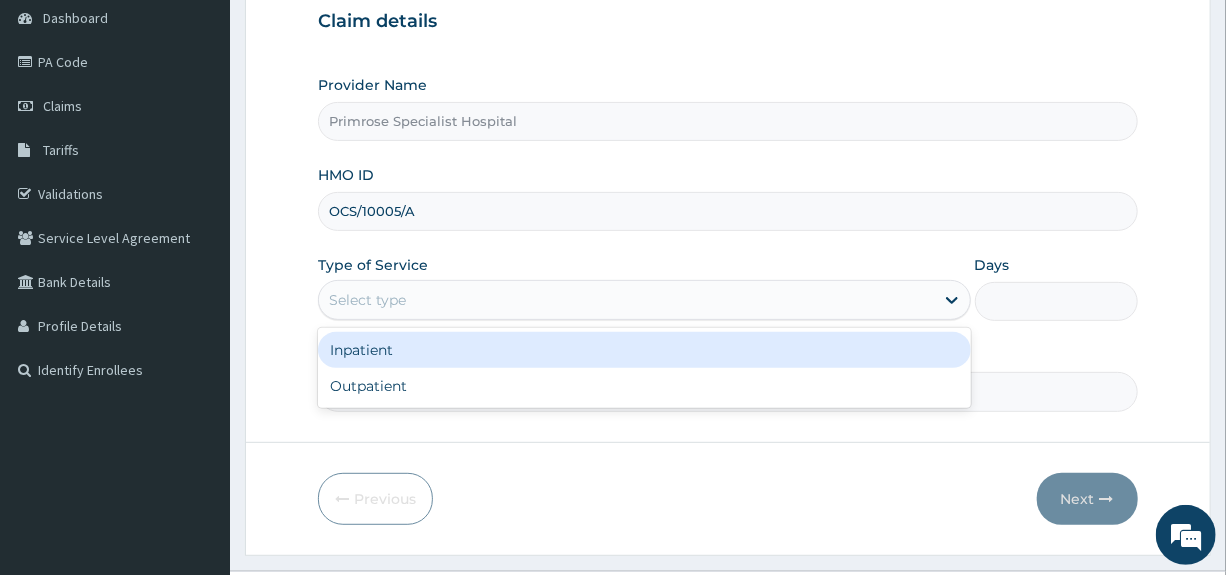 click on "Select type" at bounding box center [367, 300] 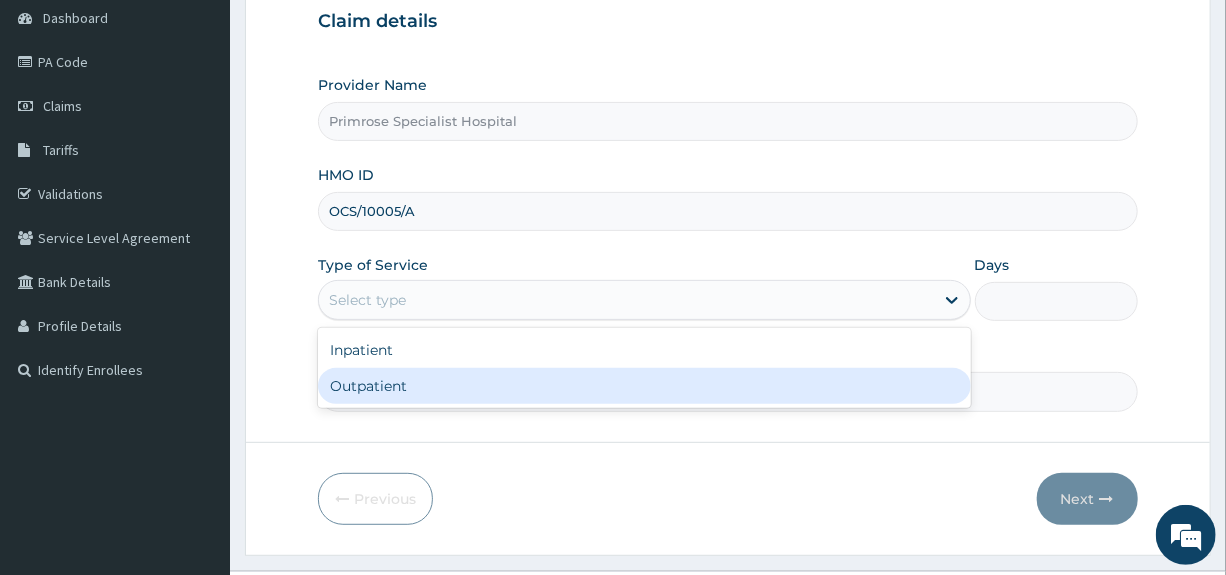 click on "Outpatient" at bounding box center [644, 386] 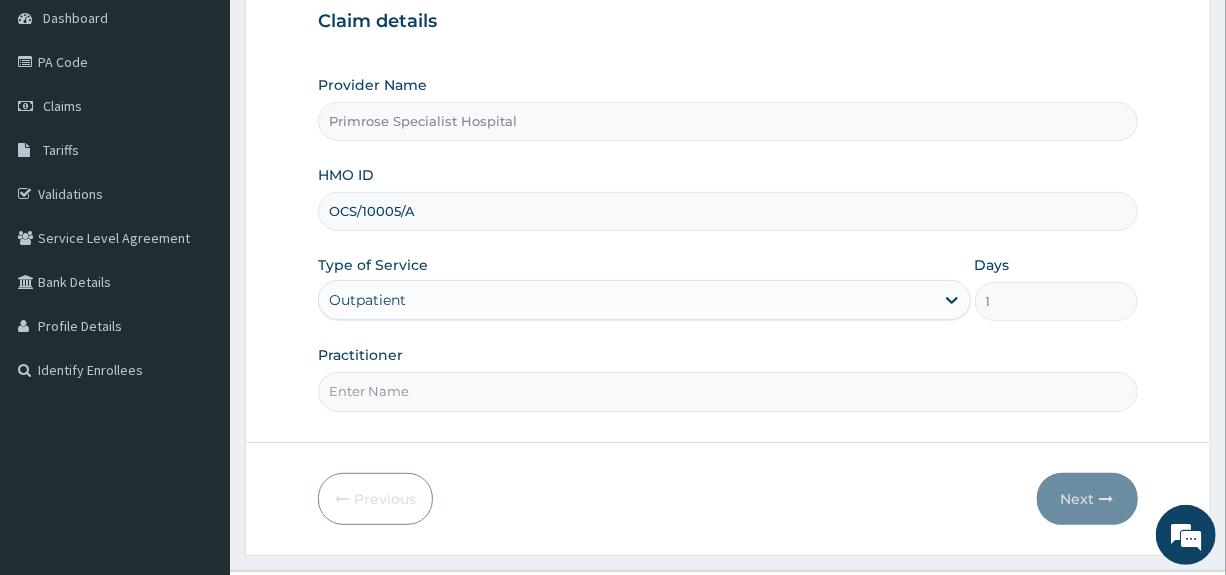 click on "Practitioner" at bounding box center (727, 391) 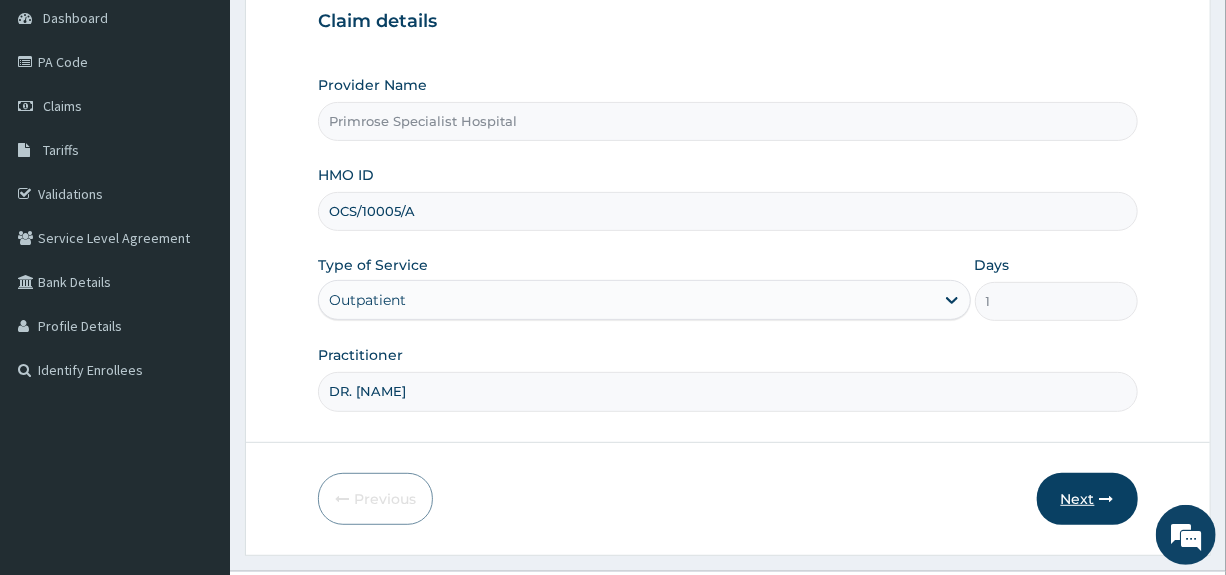 click on "Next" at bounding box center [1087, 499] 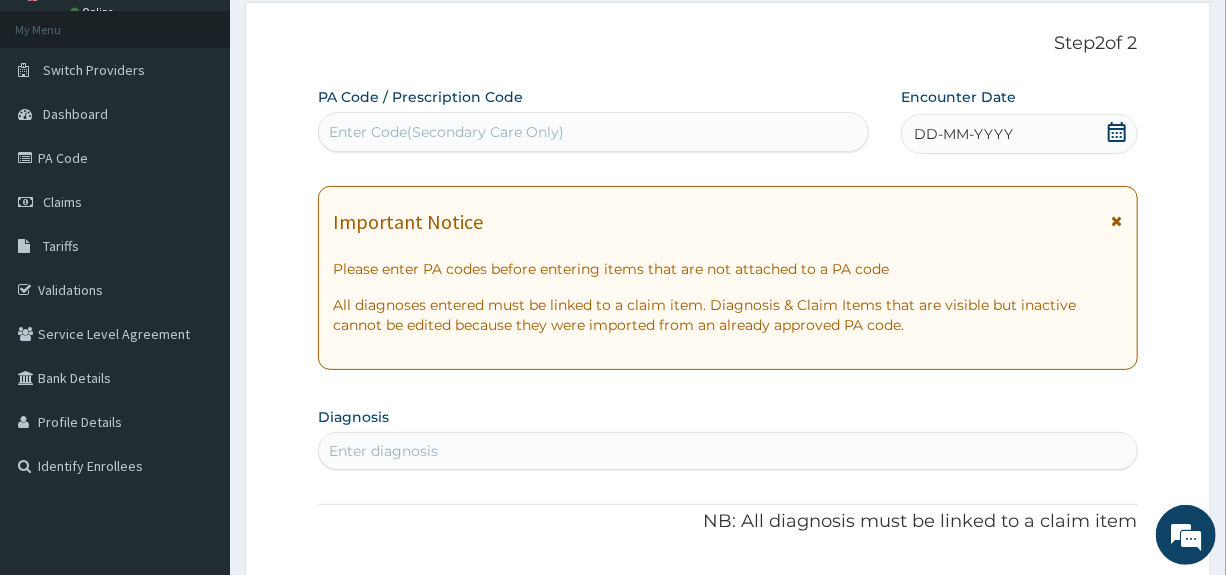 scroll, scrollTop: 0, scrollLeft: 0, axis: both 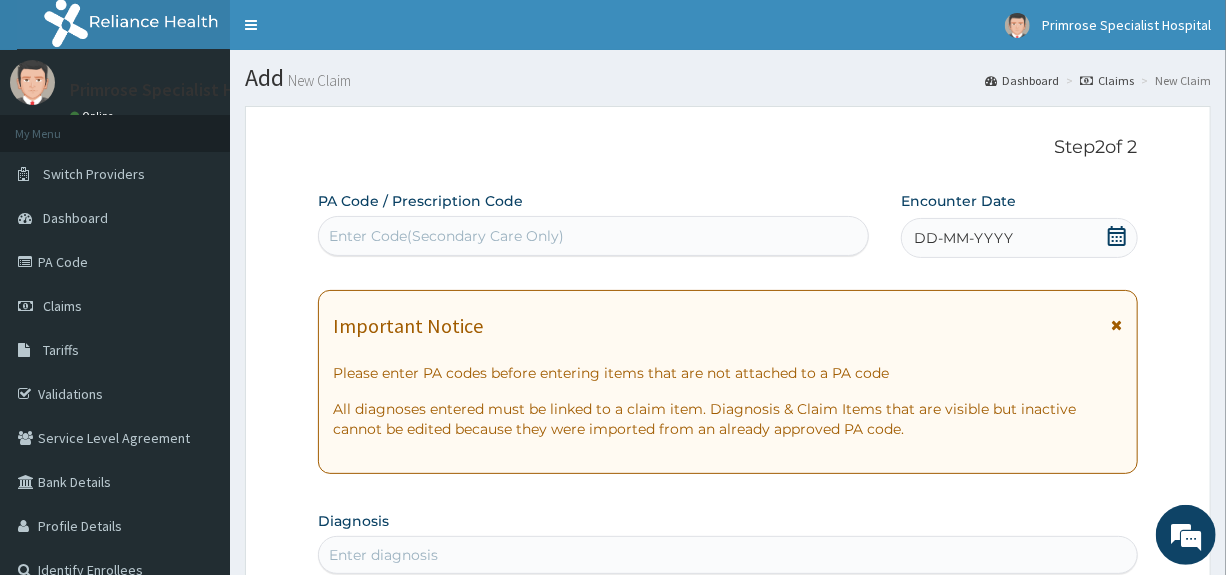 click 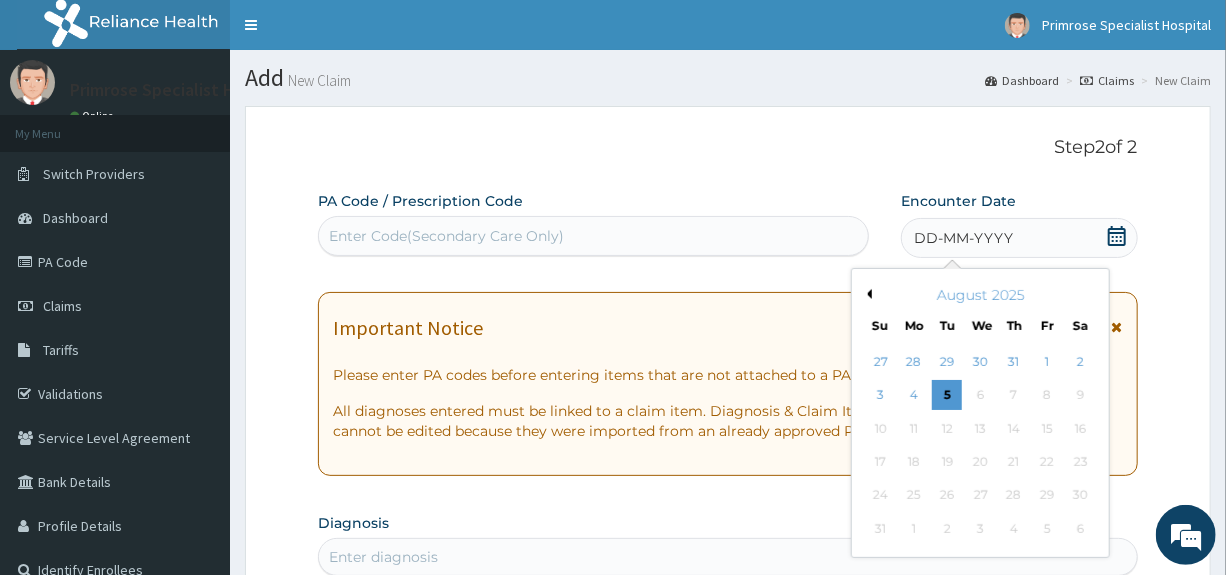 click on "Previous Month" at bounding box center (867, 294) 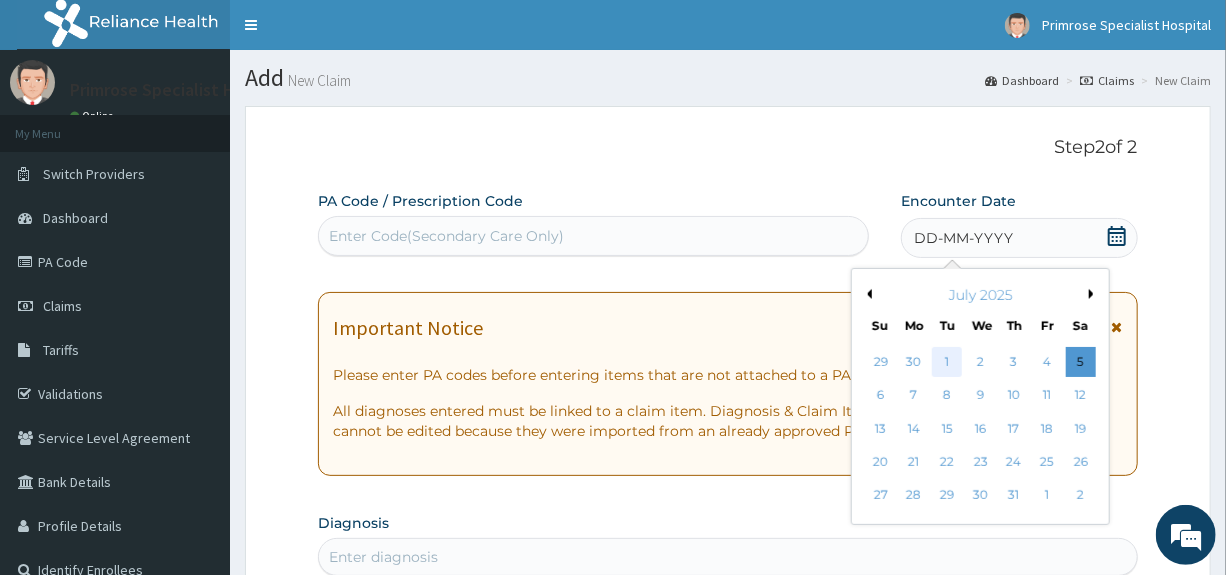 click on "1" at bounding box center (948, 362) 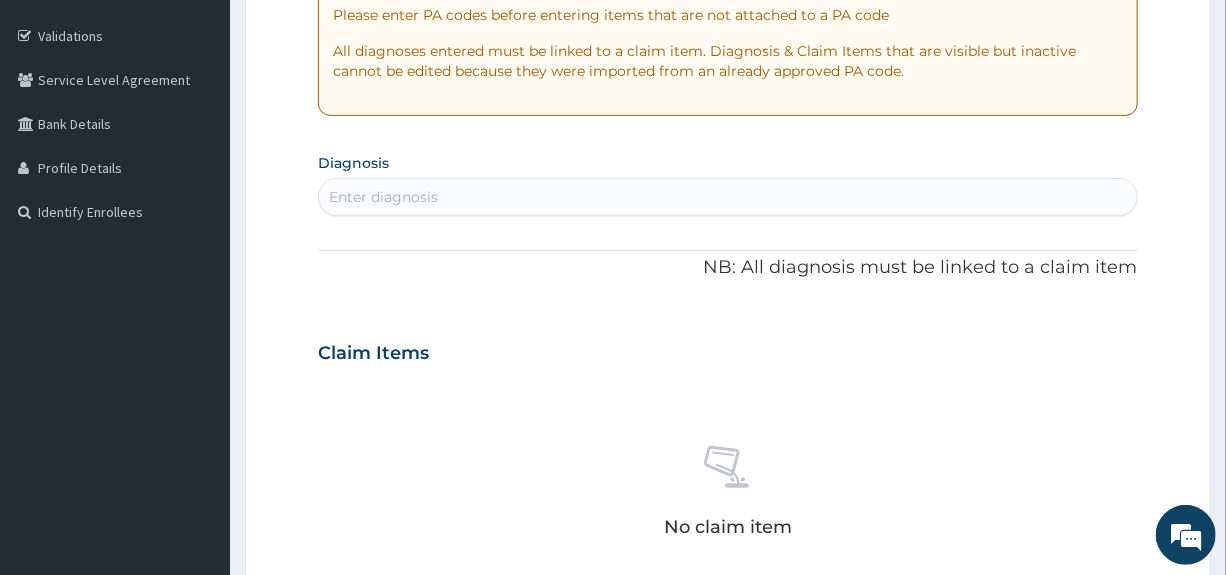 scroll, scrollTop: 500, scrollLeft: 0, axis: vertical 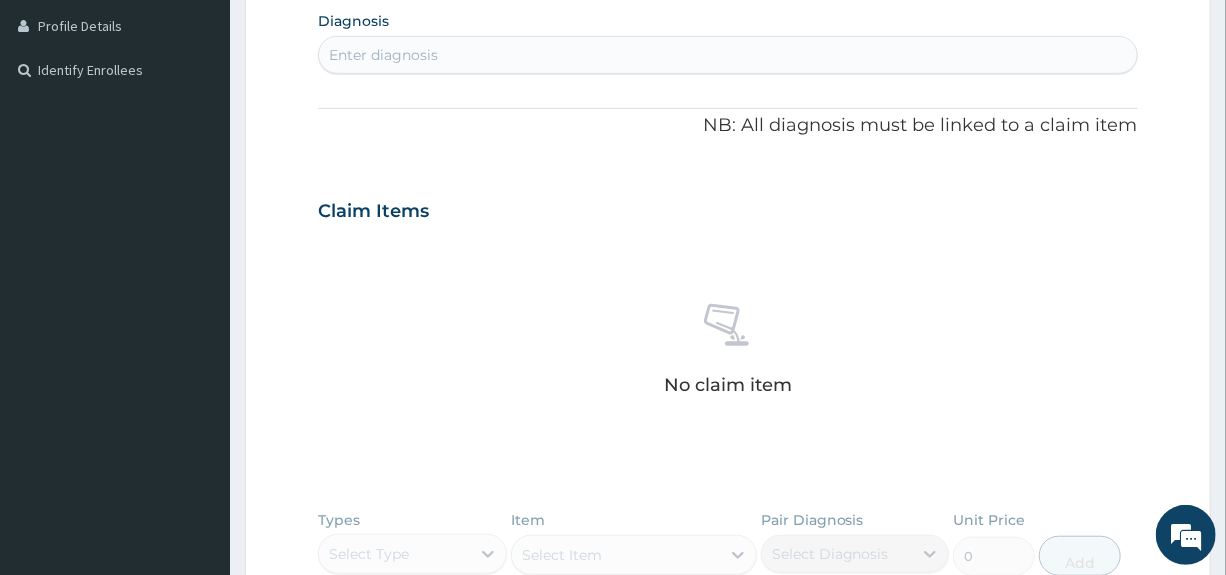 click on "Enter diagnosis" at bounding box center (727, 55) 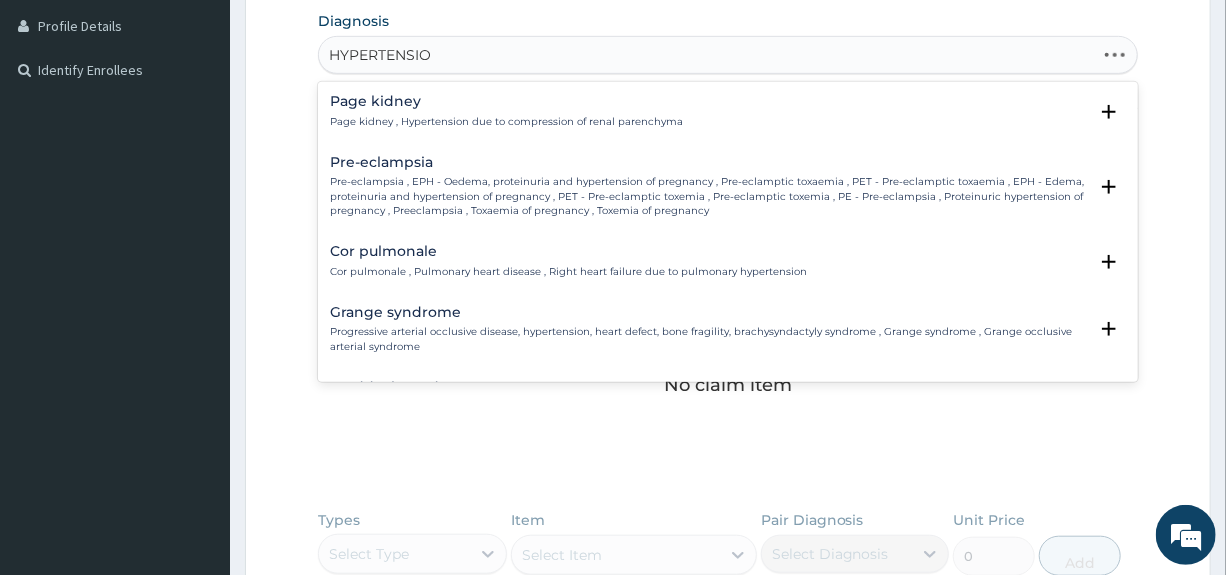 type on "HYPERTENSION" 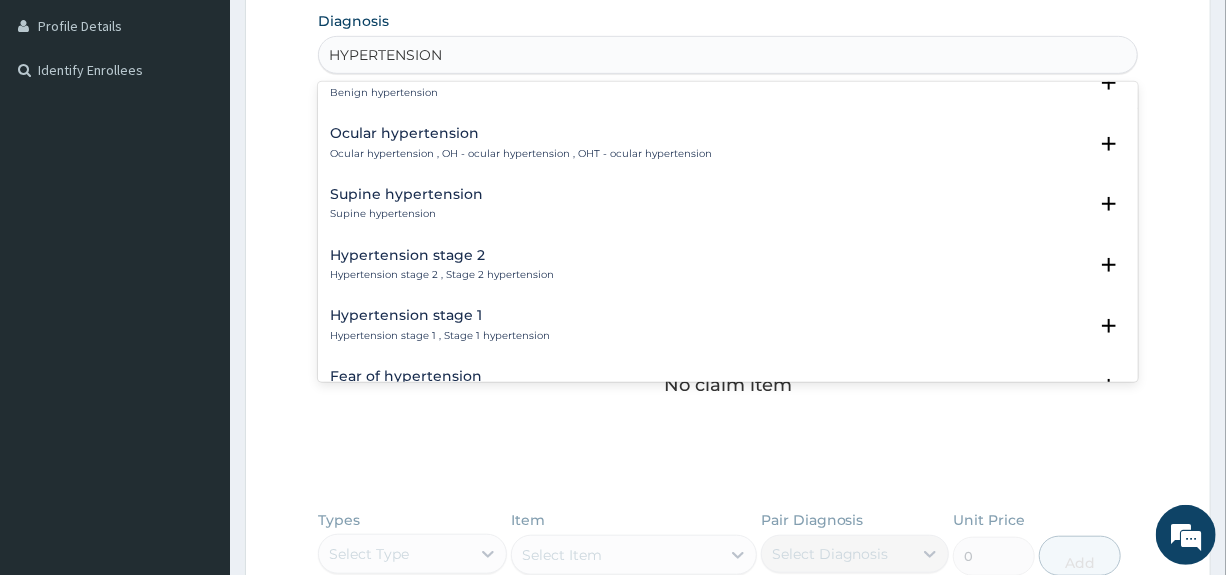 scroll, scrollTop: 700, scrollLeft: 0, axis: vertical 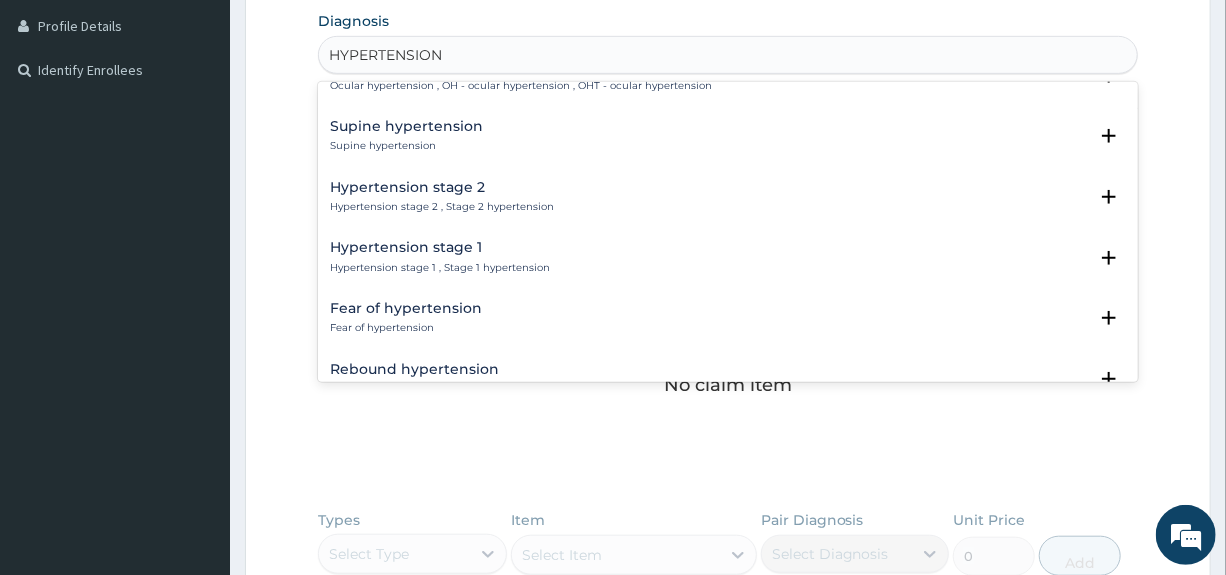 click on "Hypertension stage 1" at bounding box center [440, 247] 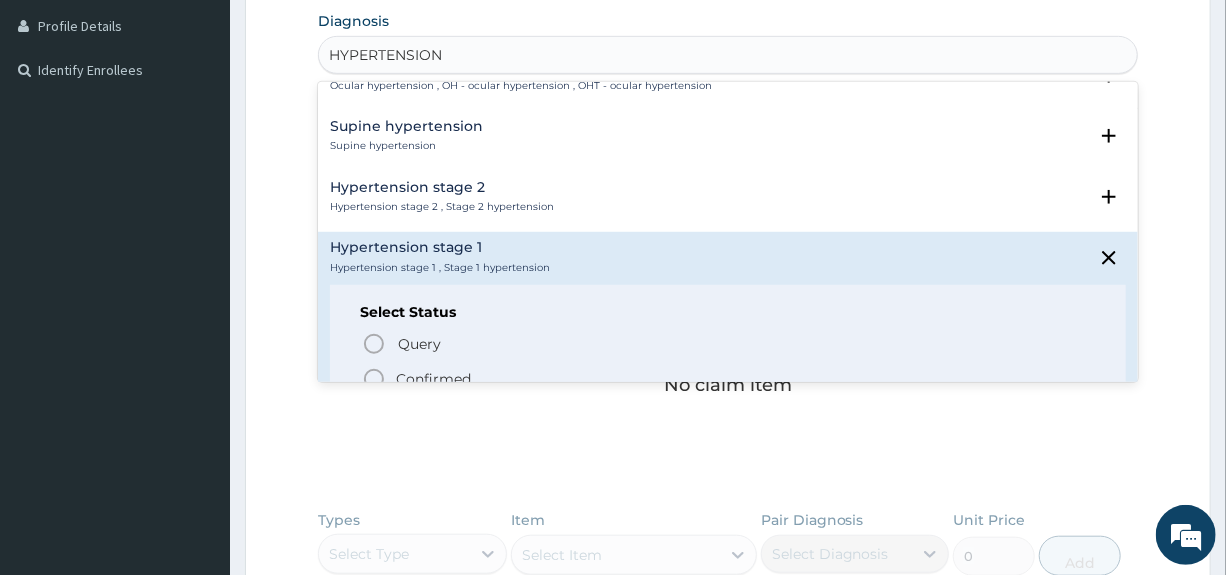 click on "Confirmed" at bounding box center [433, 379] 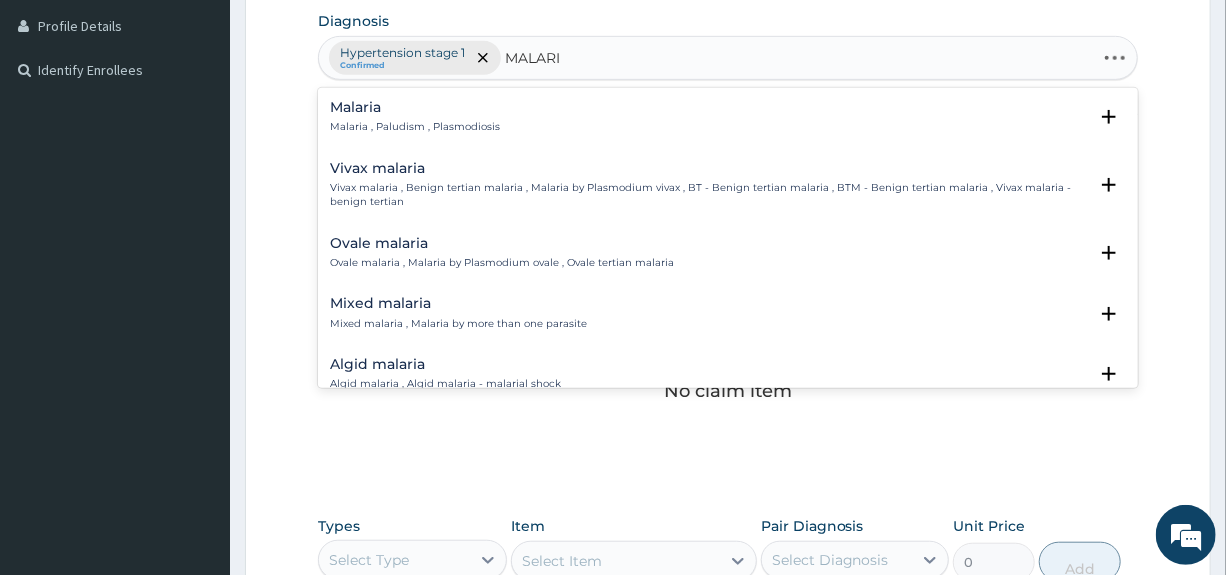 type on "MALARIA" 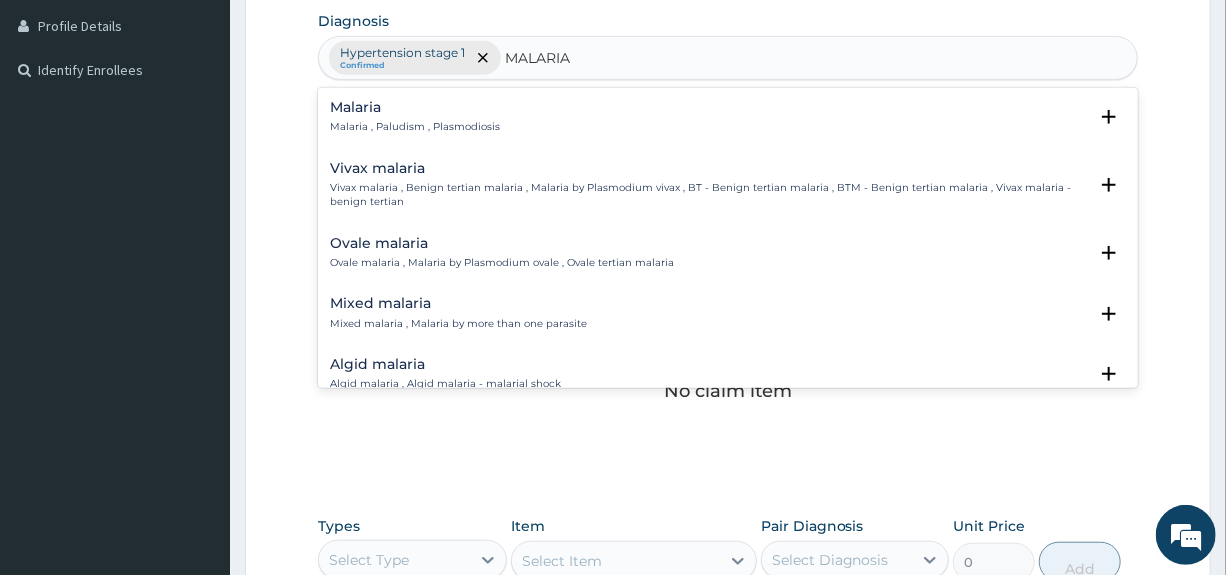 click on "Malaria" at bounding box center (415, 107) 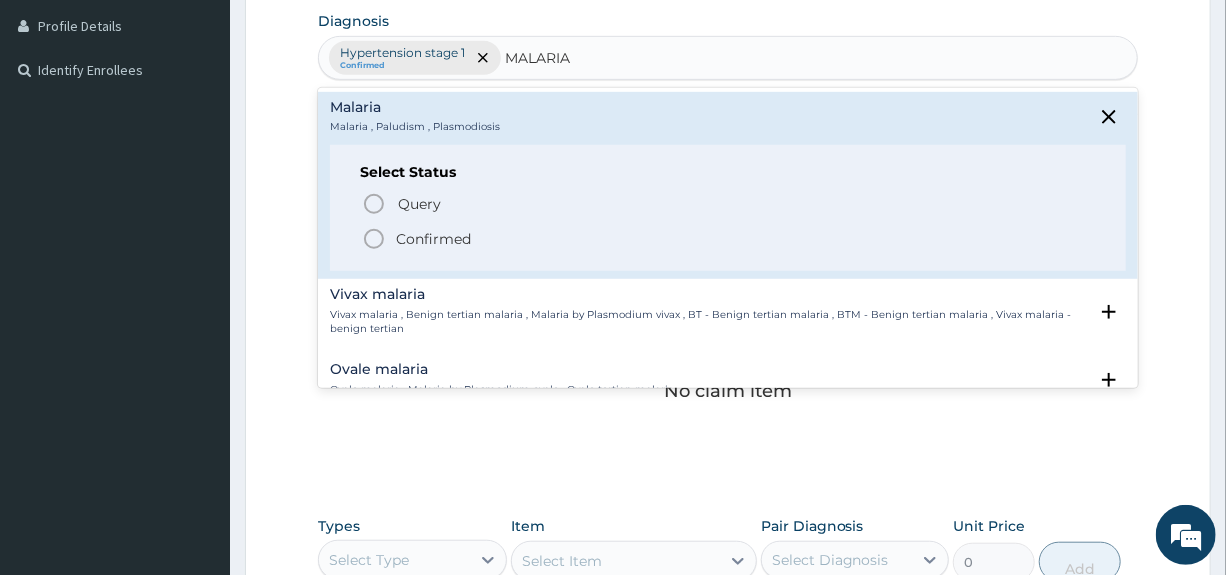 click on "Confirmed" at bounding box center [433, 239] 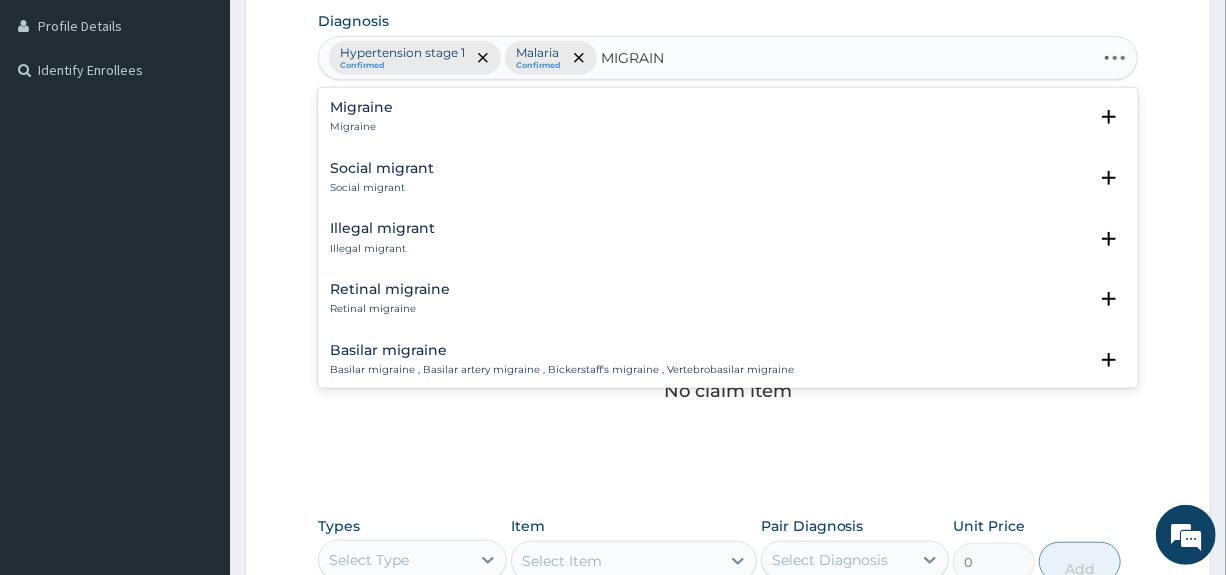 type on "MIGRAINE" 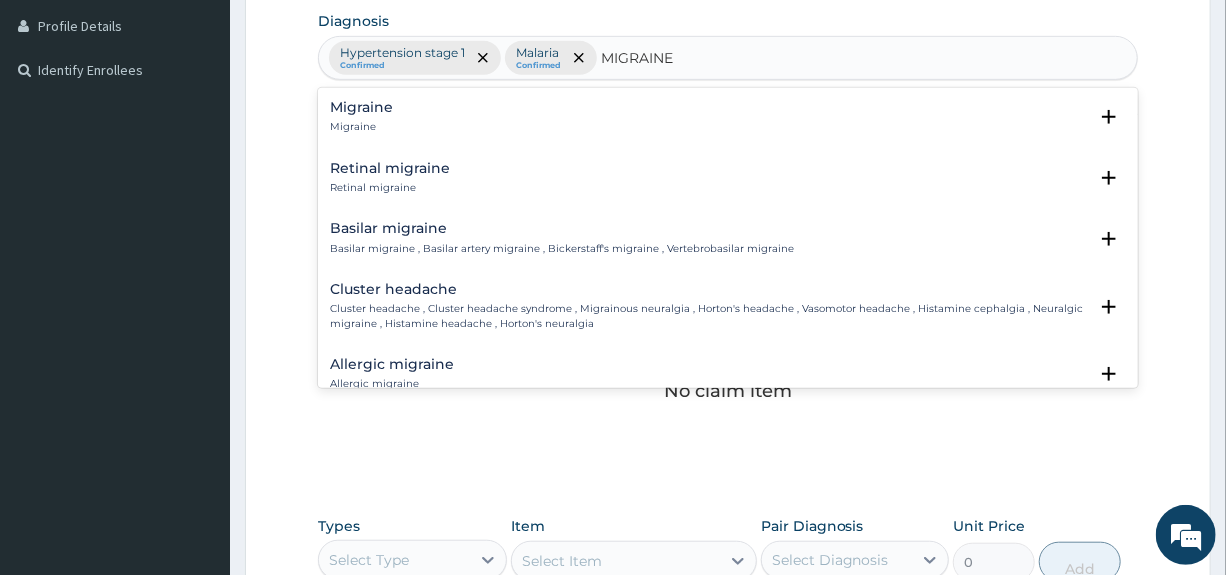 click on "Migraine Migraine" at bounding box center (727, 117) 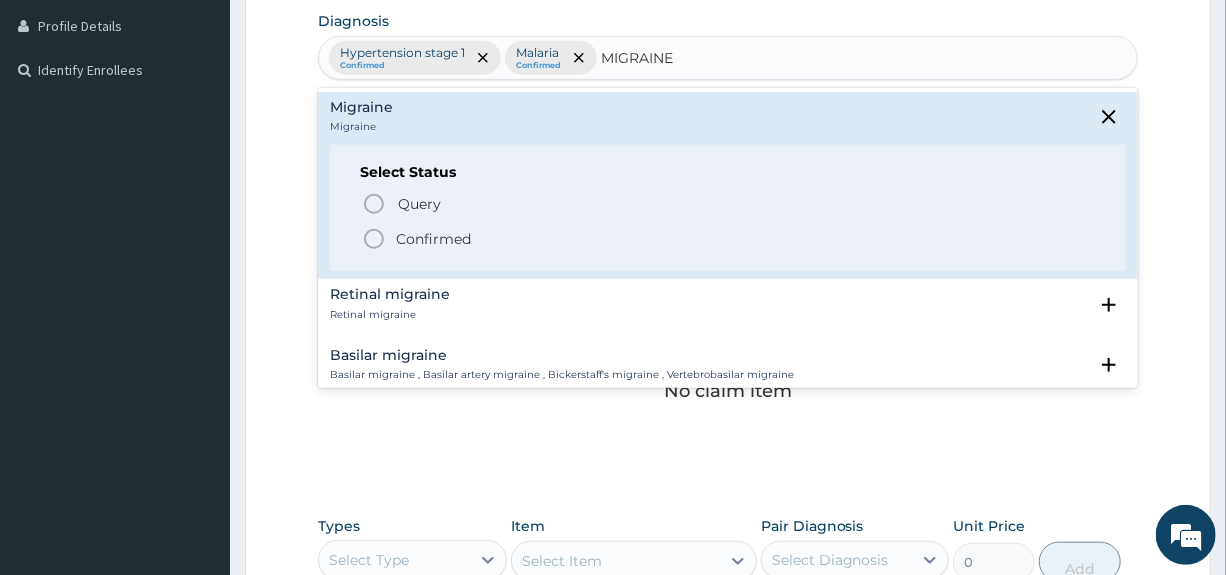 click on "Confirmed" at bounding box center [433, 239] 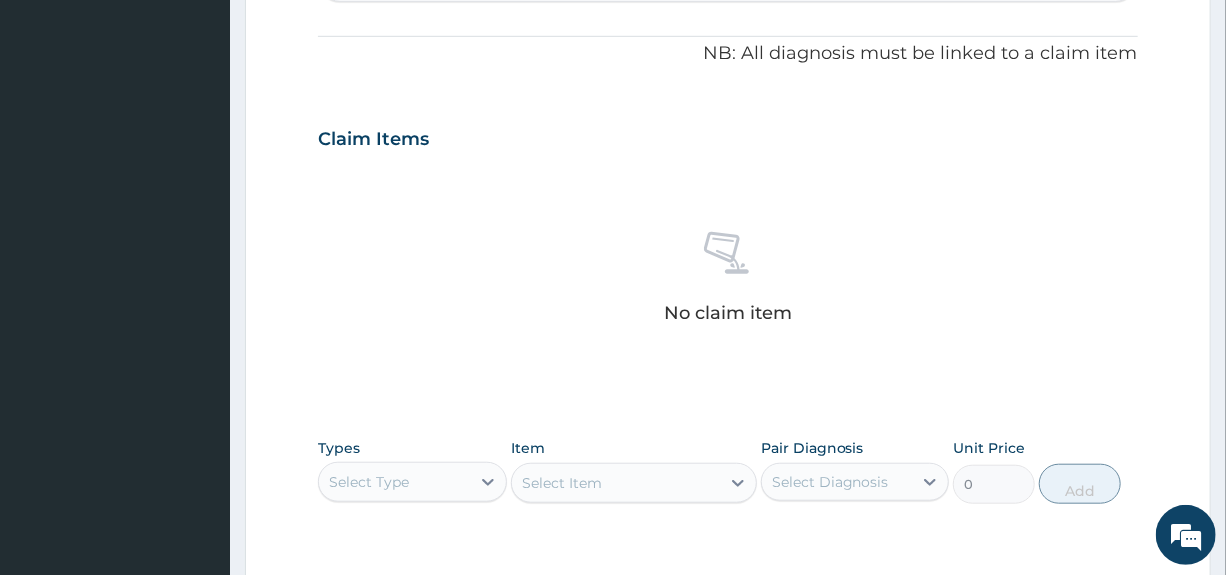 scroll, scrollTop: 700, scrollLeft: 0, axis: vertical 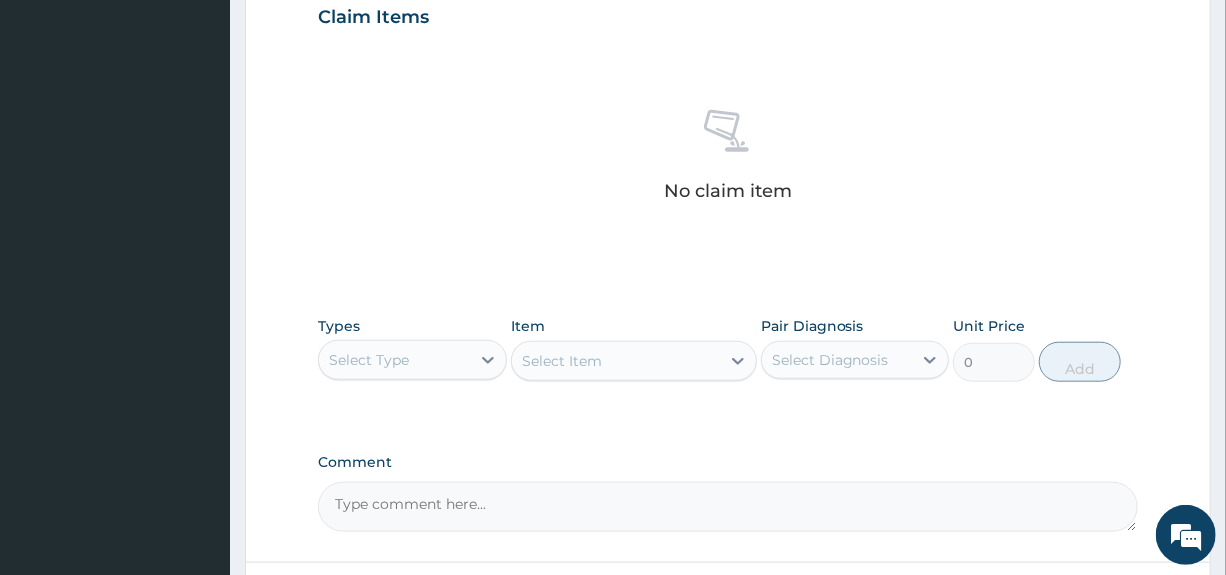 click on "Select Type" at bounding box center [394, 360] 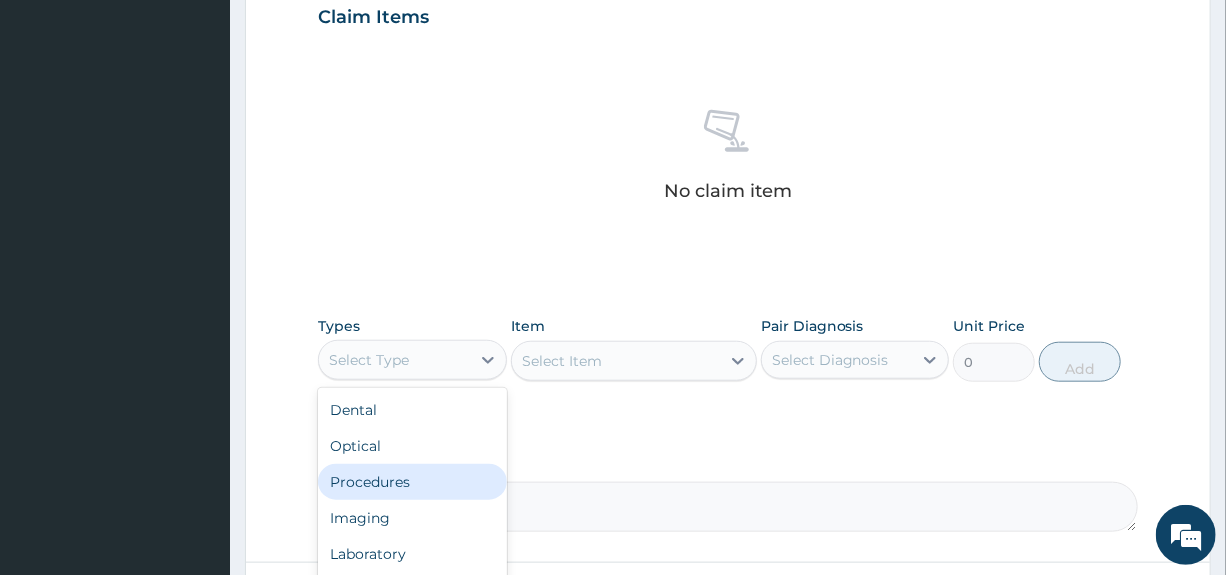 click on "Procedures" at bounding box center (412, 482) 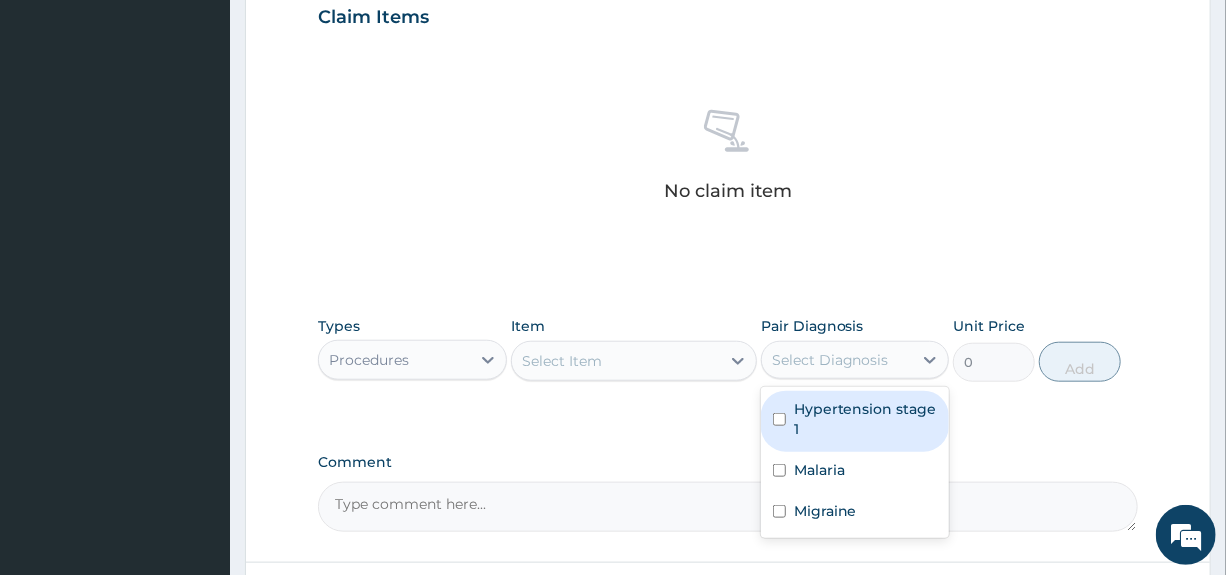click on "Select Diagnosis" at bounding box center (837, 360) 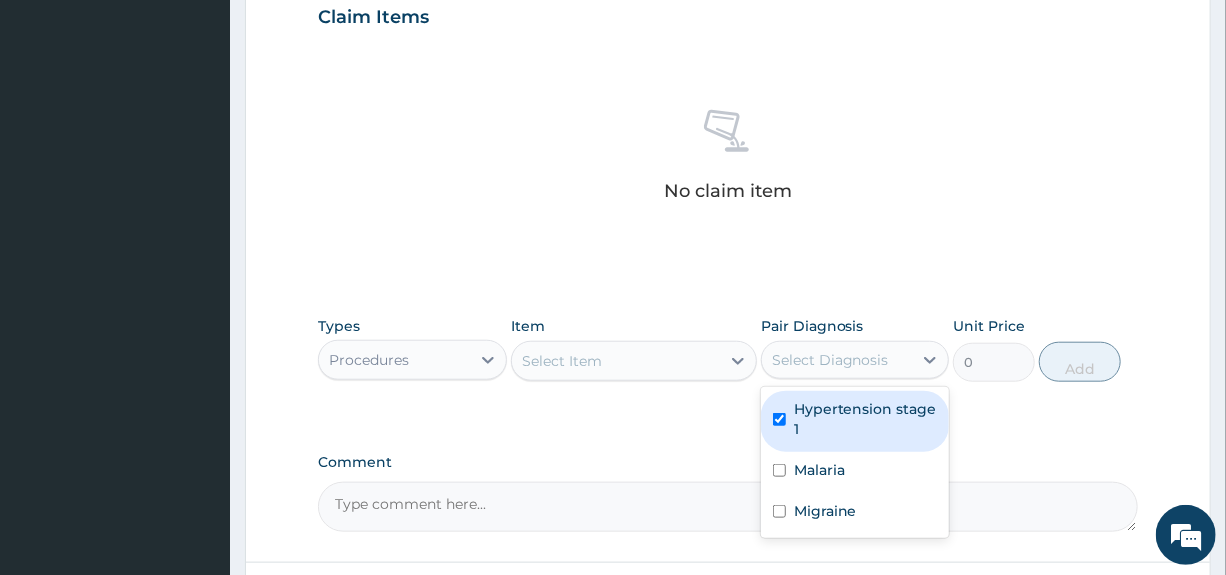 checkbox on "true" 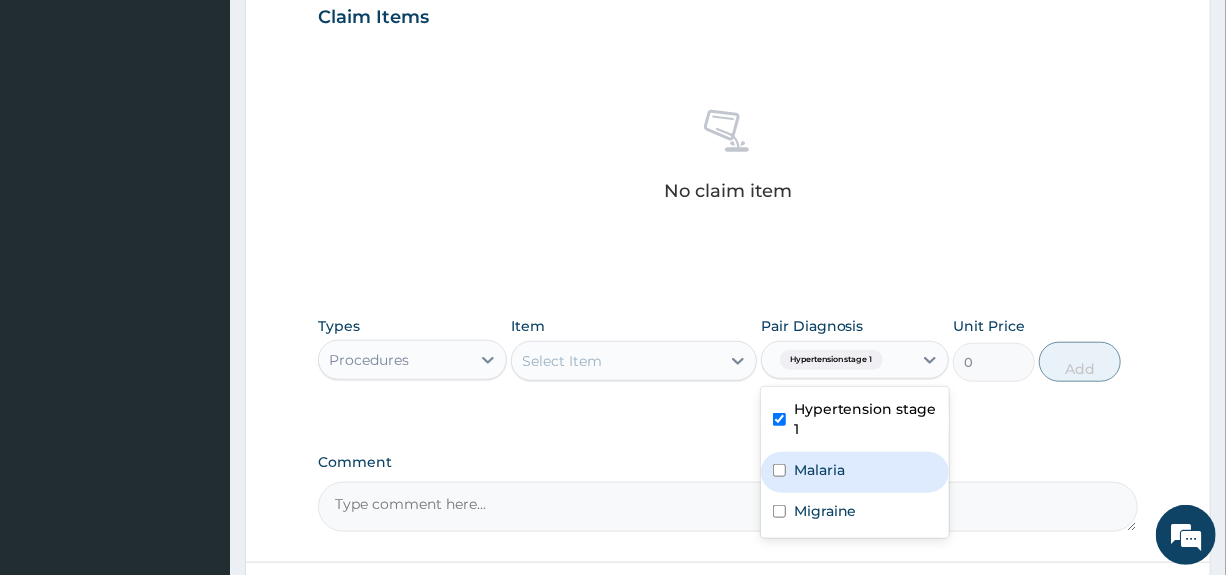 click on "Malaria" at bounding box center (819, 470) 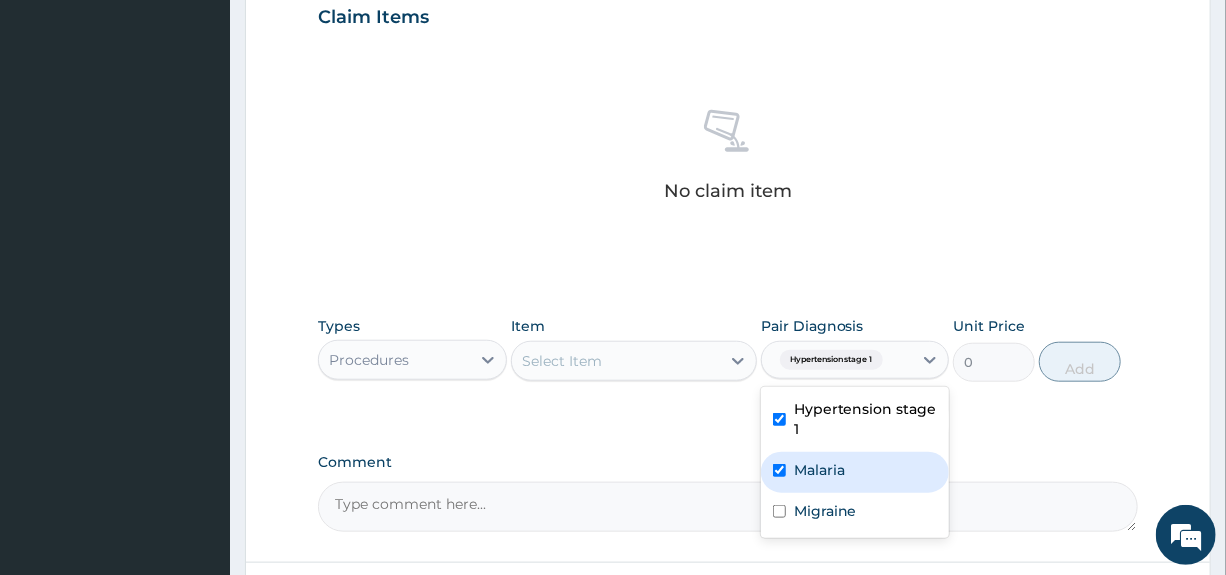 checkbox on "true" 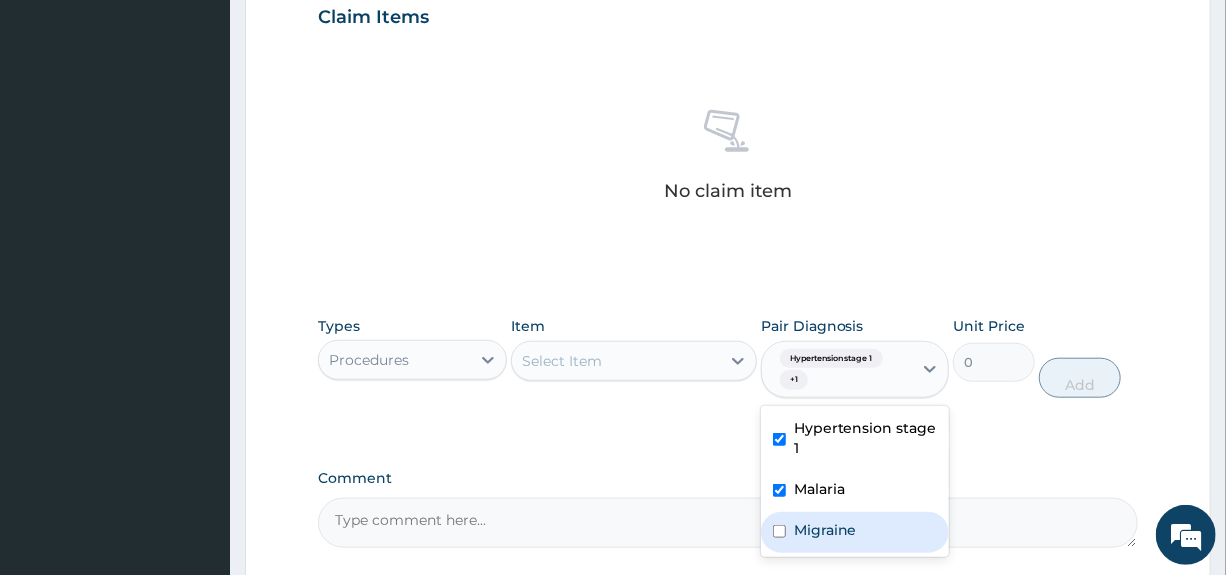 click on "Migraine" at bounding box center [855, 532] 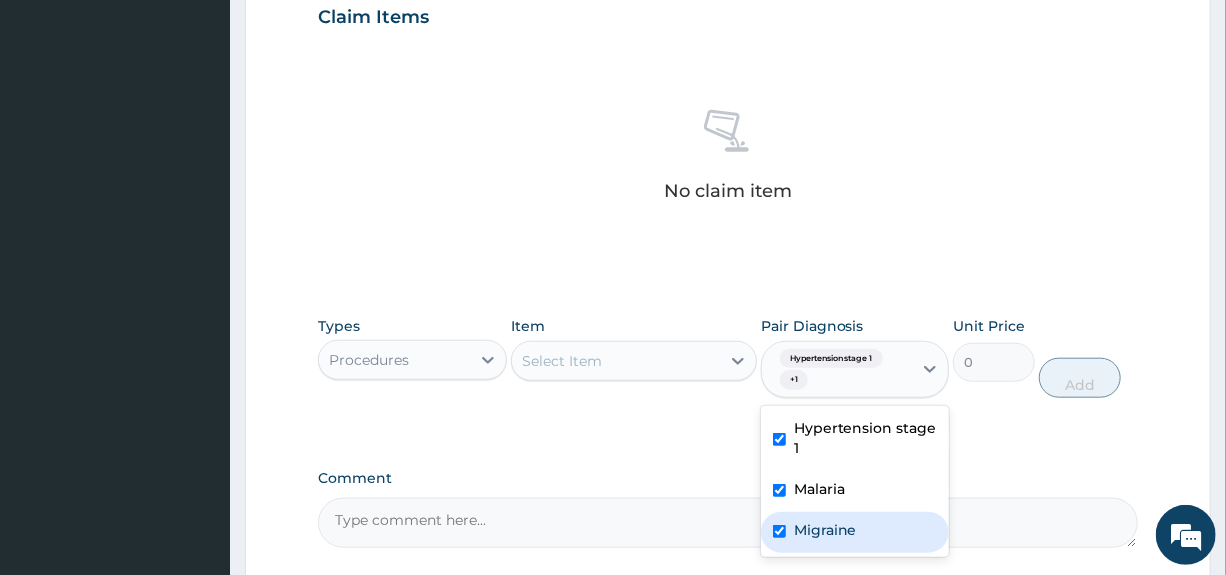 checkbox on "true" 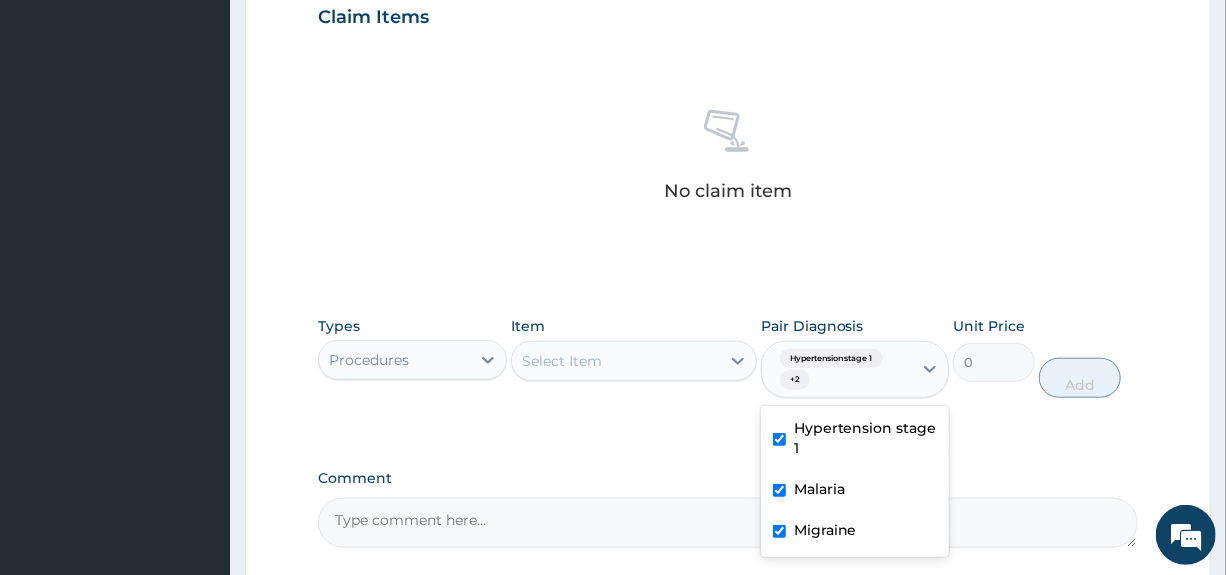 click on "Select Item" at bounding box center (616, 361) 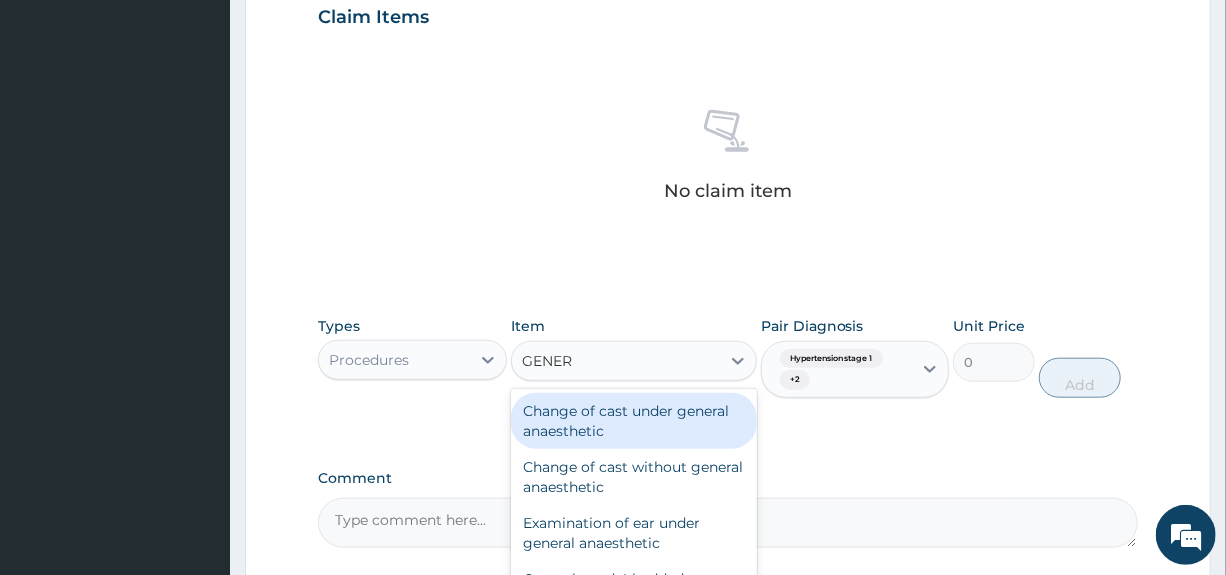 type on "GENERA" 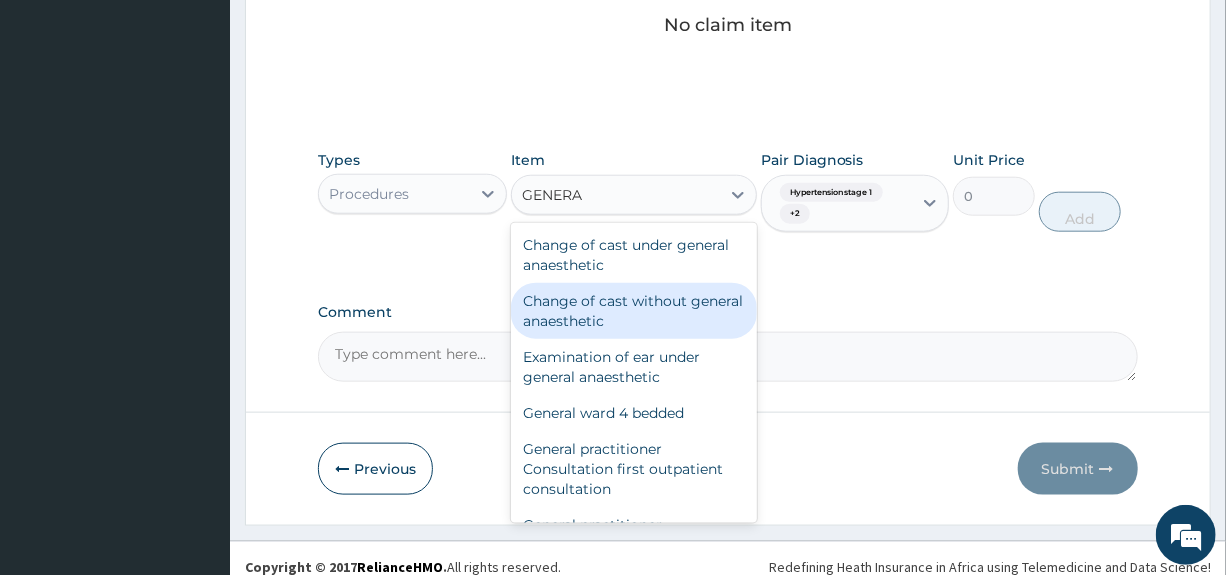 scroll, scrollTop: 881, scrollLeft: 0, axis: vertical 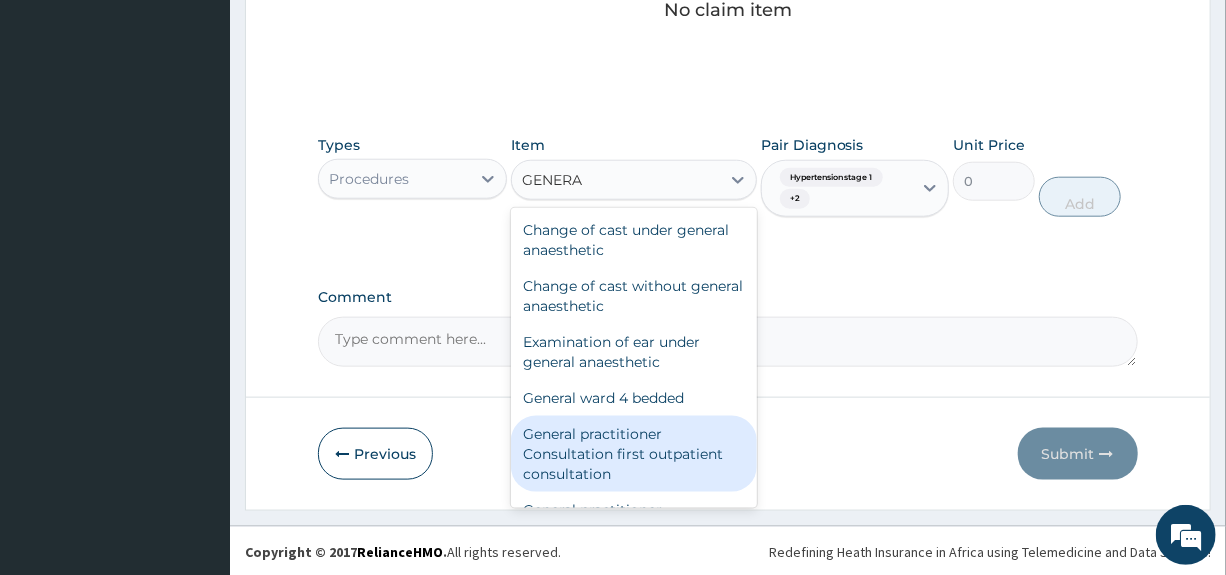 click on "General practitioner Consultation first outpatient consultation" at bounding box center (634, 454) 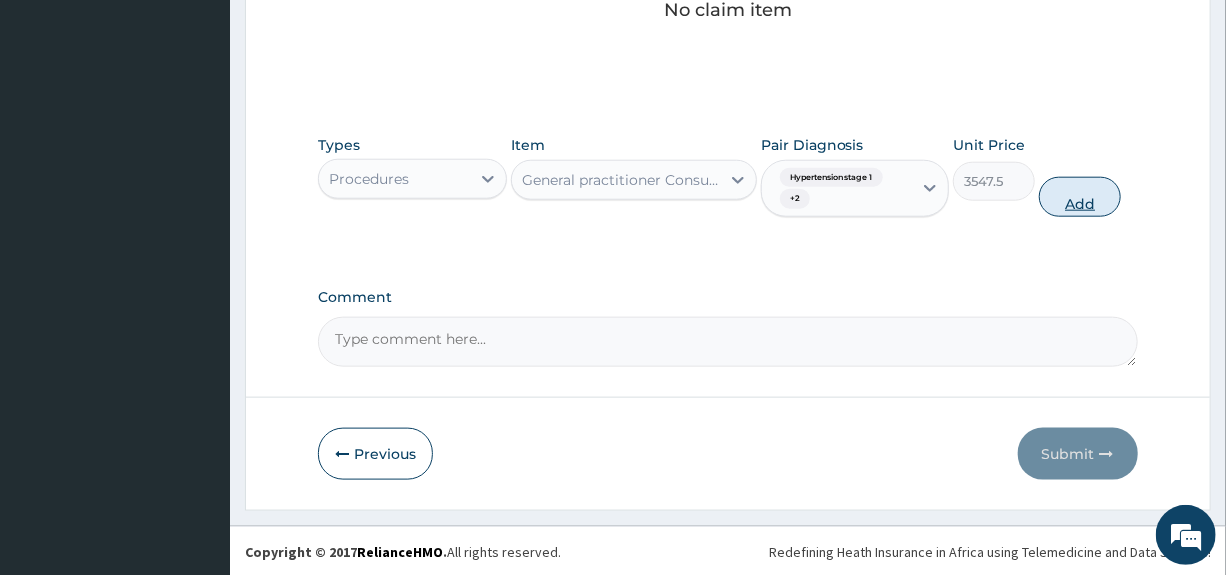 click on "Add" at bounding box center [1080, 197] 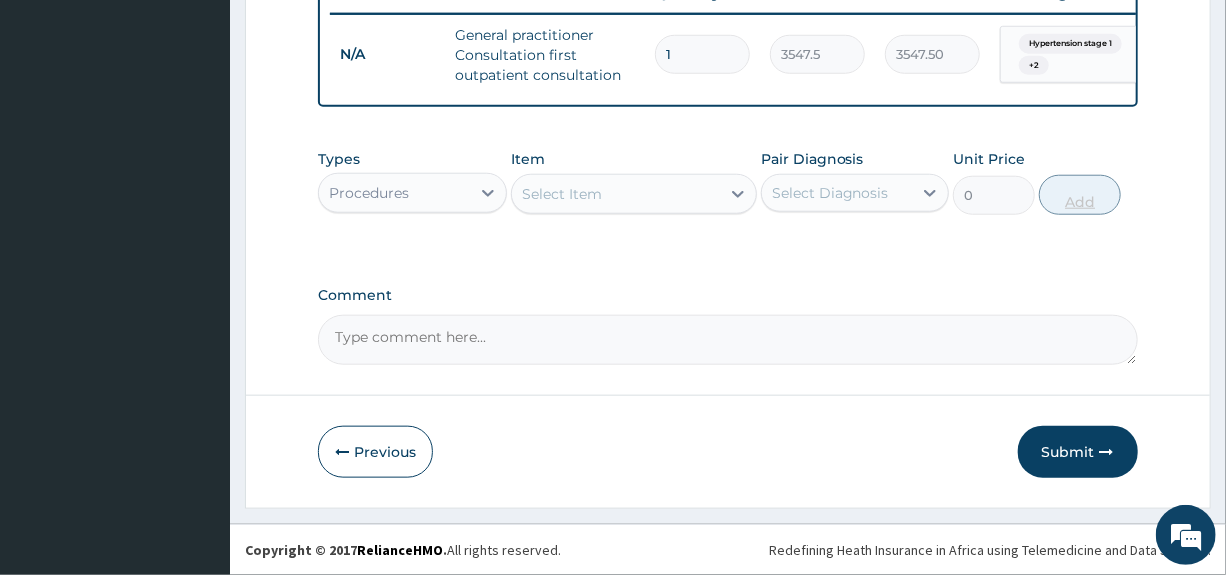 scroll, scrollTop: 797, scrollLeft: 0, axis: vertical 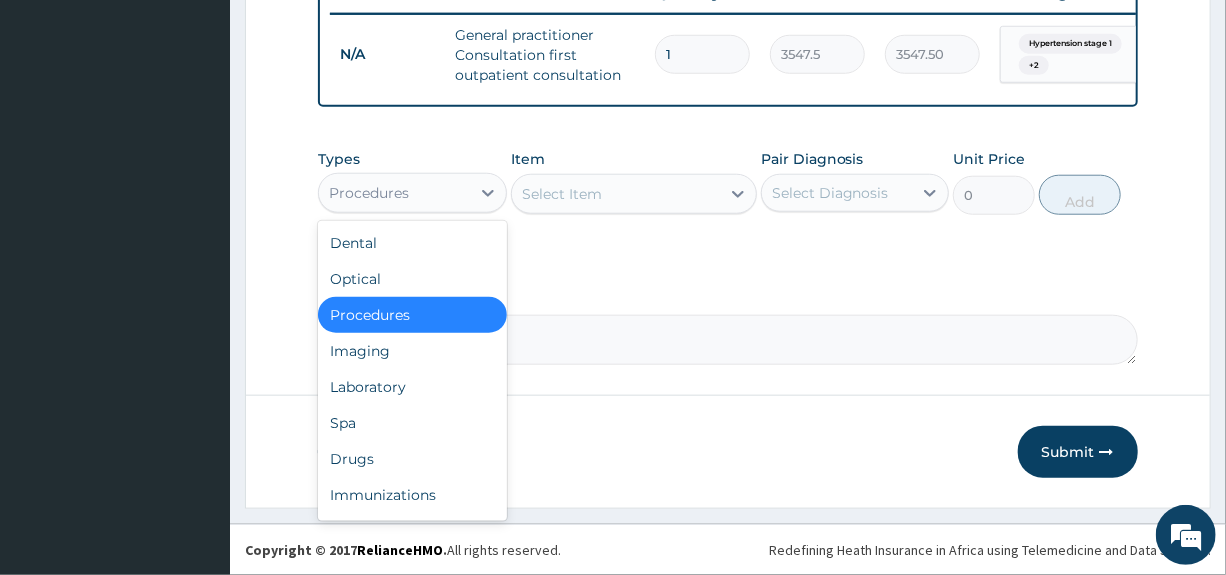 drag, startPoint x: 451, startPoint y: 180, endPoint x: 445, endPoint y: 192, distance: 13.416408 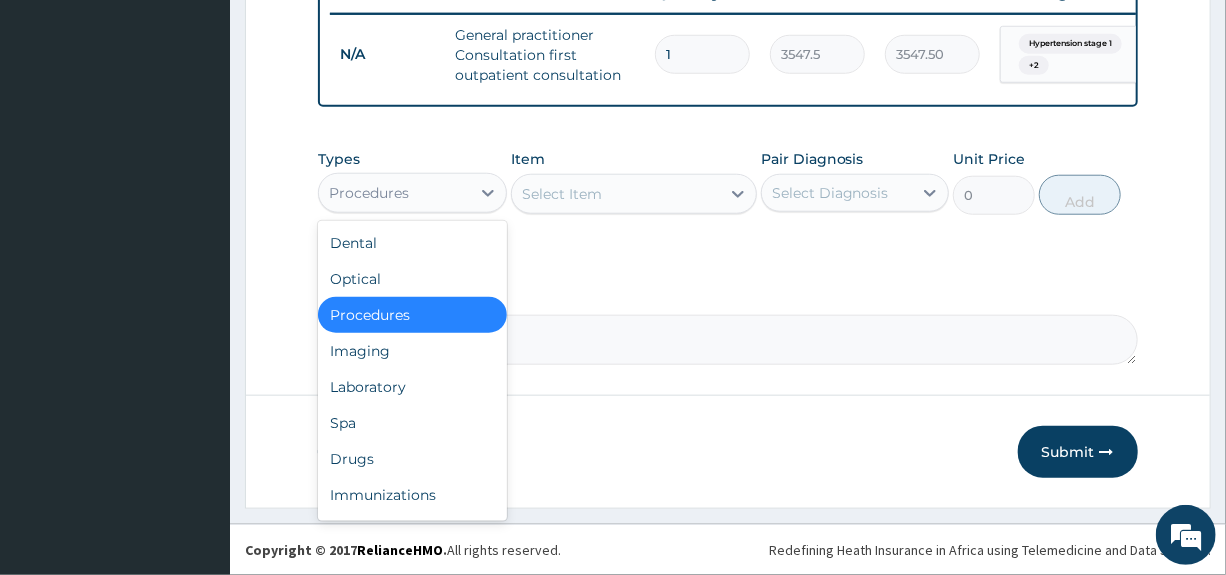 click on "Procedures" at bounding box center (394, 193) 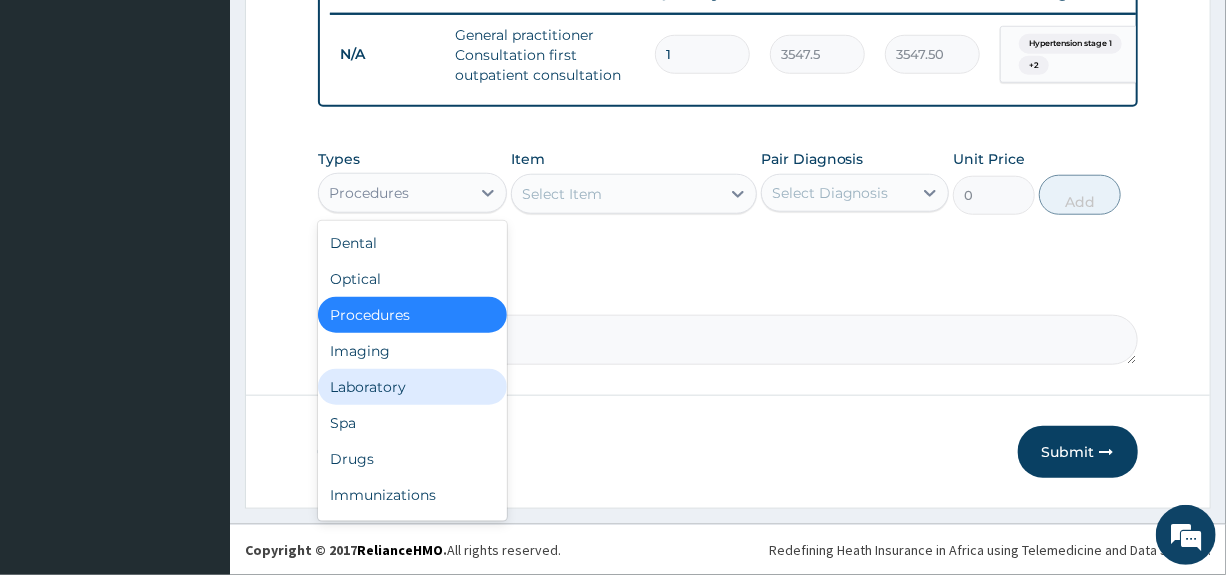 click on "Laboratory" at bounding box center [412, 387] 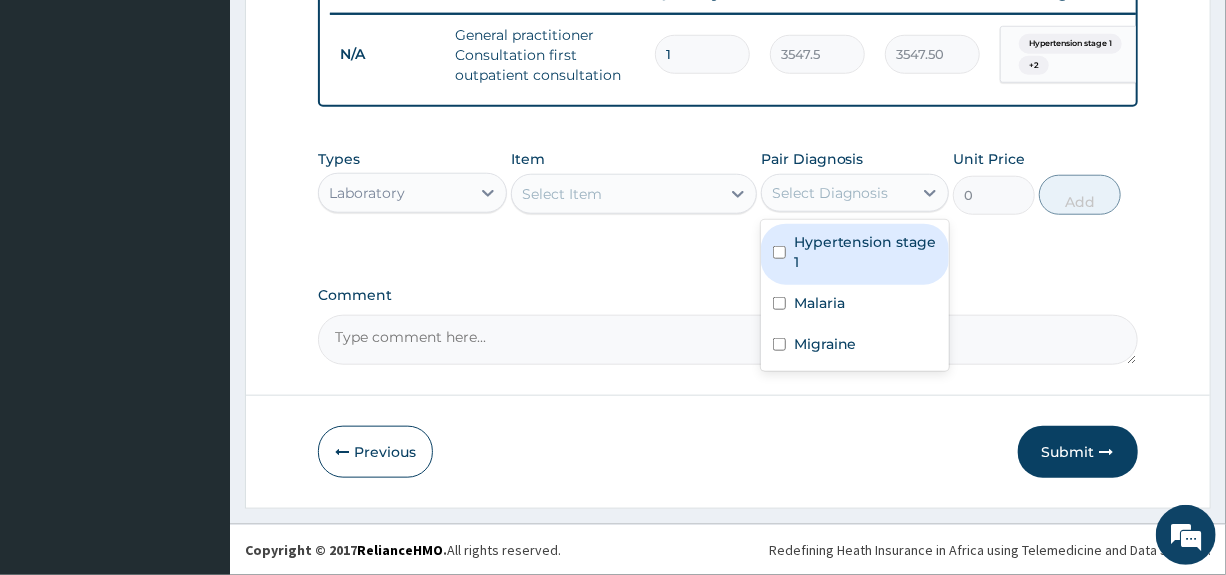 click on "Select Diagnosis" at bounding box center [830, 193] 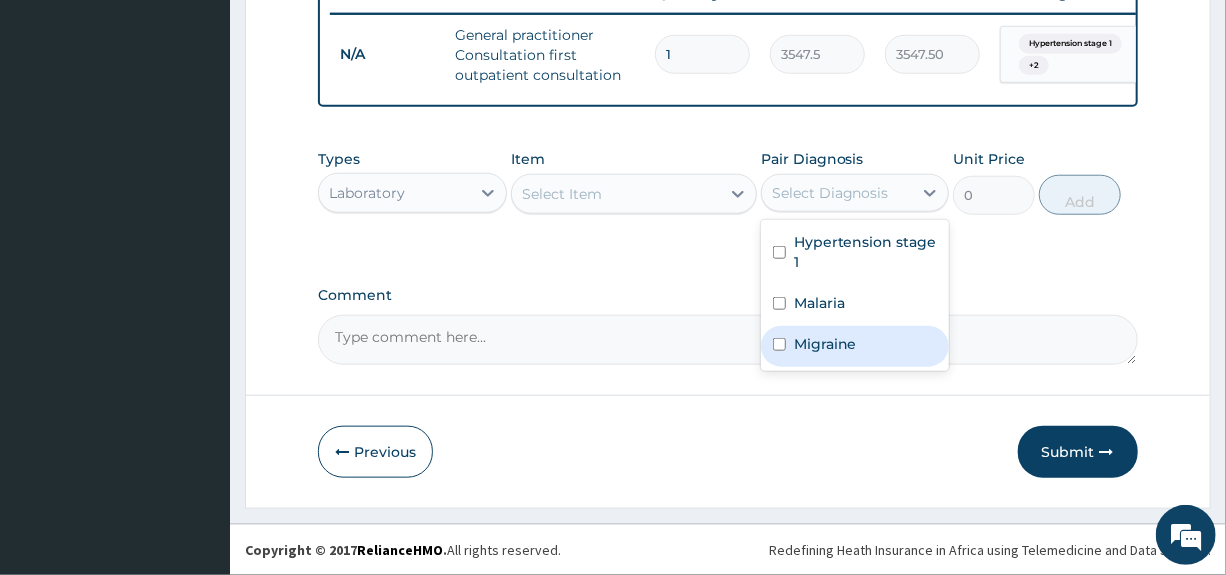 click on "Migraine" at bounding box center (825, 344) 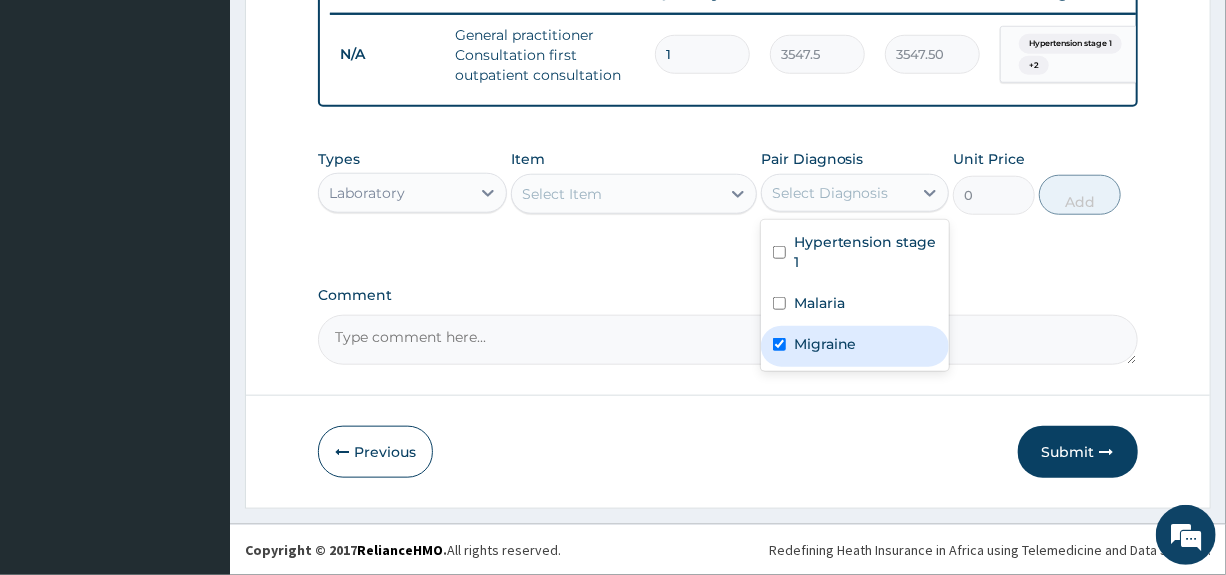 checkbox on "true" 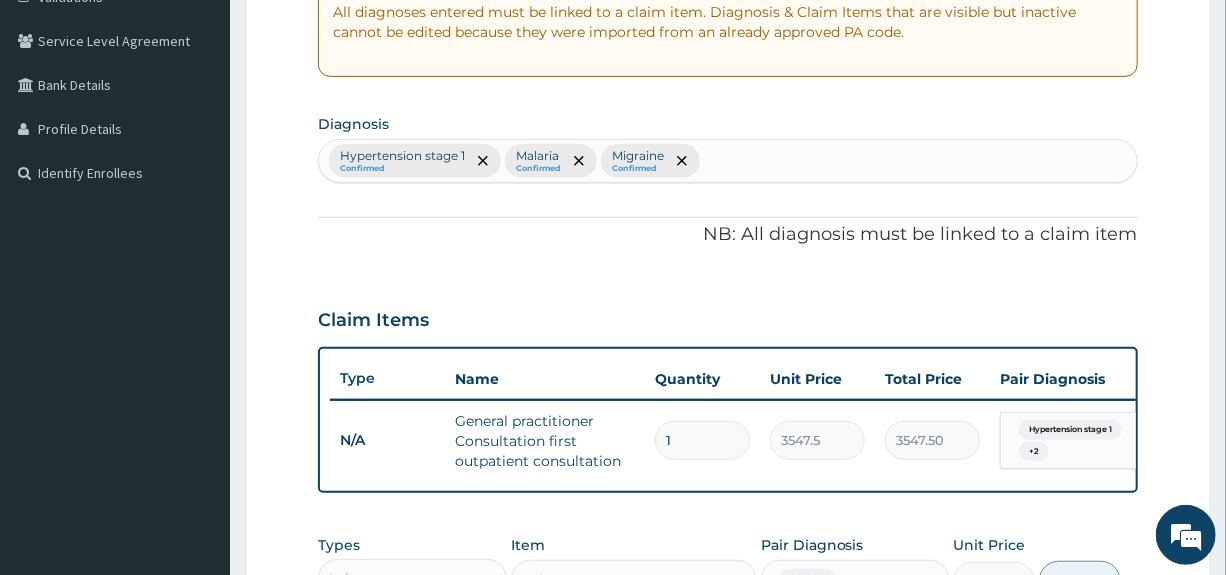 scroll, scrollTop: 597, scrollLeft: 0, axis: vertical 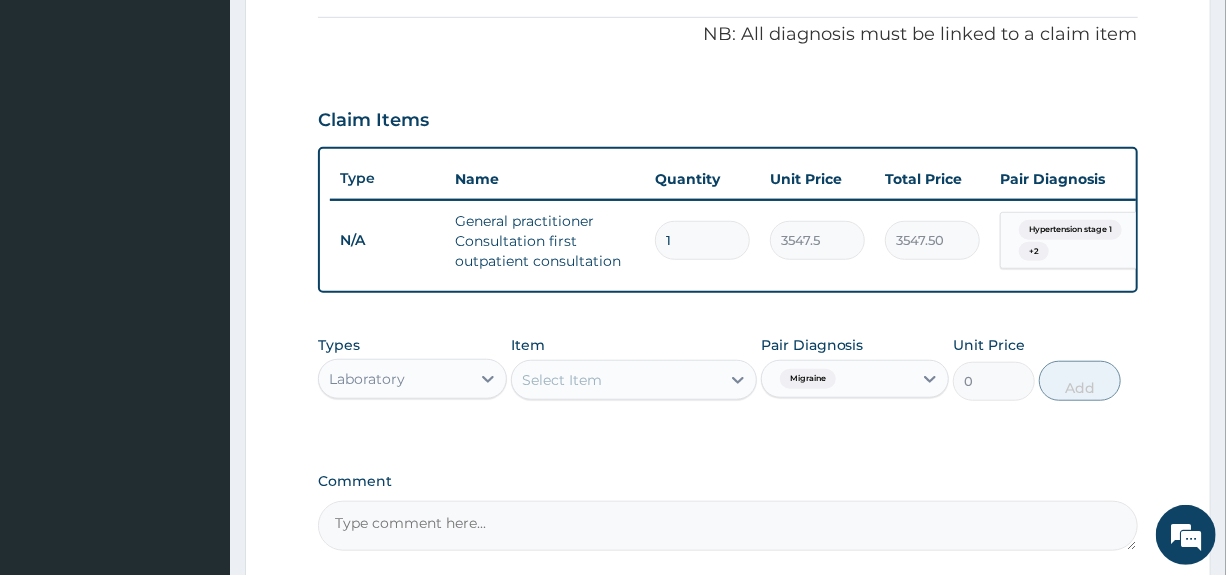 click on "Select Item" at bounding box center (562, 380) 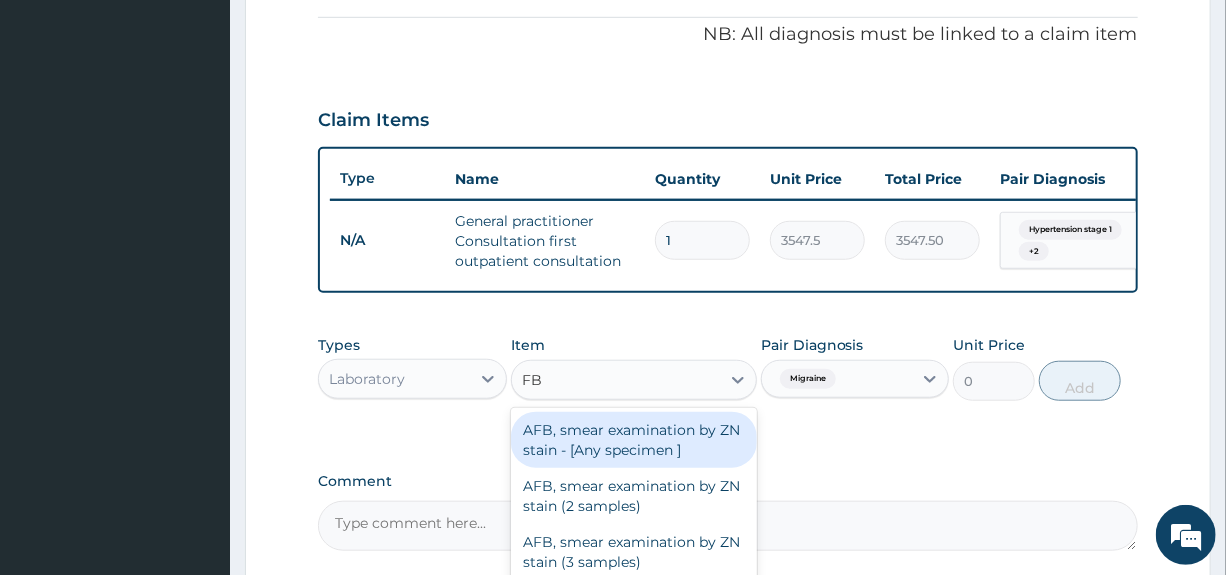 type on "FBC" 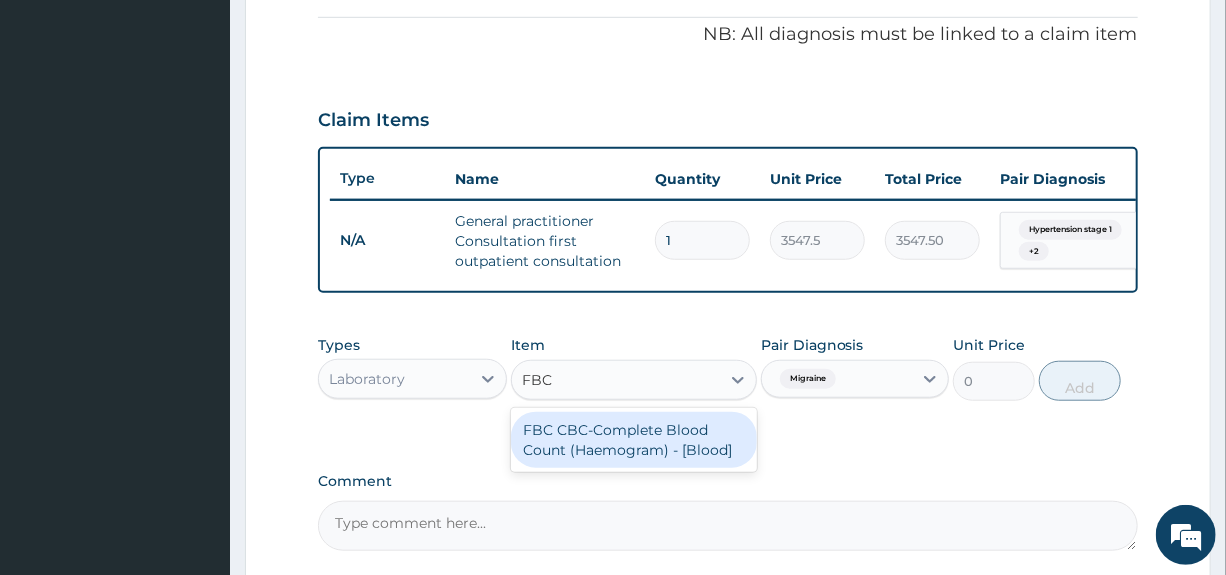 click on "FBC CBC-Complete Blood Count (Haemogram) - [Blood]" at bounding box center (634, 440) 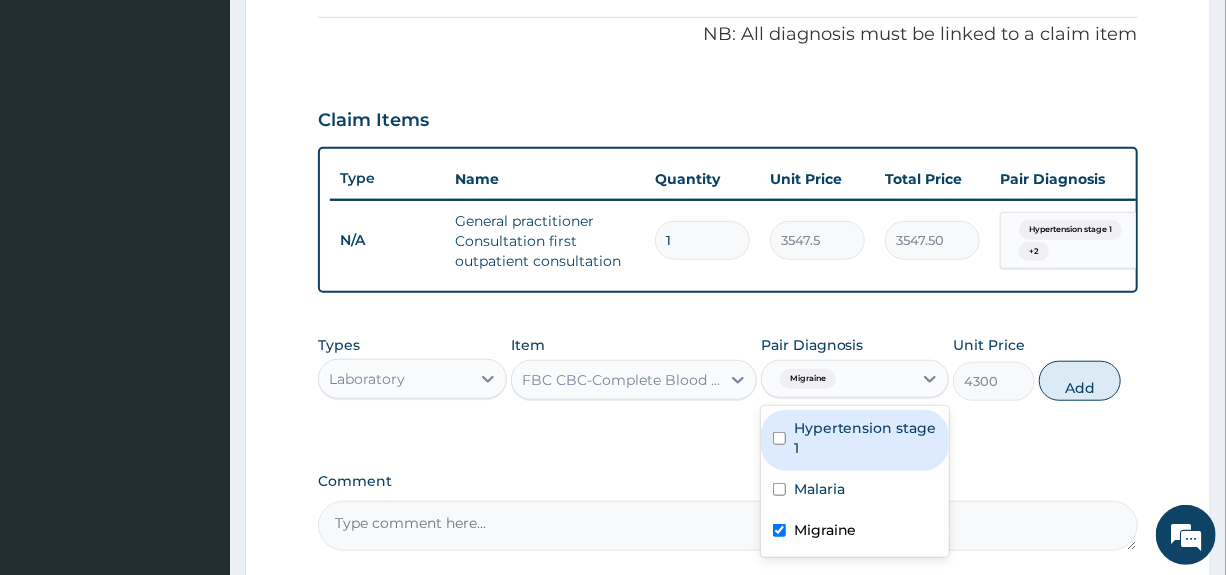 click on "Migraine" at bounding box center (837, 379) 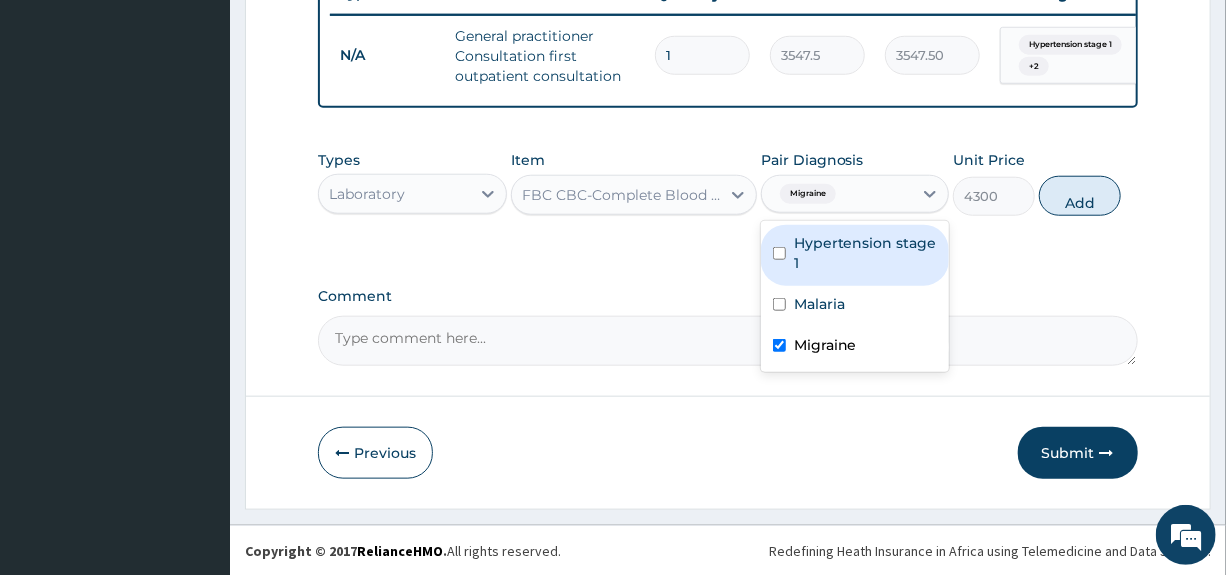 scroll, scrollTop: 797, scrollLeft: 0, axis: vertical 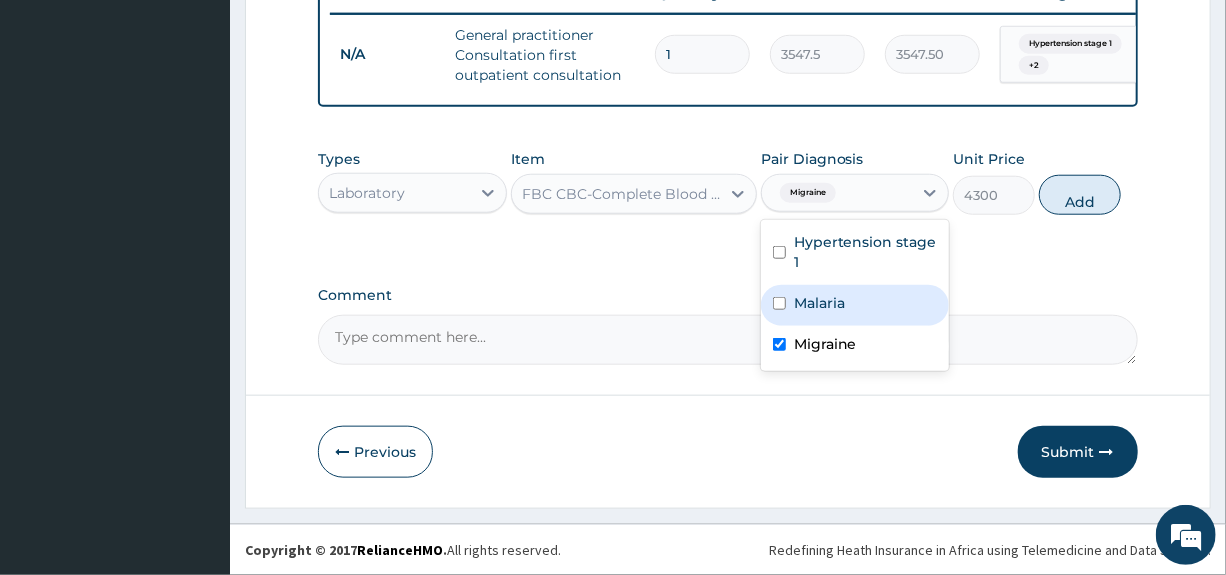 click on "Malaria" at bounding box center (819, 303) 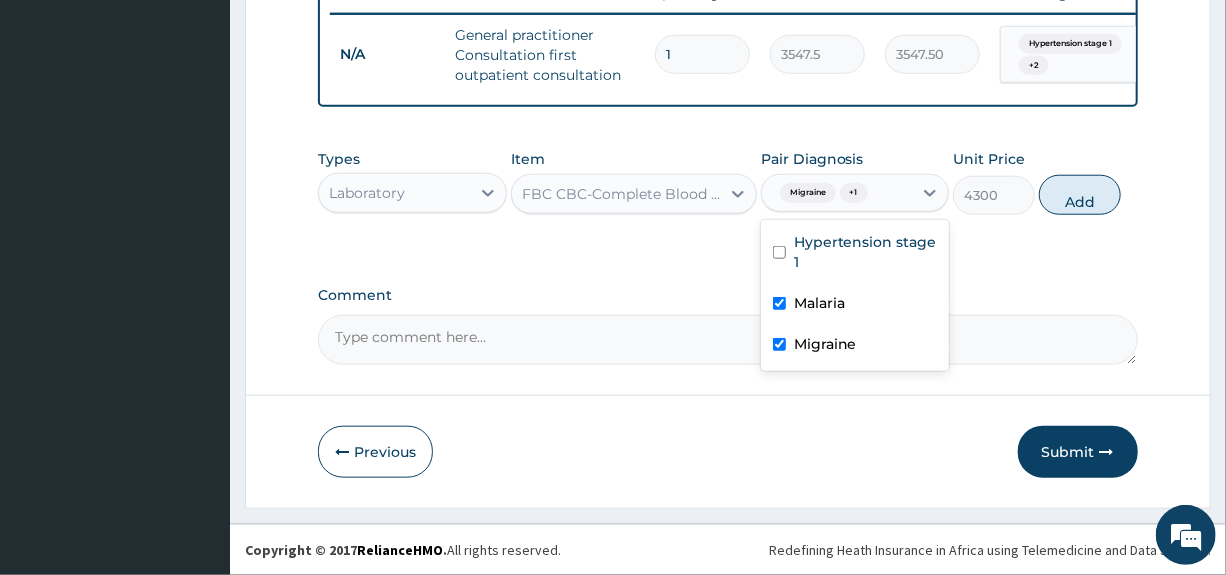 click on "Malaria" at bounding box center [819, 303] 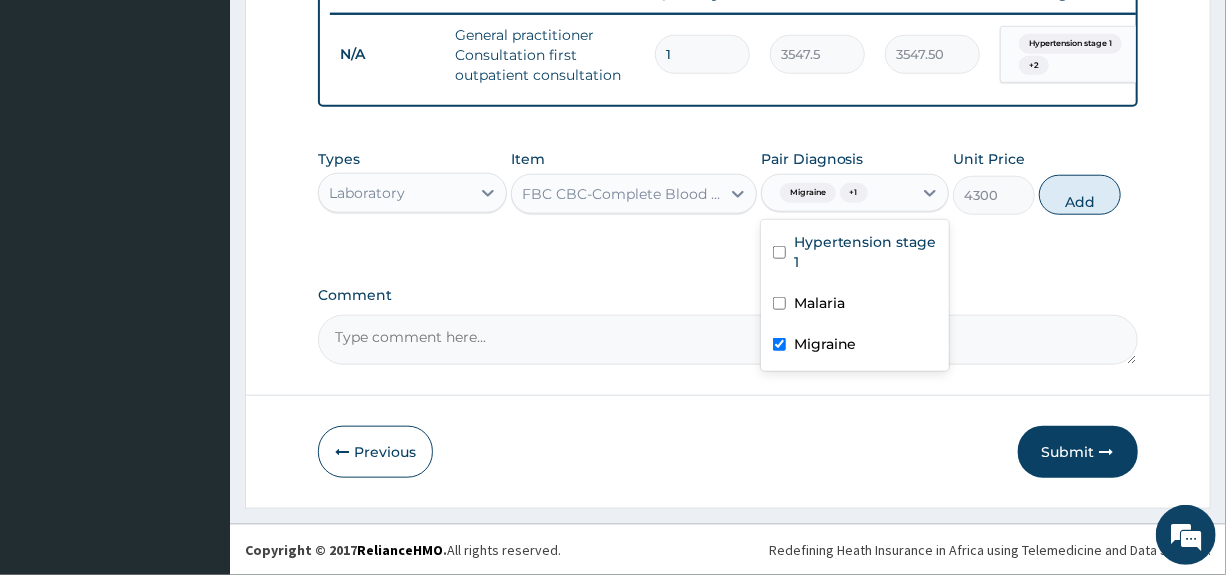 checkbox on "false" 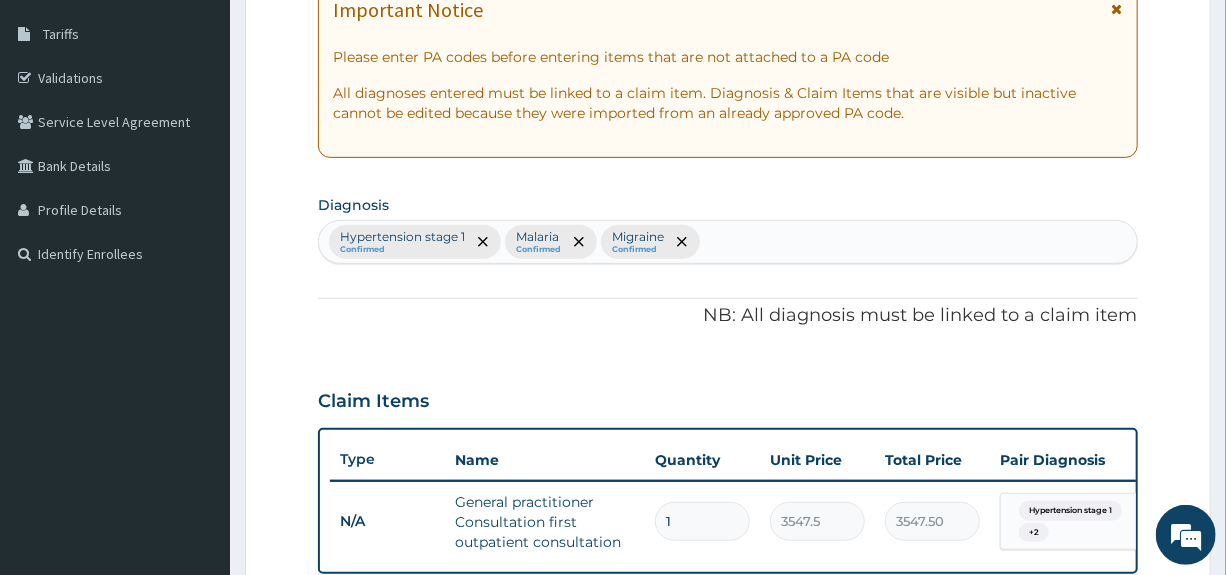 scroll, scrollTop: 197, scrollLeft: 0, axis: vertical 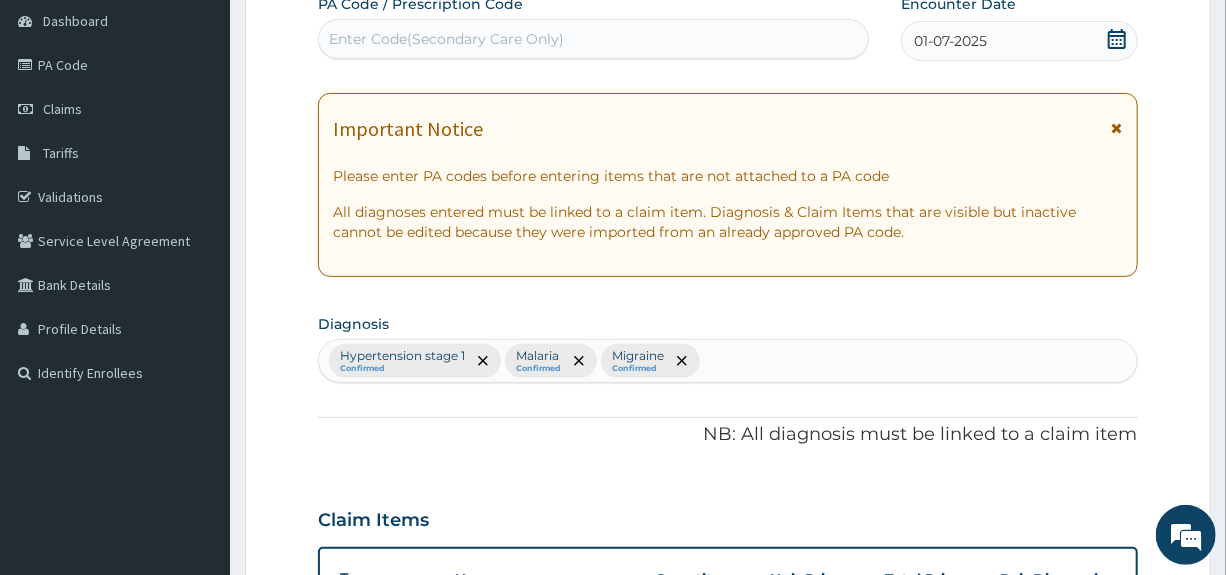 click on "Hypertension stage 1 Confirmed Malaria Confirmed Migraine Confirmed" at bounding box center [727, 361] 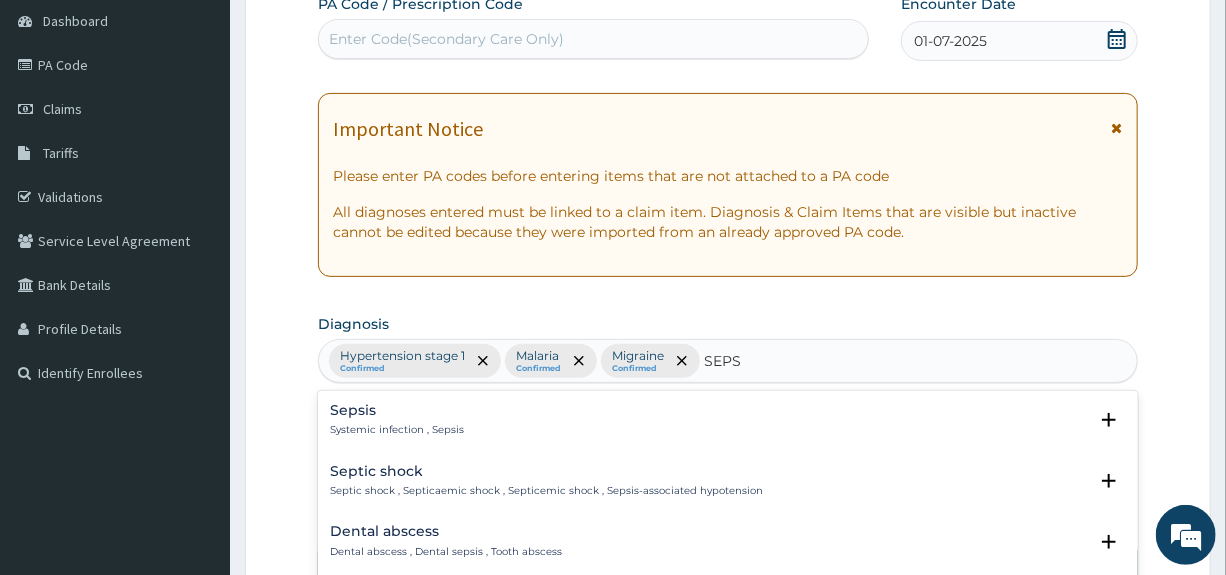 type on "SEPSI" 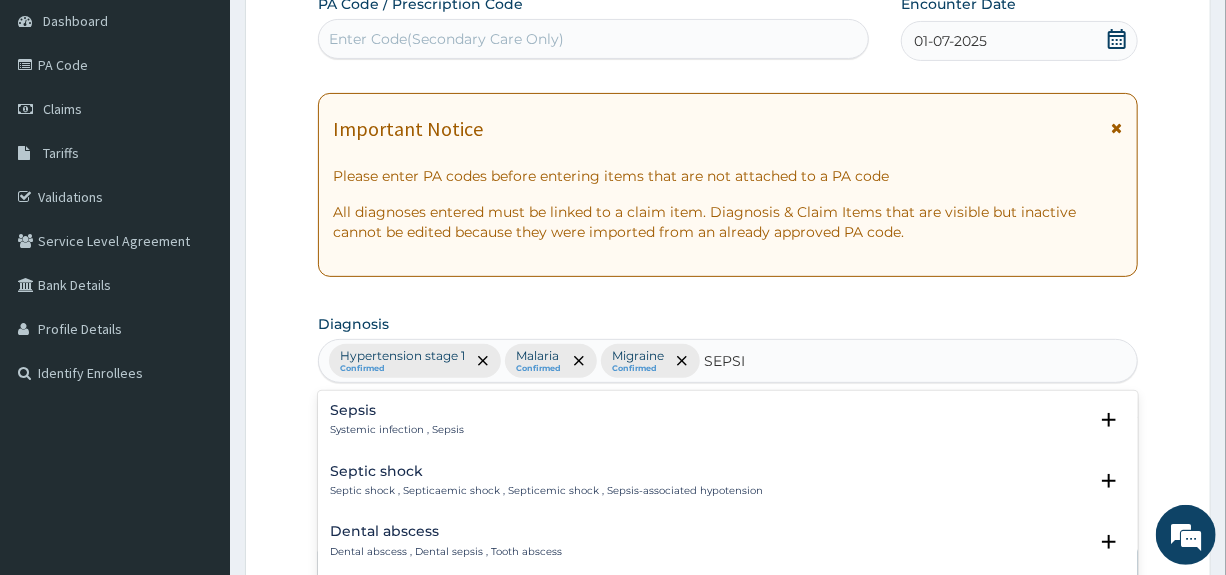 click on "Sepsis" at bounding box center [397, 410] 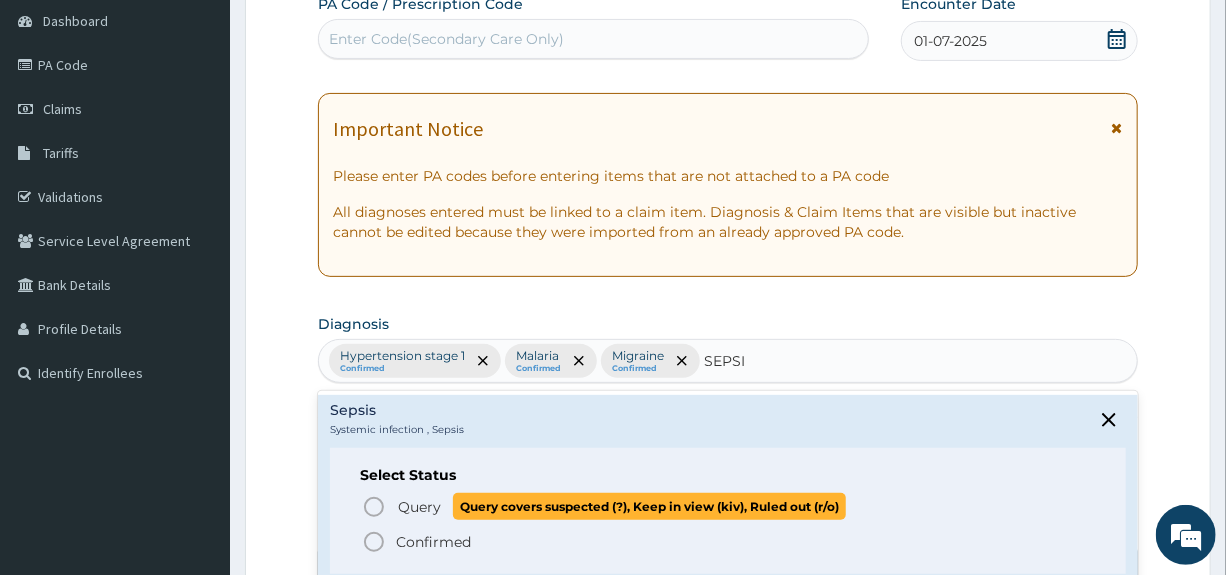 click on "Query" at bounding box center [419, 507] 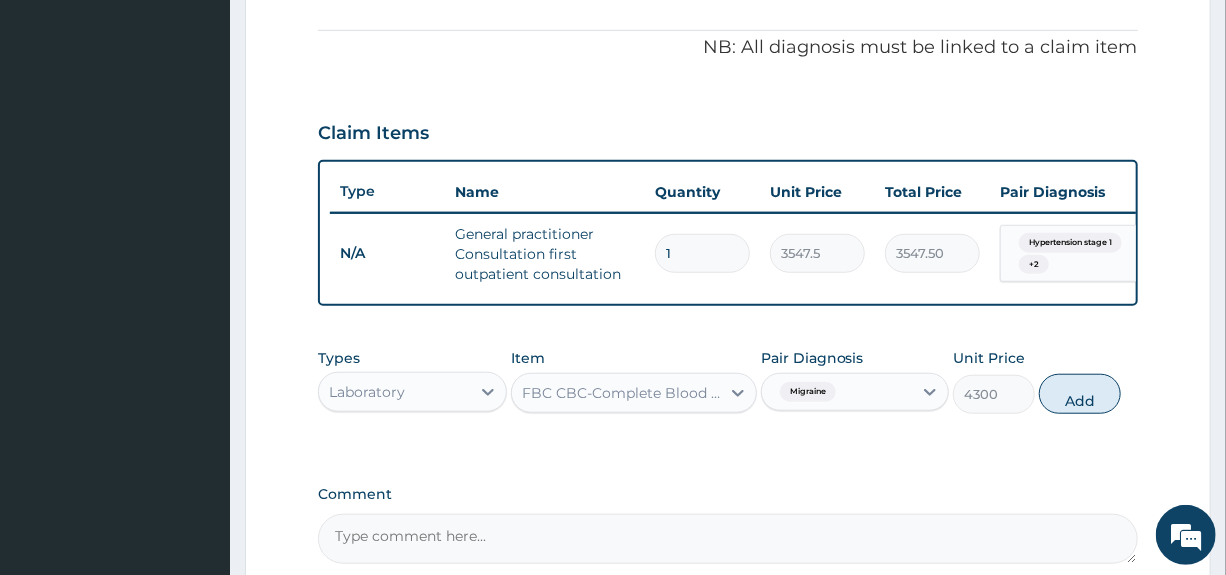 scroll, scrollTop: 597, scrollLeft: 0, axis: vertical 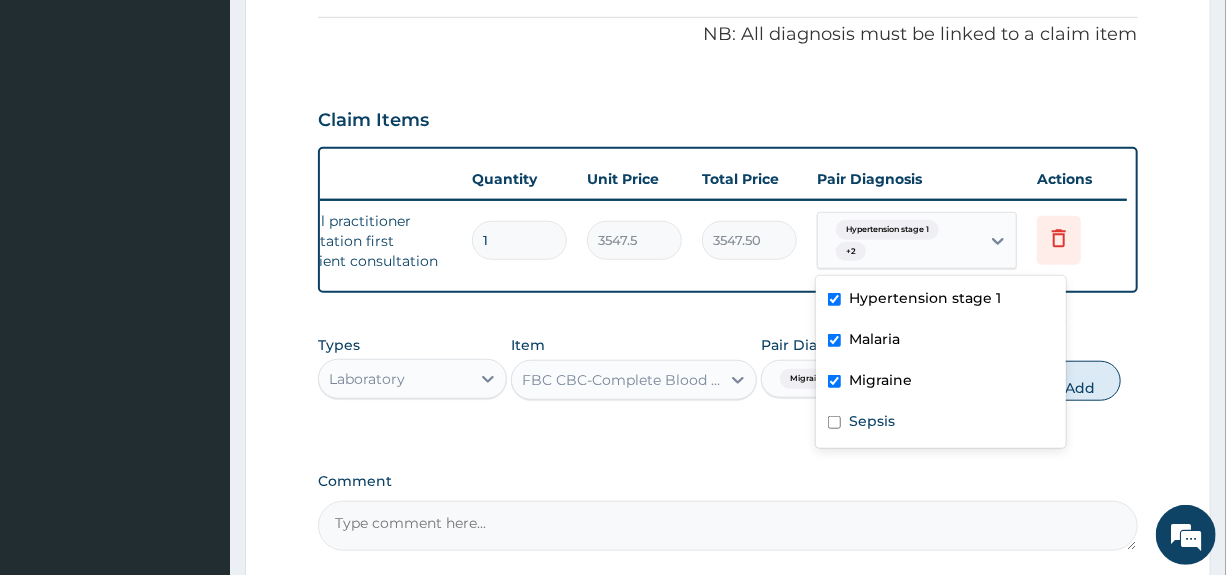 click on "N/A General practitioner Consultation first outpatient consultation 1 3547.5 3547.50 option Hypertension stage 1 focused, 1 of 4. 4 results available. Use Up and Down to choose options, press Enter to select the currently focused option, press Escape to exit the menu, press Tab to select the option and exit the menu. Hypertension stage 1  + 2 Delete" at bounding box center (637, 241) 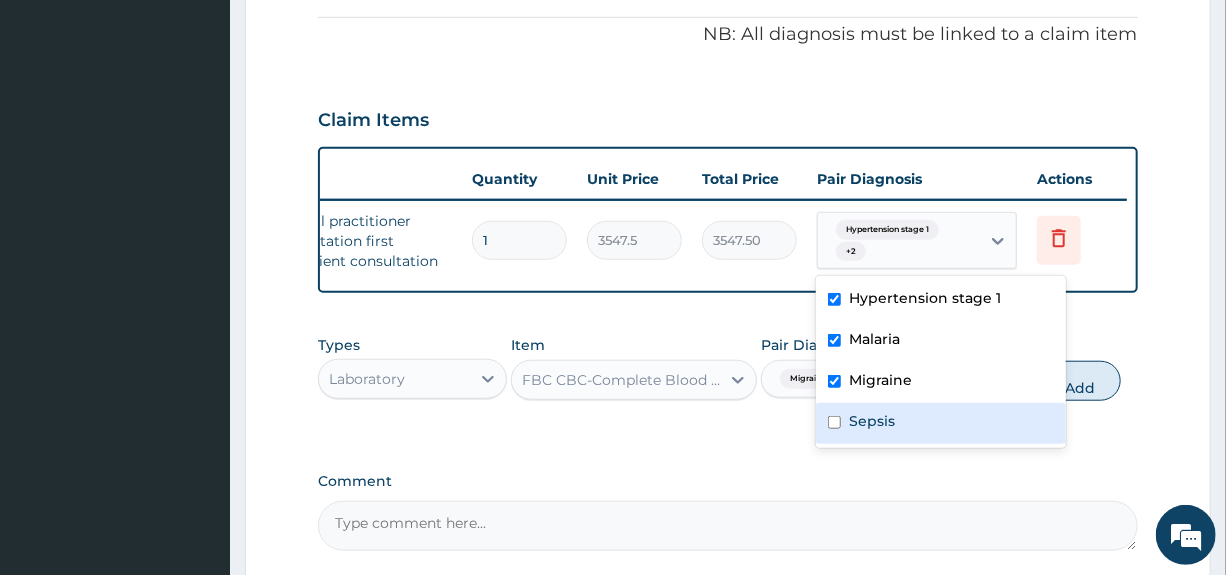 click on "Sepsis" at bounding box center [872, 421] 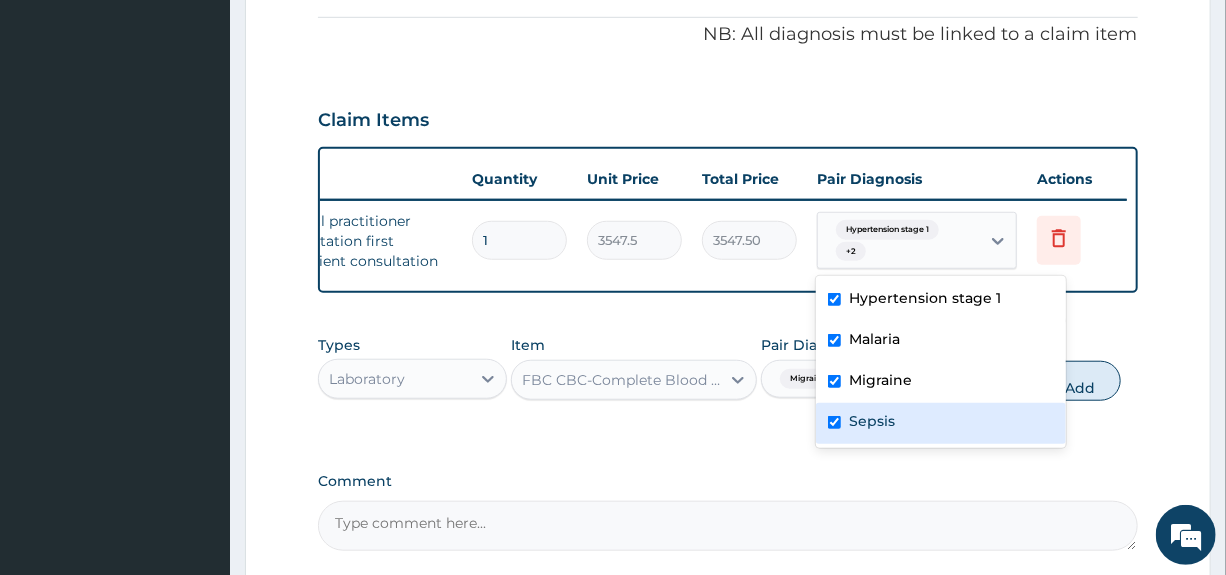 checkbox on "true" 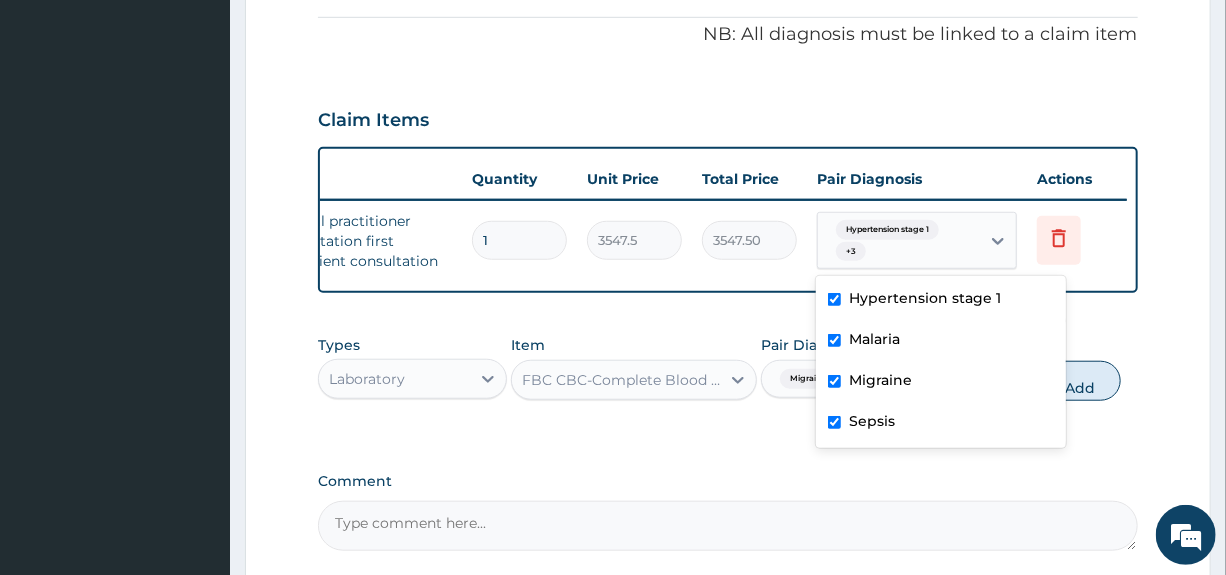 click on "PA Code / Prescription Code Enter Code(Secondary Care Only) Encounter Date 01-07-2025 Important Notice Please enter PA codes before entering items that are not attached to a PA code   All diagnoses entered must be linked to a claim item. Diagnosis & Claim Items that are visible but inactive cannot be edited because they were imported from an already approved PA code. Diagnosis Hypertension stage 1 Confirmed Malaria Confirmed Migraine Confirmed Sepsis Query NB: All diagnosis must be linked to a claim item Claim Items Type Name Quantity Unit Price Total Price Pair Diagnosis Actions N/A General practitioner Consultation first outpatient consultation 1 3547.5 3547.50 option Sepsis, selected. option Sepsis focused, 4 of 4. 4 results available. Use Up and Down to choose options, press Enter to select the currently focused option, press Escape to exit the menu, press Tab to select the option and exit the menu. Hypertension stage 1  + 3 Delete Types Laboratory Item FBC CBC-Complete Blood Count (Haemogram) - [Blood]" at bounding box center (727, 72) 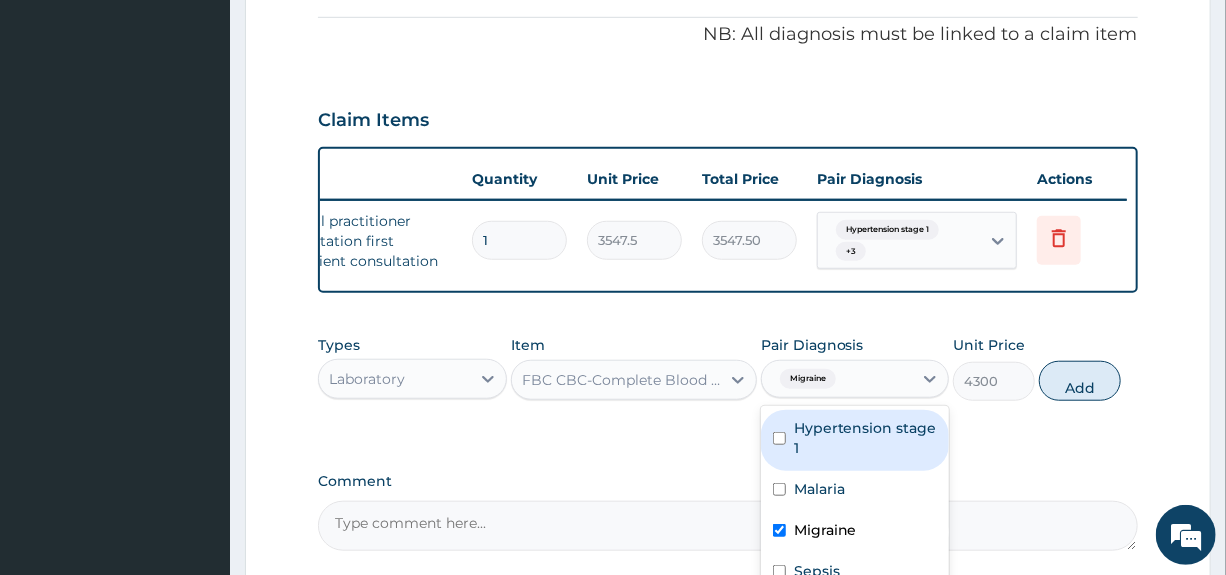 click on "Migraine" at bounding box center (837, 379) 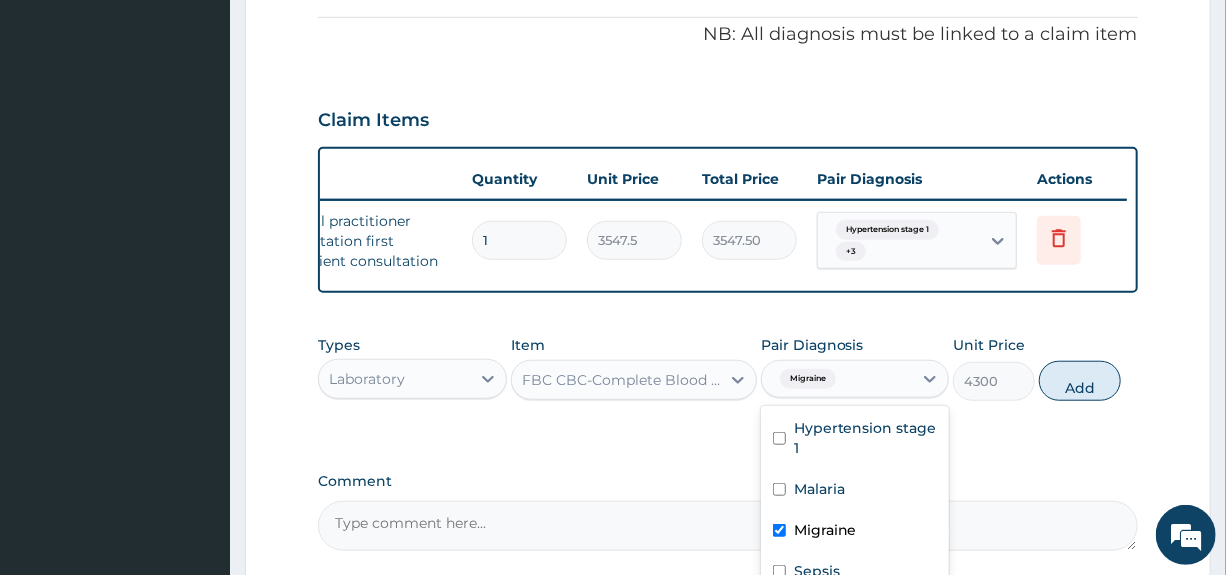 click on "Migraine" at bounding box center [825, 530] 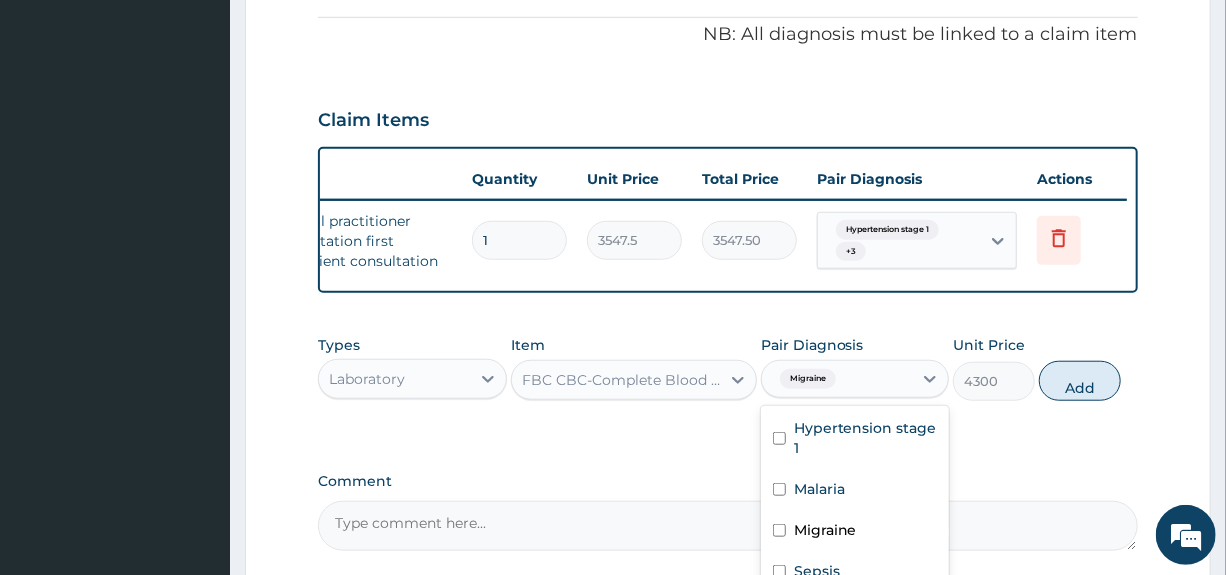 checkbox on "false" 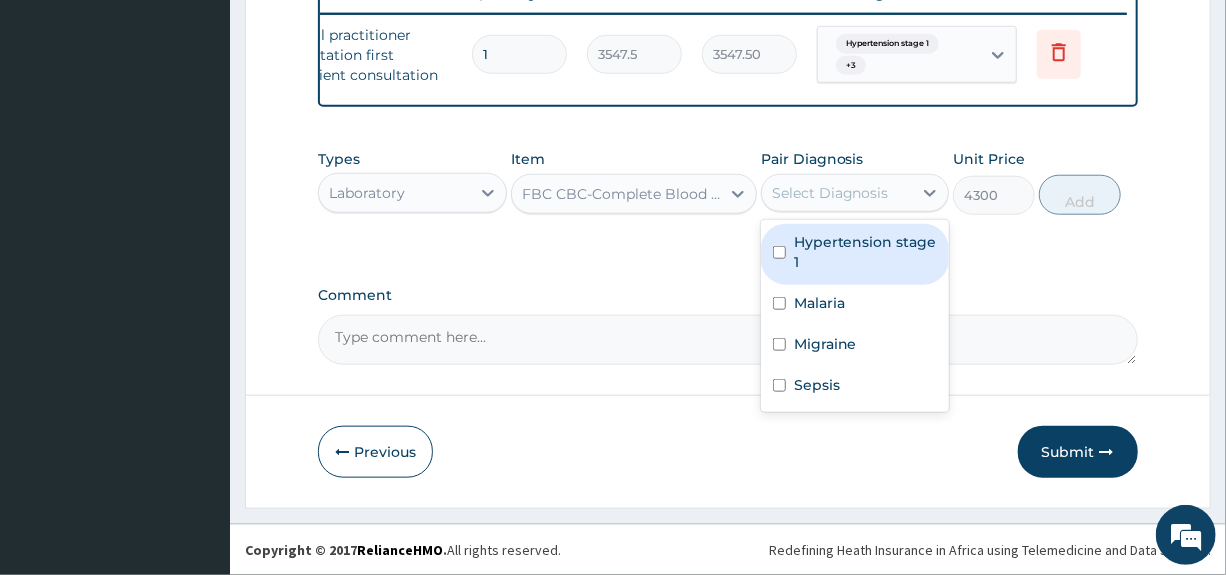 scroll, scrollTop: 797, scrollLeft: 0, axis: vertical 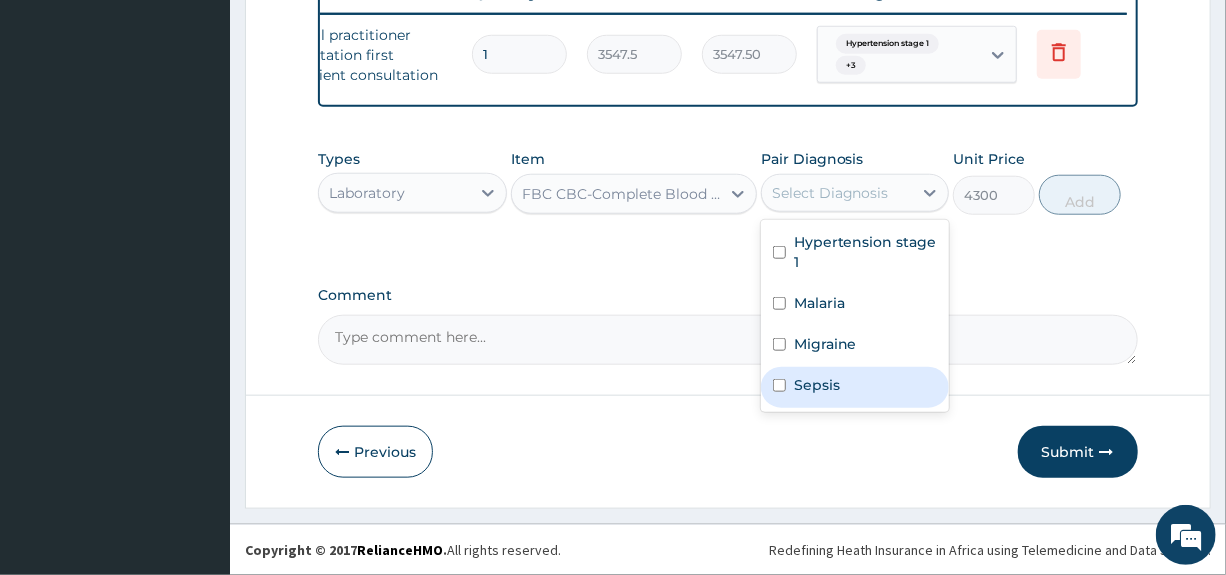 click on "Sepsis" at bounding box center (817, 385) 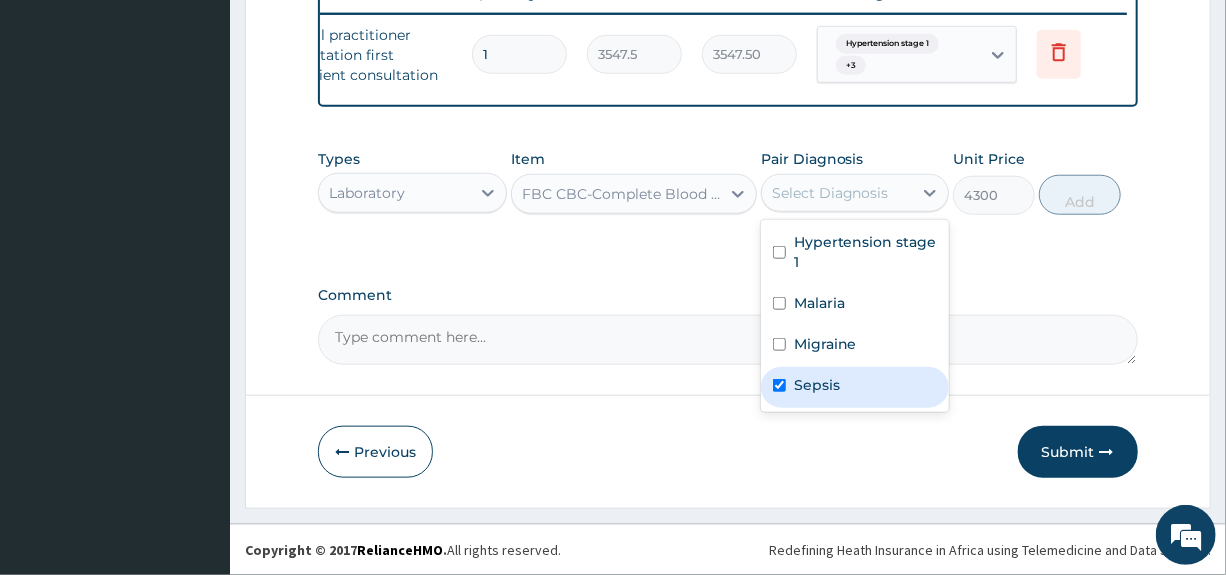 checkbox on "true" 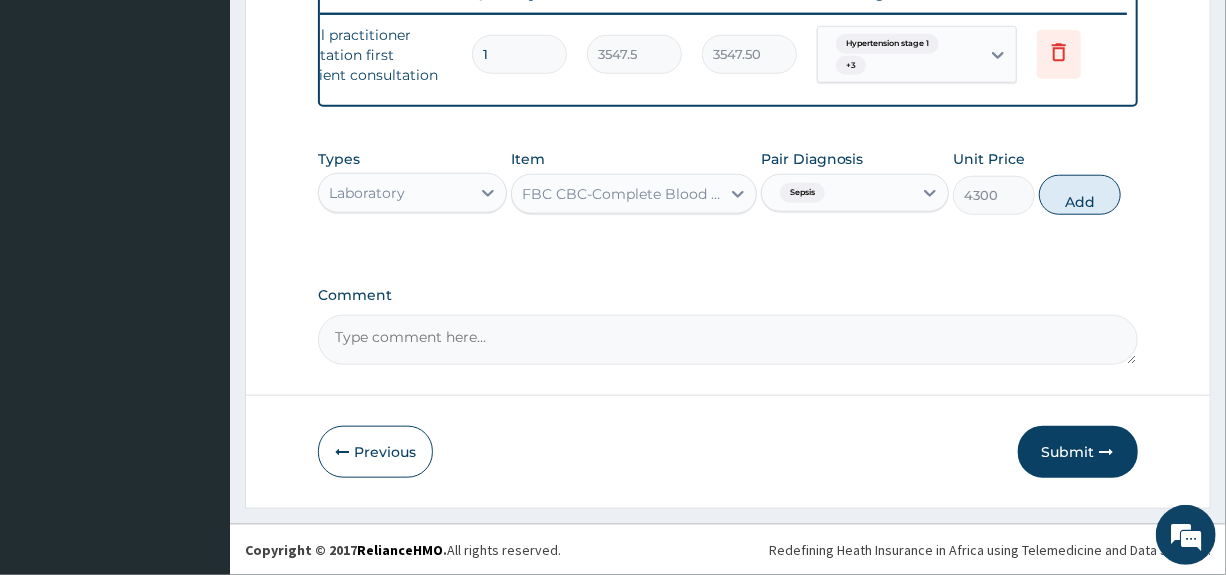 drag, startPoint x: 1066, startPoint y: 185, endPoint x: 979, endPoint y: 211, distance: 90.80198 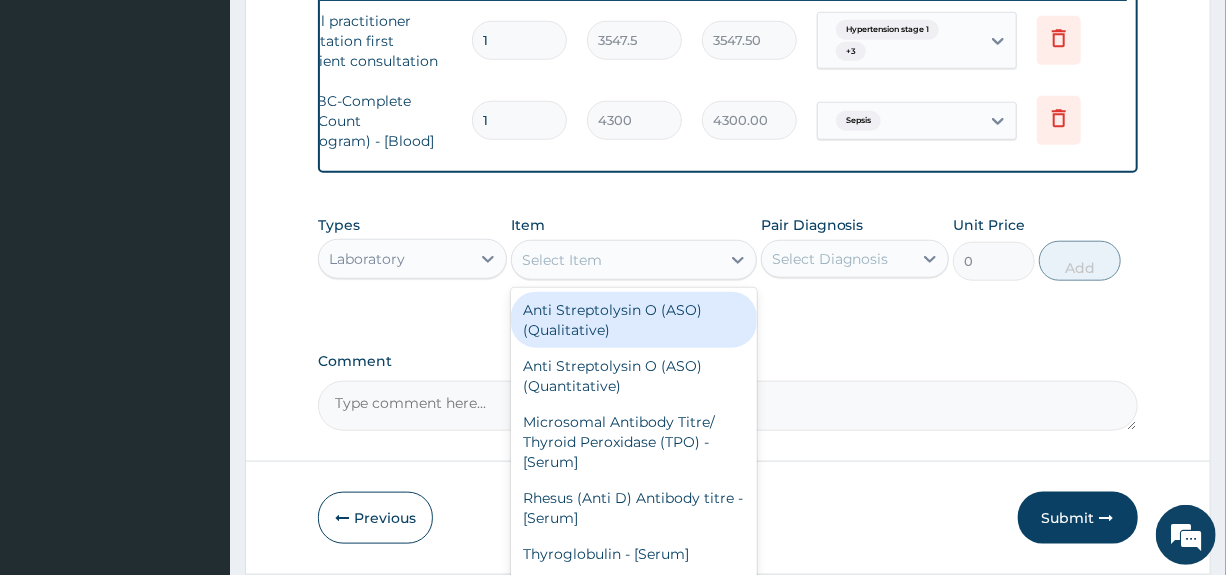 click on "Select Item" at bounding box center [562, 260] 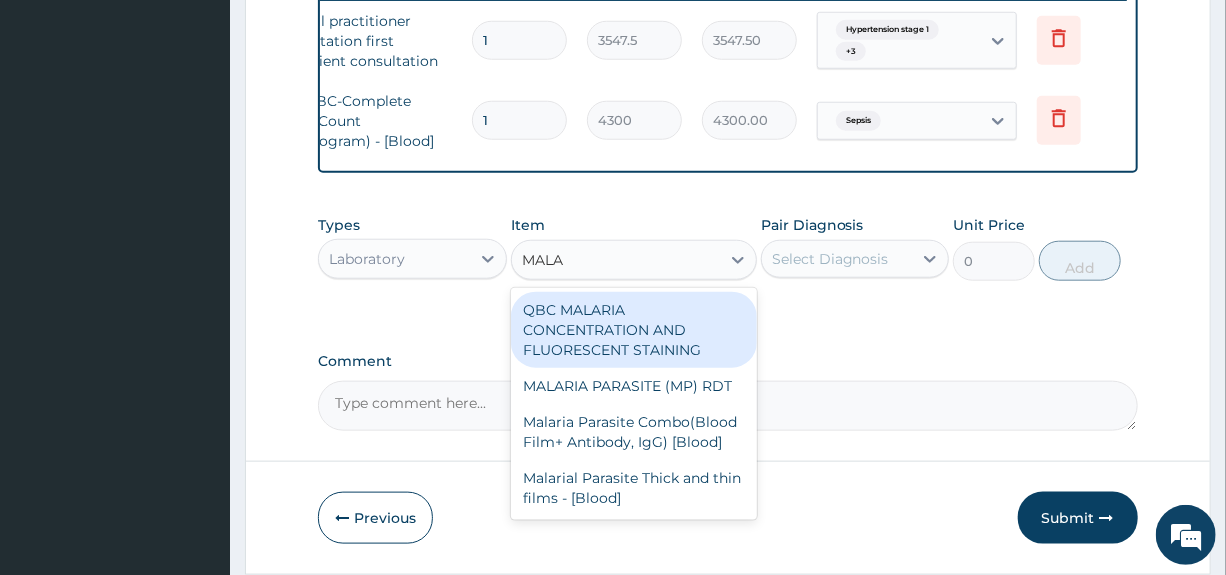 type on "MALAR" 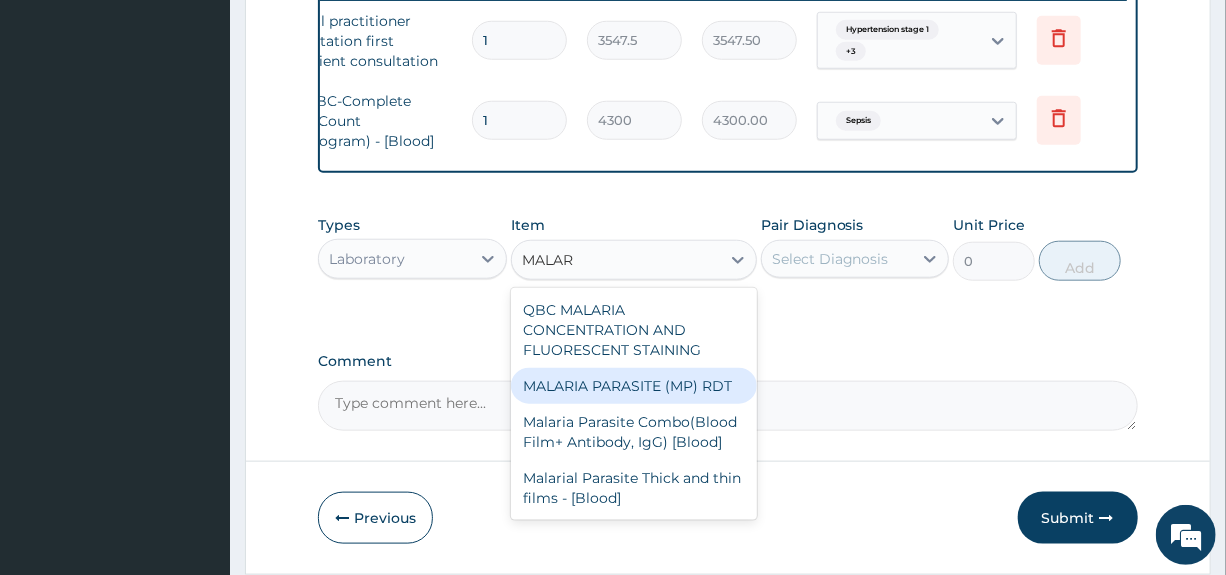 click on "MALARIA PARASITE (MP) RDT" at bounding box center [634, 386] 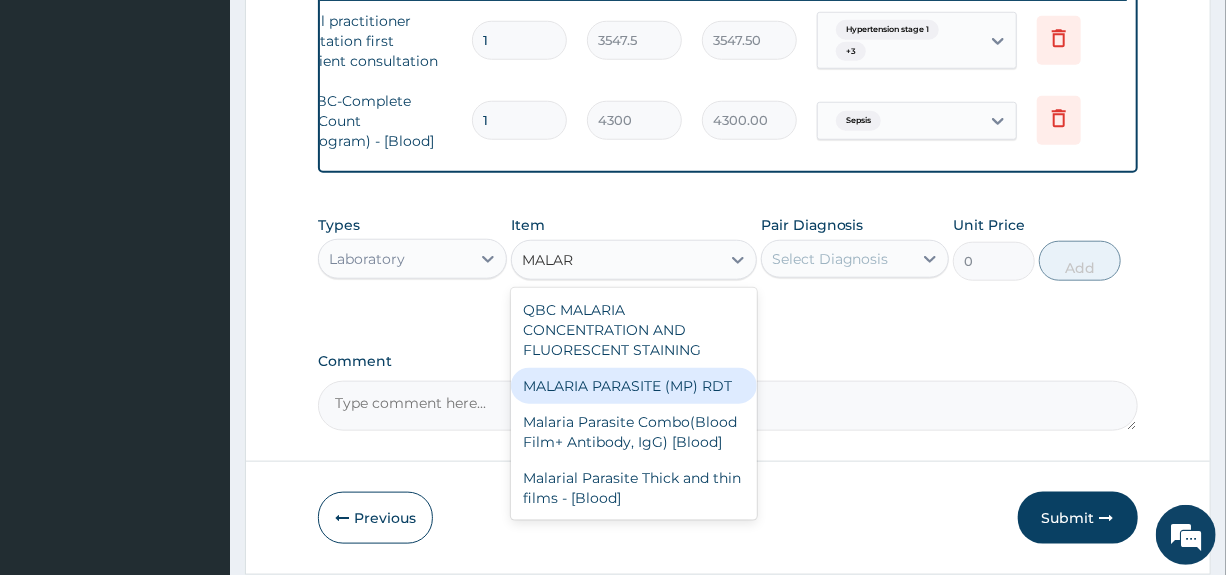 type 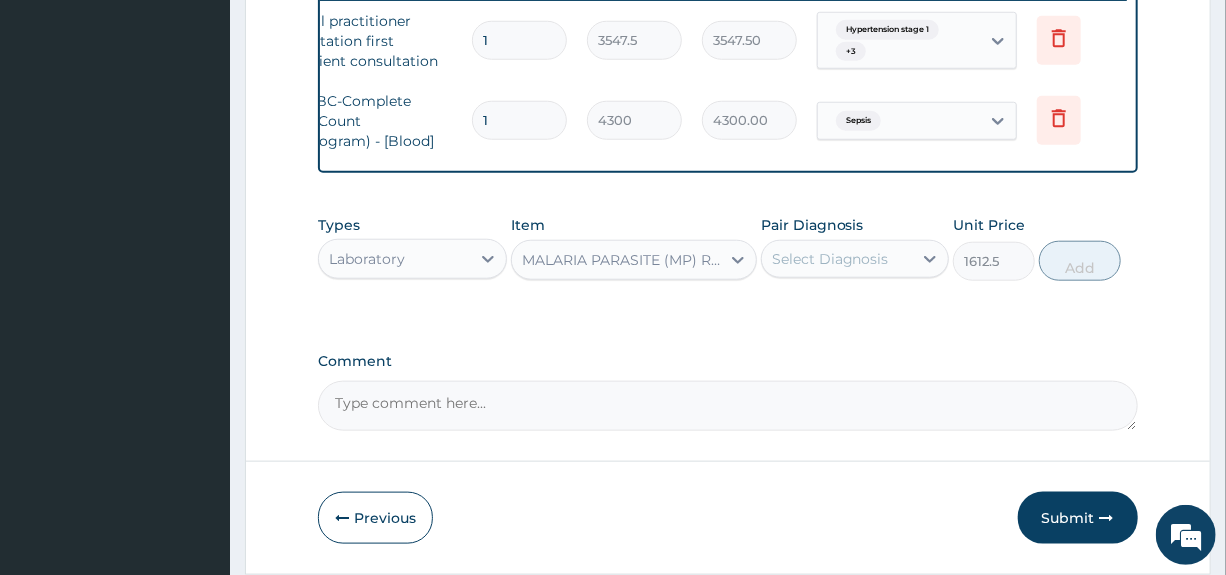 click on "Select Diagnosis" at bounding box center (830, 259) 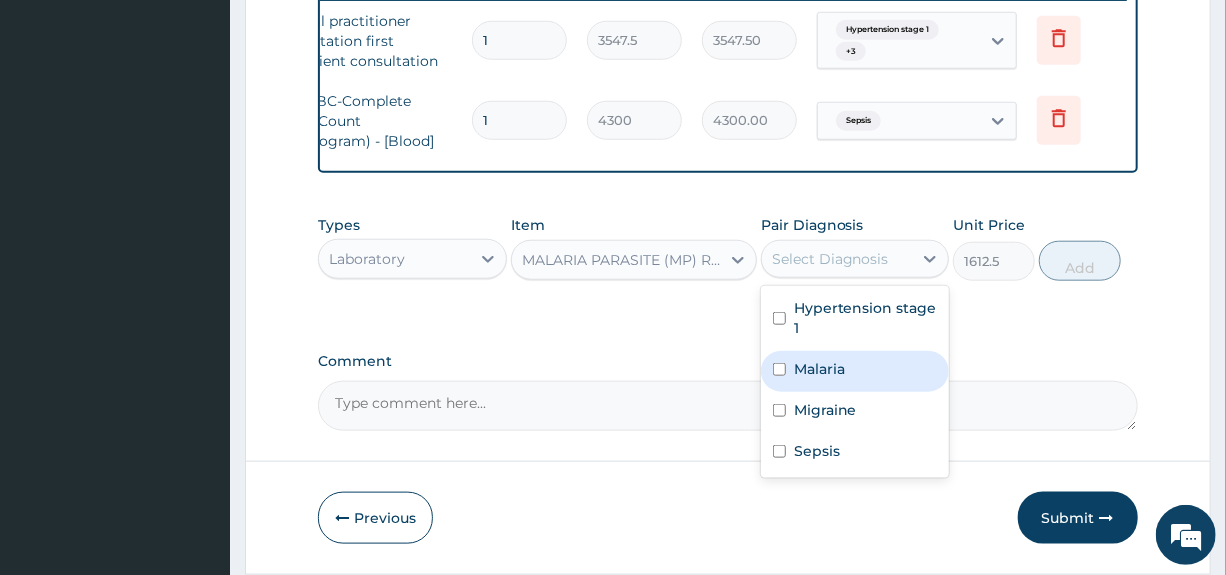 click on "Malaria" at bounding box center (819, 369) 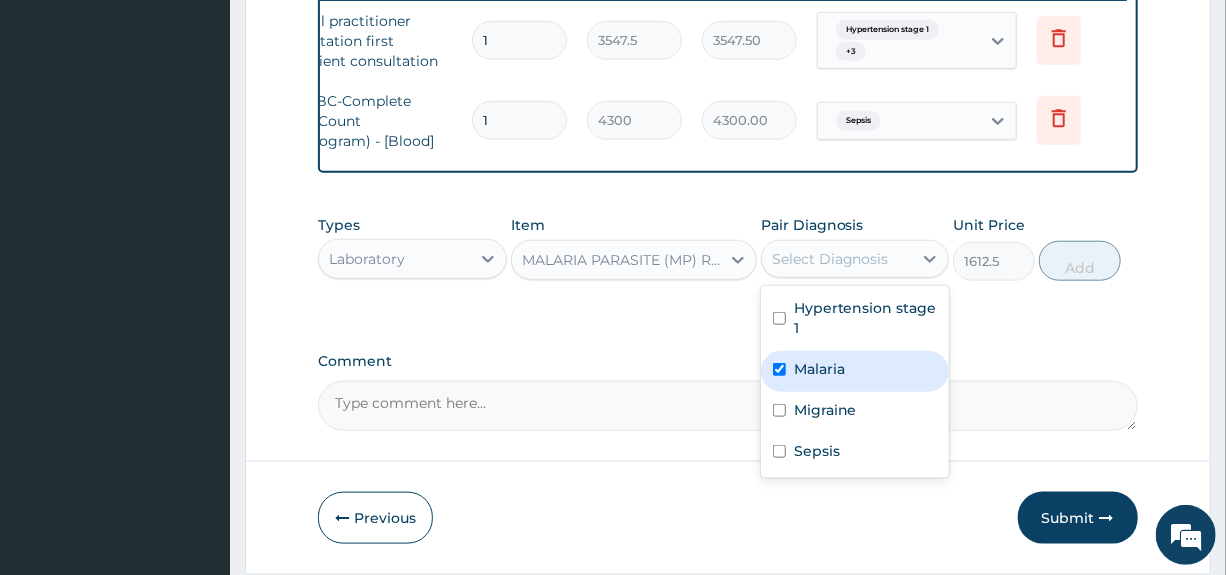 checkbox on "true" 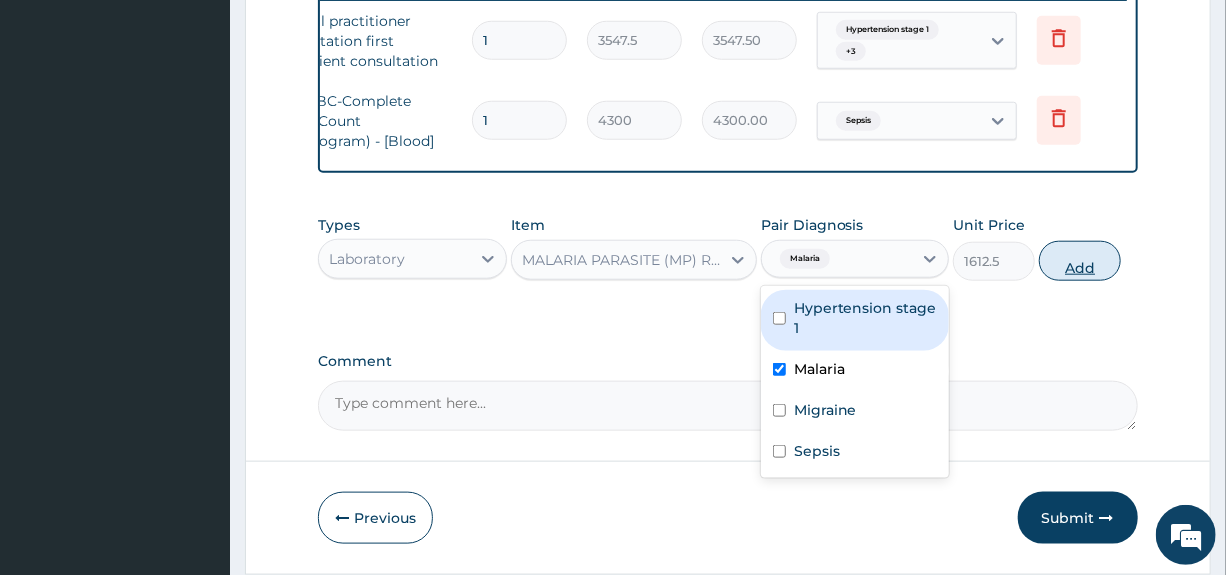 click on "Add" at bounding box center [1080, 261] 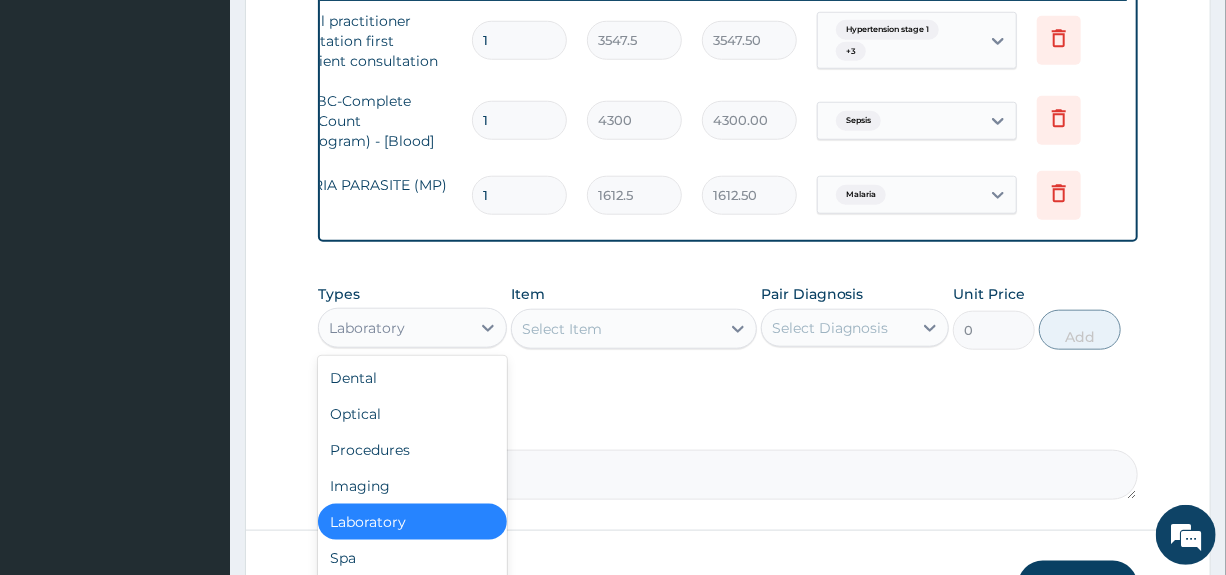 click on "Laboratory" at bounding box center (394, 328) 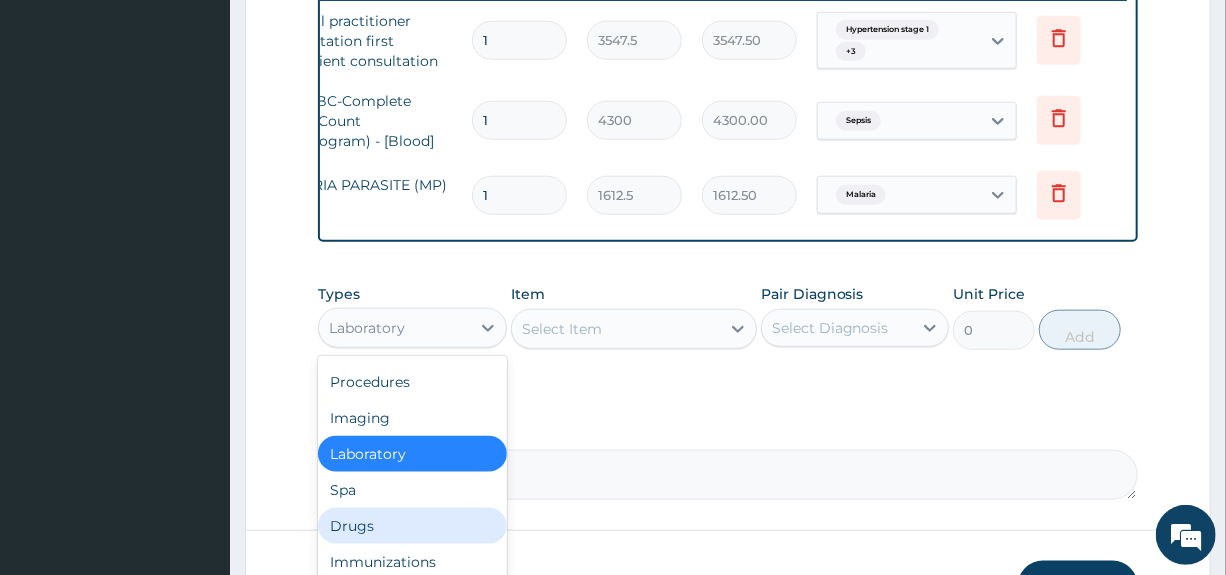 drag, startPoint x: 360, startPoint y: 551, endPoint x: 381, endPoint y: 526, distance: 32.649654 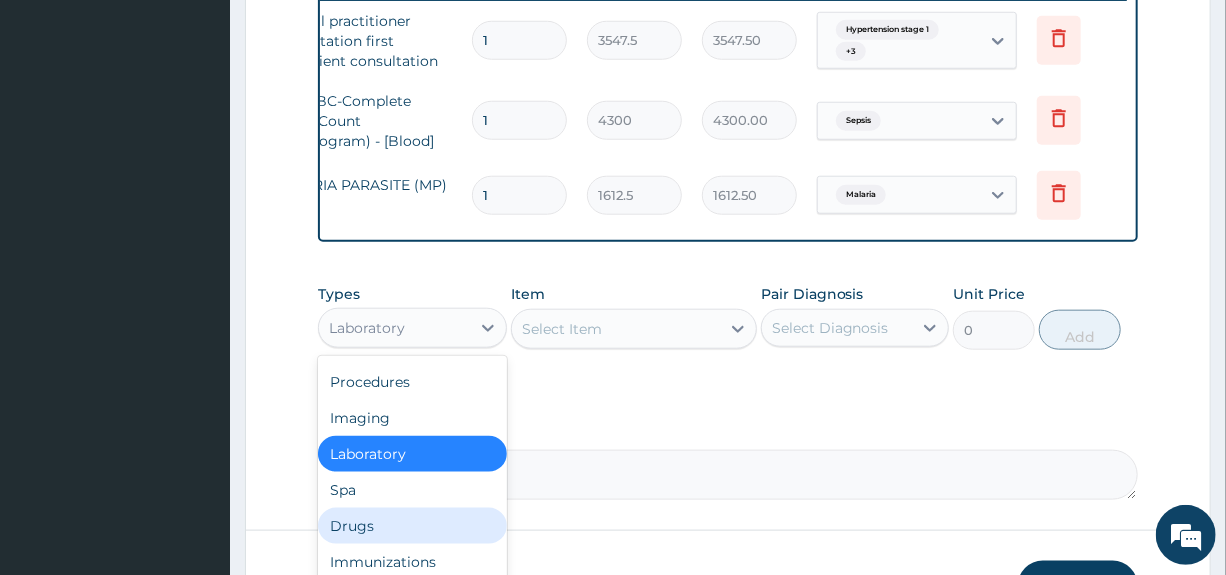 click on "Drugs" at bounding box center (412, 526) 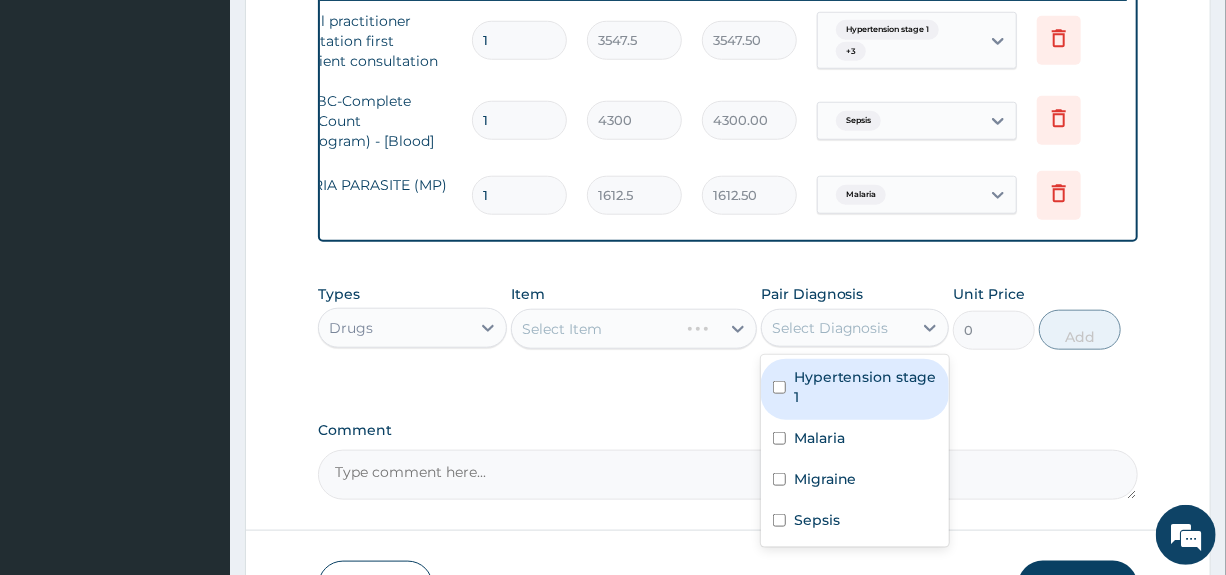 click on "Select Diagnosis" at bounding box center (830, 328) 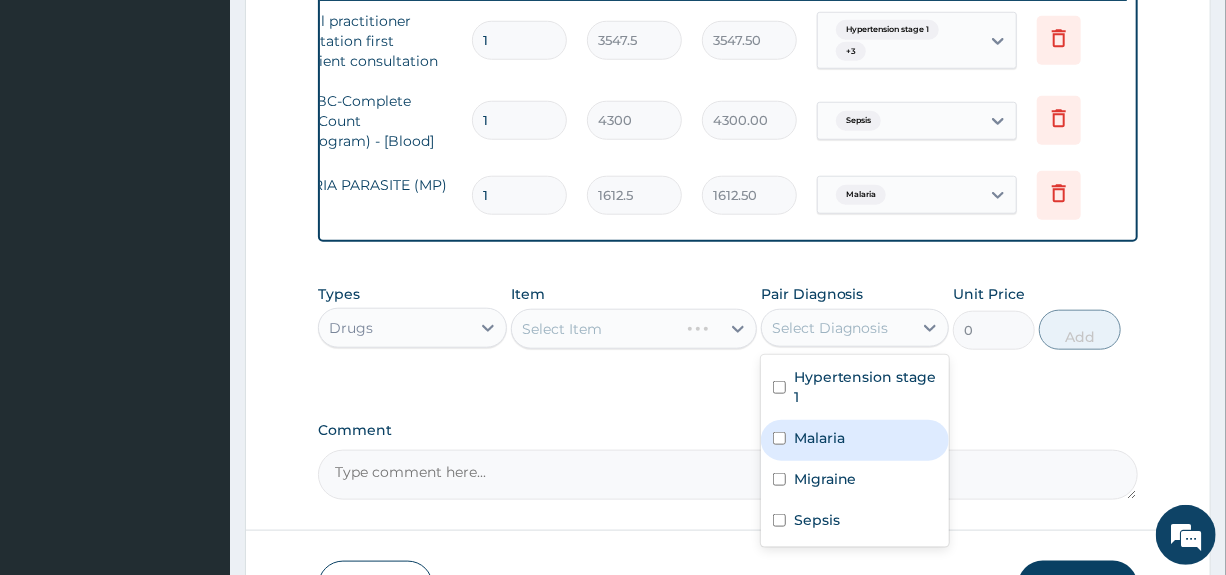 click on "Malaria" at bounding box center [819, 438] 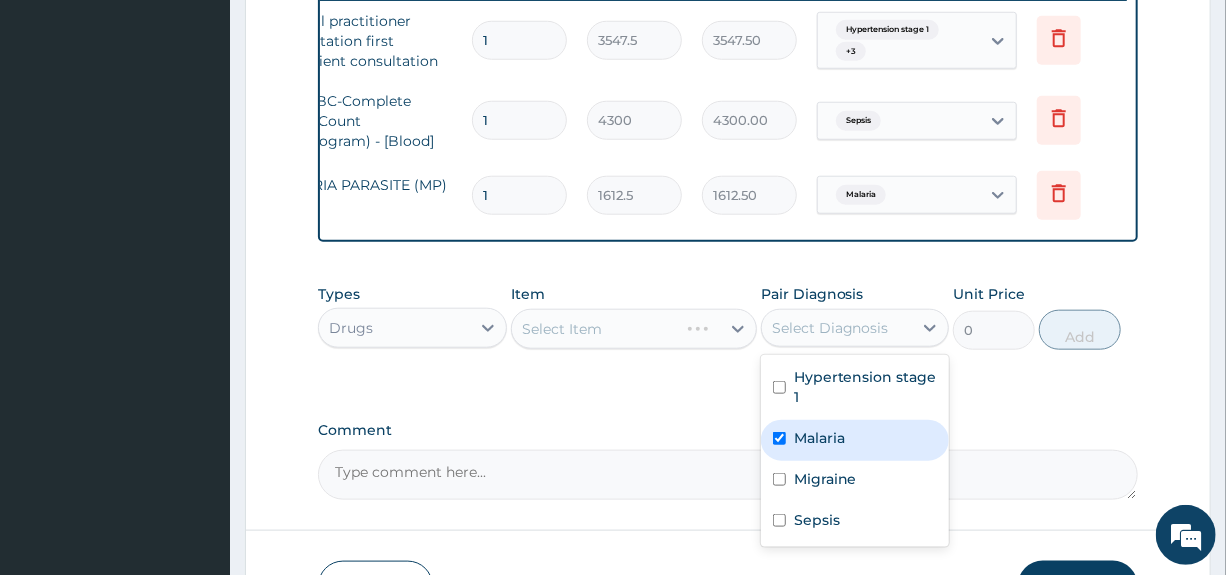 checkbox on "true" 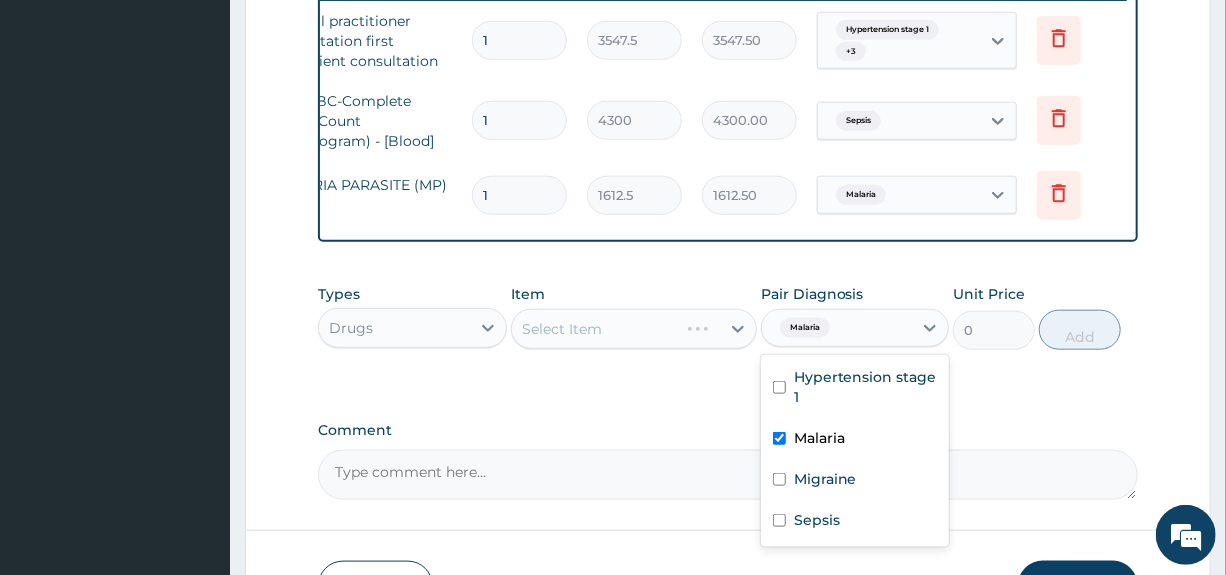 click on "Select Item" at bounding box center [634, 329] 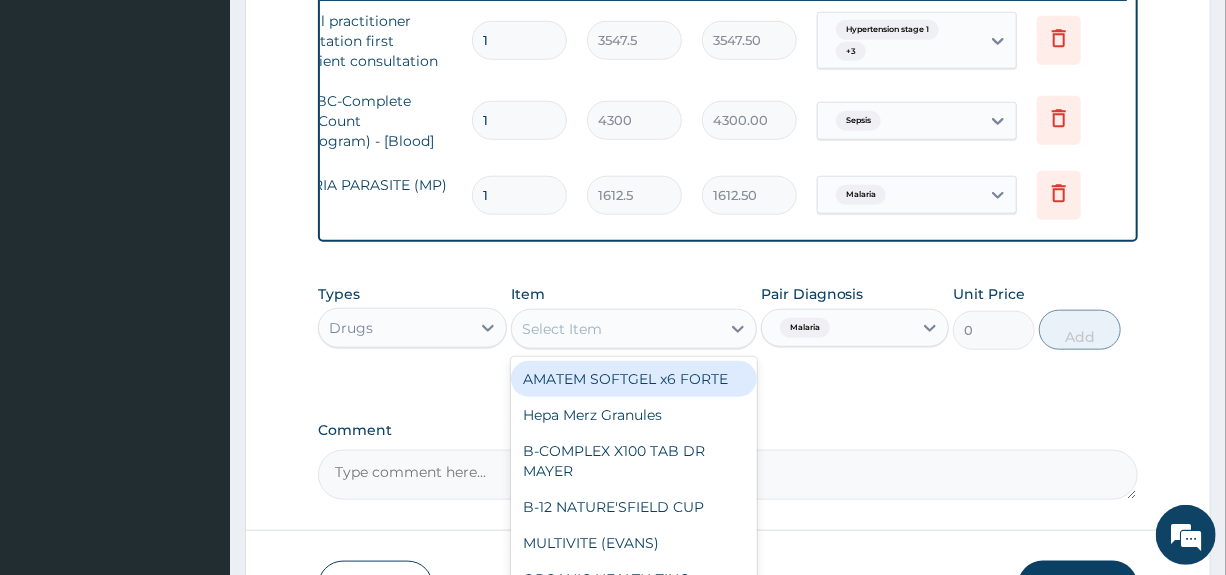 click on "Select Item" at bounding box center (562, 329) 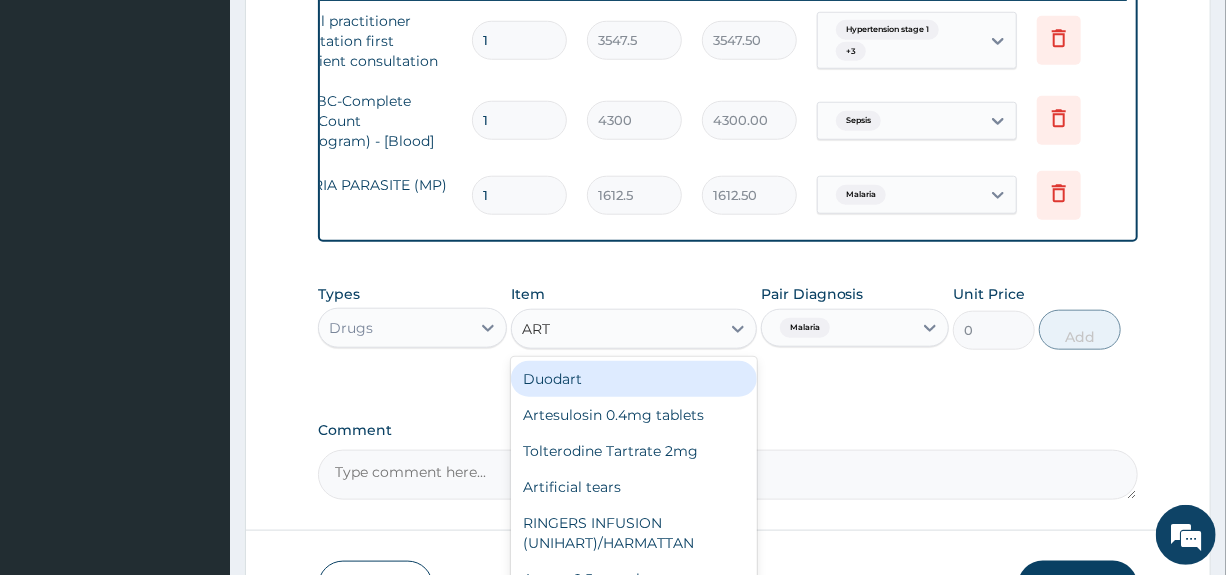 type on "ARTE" 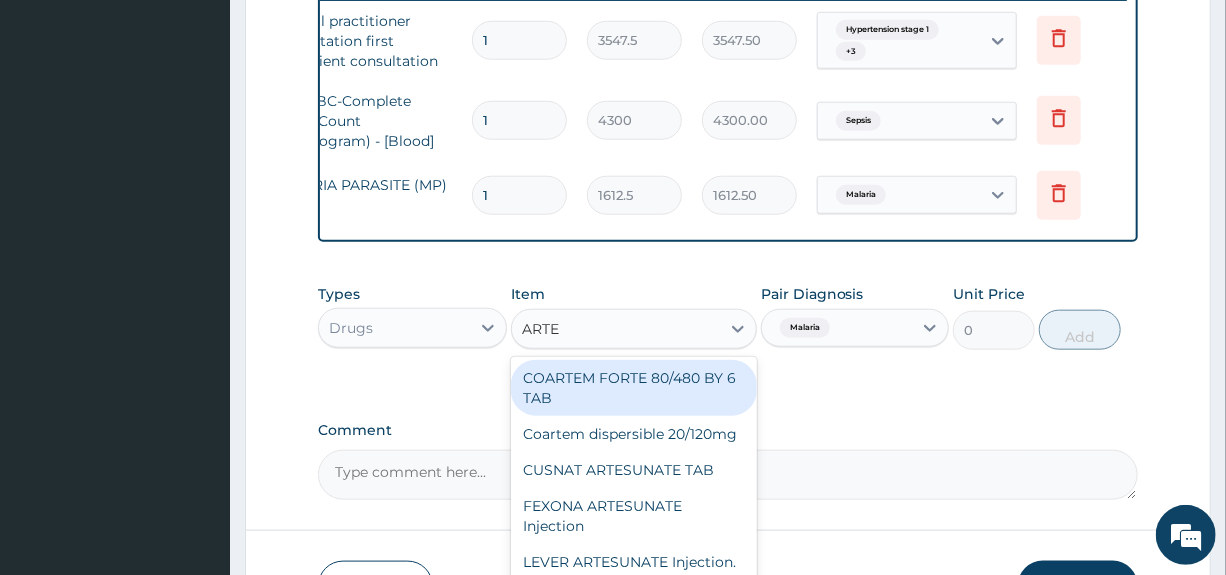 scroll, scrollTop: 100, scrollLeft: 0, axis: vertical 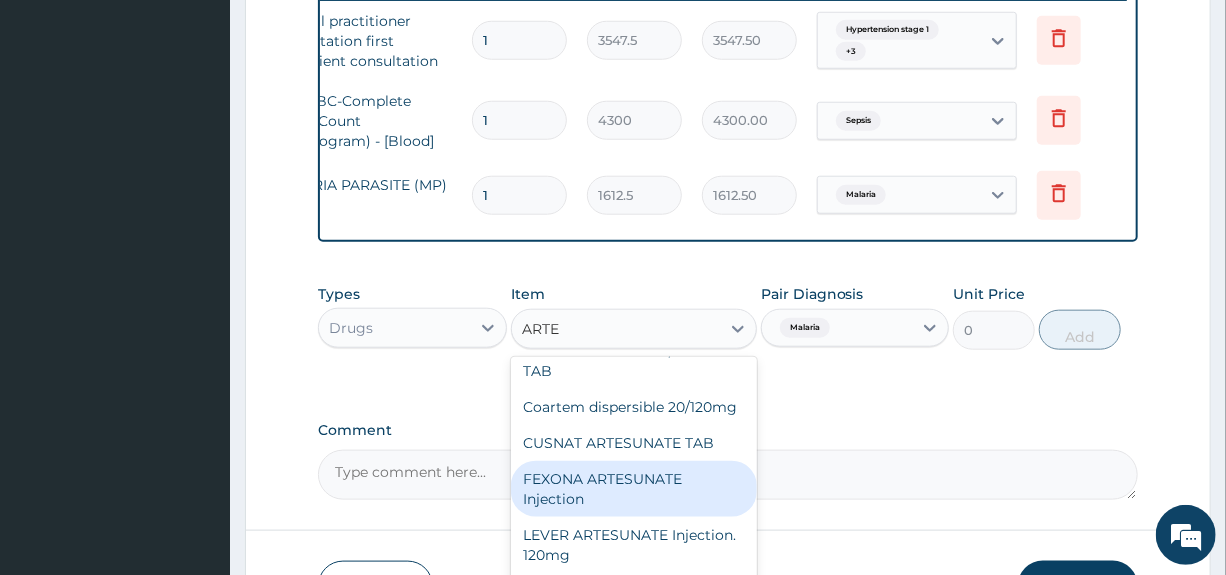 click on "FEXONA ARTESUNATE Injection" at bounding box center (634, 489) 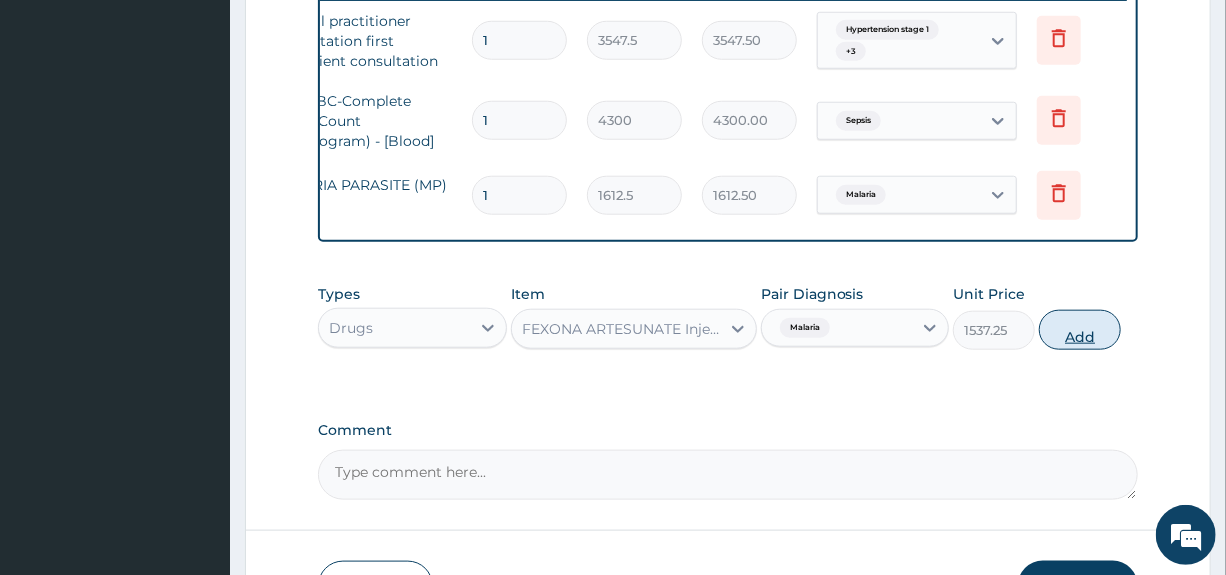 click on "Add" at bounding box center [1080, 330] 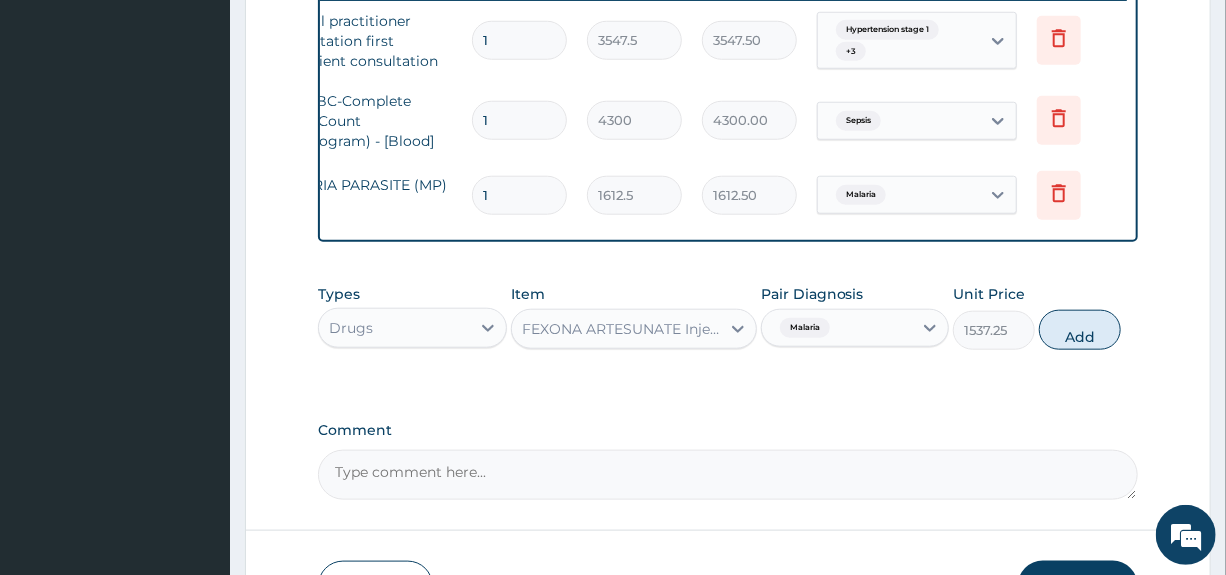 type on "0" 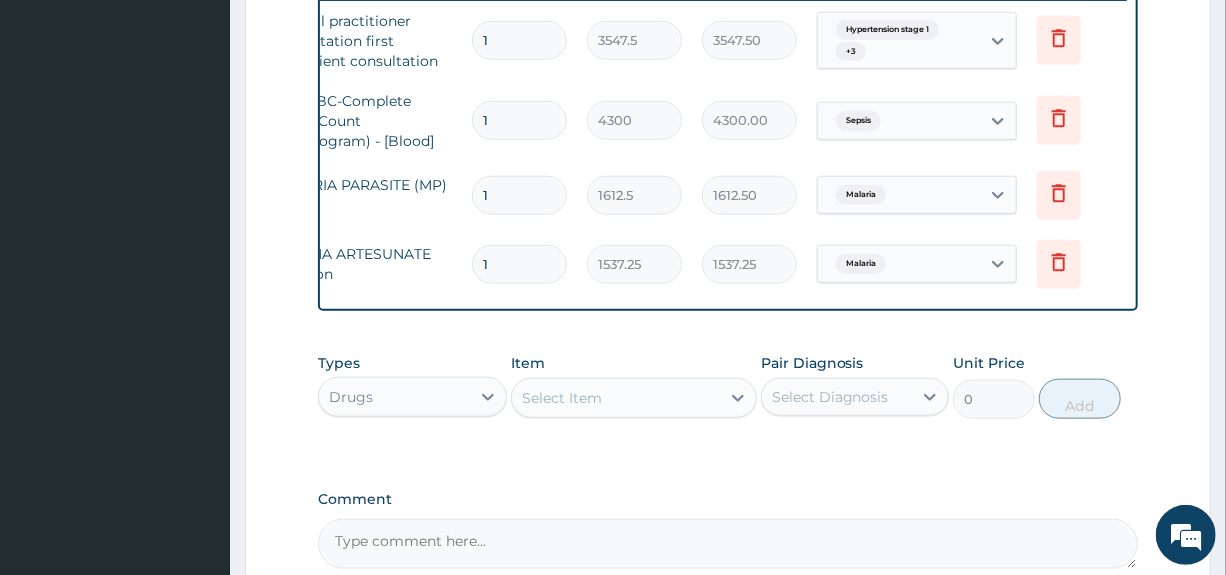 type 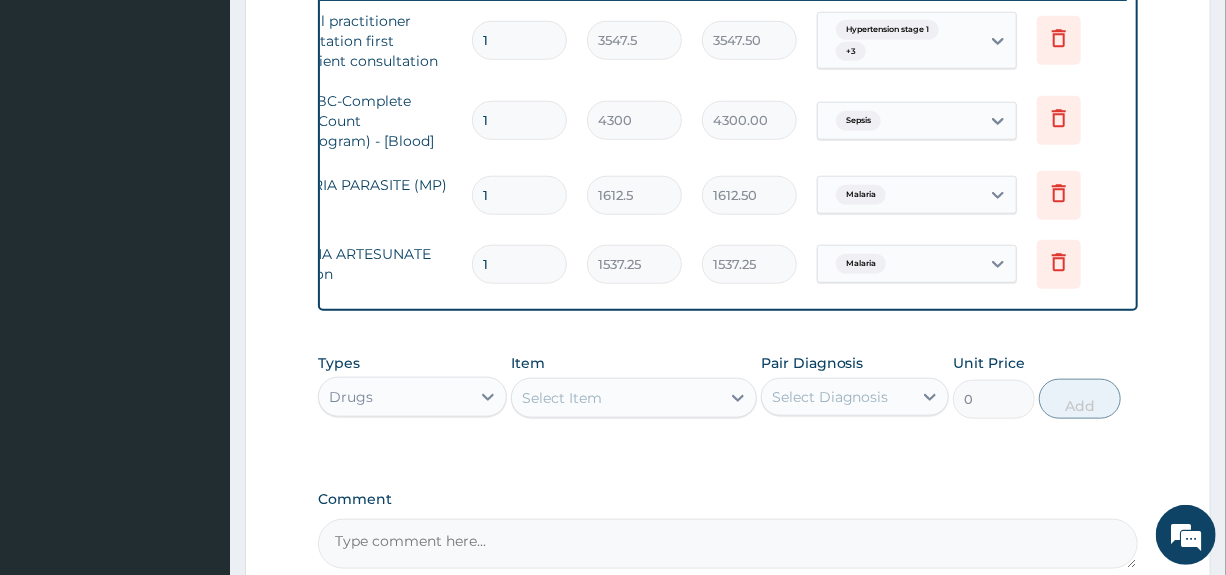 type on "0.00" 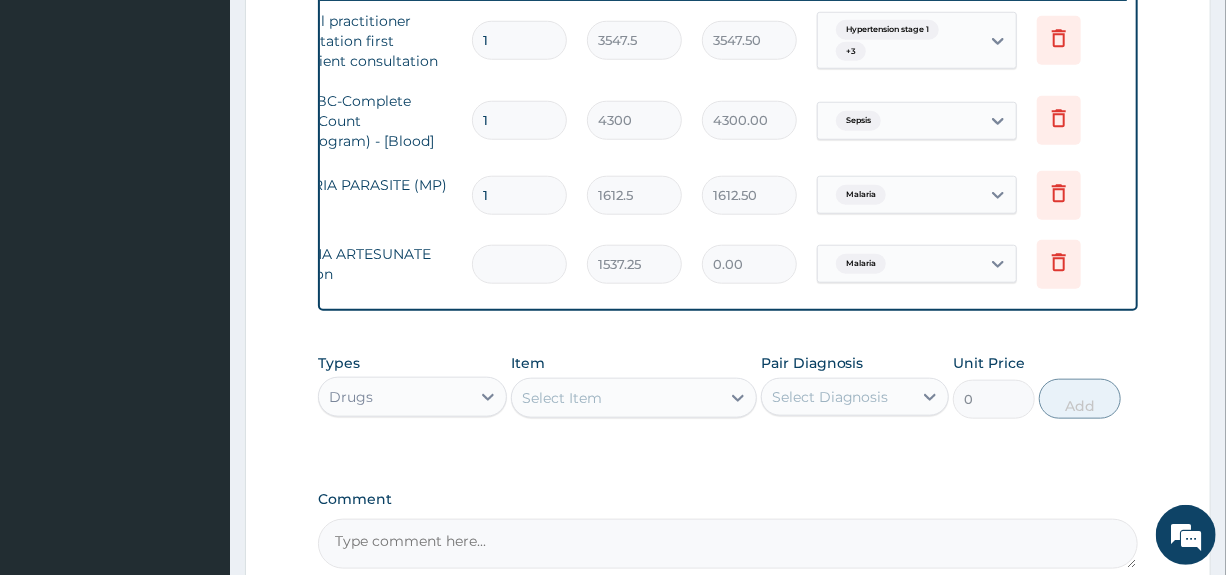 type on "6" 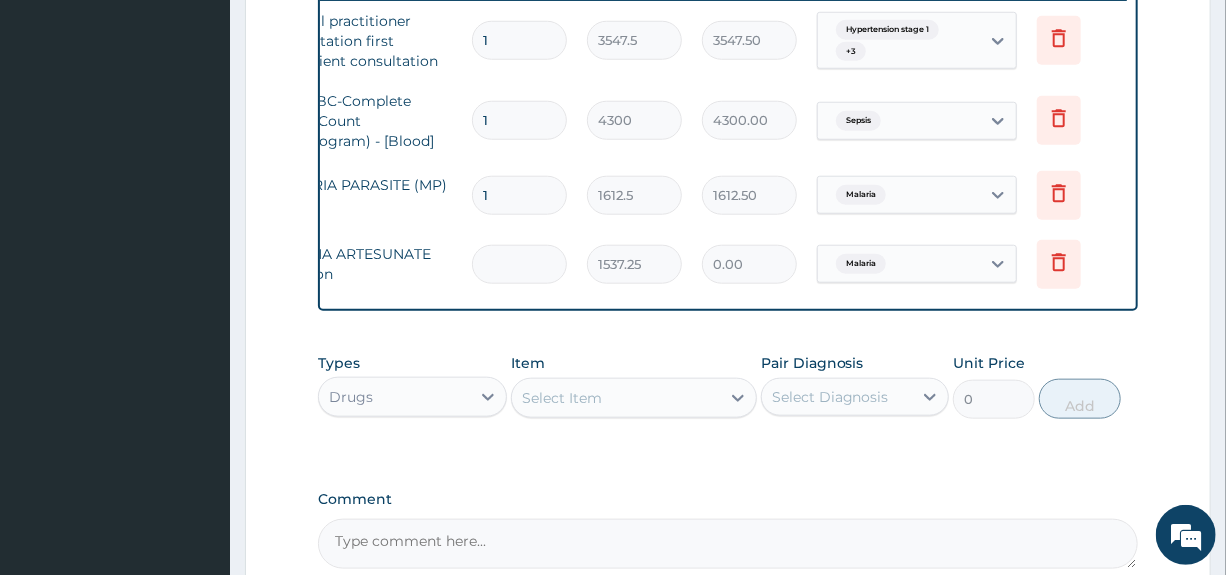 type on "9223.50" 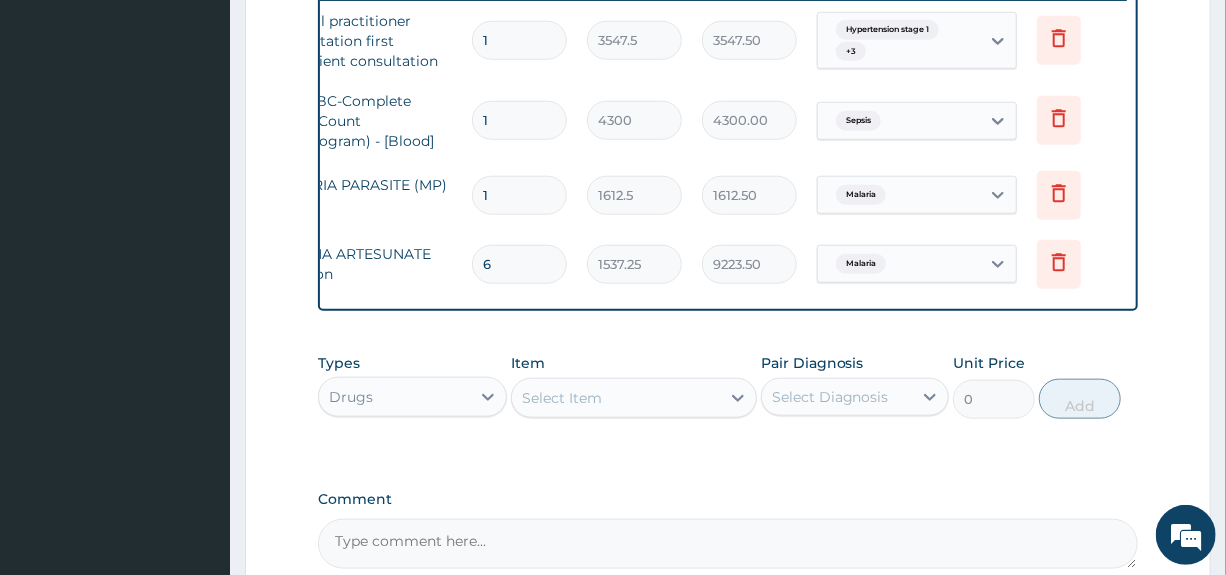type on "6" 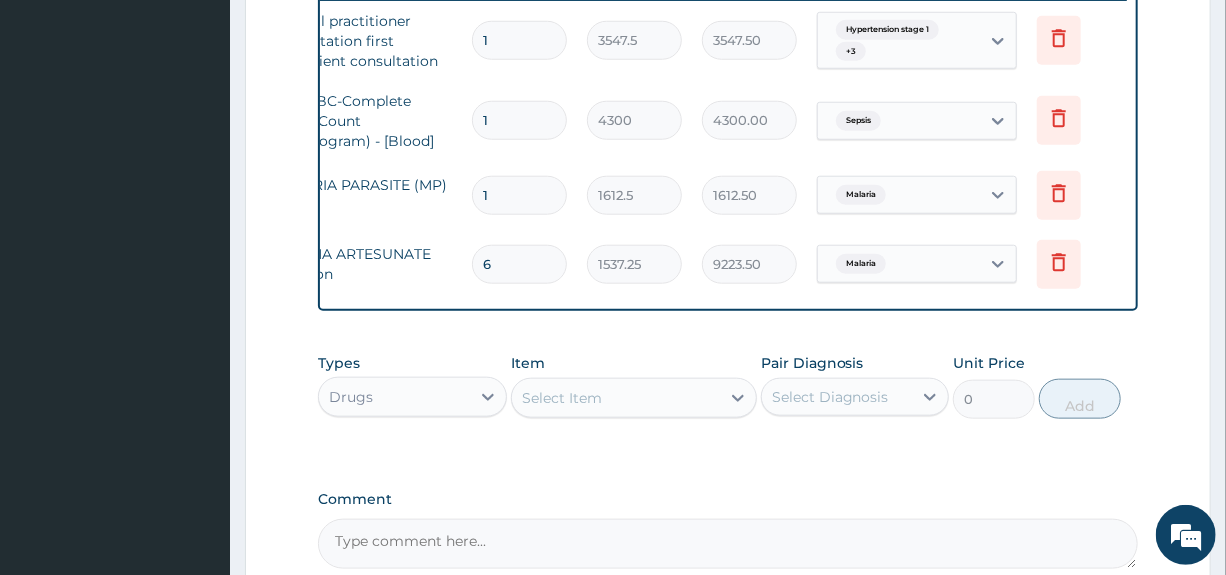 click on "Select Item" at bounding box center [616, 398] 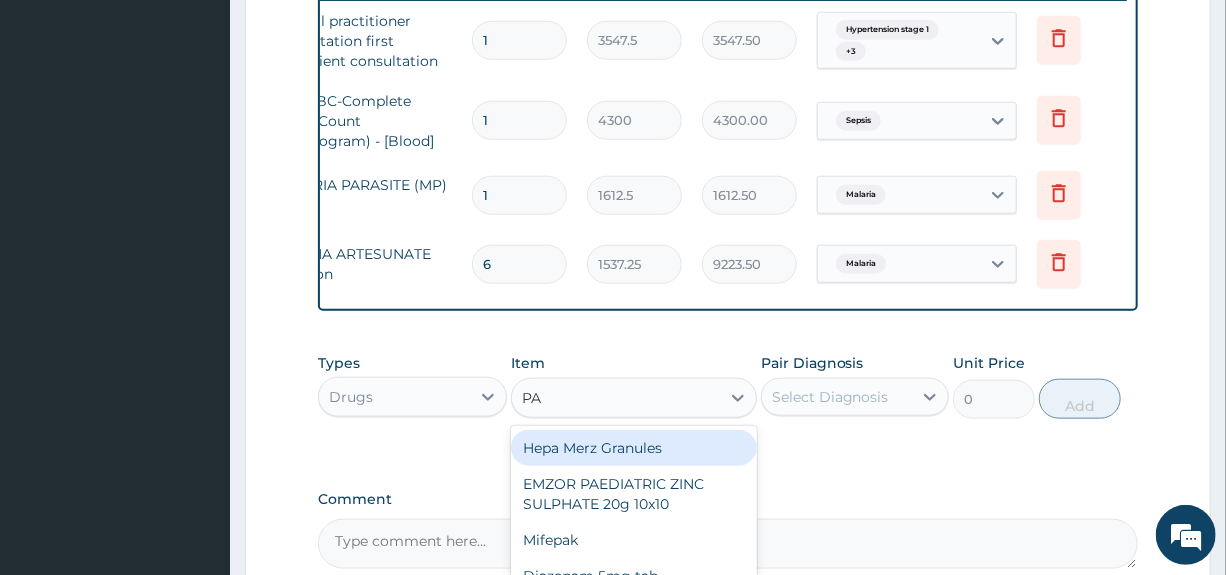 type on "P" 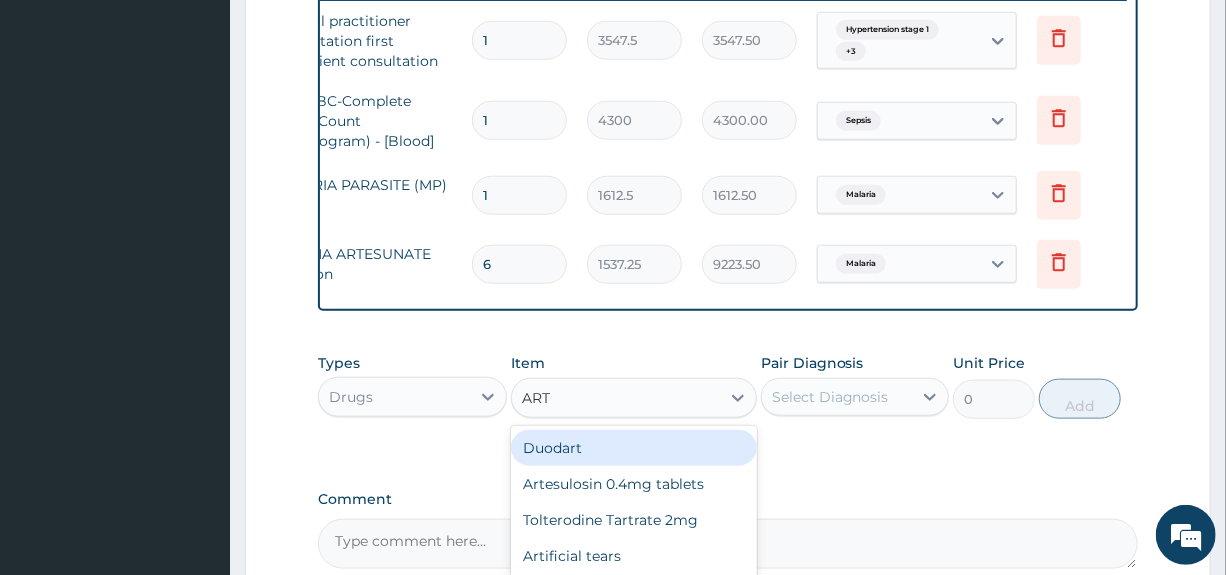 type on "ARTE" 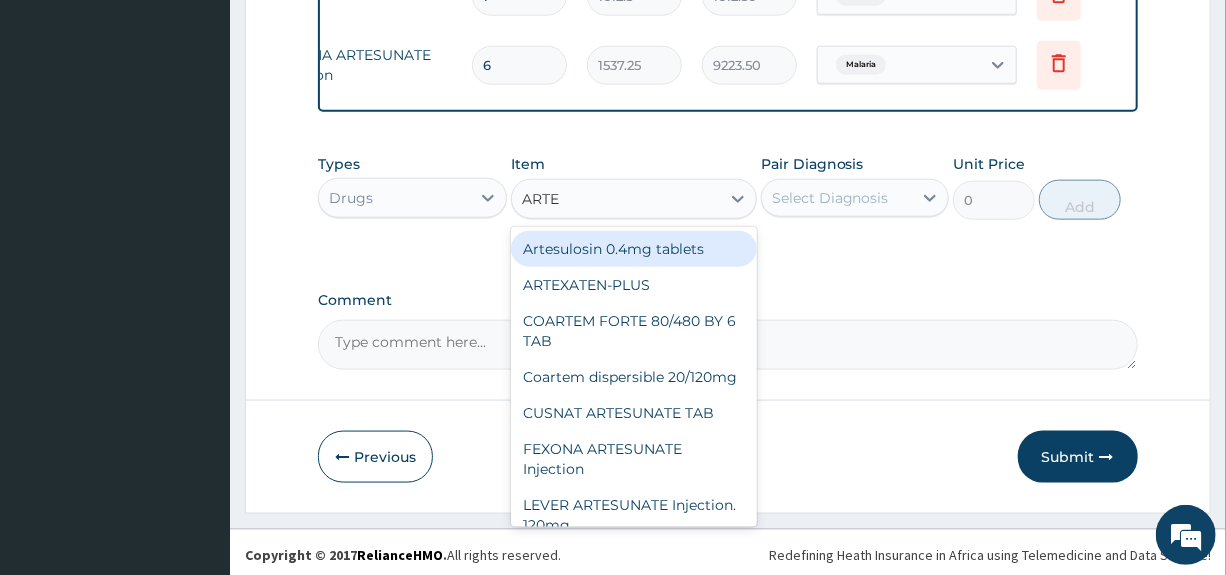 scroll, scrollTop: 997, scrollLeft: 0, axis: vertical 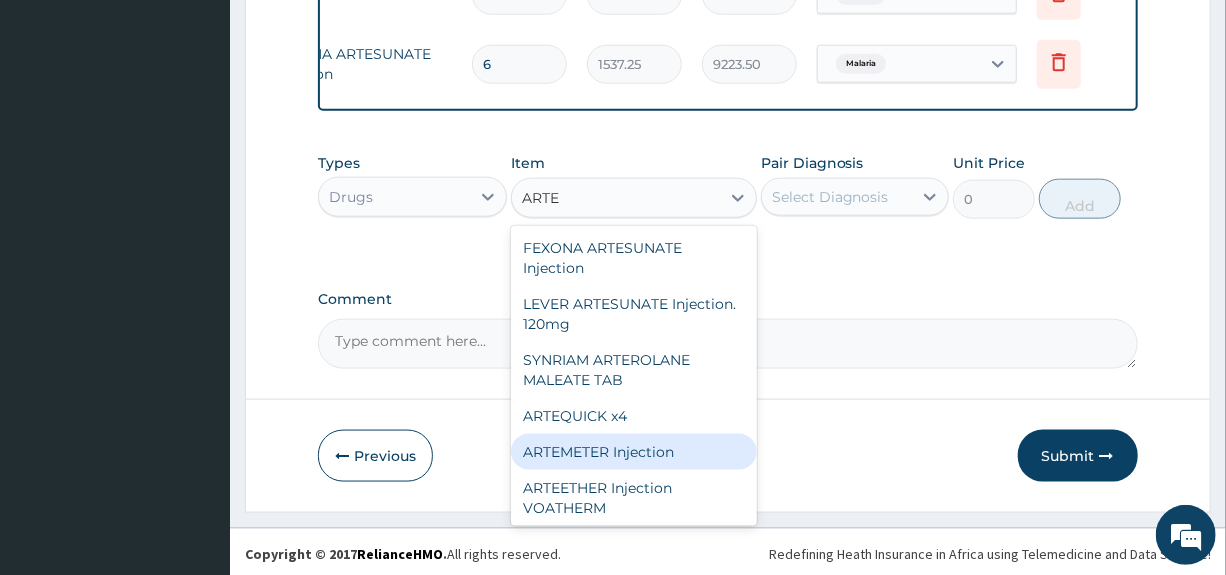 click on "ARTEMETER Injection" at bounding box center [634, 452] 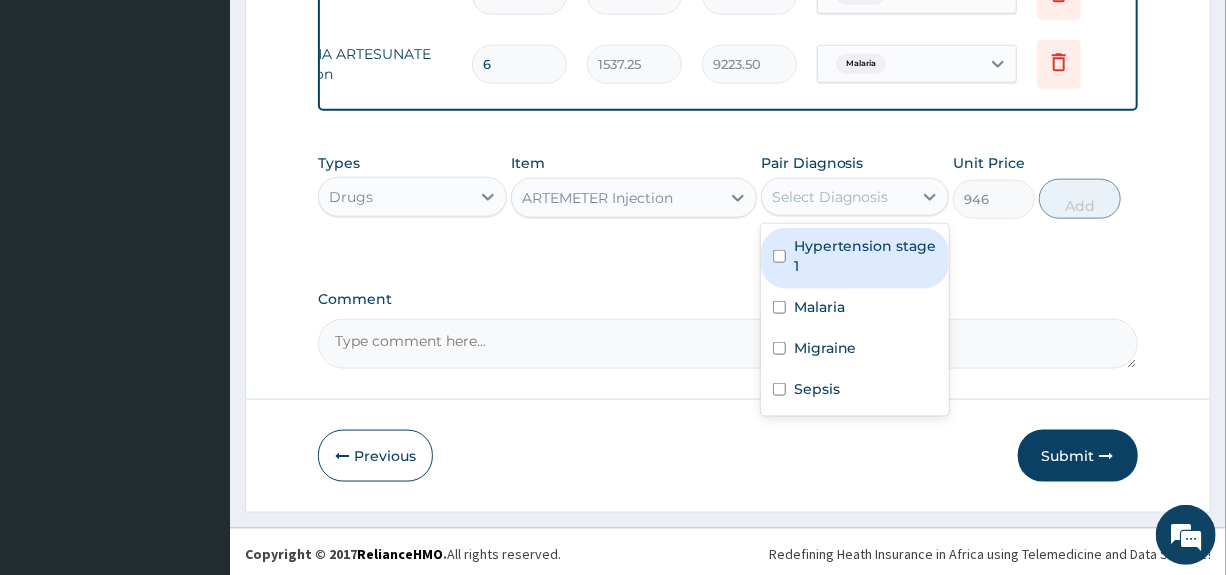 click on "Select Diagnosis" at bounding box center [830, 197] 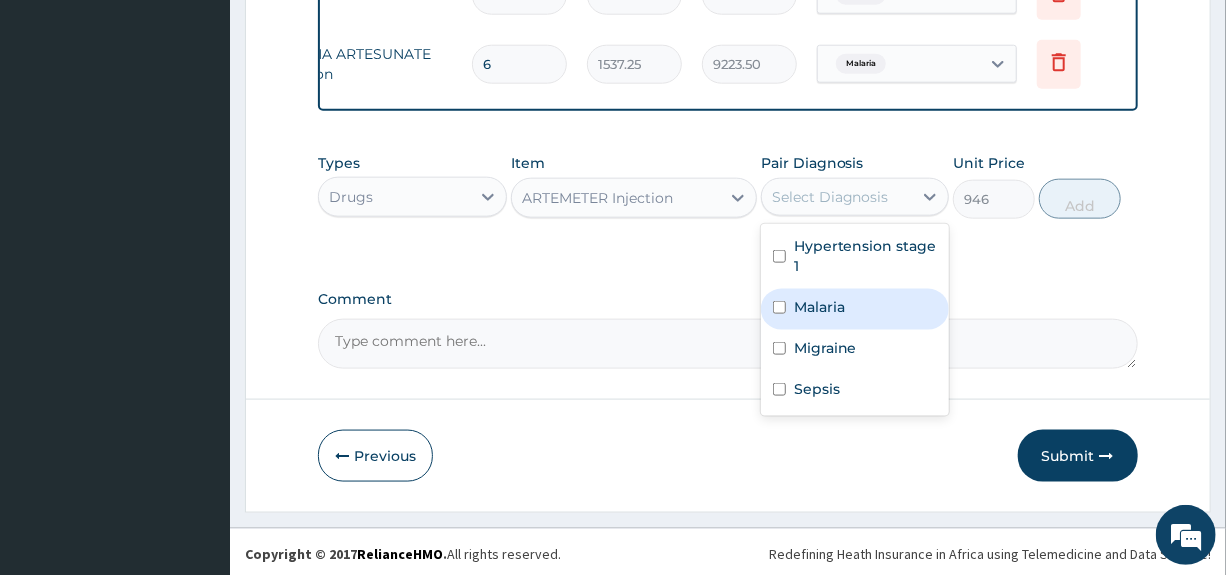 click on "Malaria" at bounding box center [819, 307] 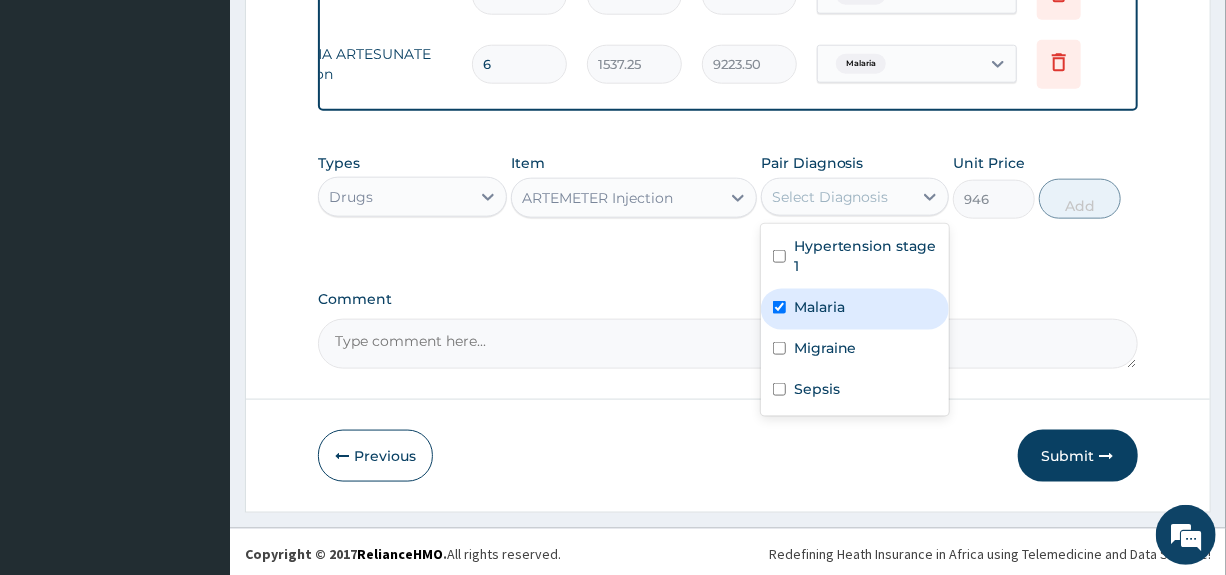 checkbox on "true" 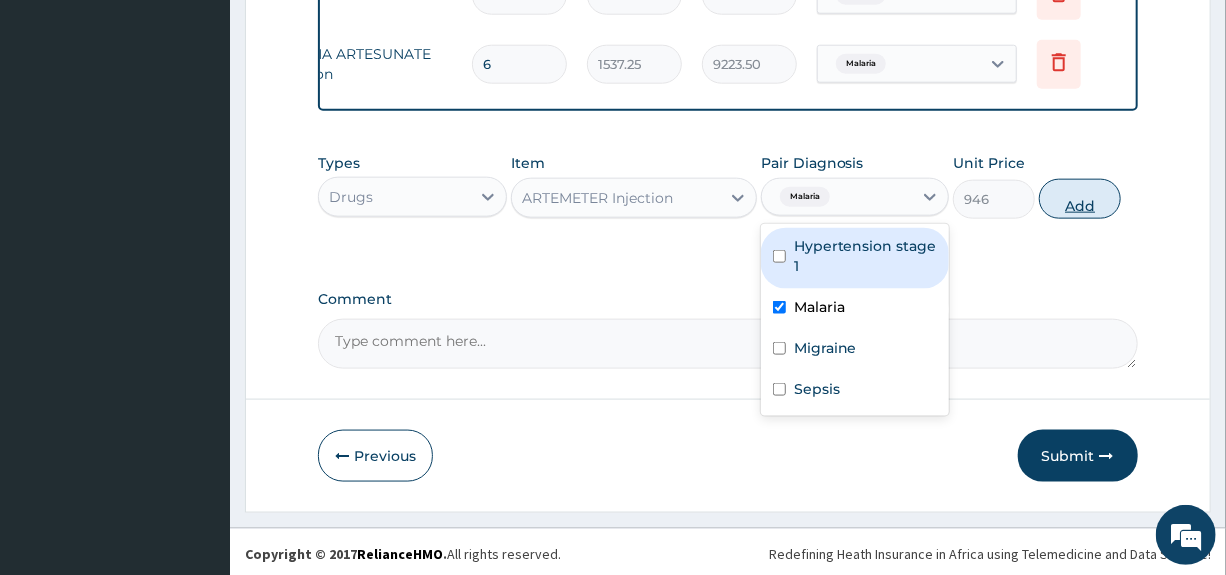 click on "Add" at bounding box center [1080, 199] 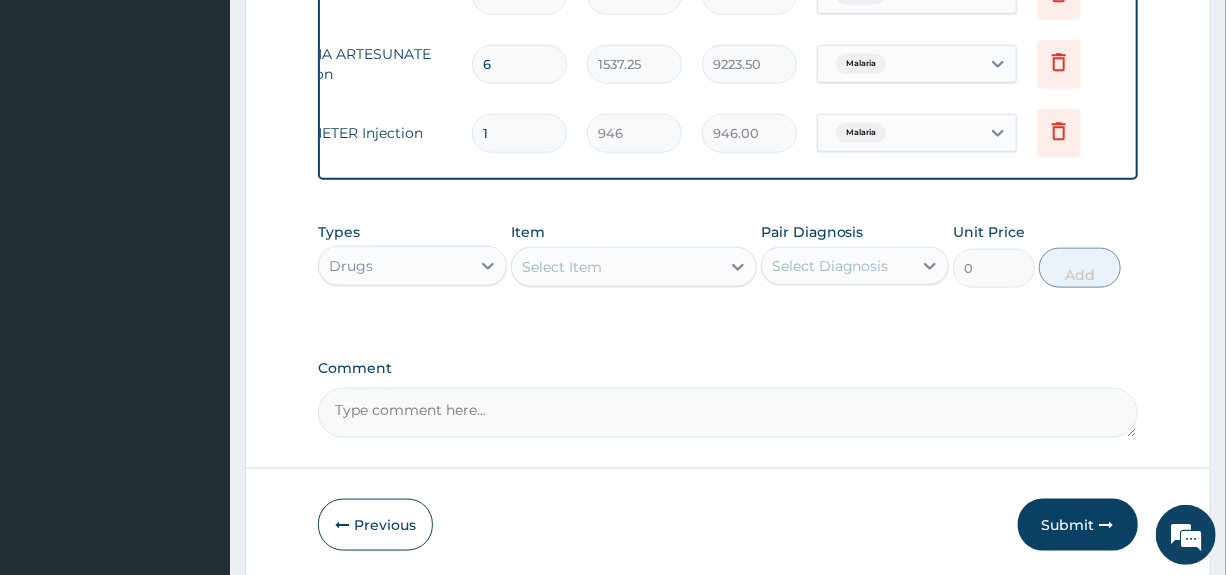 type 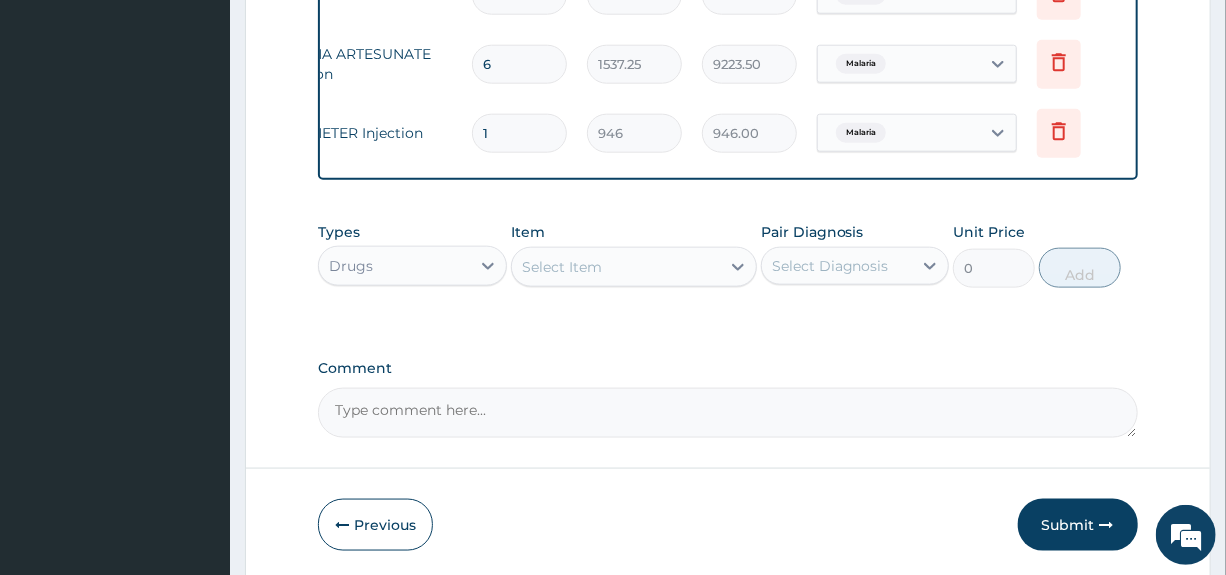 type on "0.00" 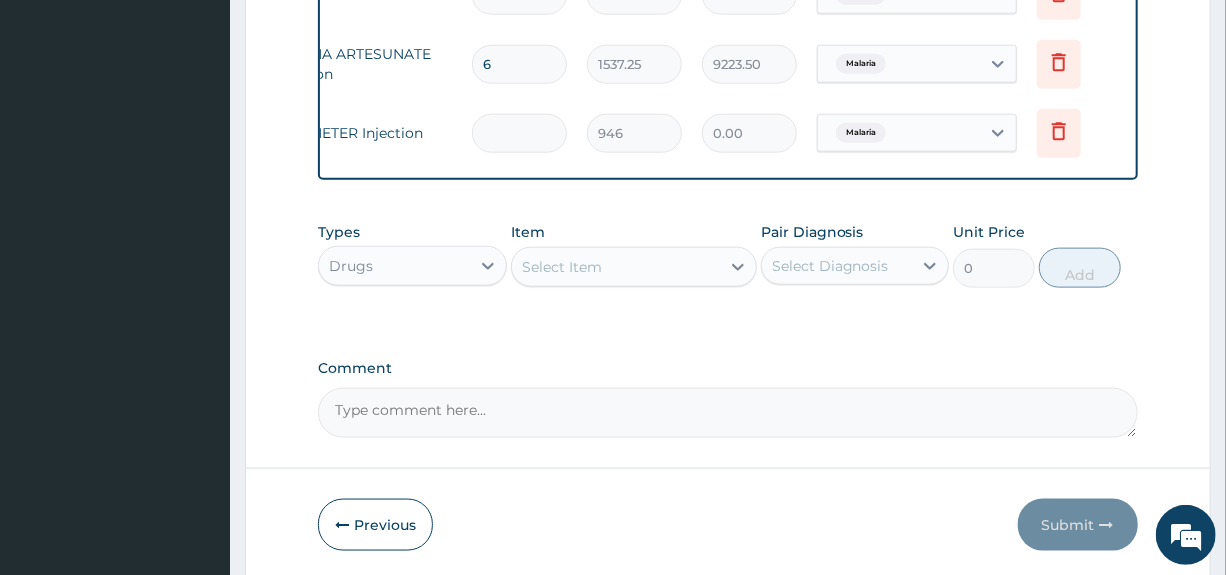 type on "6" 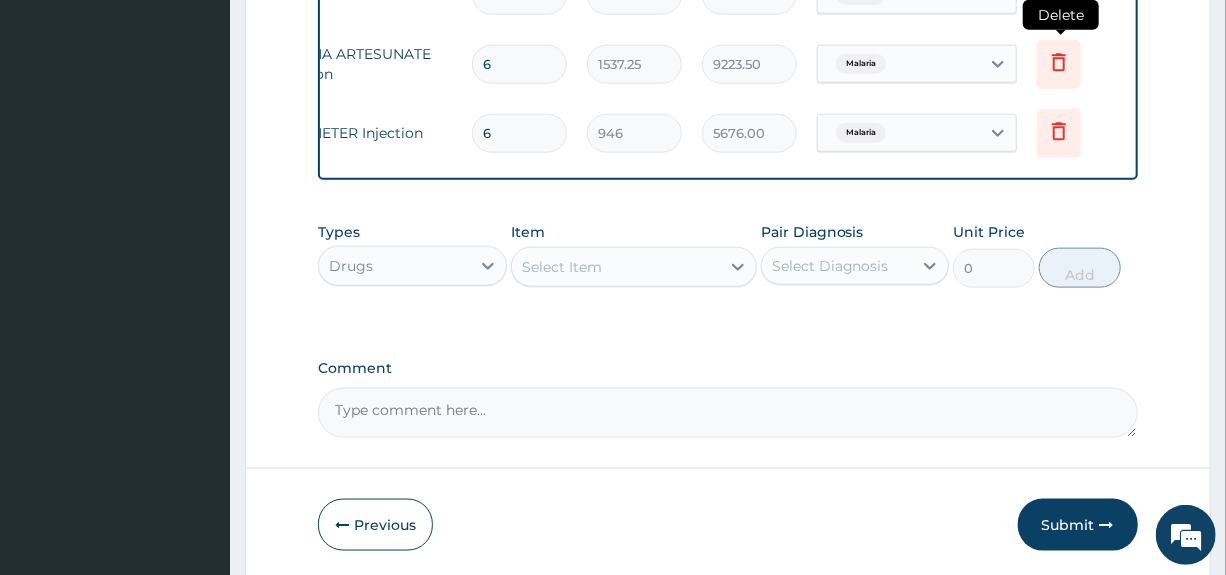 type on "6" 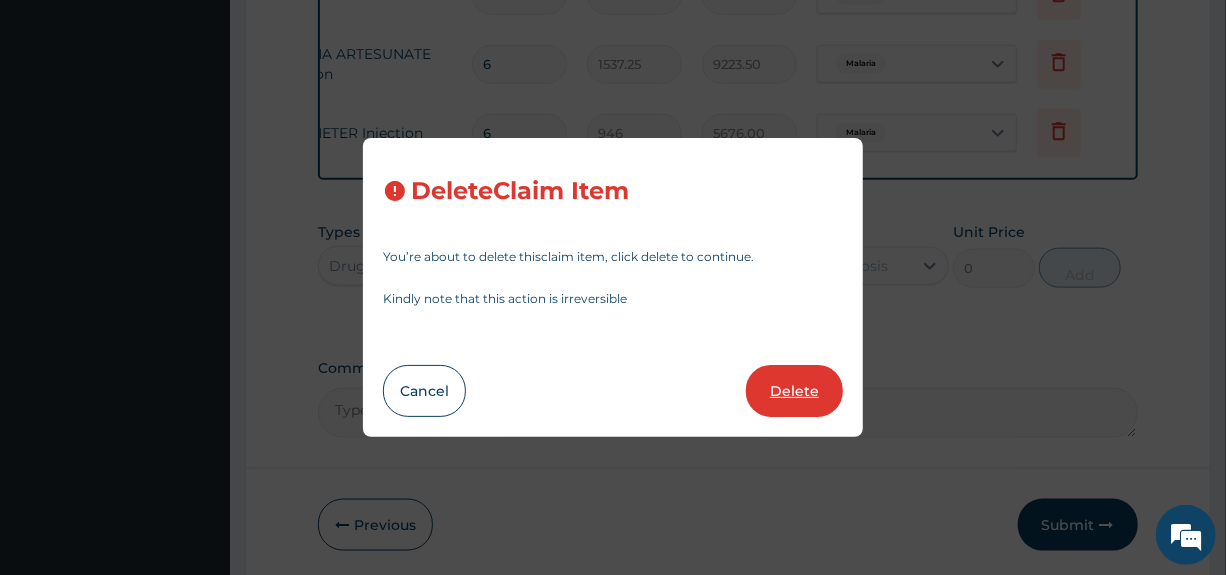 click on "Delete" at bounding box center (794, 391) 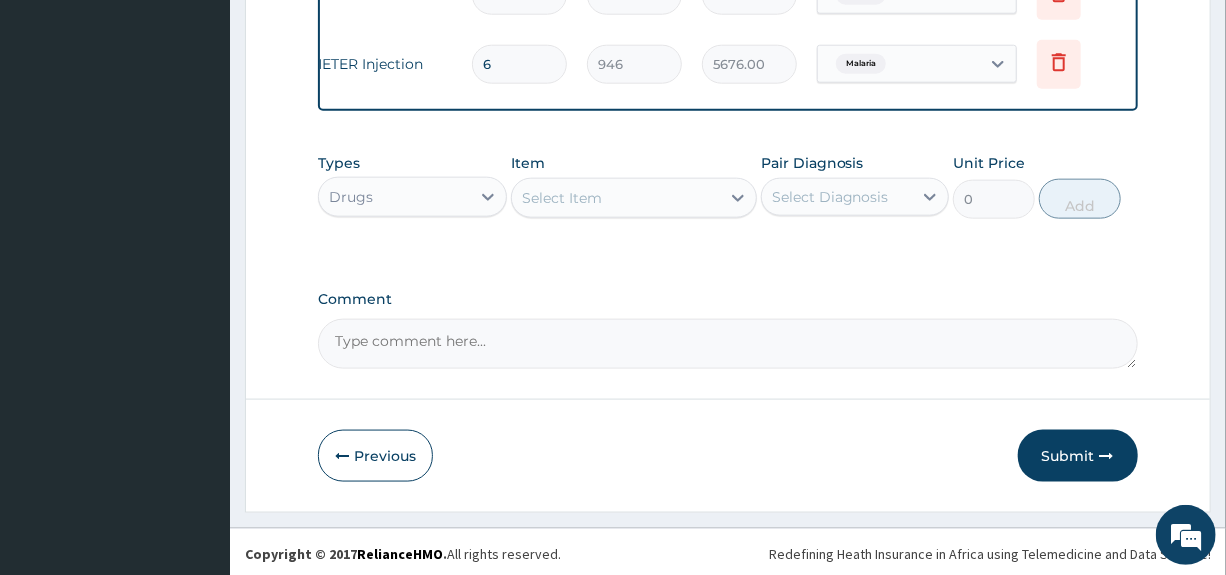 click on "Select Item" at bounding box center [616, 198] 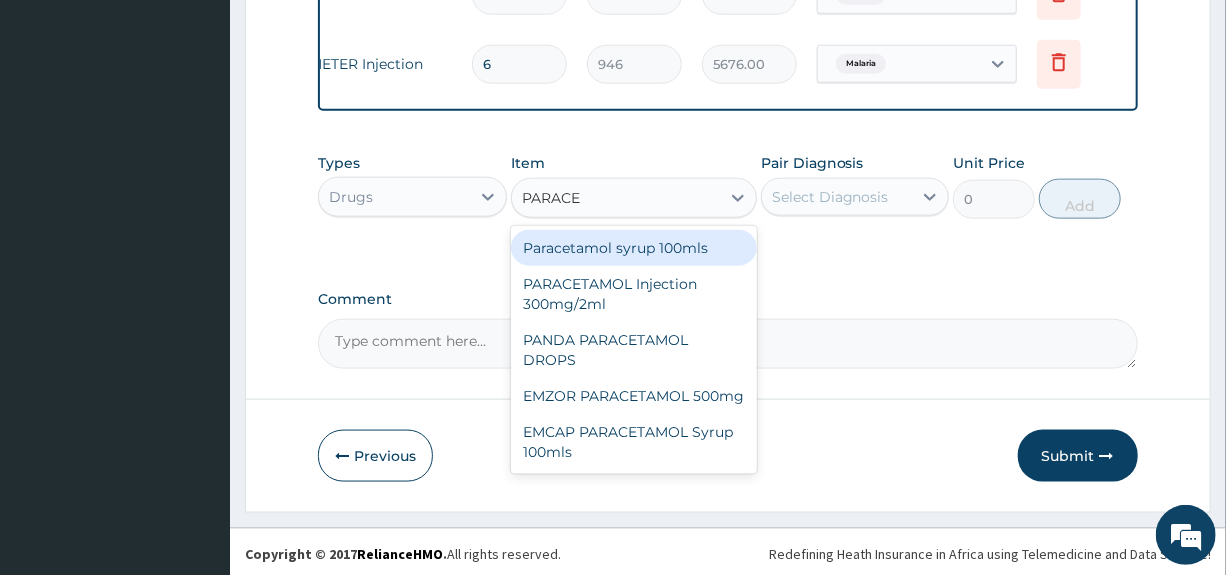type on "PARACET" 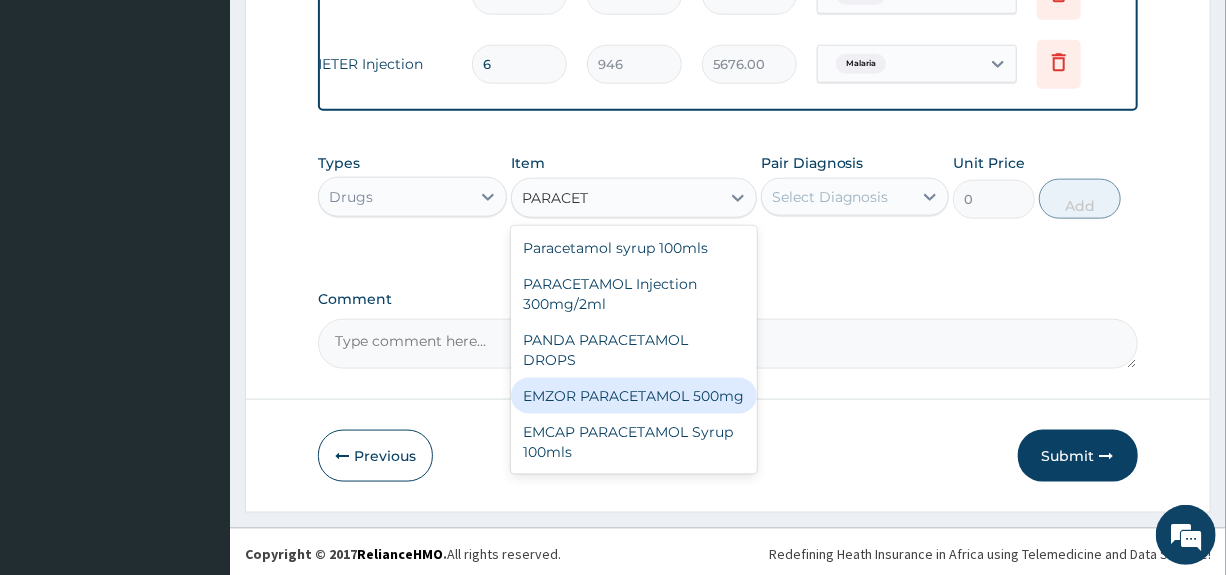 click on "EMZOR PARACETAMOL 500mg" at bounding box center [634, 396] 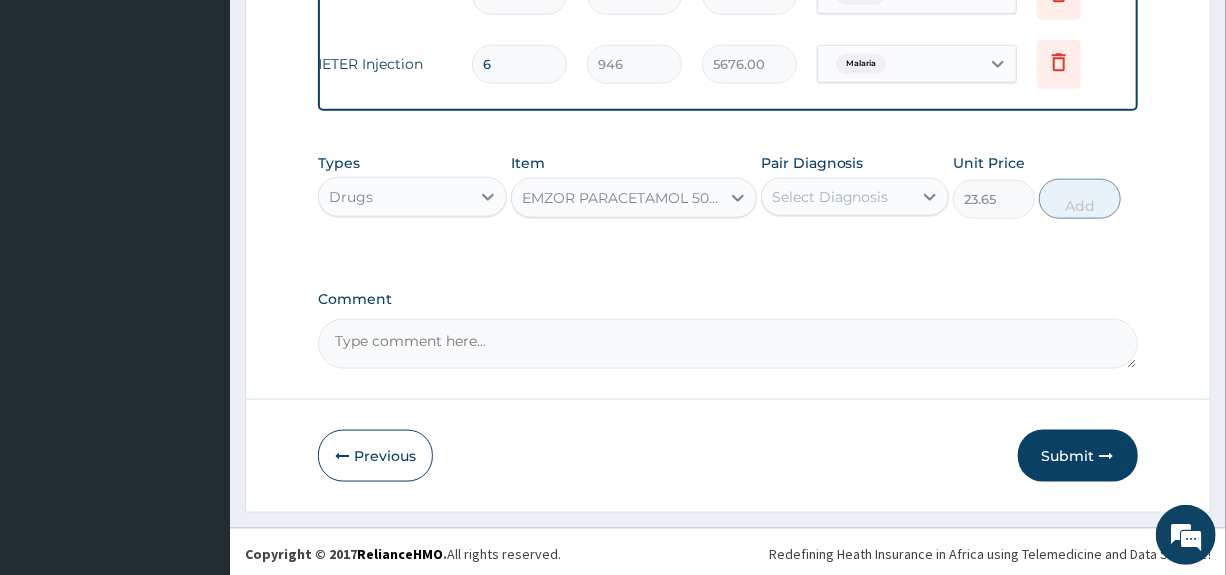 click on "Select Diagnosis" at bounding box center (855, 197) 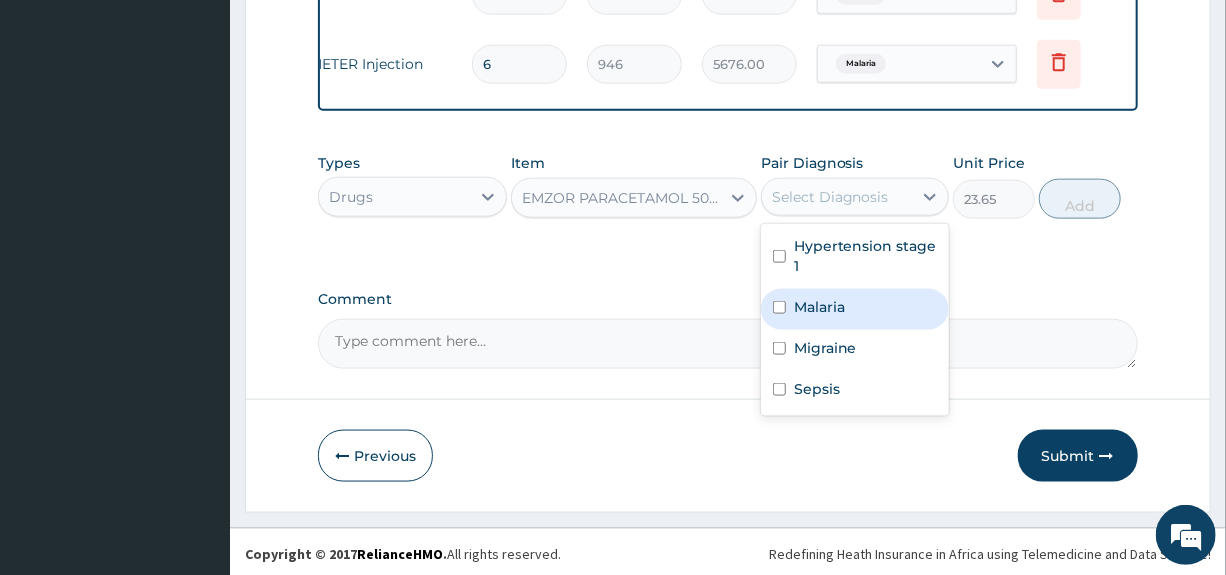 click on "Malaria" at bounding box center [819, 307] 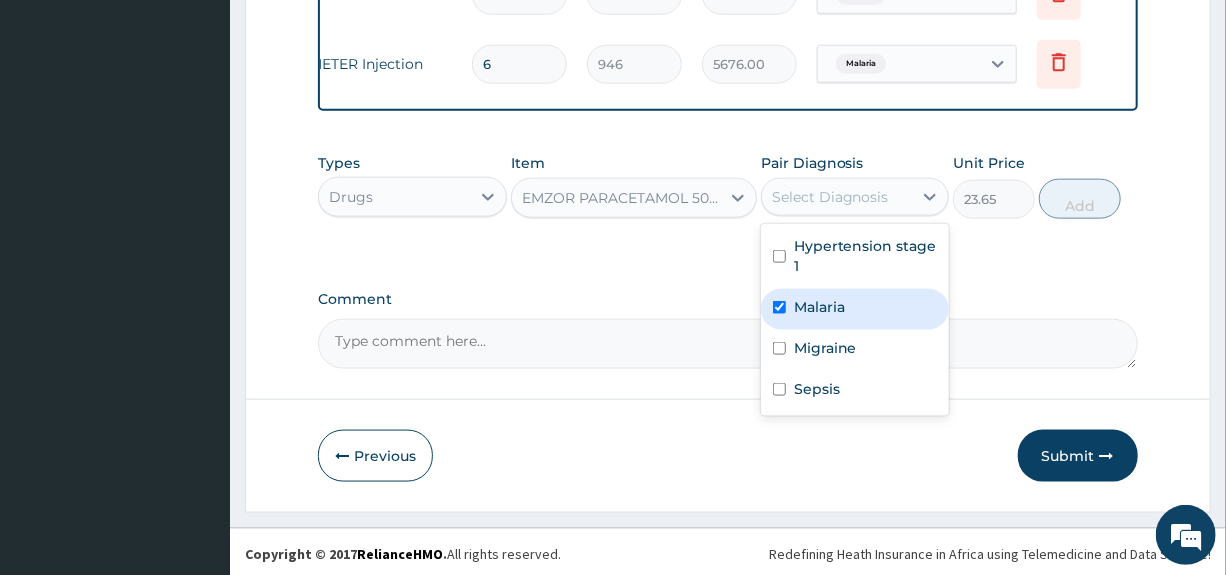 checkbox on "true" 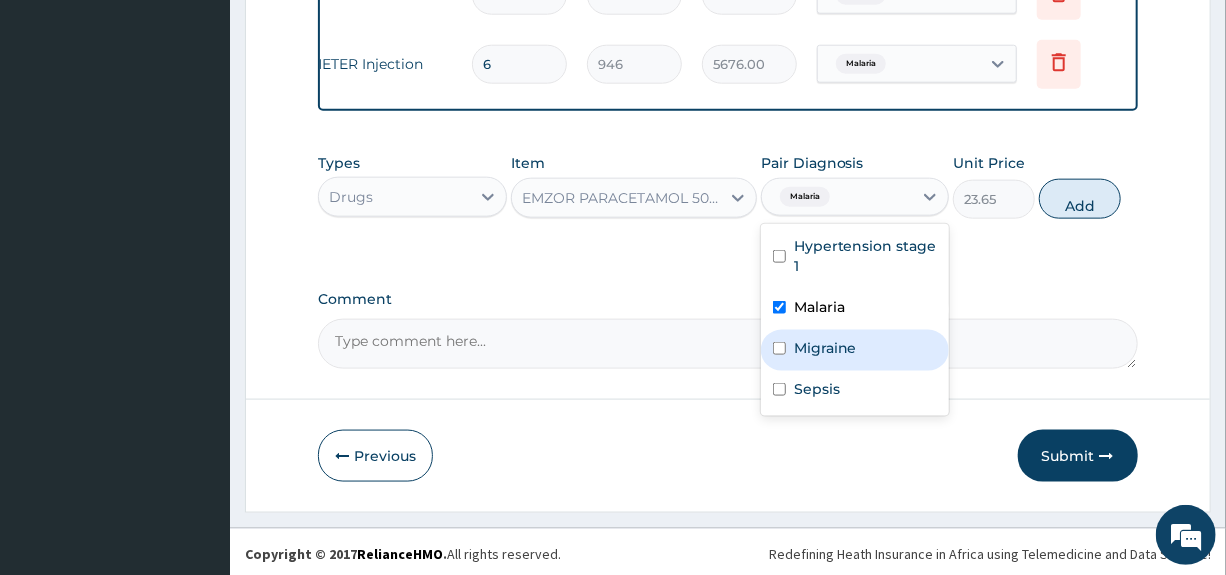 click on "Migraine" at bounding box center [825, 348] 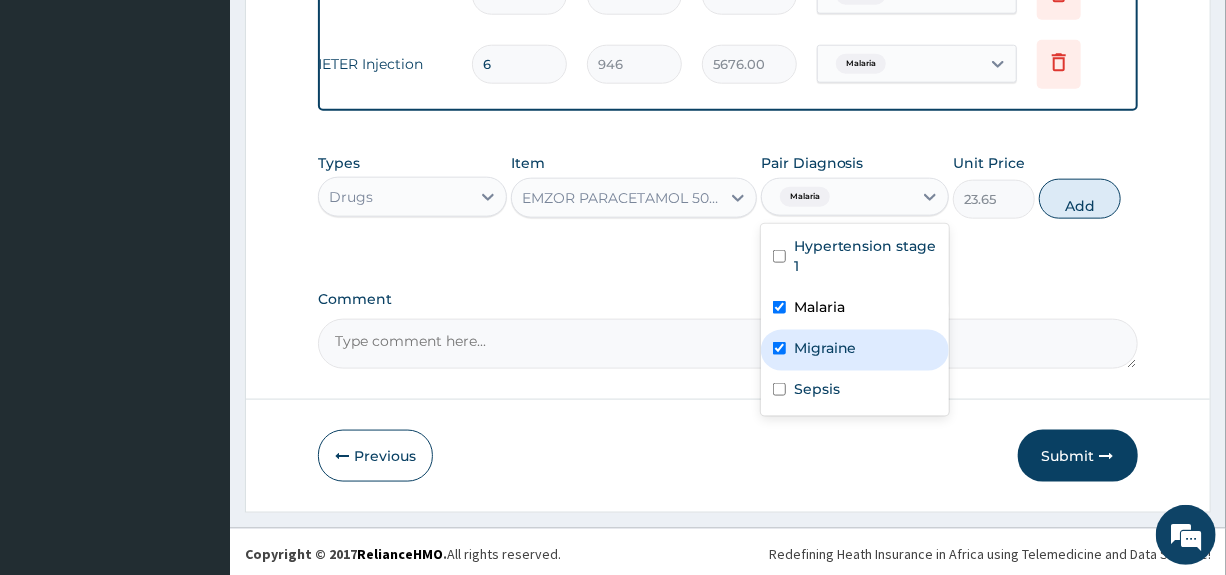 checkbox on "true" 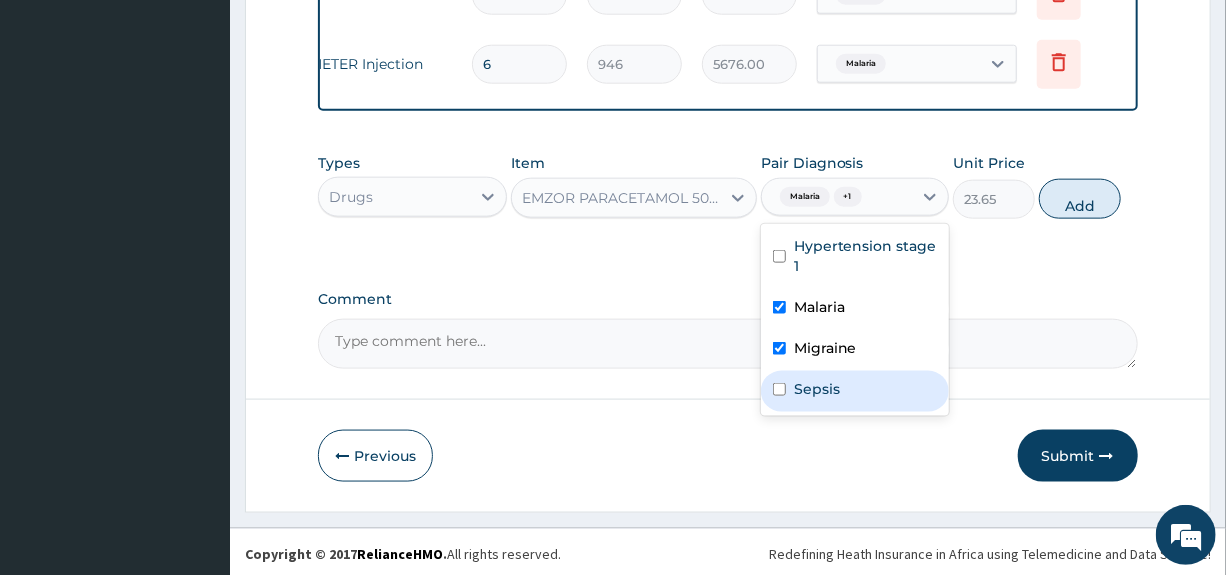 click on "Sepsis" at bounding box center (817, 389) 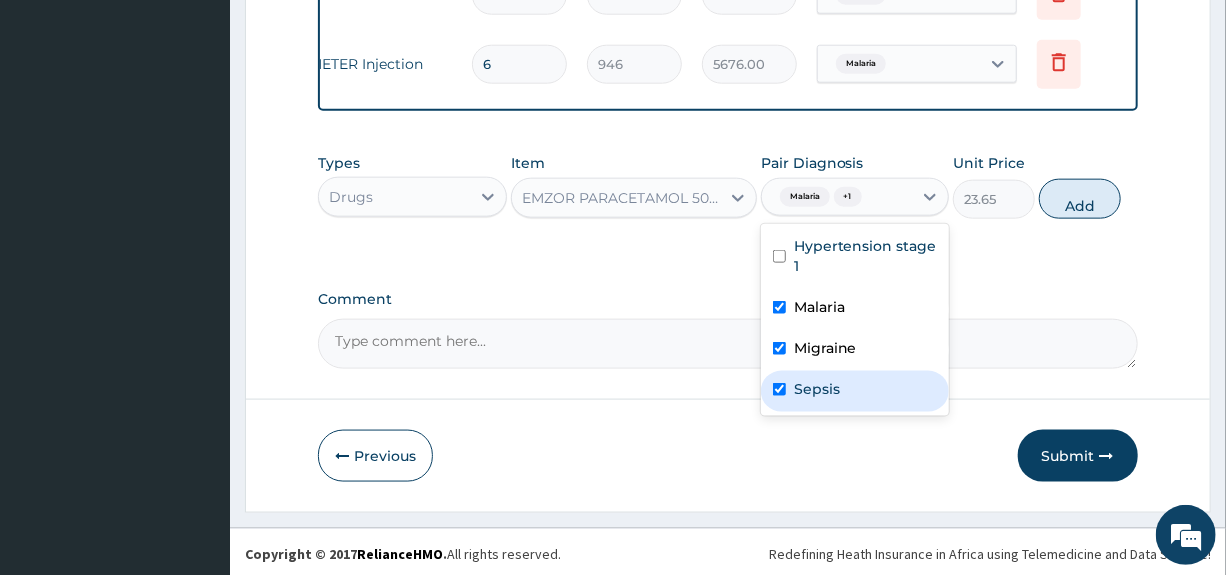 checkbox on "true" 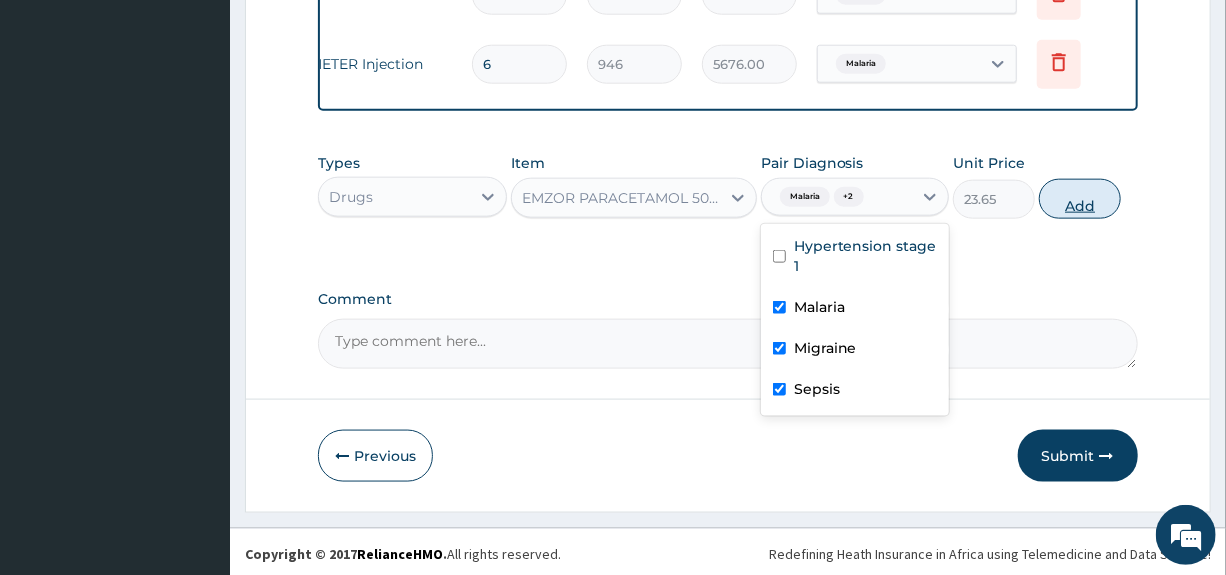 click on "Add" at bounding box center (1080, 199) 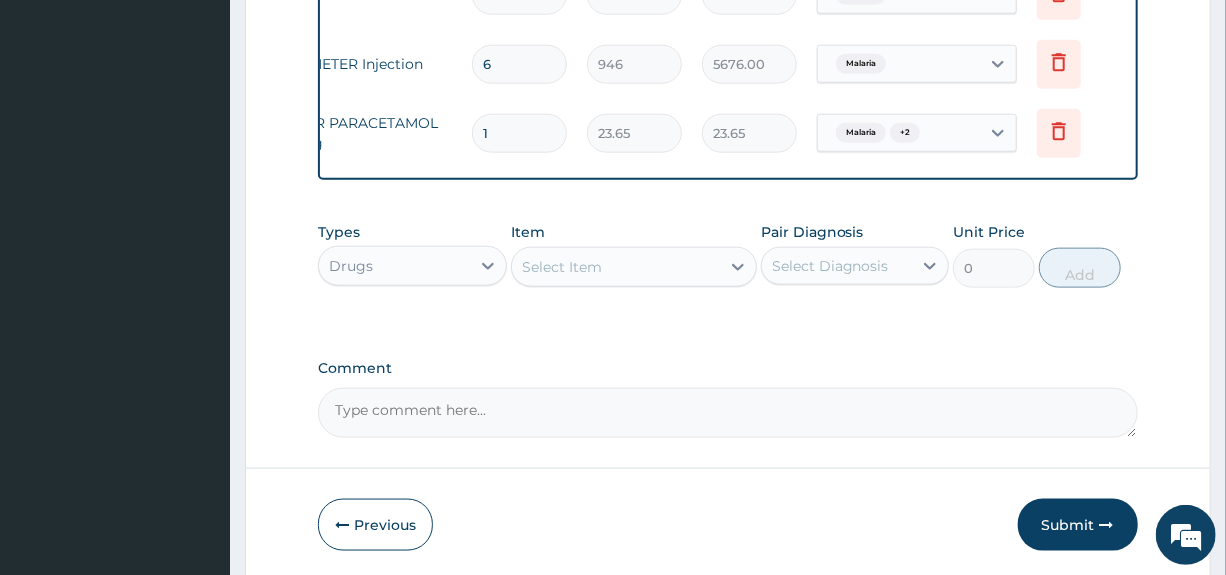 type on "18" 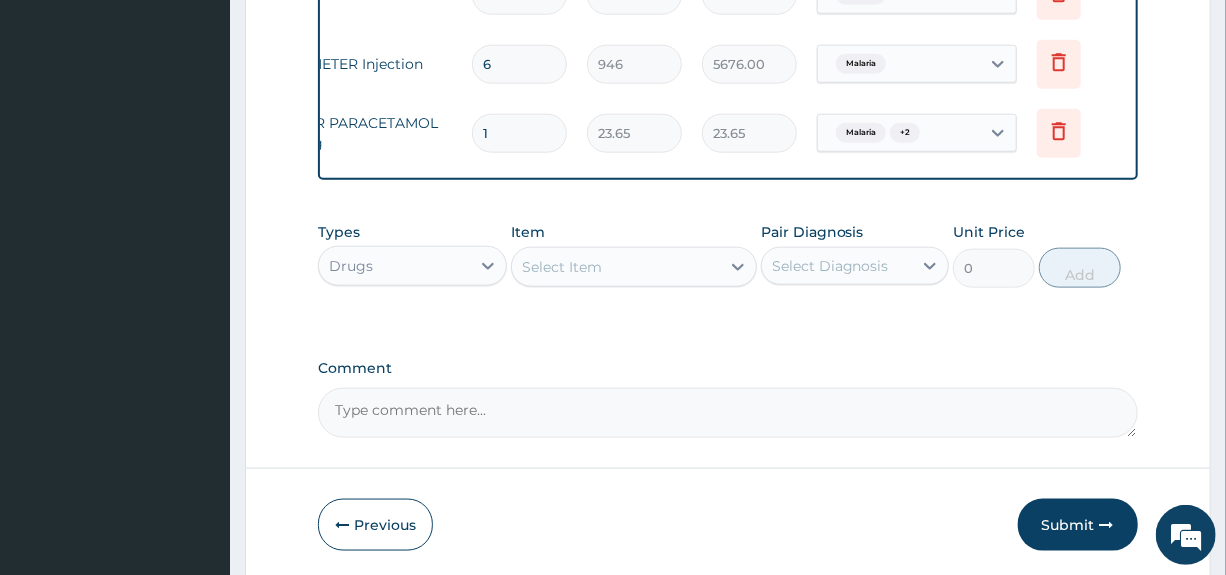 type on "425.70" 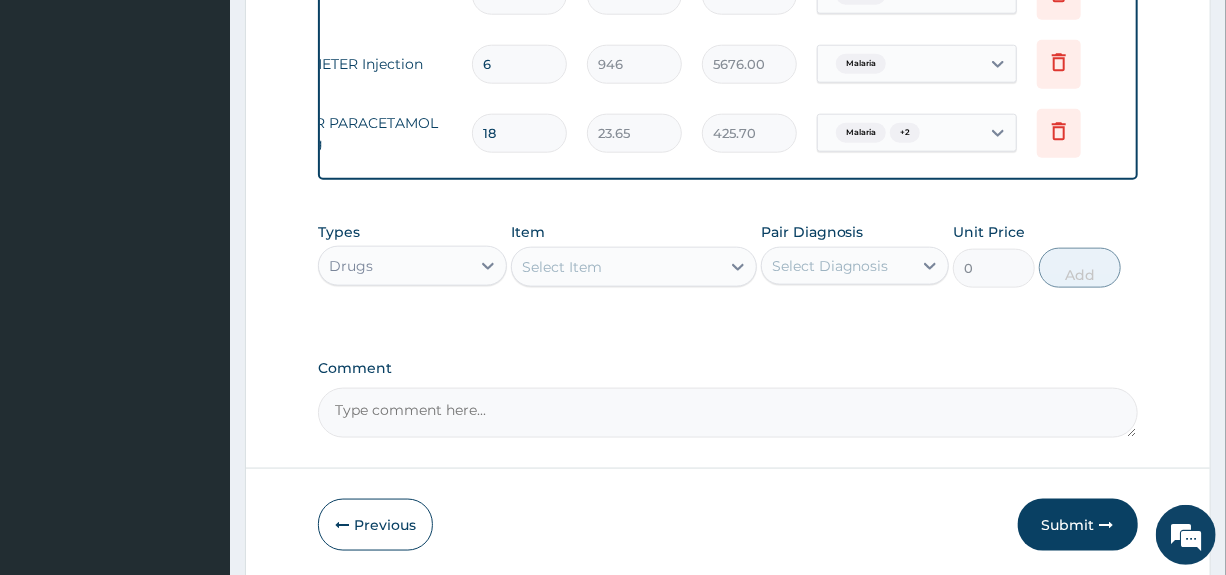 type on "18" 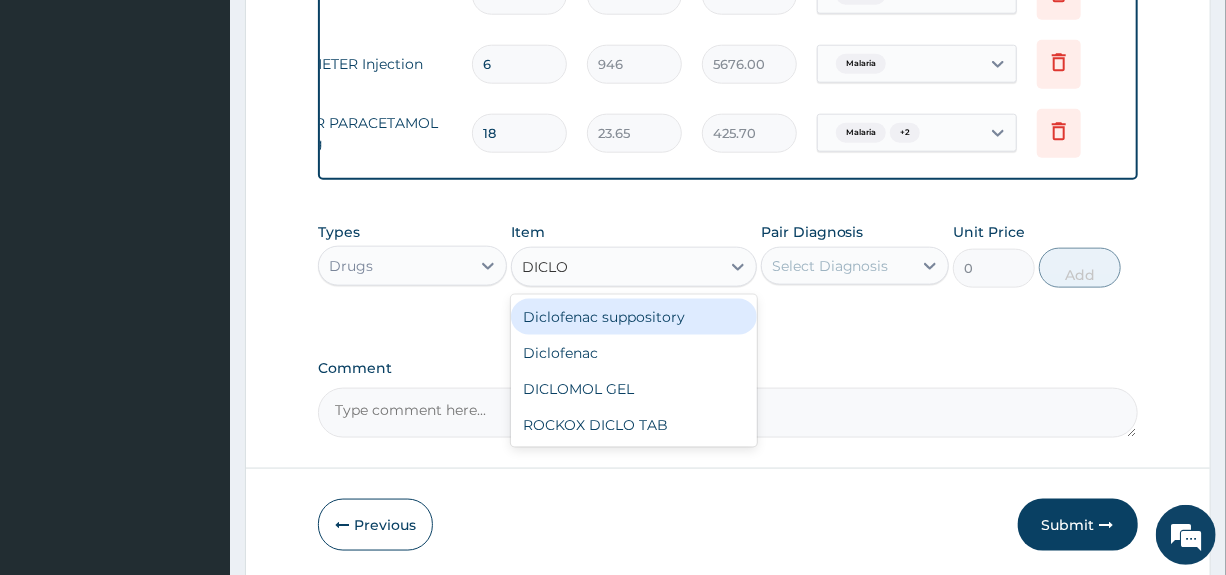 type on "DICLOF" 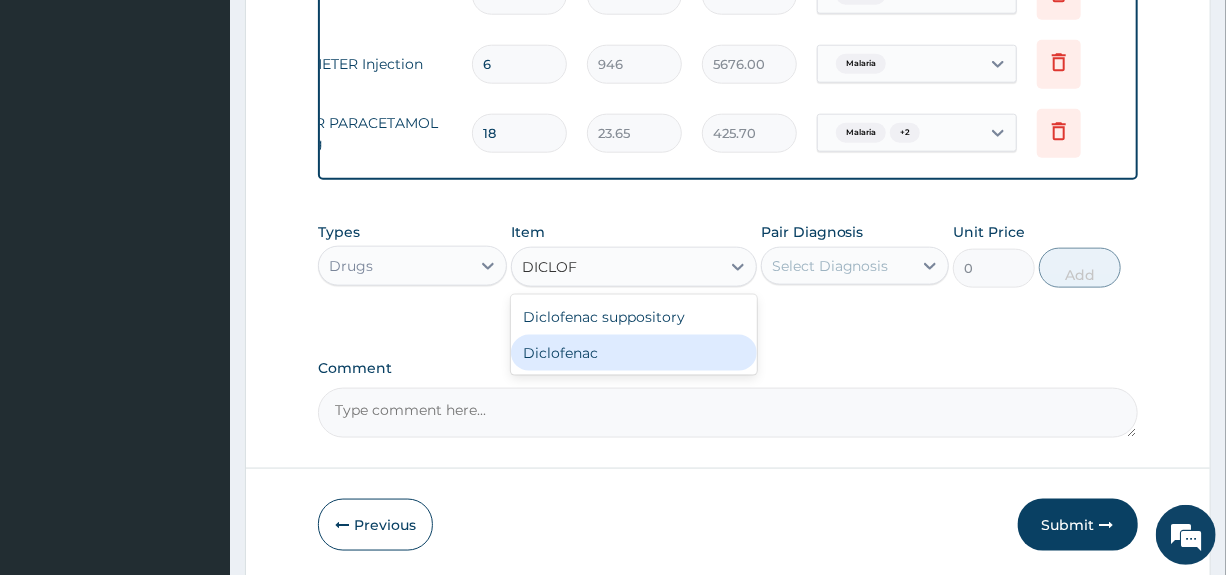 click on "Diclofenac" at bounding box center [634, 353] 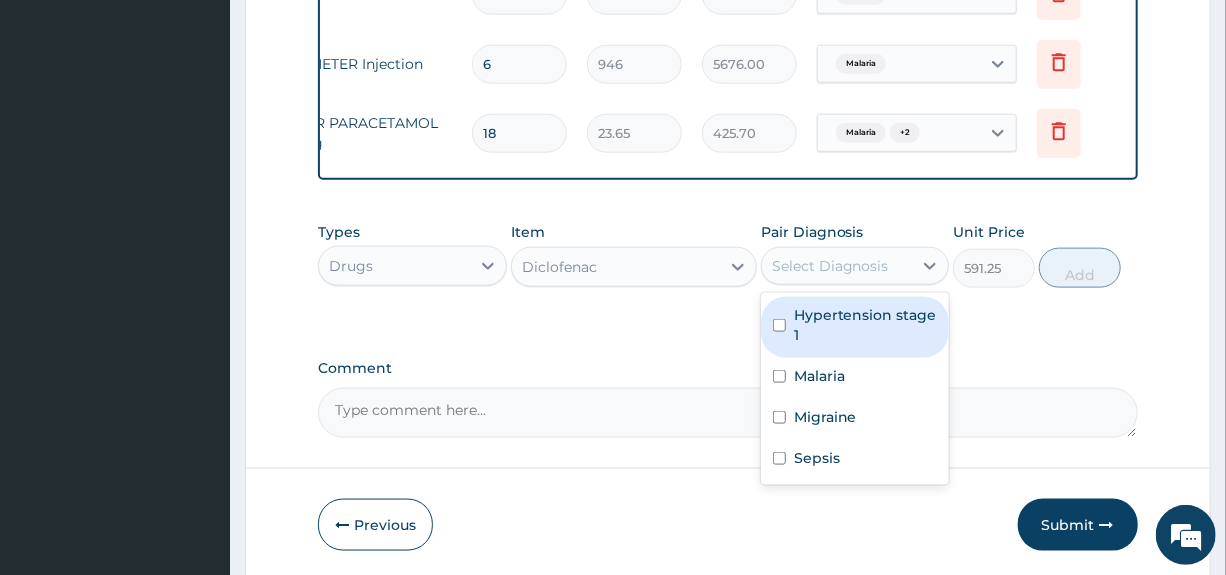 click on "Select Diagnosis" at bounding box center (830, 266) 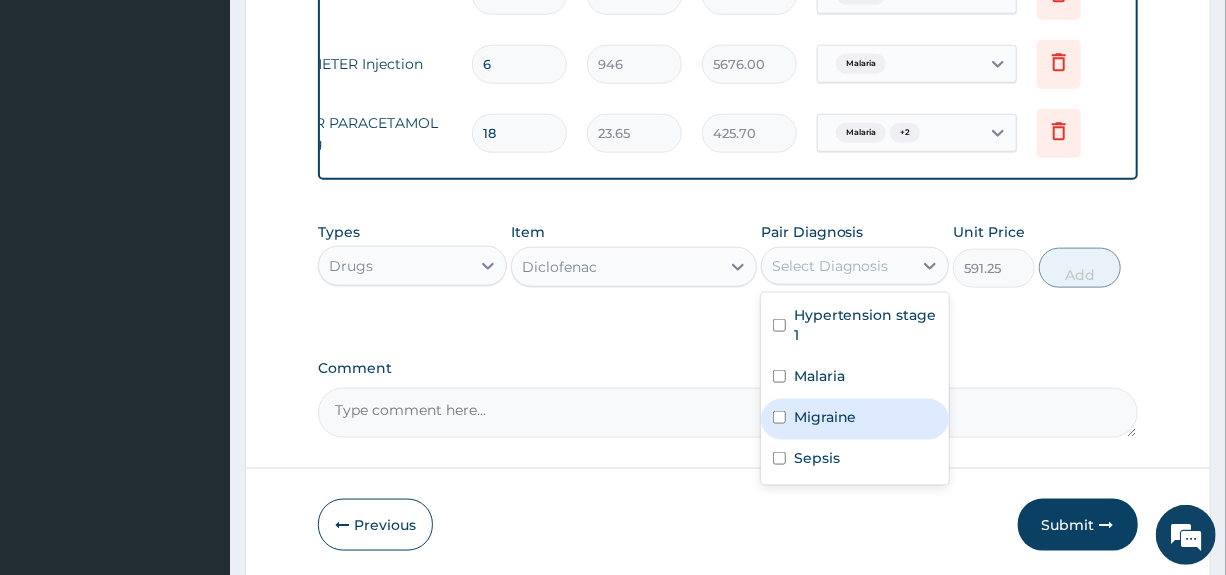 drag, startPoint x: 836, startPoint y: 426, endPoint x: 823, endPoint y: 440, distance: 19.104973 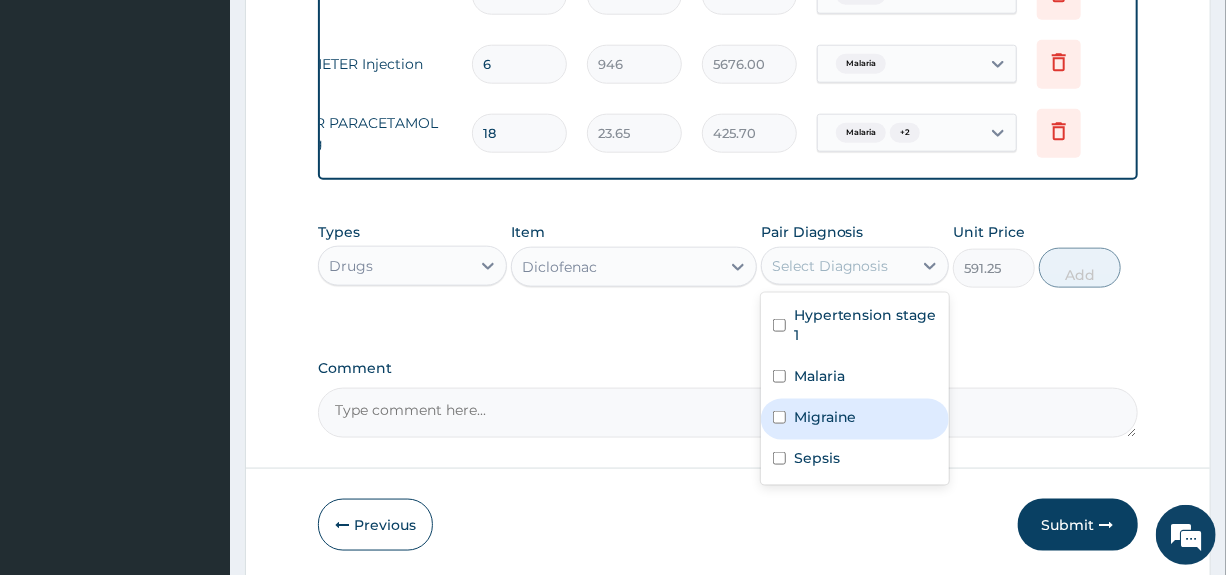 click on "Migraine" at bounding box center (825, 417) 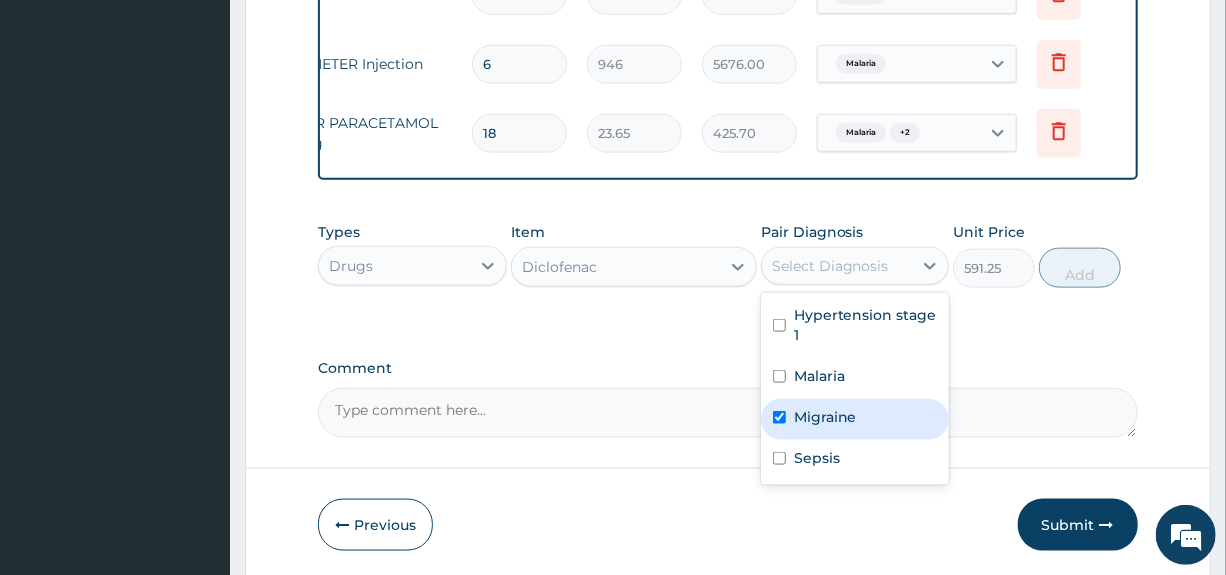 checkbox on "true" 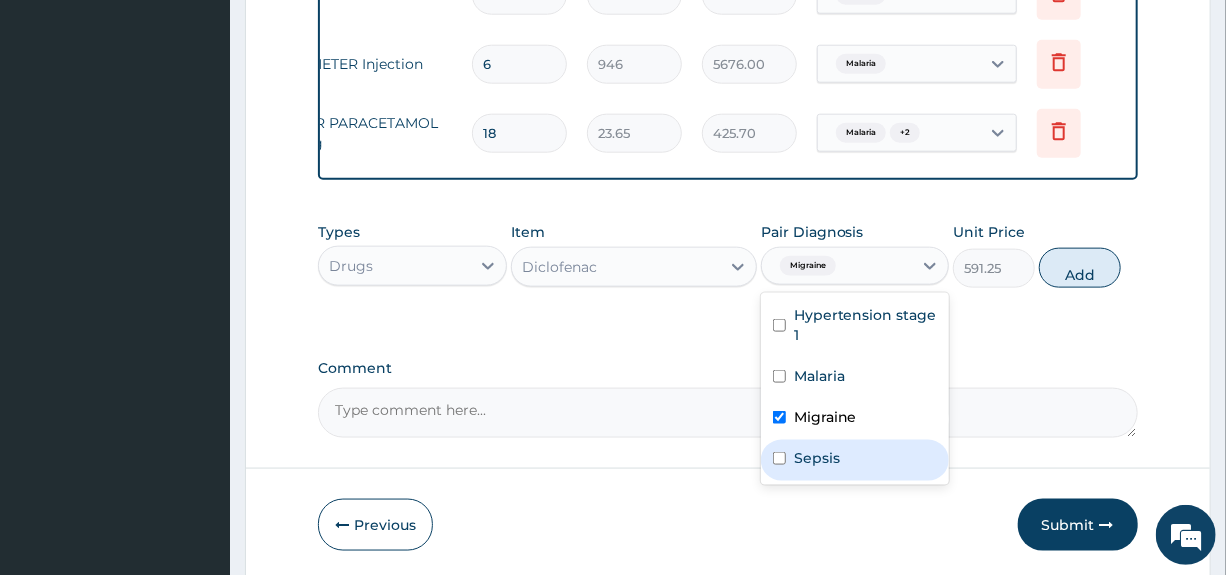 click on "Sepsis" at bounding box center [817, 458] 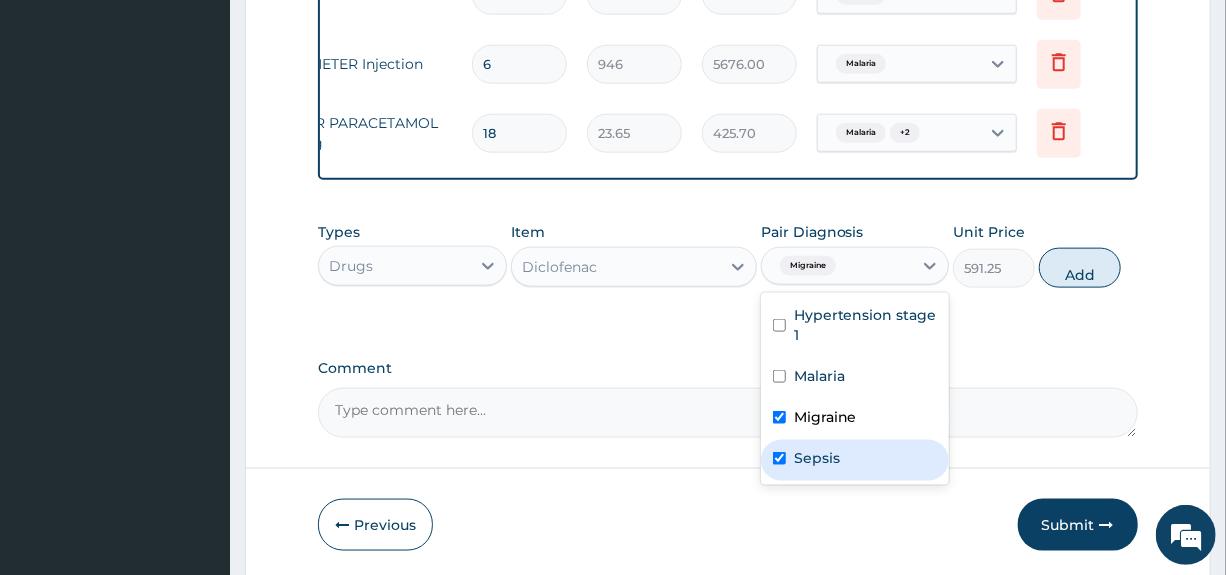 checkbox on "true" 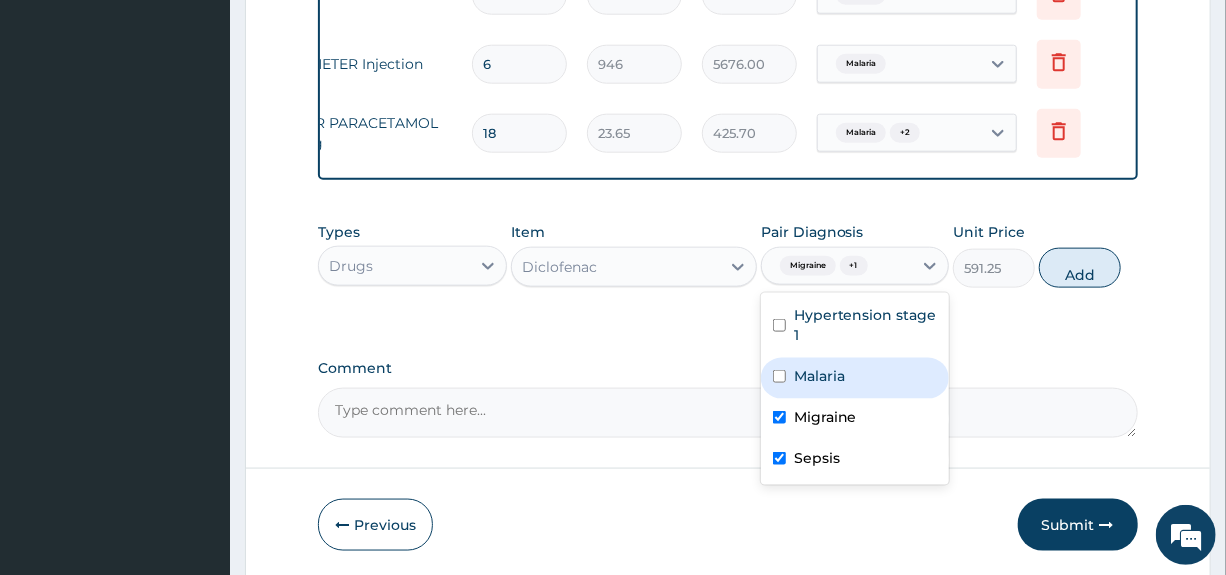 click on "Malaria" at bounding box center [819, 376] 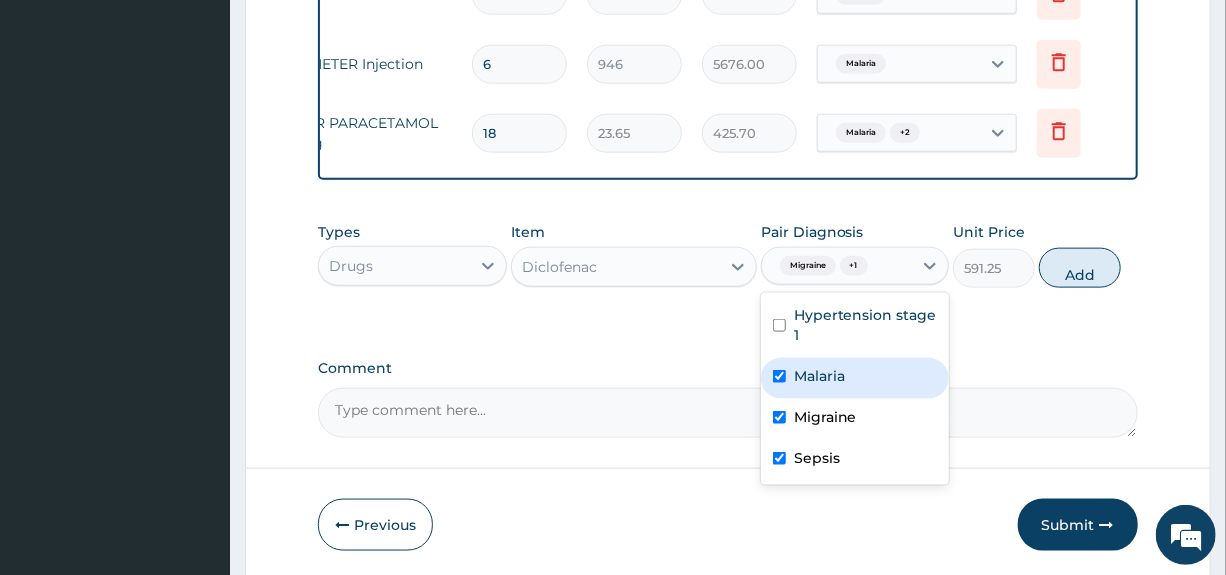 checkbox on "true" 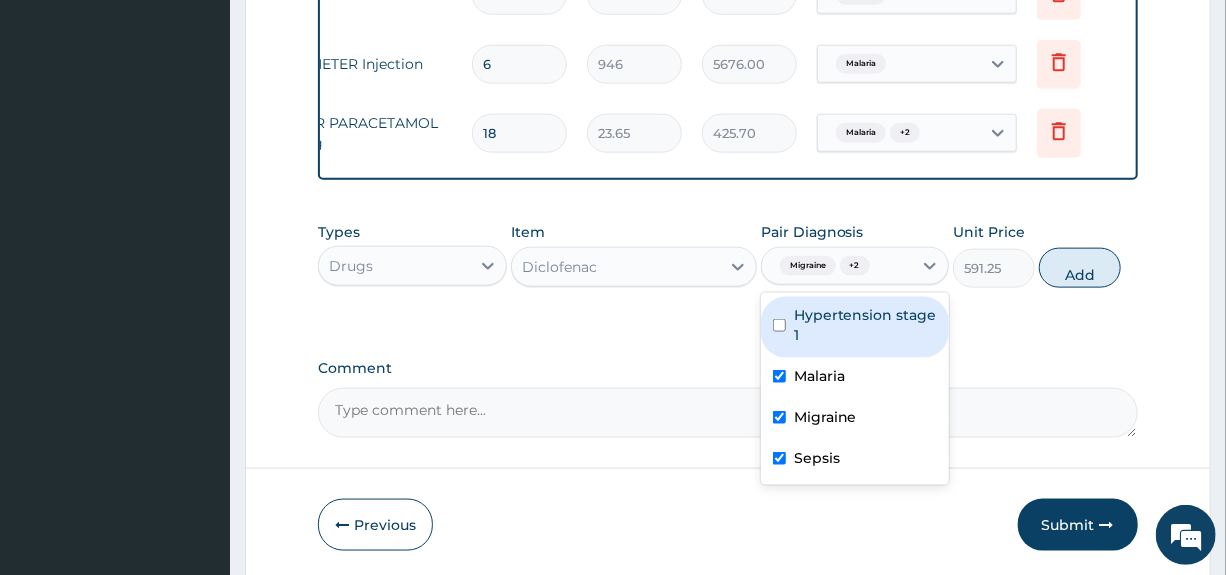 click on "Add" at bounding box center (1080, 268) 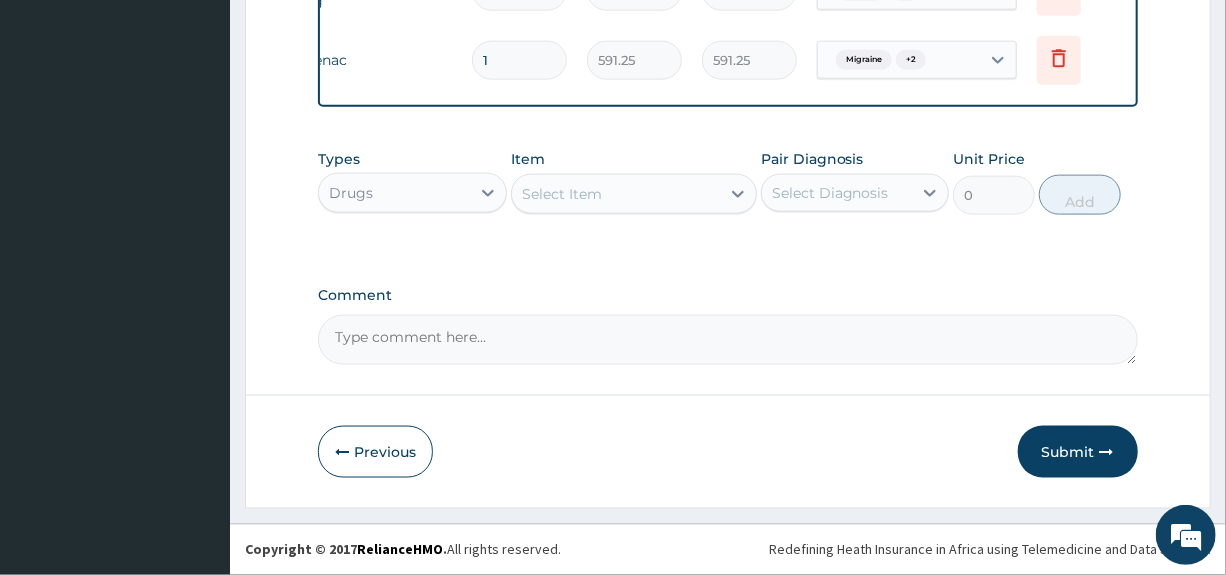 scroll, scrollTop: 1154, scrollLeft: 0, axis: vertical 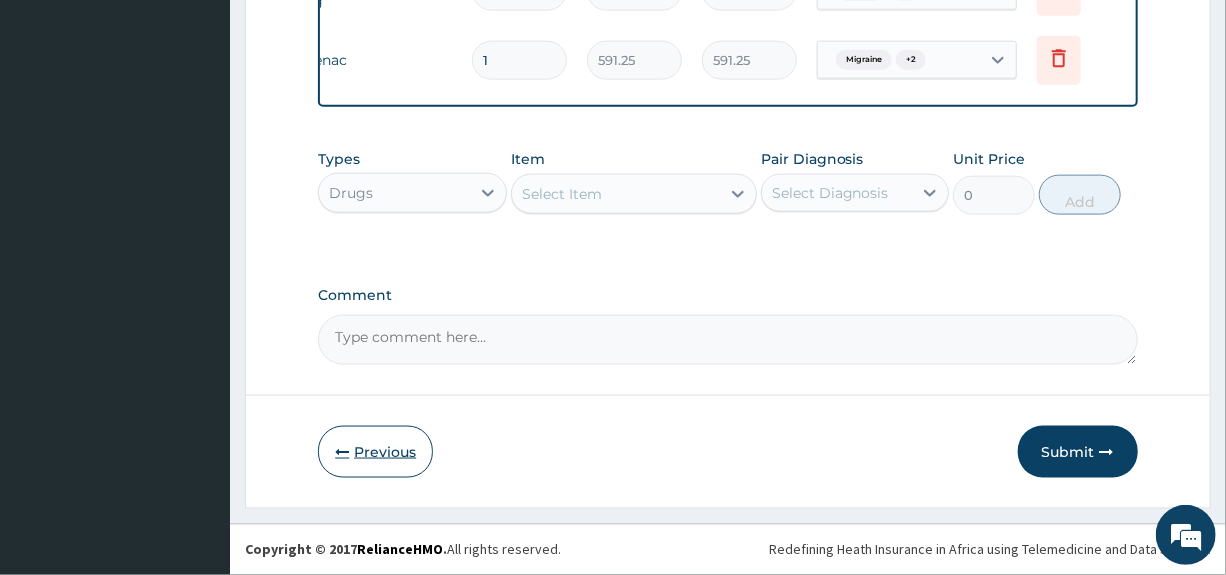 click on "Previous" at bounding box center [375, 452] 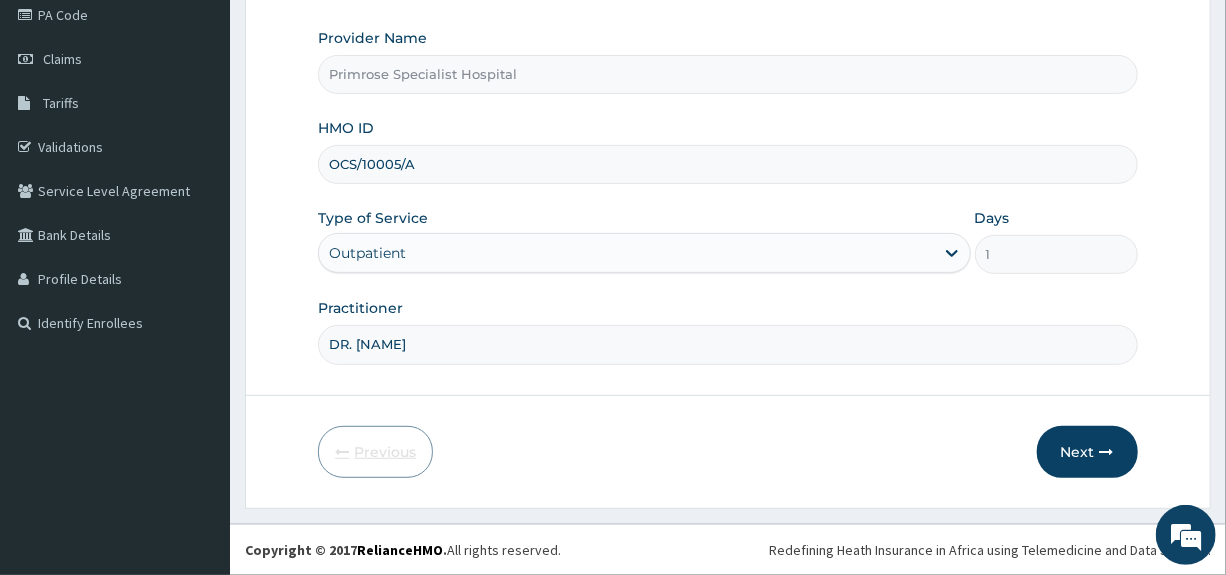 scroll, scrollTop: 244, scrollLeft: 0, axis: vertical 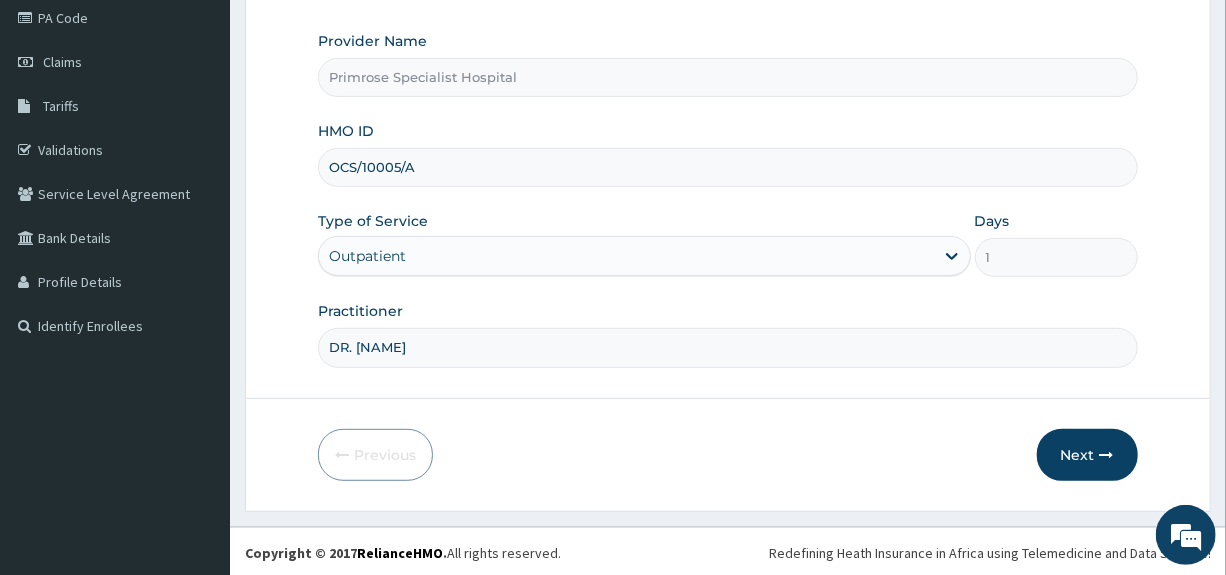 drag, startPoint x: 448, startPoint y: 158, endPoint x: 269, endPoint y: 185, distance: 181.02486 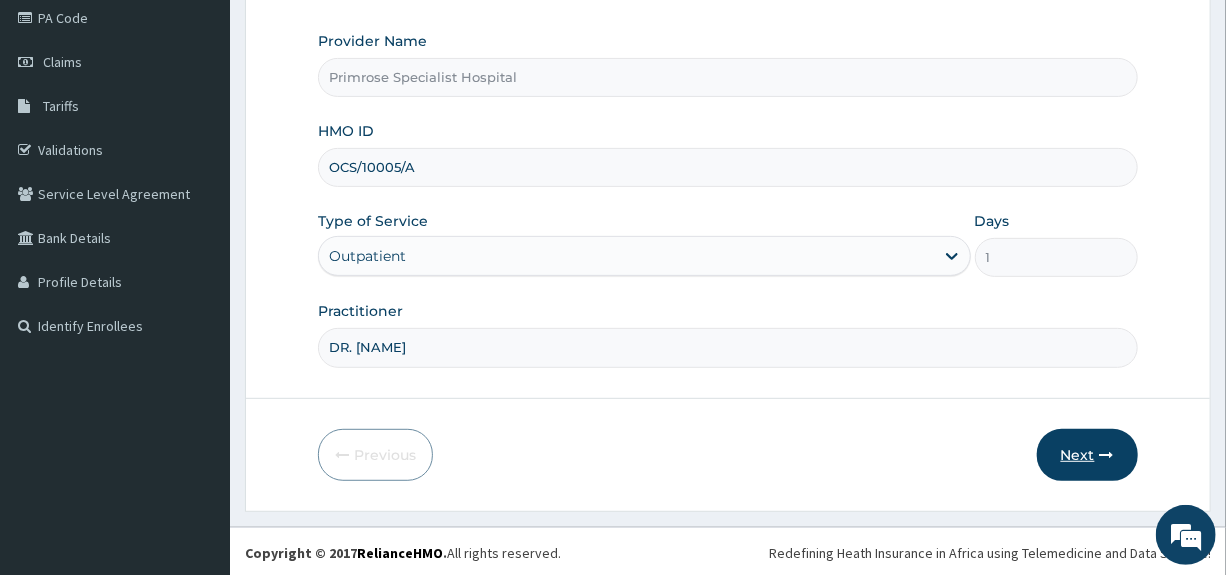 click on "Next" at bounding box center [1087, 455] 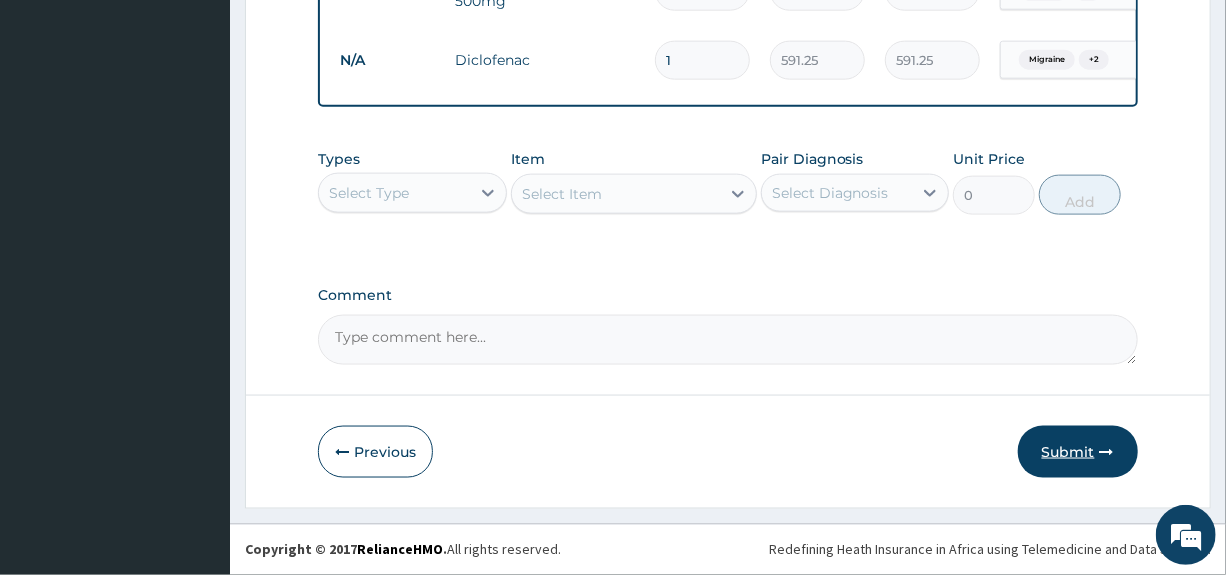 click on "Submit" at bounding box center [1078, 452] 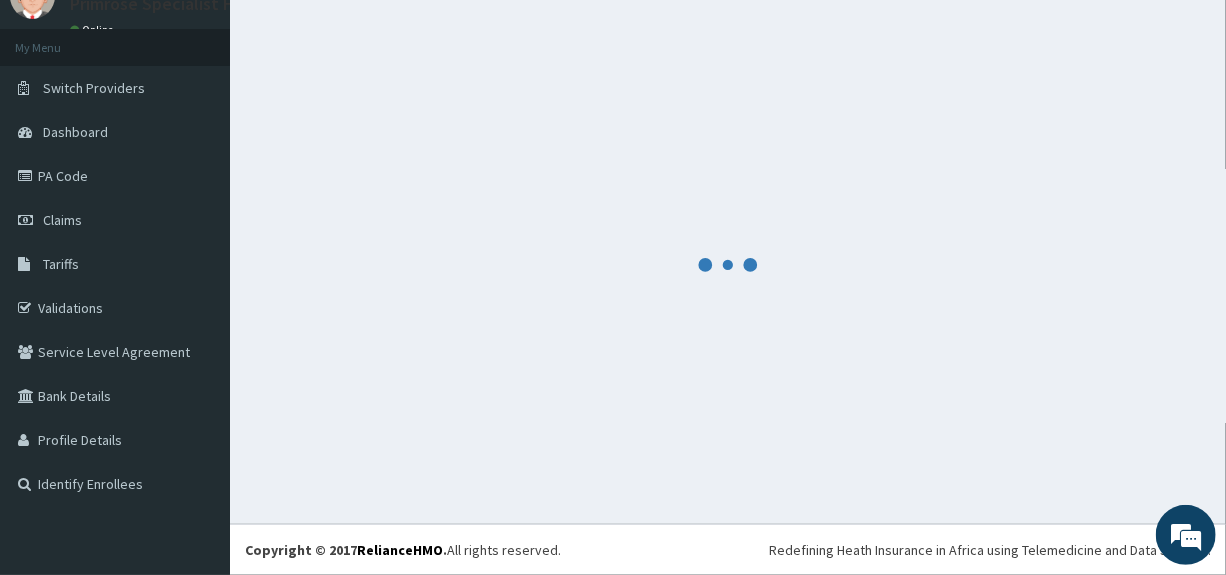 scroll, scrollTop: 86, scrollLeft: 0, axis: vertical 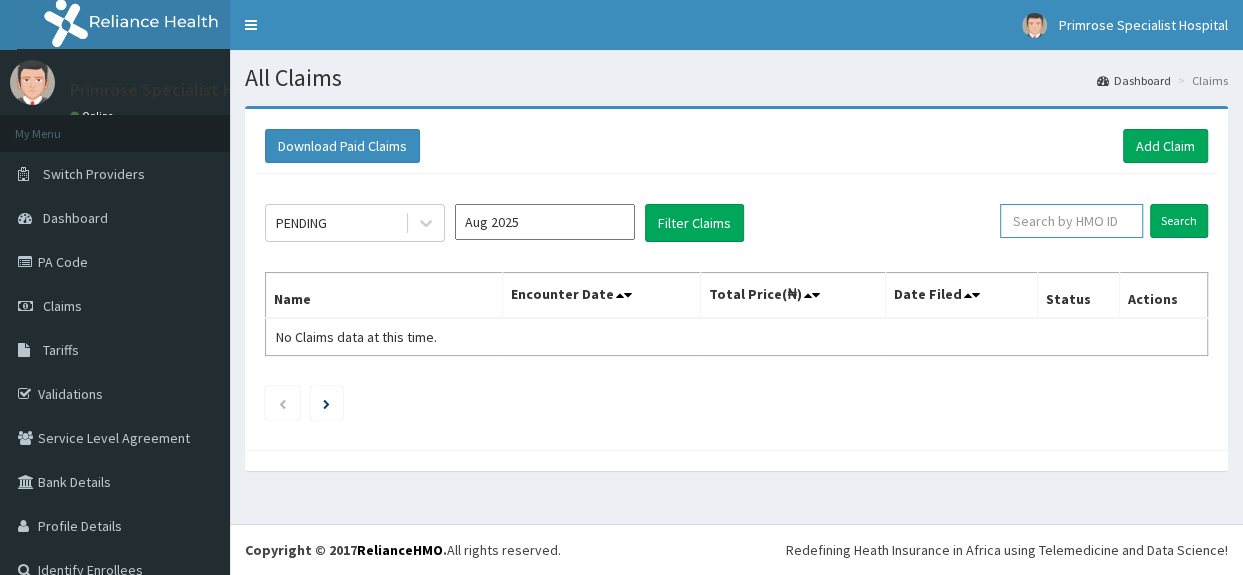 click at bounding box center (1071, 221) 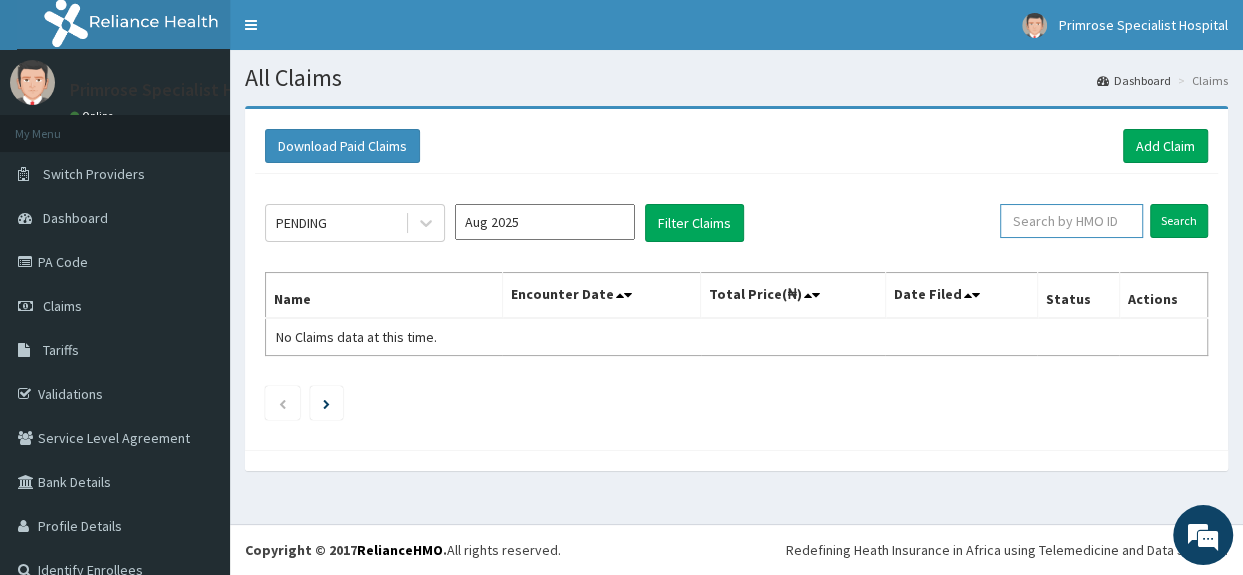 paste on "JEE/10199/A" 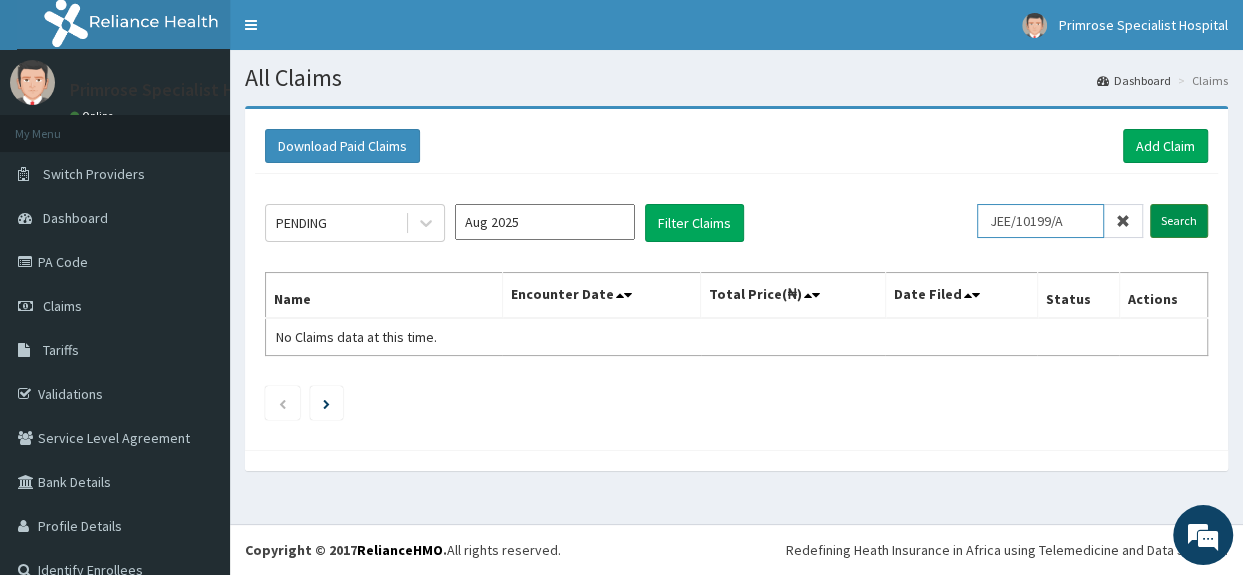 type on "JEE/10199/A" 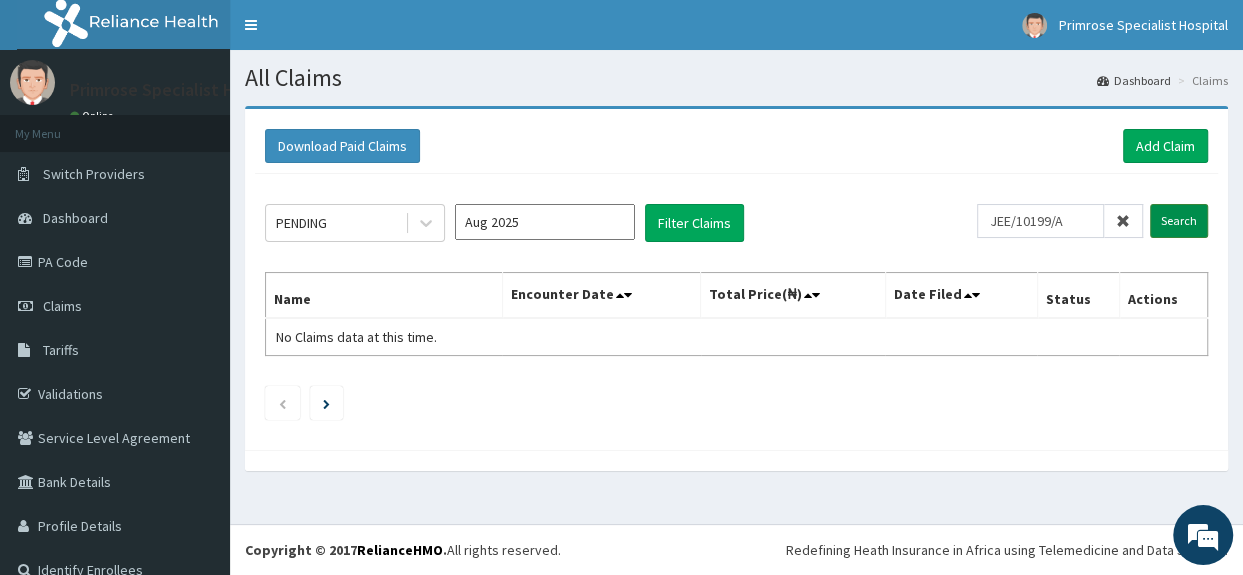 click on "Search" at bounding box center (1179, 221) 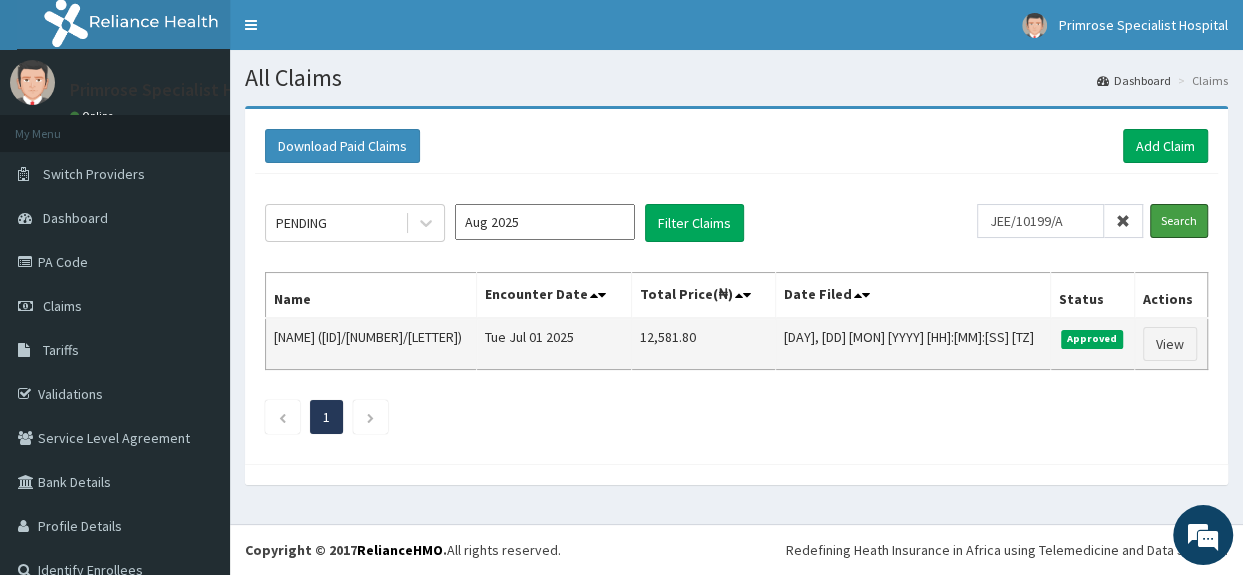 scroll, scrollTop: 0, scrollLeft: 0, axis: both 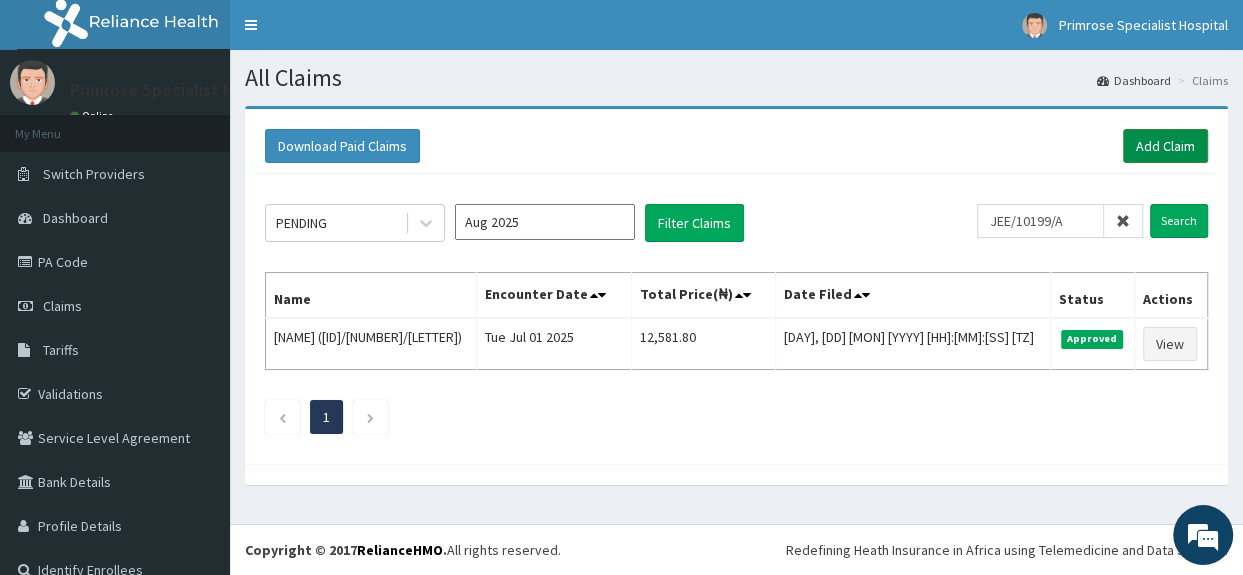 click on "Add Claim" at bounding box center [1165, 146] 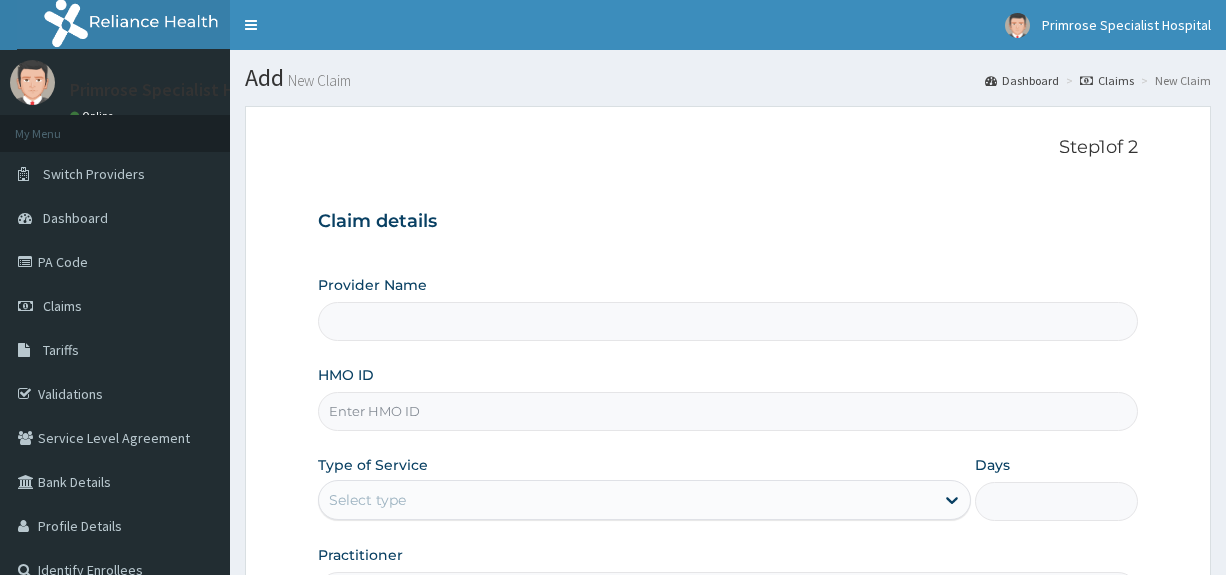 scroll, scrollTop: 0, scrollLeft: 0, axis: both 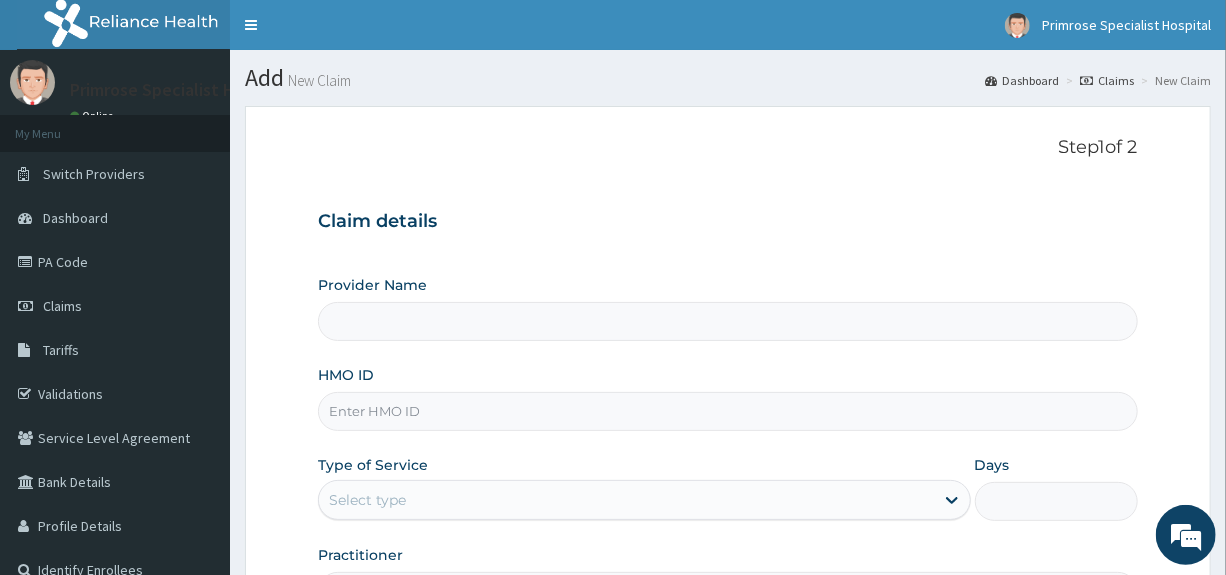 type on "Primrose Specialist Hospital" 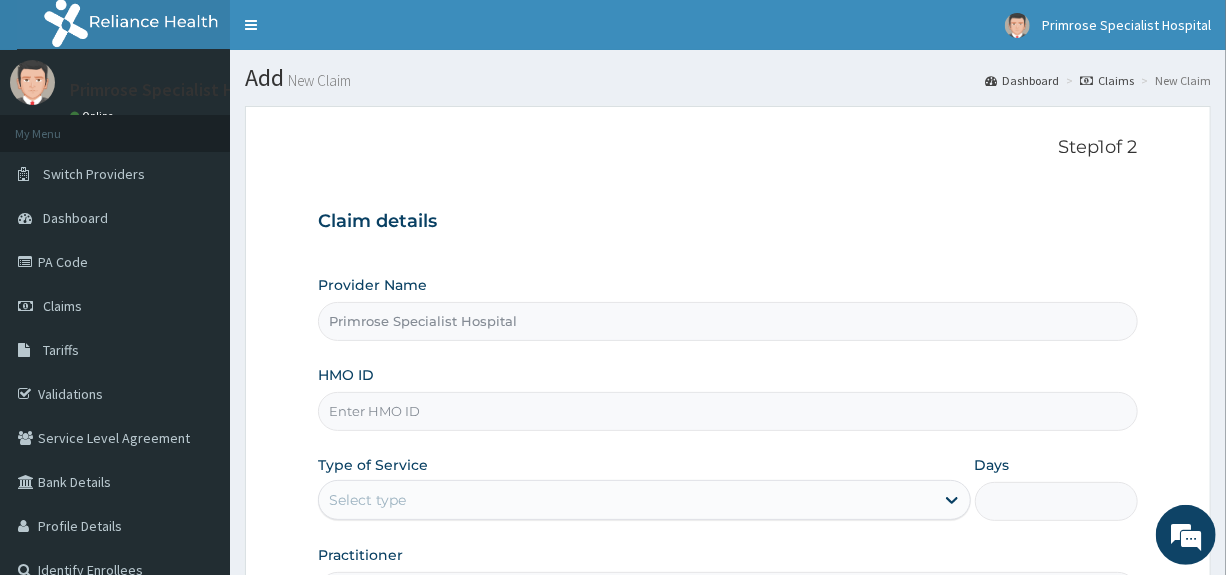 scroll, scrollTop: 0, scrollLeft: 0, axis: both 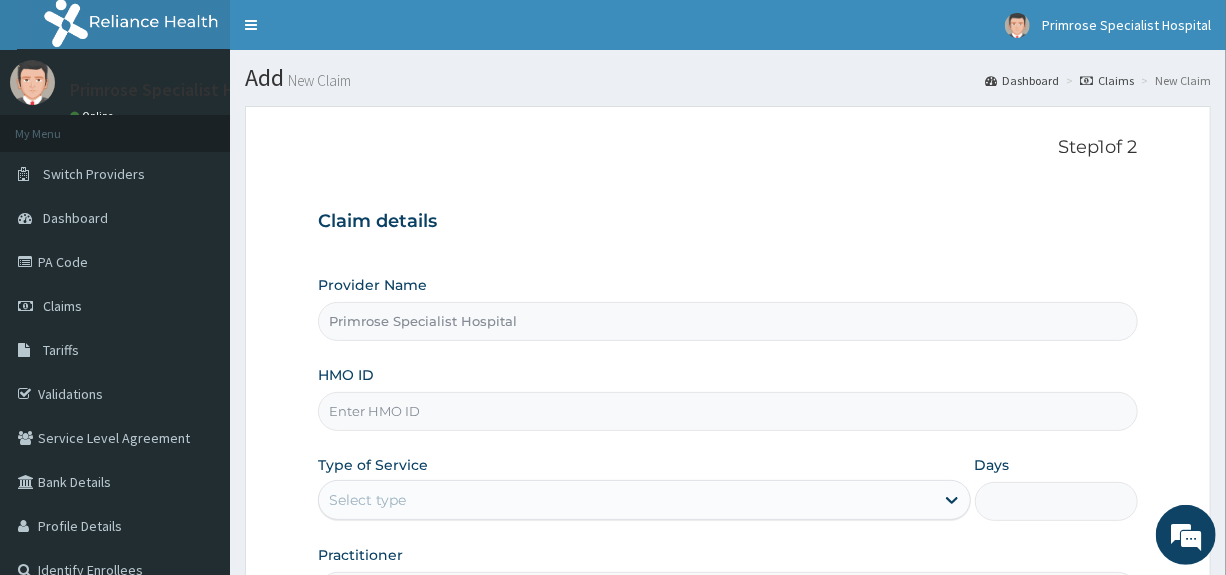 click on "HMO ID" at bounding box center (727, 411) 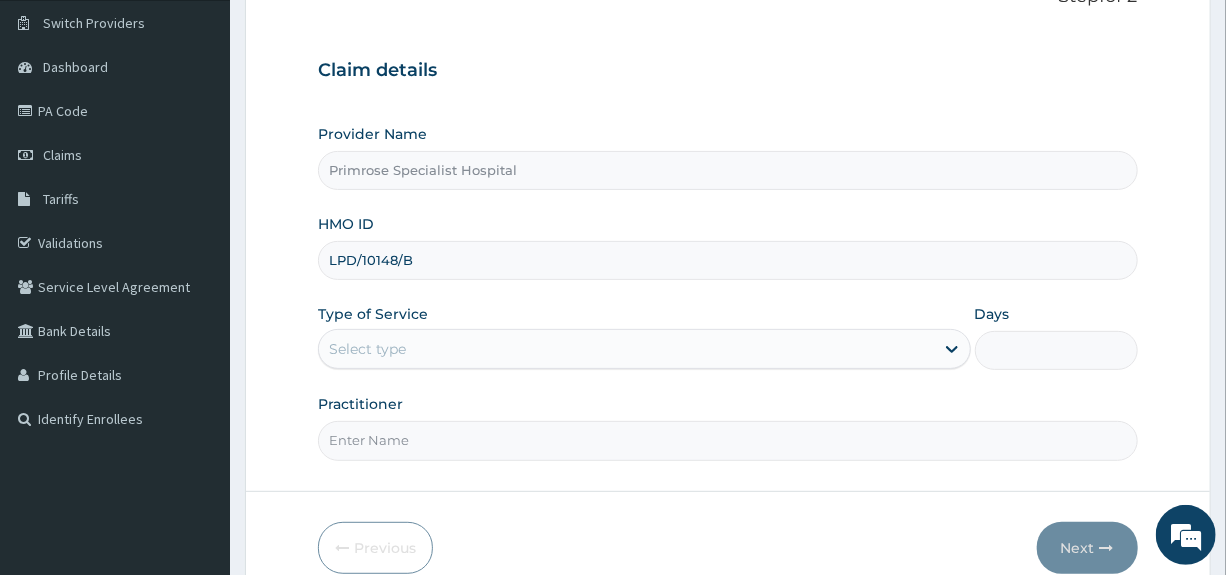 scroll, scrollTop: 244, scrollLeft: 0, axis: vertical 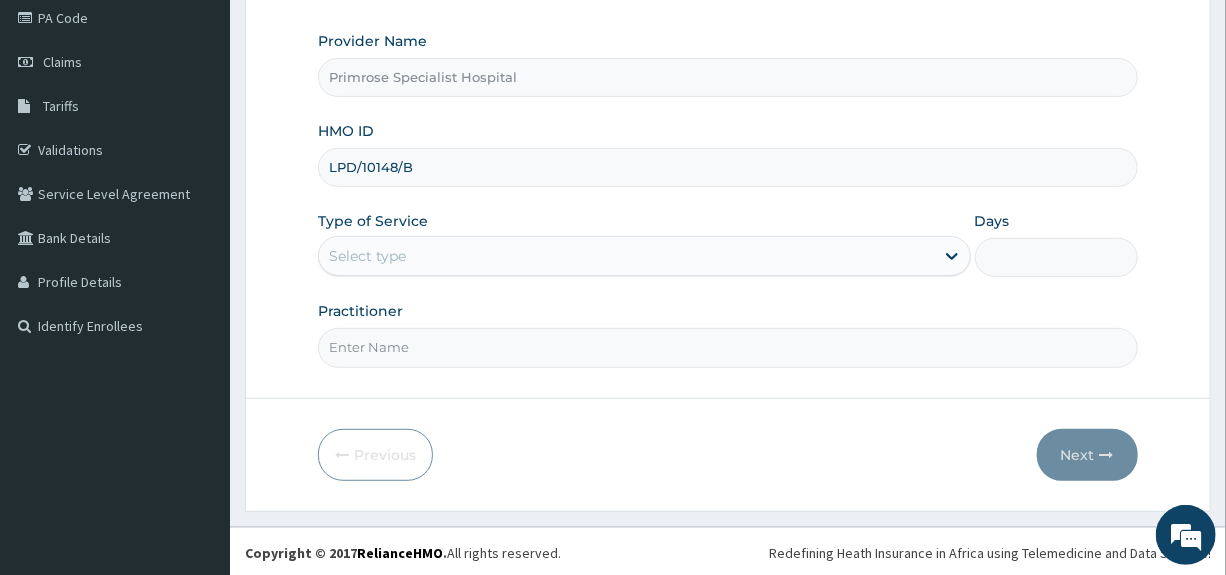 type on "LPD/10148/B" 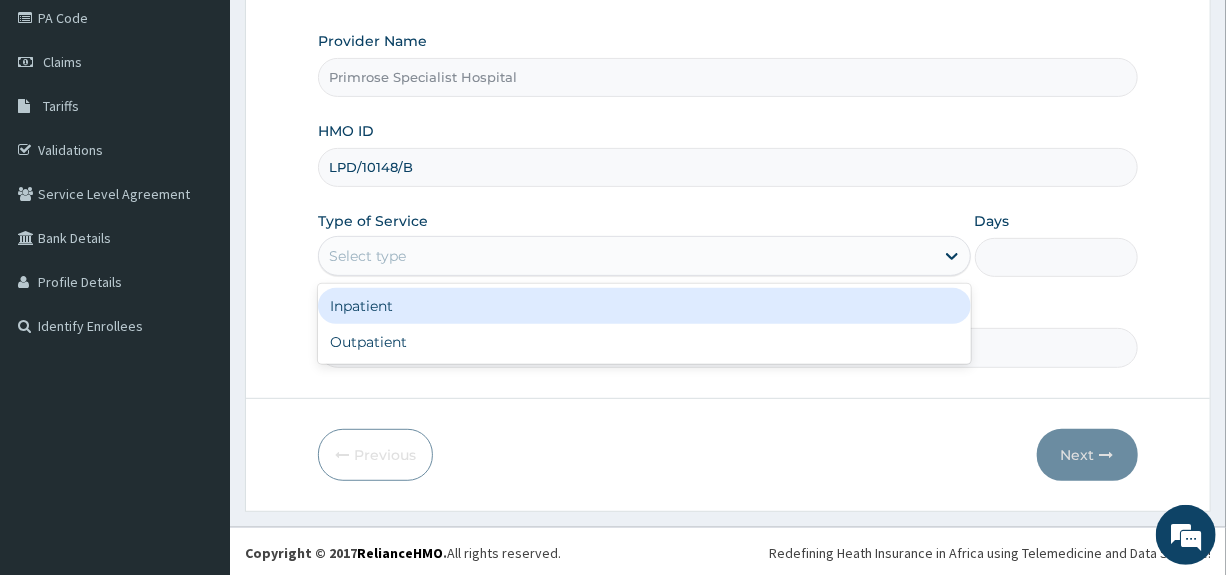 click on "Select type" at bounding box center [626, 256] 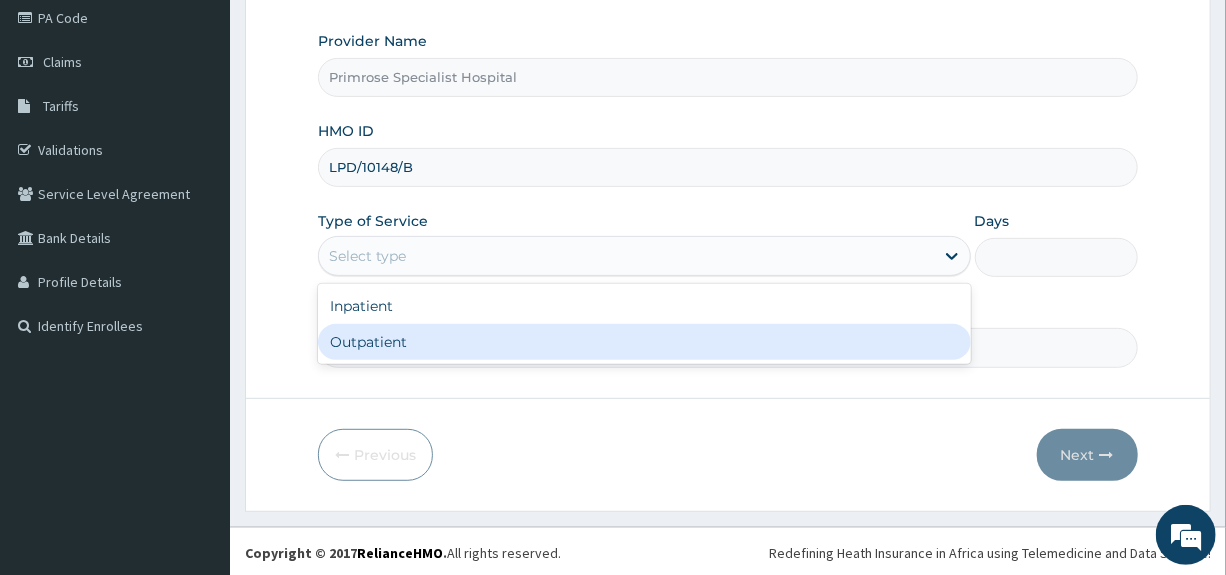 click on "Outpatient" at bounding box center [644, 342] 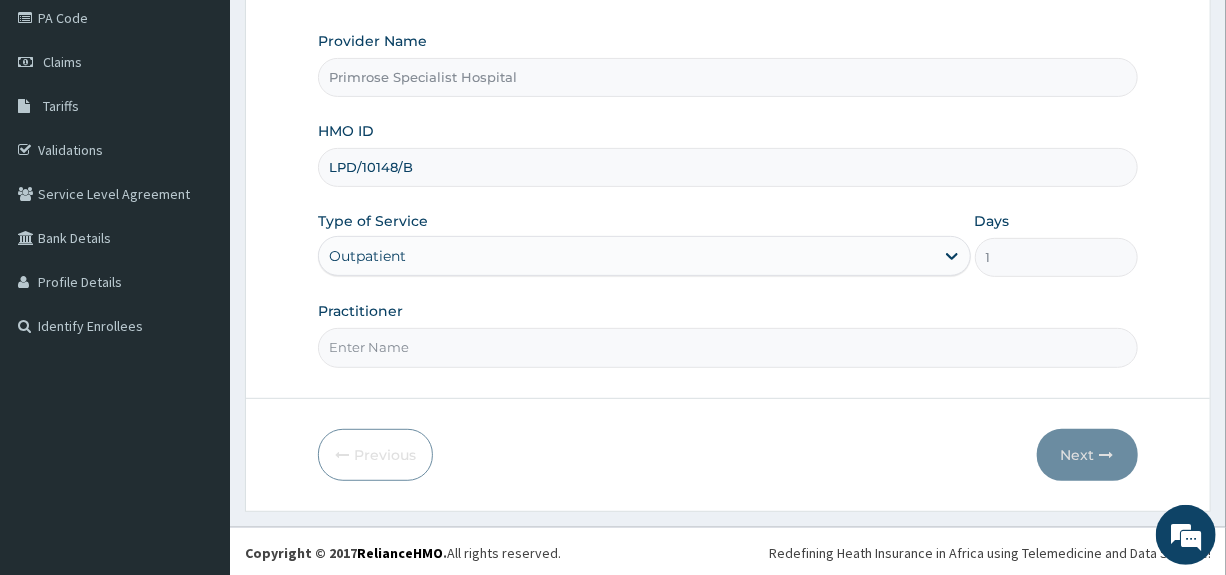 click on "Practitioner" at bounding box center [727, 347] 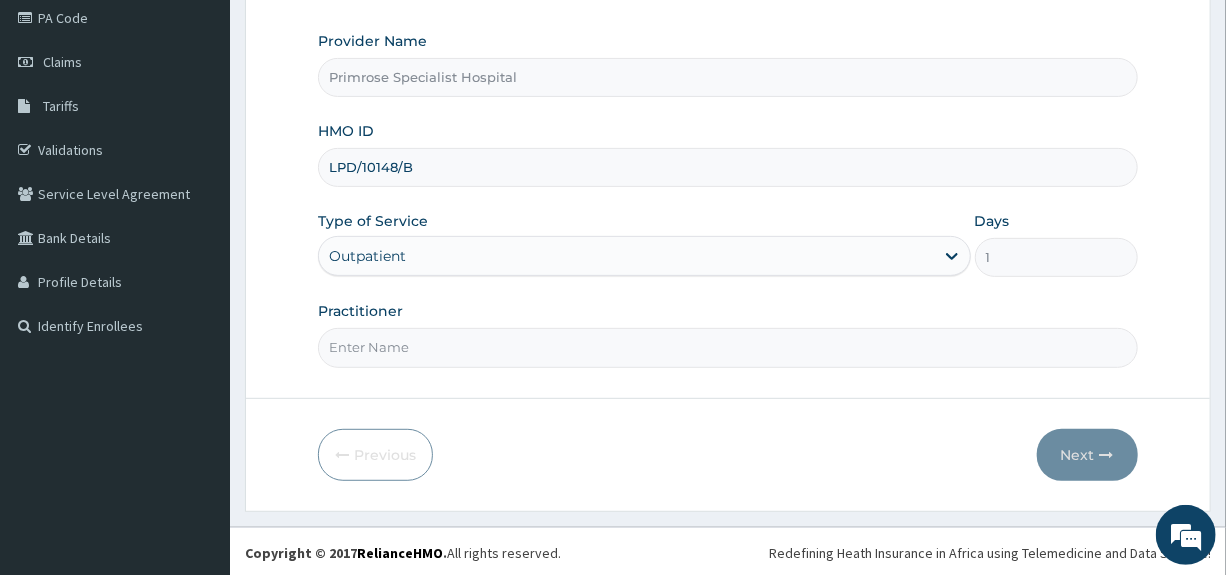 type on "DR. [LAST]" 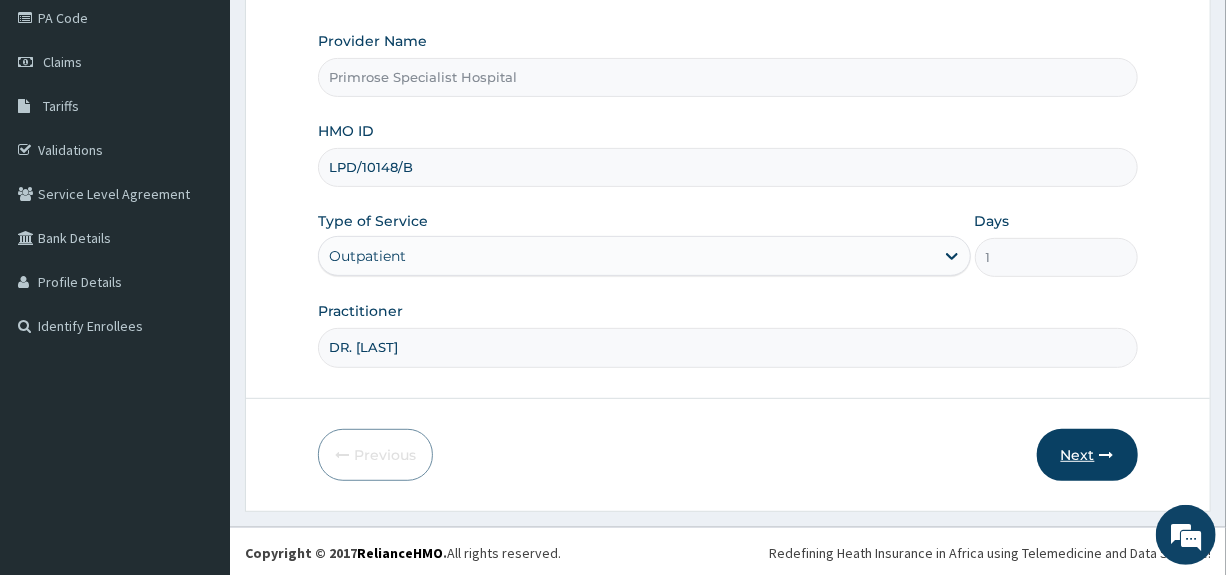 click on "Next" at bounding box center (1087, 455) 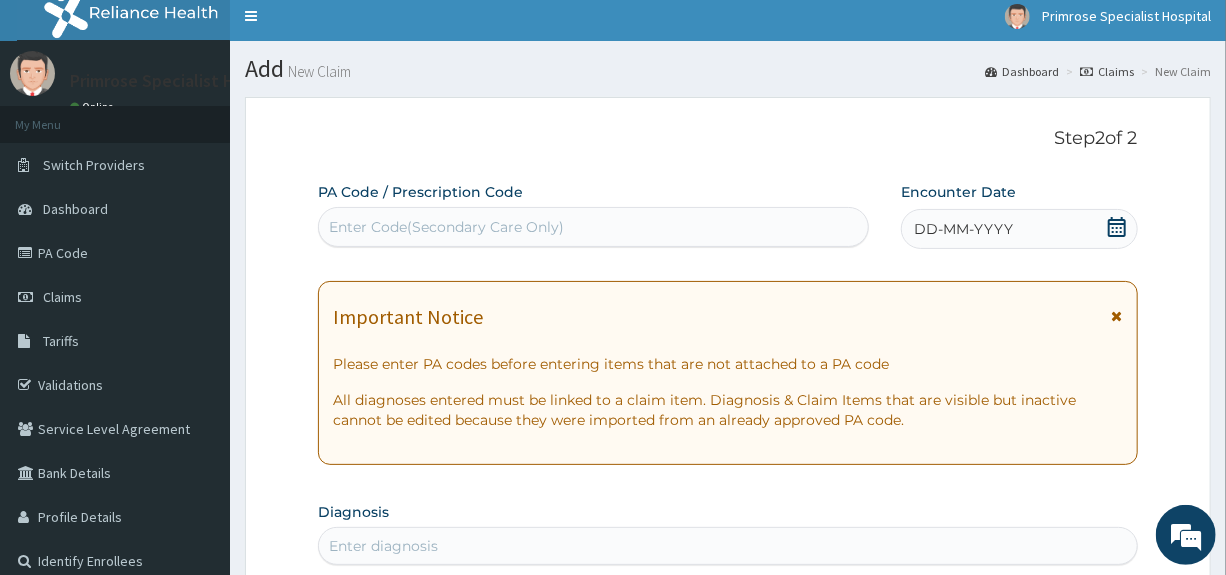 scroll, scrollTop: 0, scrollLeft: 0, axis: both 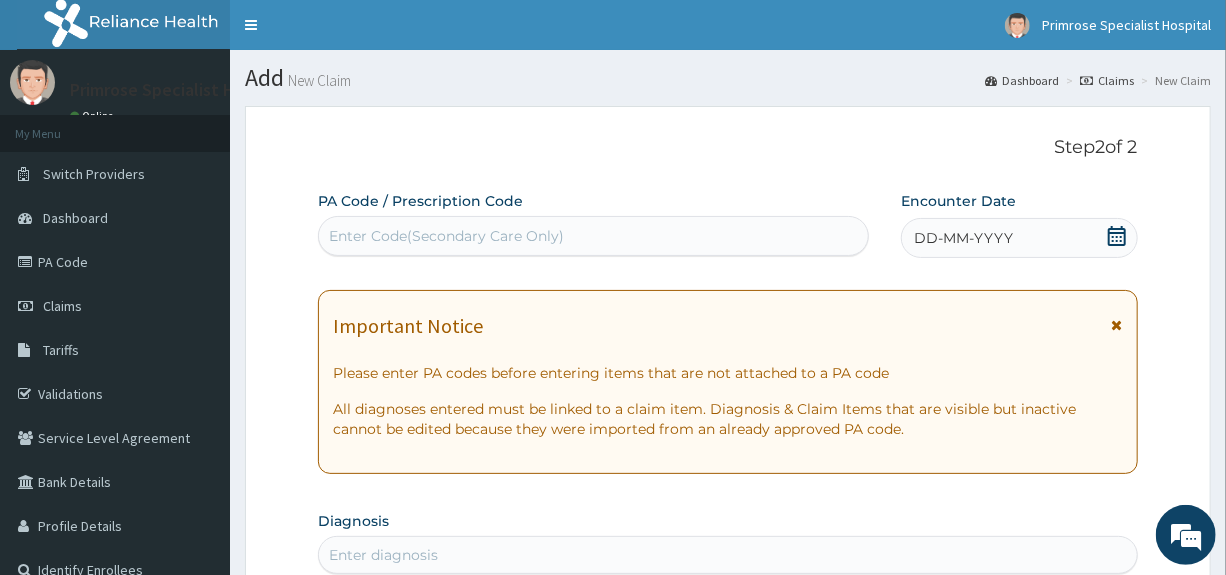 click 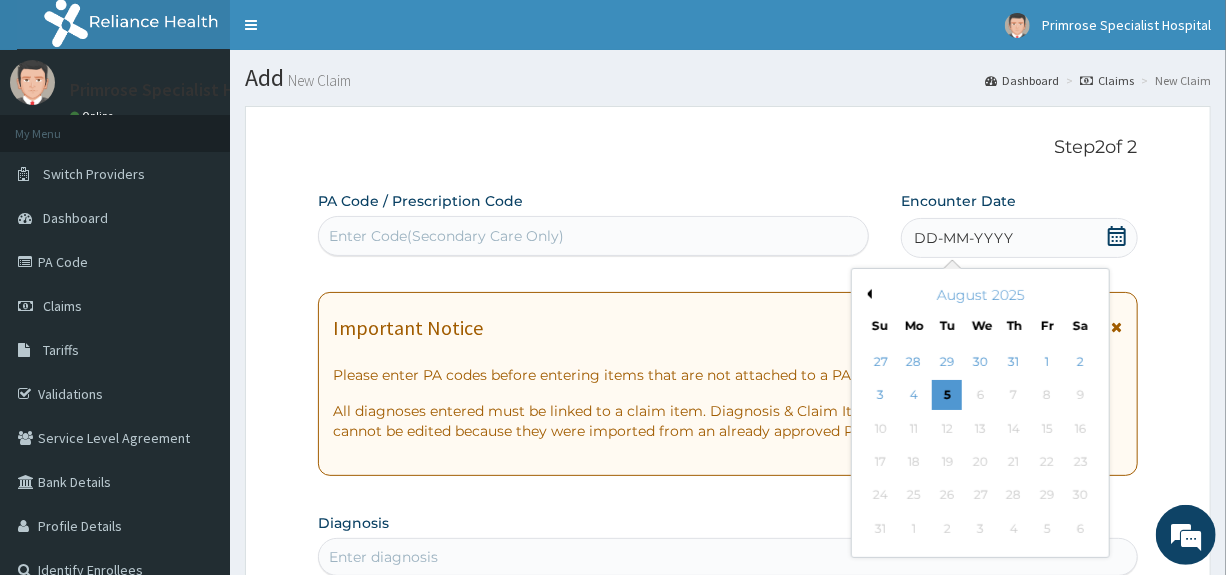 click on "Previous Month" at bounding box center [867, 294] 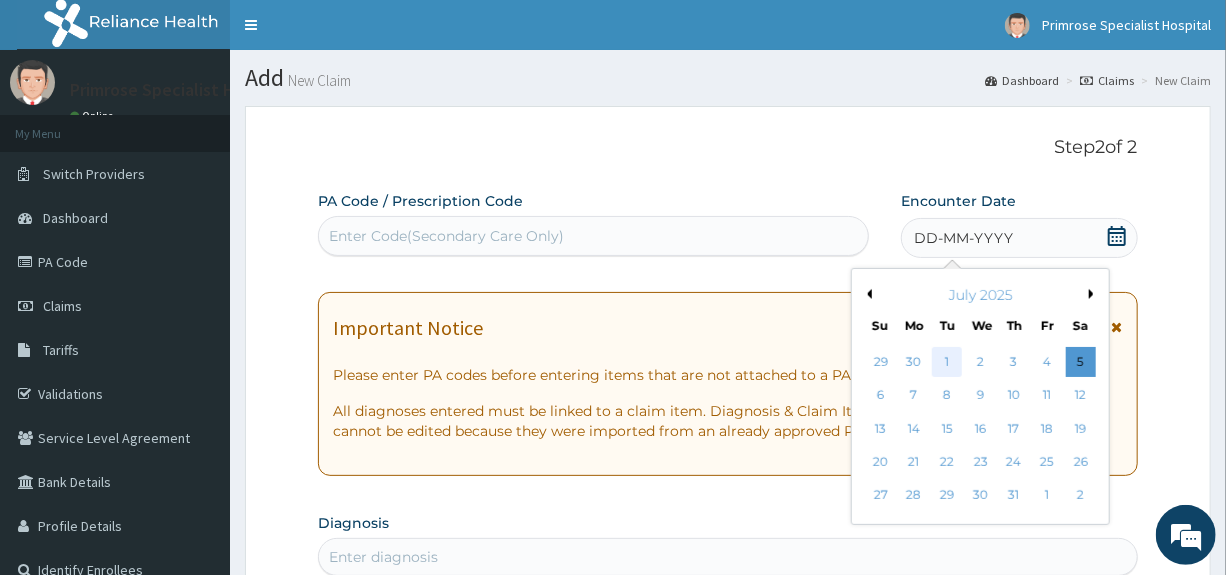 click on "1" at bounding box center [948, 362] 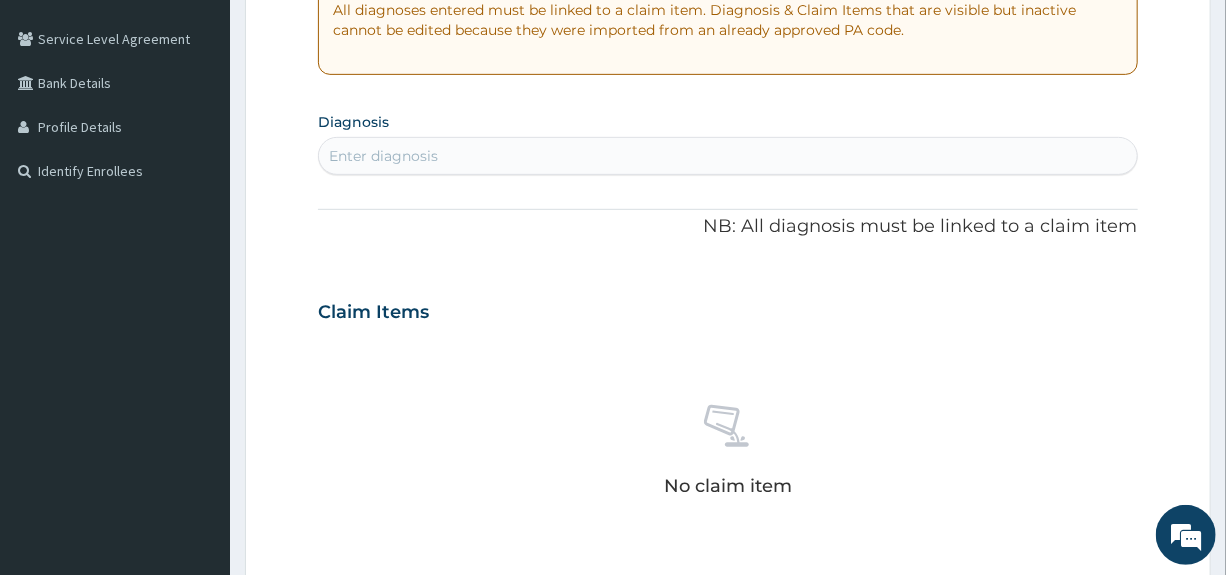 scroll, scrollTop: 500, scrollLeft: 0, axis: vertical 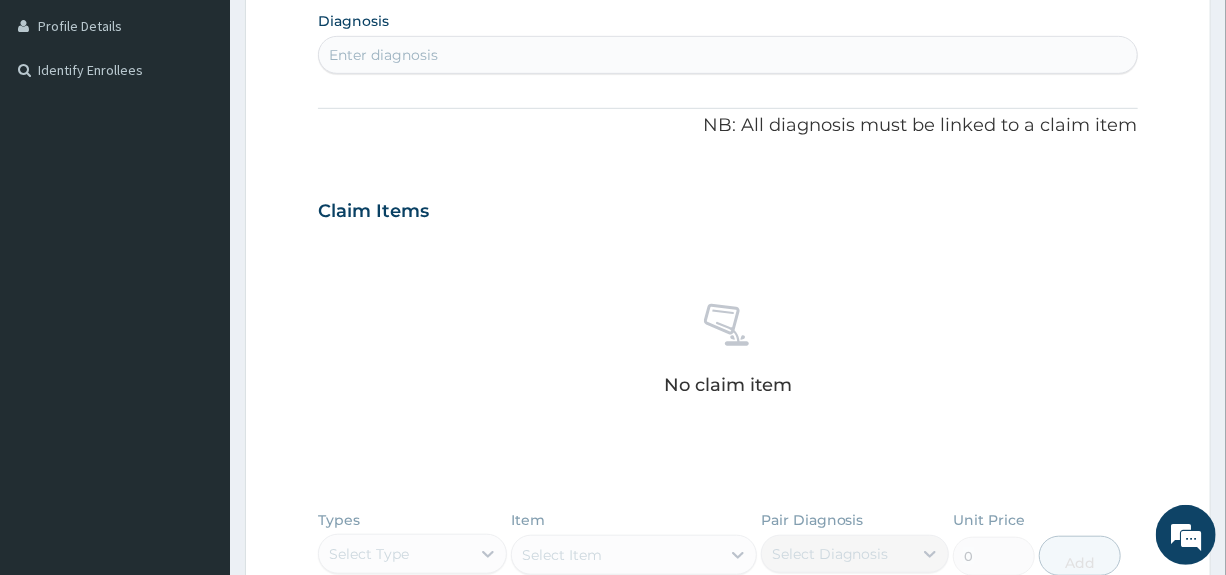 click on "Enter diagnosis" at bounding box center [727, 55] 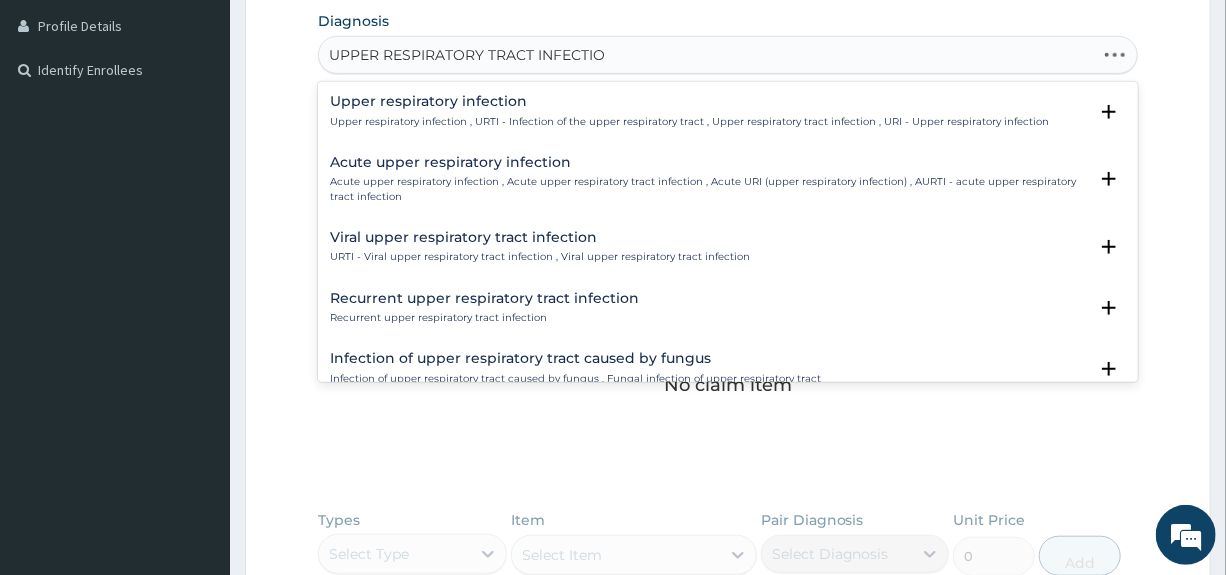 type on "UPPER RESPIRATORY TRACT INFECTION" 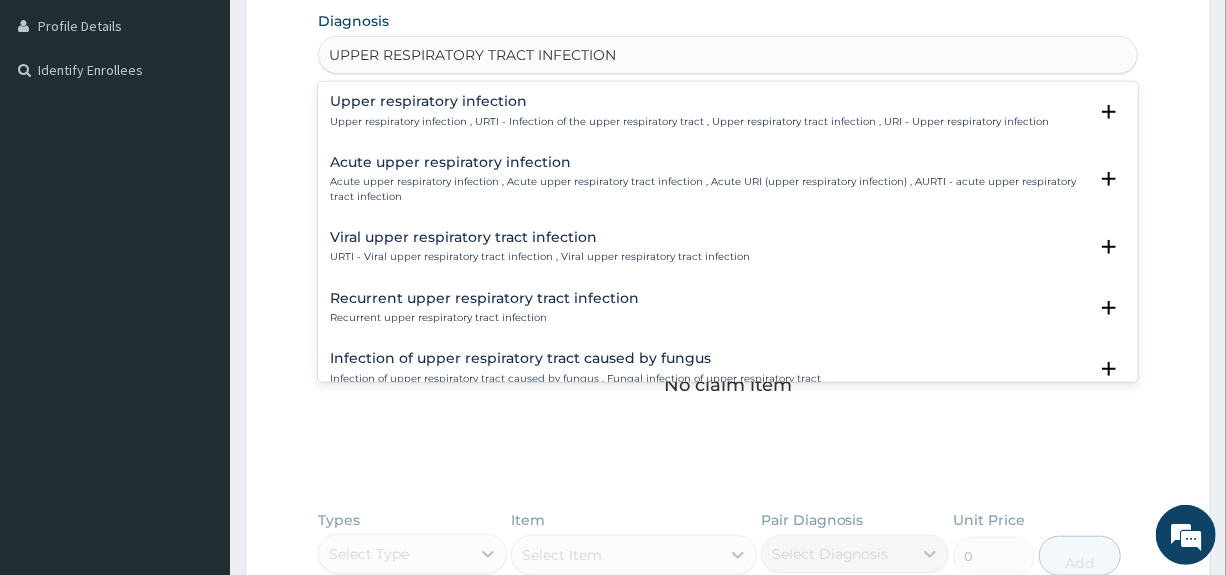 scroll, scrollTop: 100, scrollLeft: 0, axis: vertical 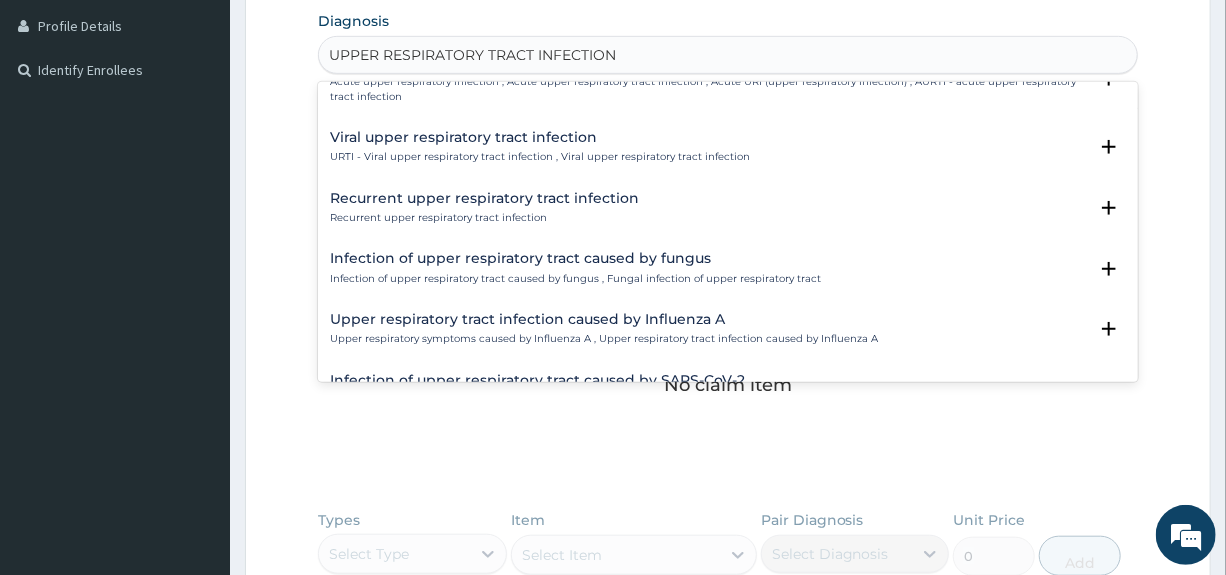 click on "Infection of upper respiratory tract caused by fungus" at bounding box center (575, 258) 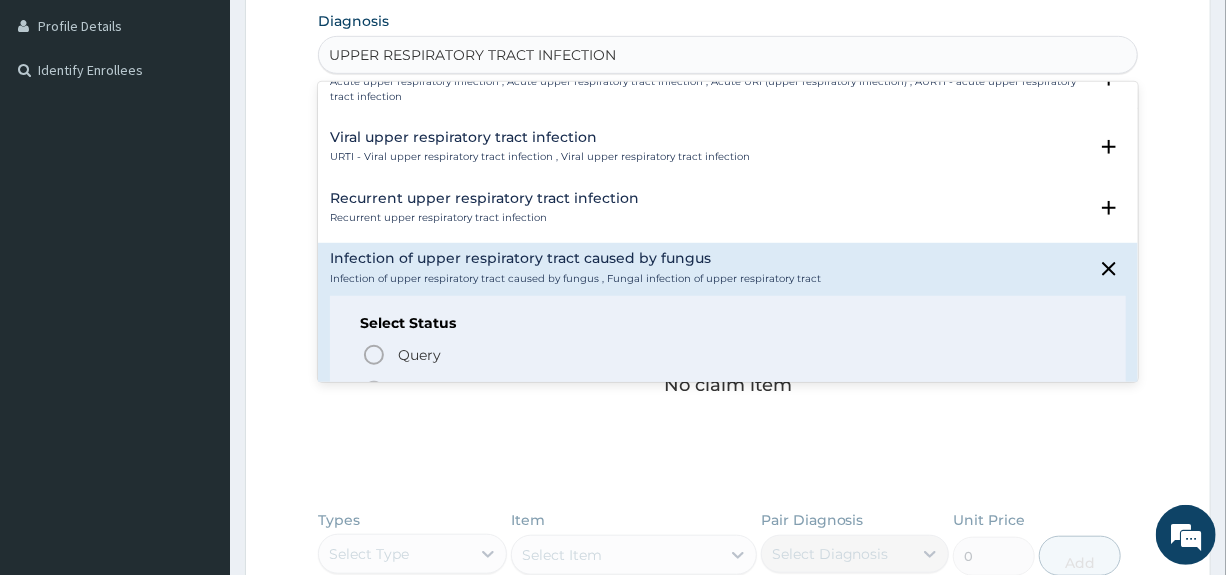 scroll, scrollTop: 200, scrollLeft: 0, axis: vertical 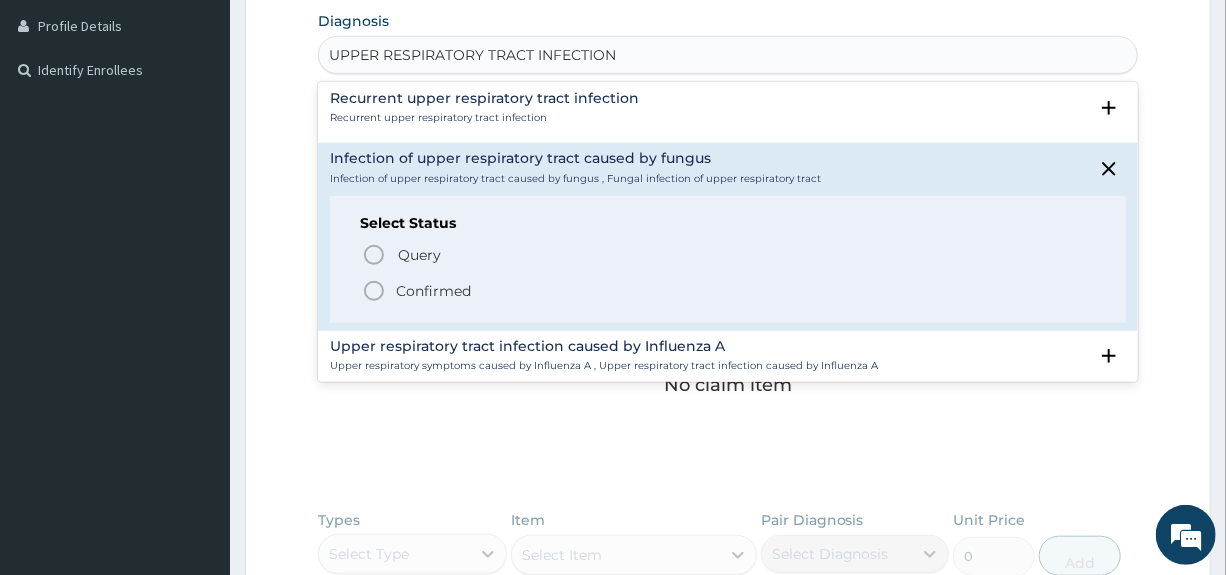 click on "Confirmed" at bounding box center [433, 291] 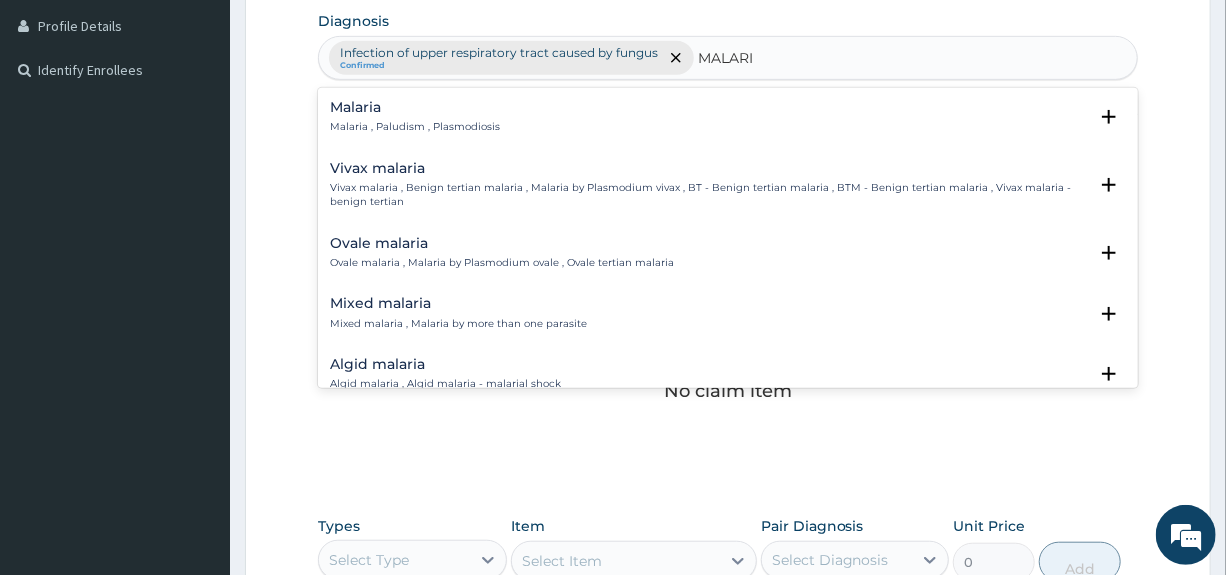 type on "MALARIA" 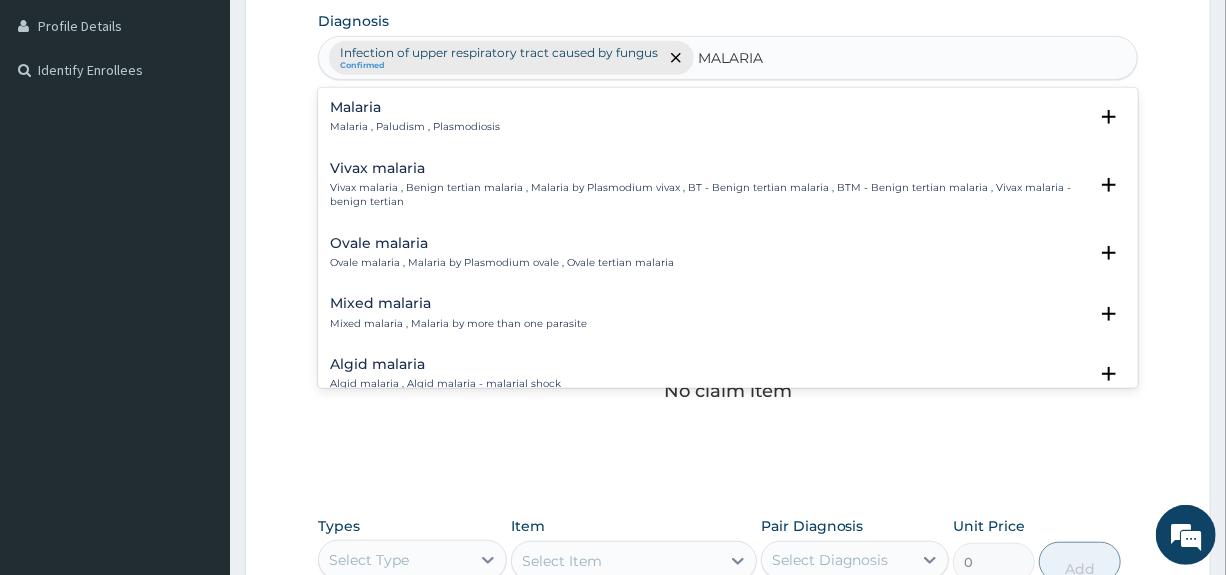 click on "Malaria" at bounding box center (415, 107) 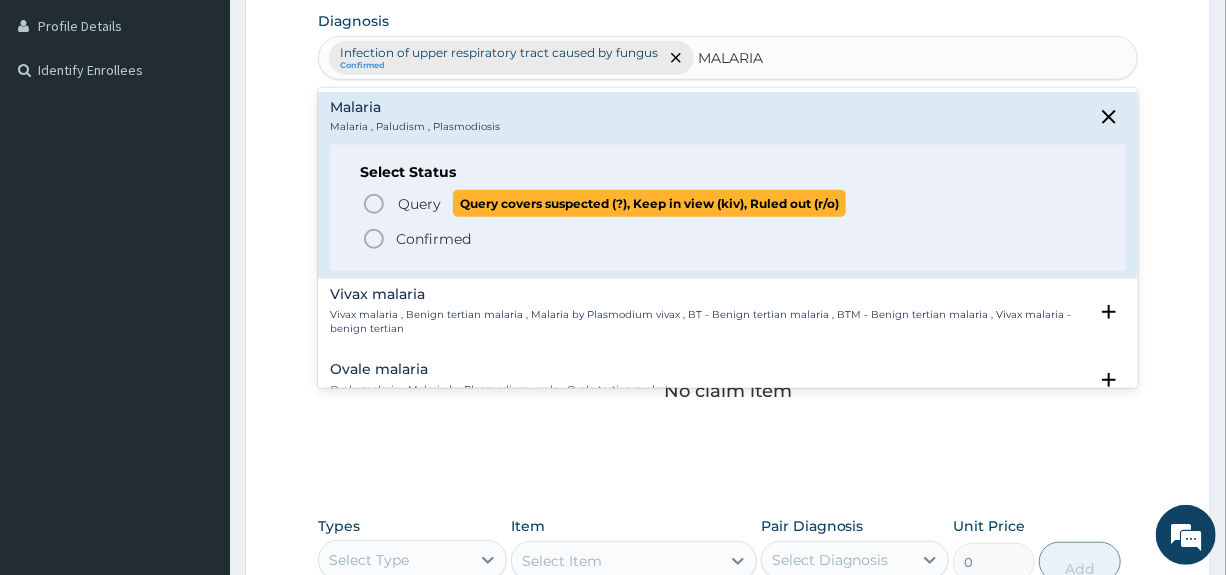 click on "Query" at bounding box center [419, 204] 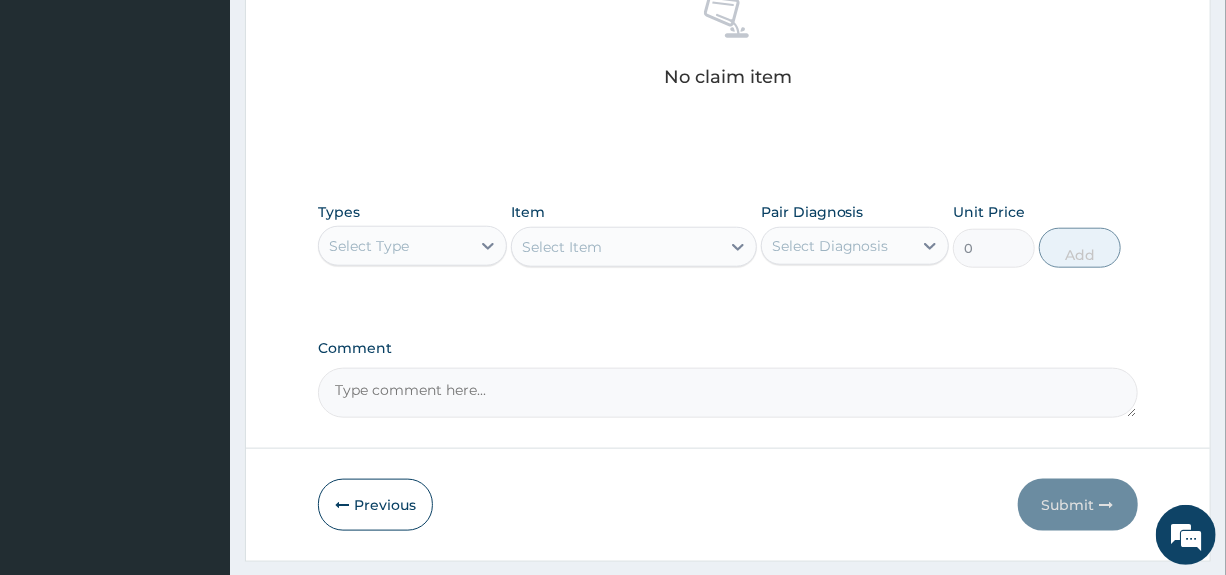 scroll, scrollTop: 865, scrollLeft: 0, axis: vertical 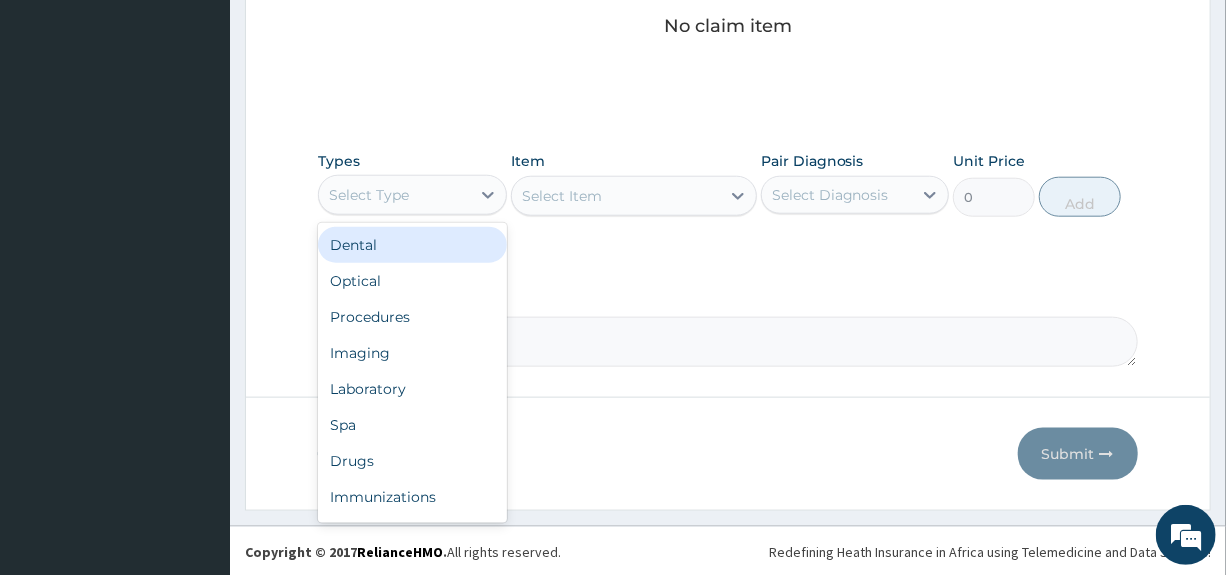 drag, startPoint x: 479, startPoint y: 207, endPoint x: 459, endPoint y: 225, distance: 26.907248 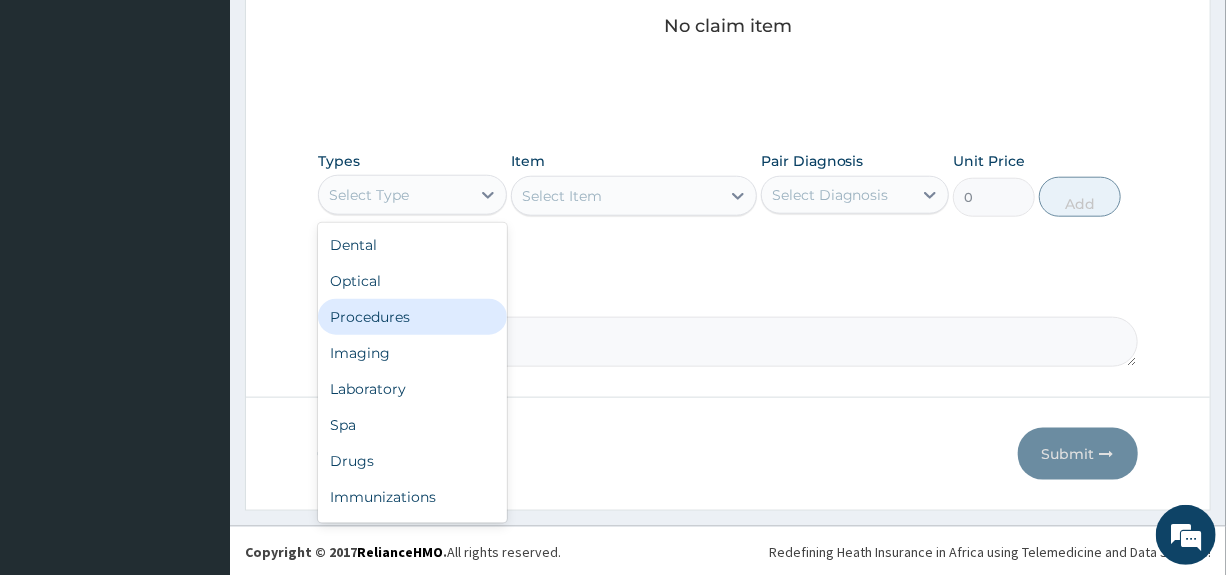 click on "Procedures" at bounding box center [412, 317] 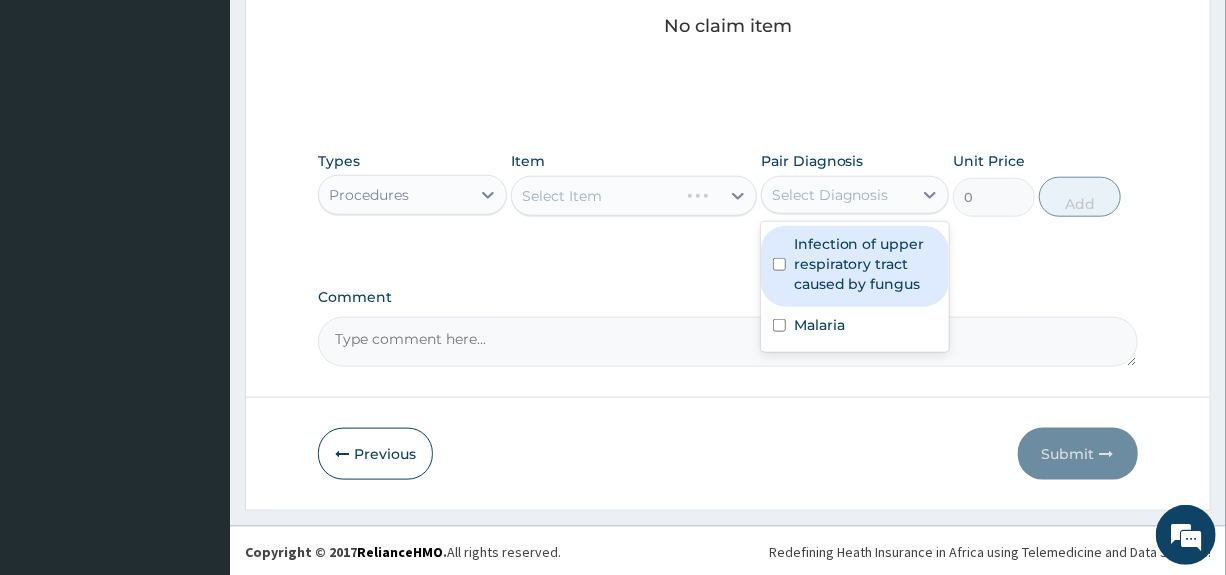 click on "Select Diagnosis" at bounding box center (830, 195) 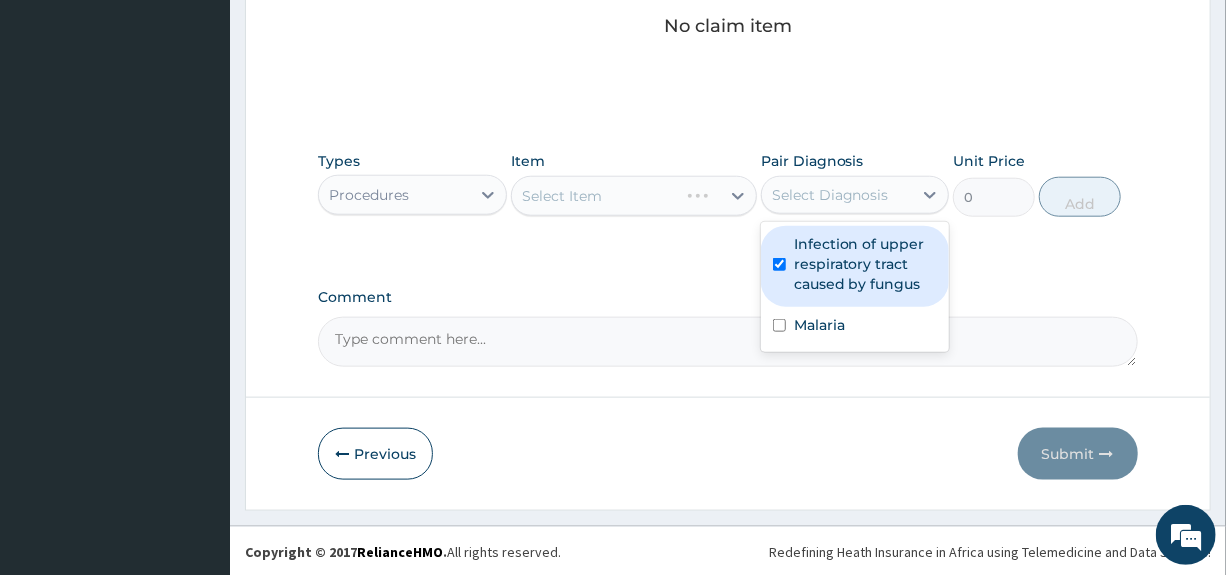 checkbox on "true" 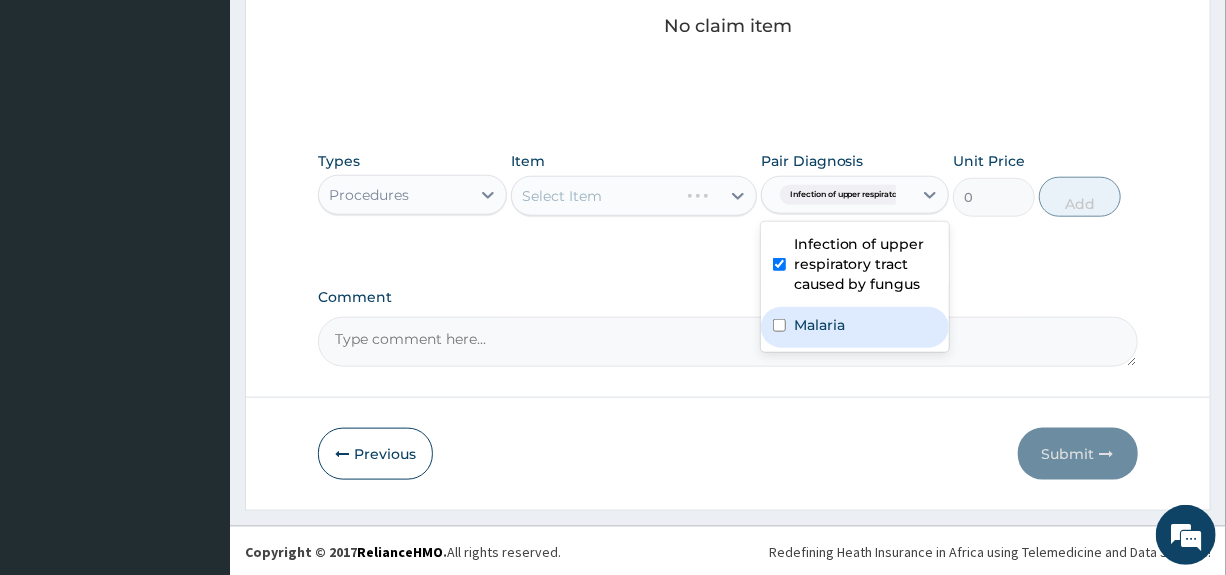 click on "Malaria" at bounding box center (819, 325) 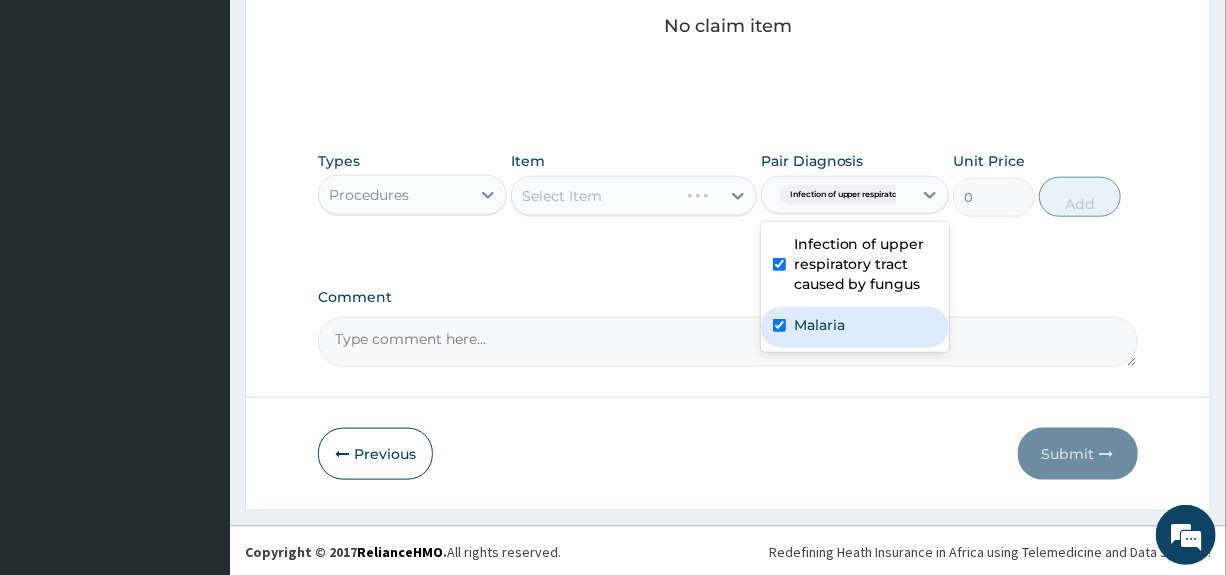 checkbox on "true" 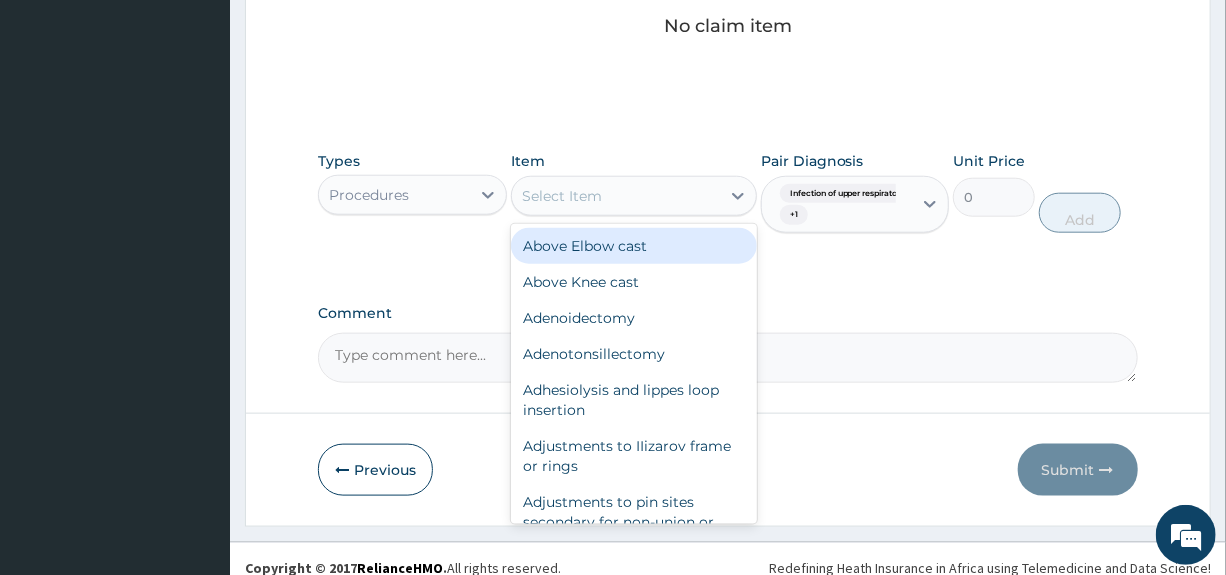 click on "Select Item" at bounding box center (616, 196) 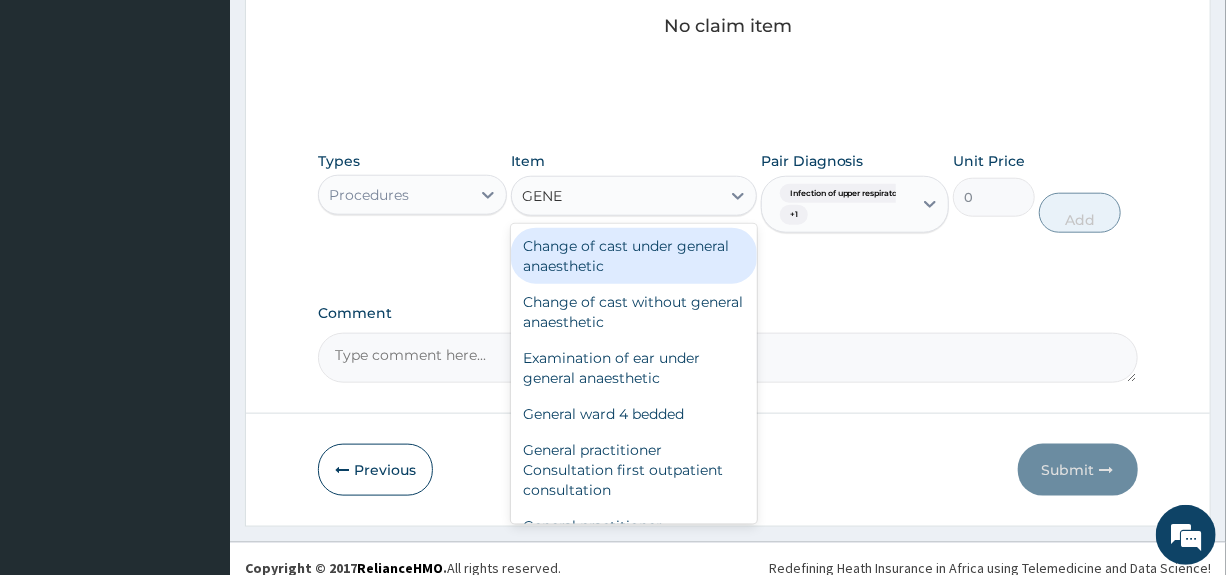 type on "GENER" 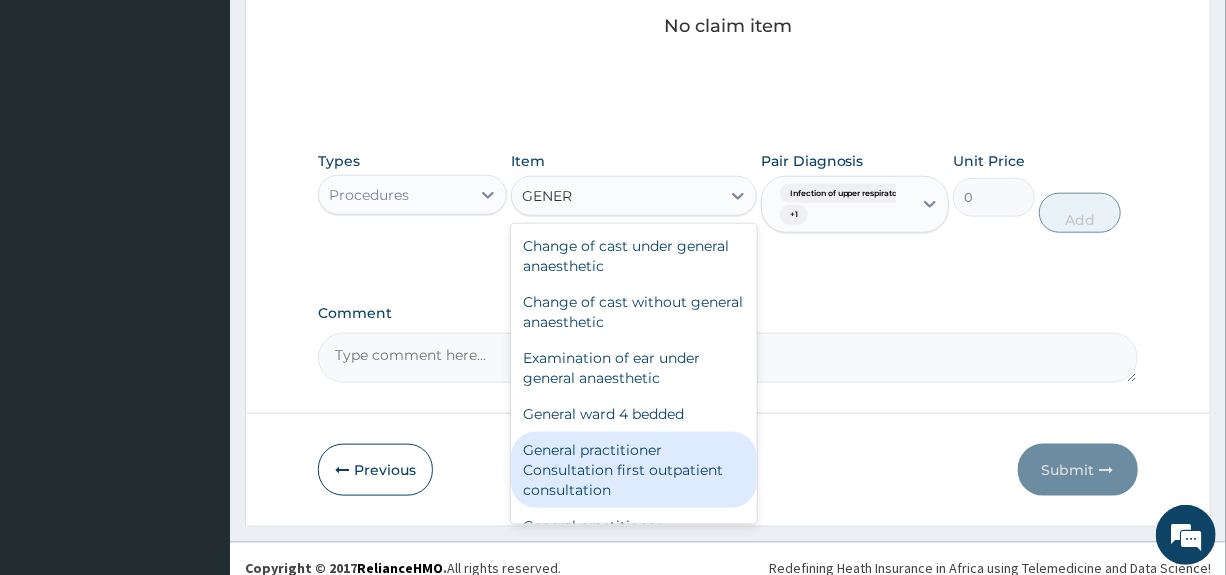 click on "General practitioner Consultation first outpatient consultation" at bounding box center (634, 470) 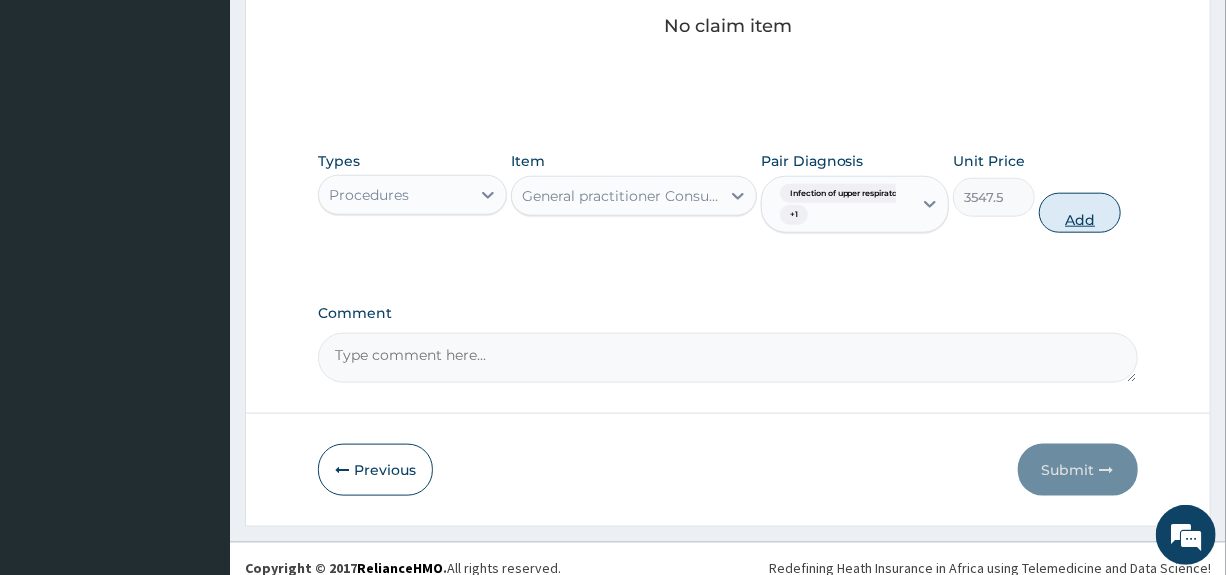 click on "Add" at bounding box center [1080, 213] 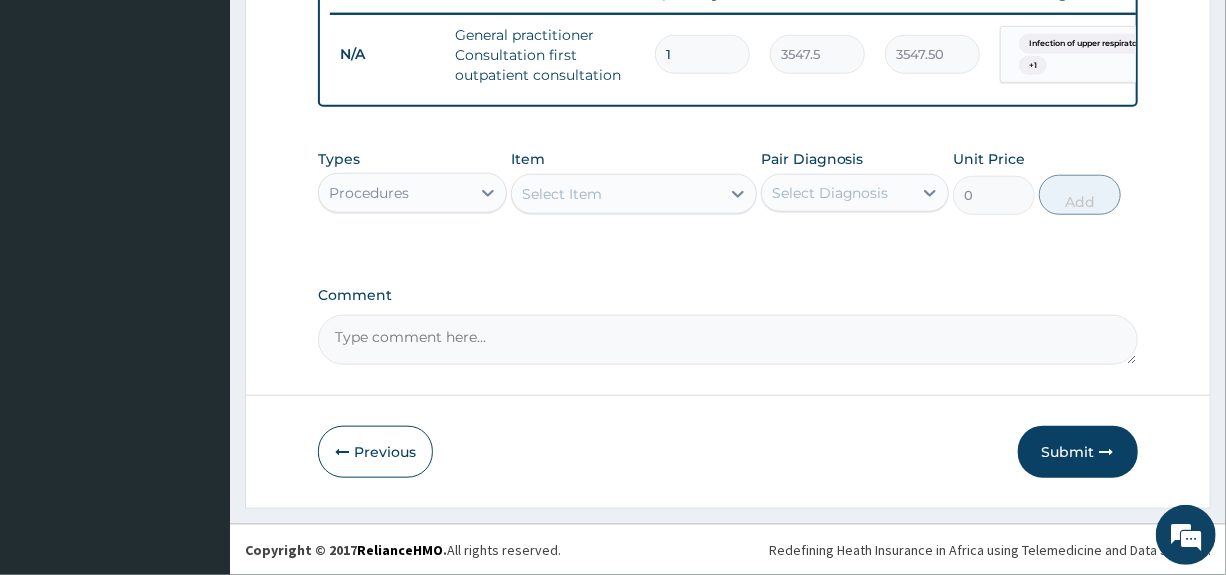 scroll, scrollTop: 697, scrollLeft: 0, axis: vertical 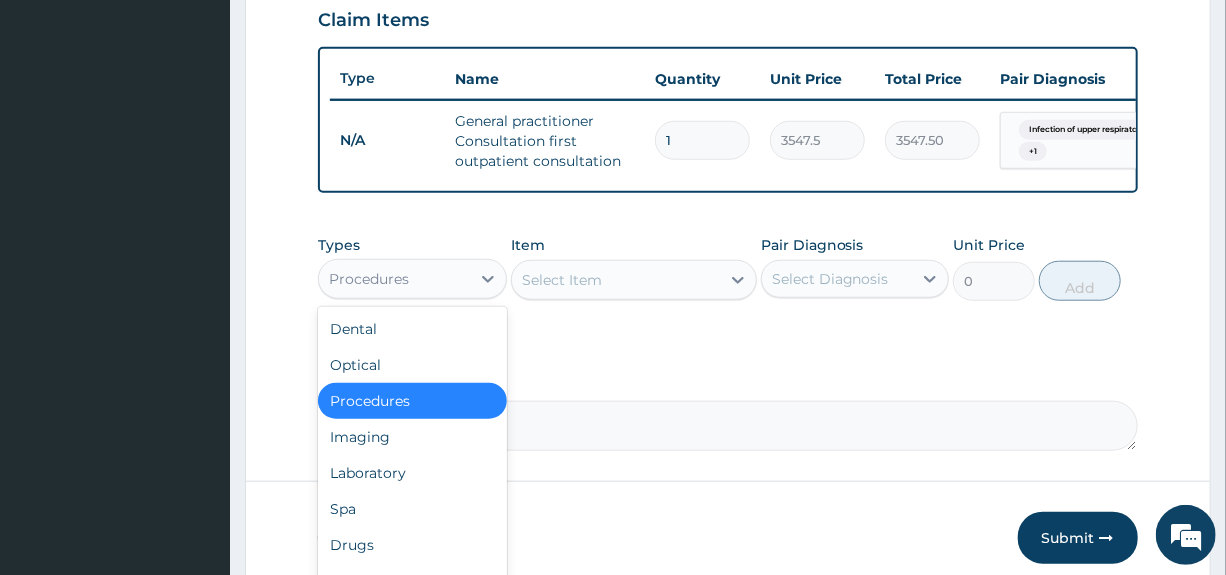 click on "Procedures" at bounding box center [394, 279] 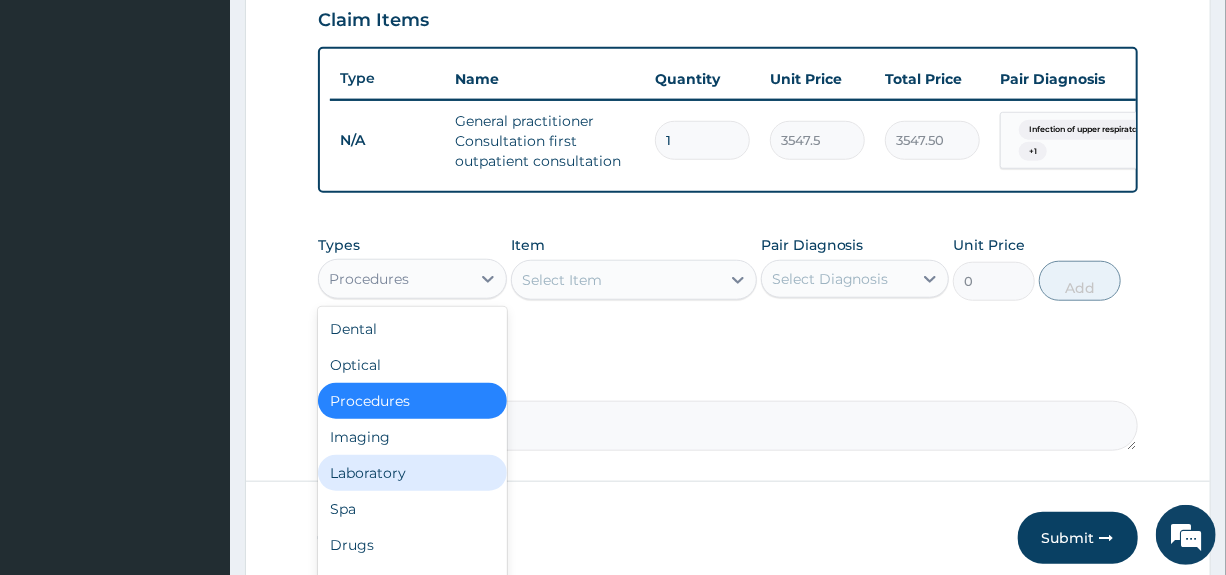 click on "Laboratory" at bounding box center (412, 473) 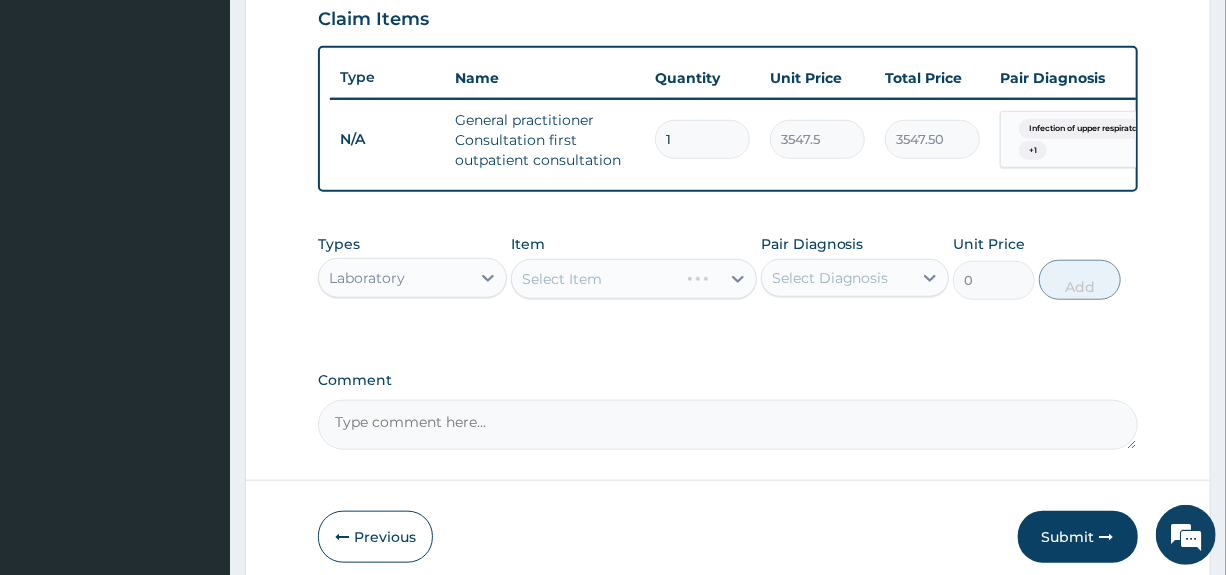 scroll, scrollTop: 797, scrollLeft: 0, axis: vertical 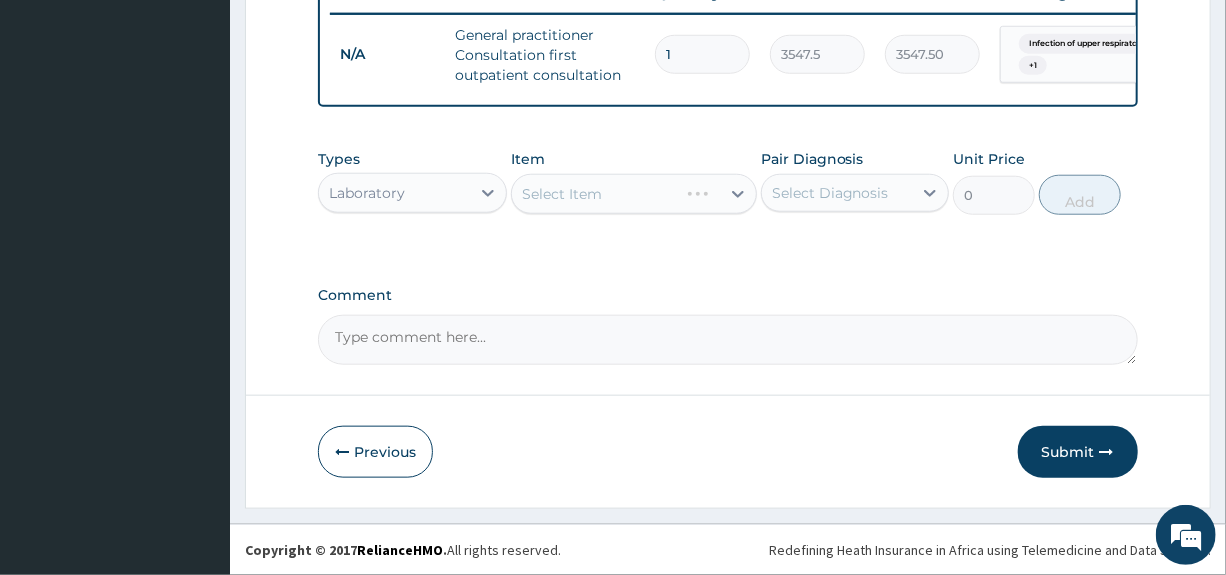 click on "Select Item" at bounding box center [634, 194] 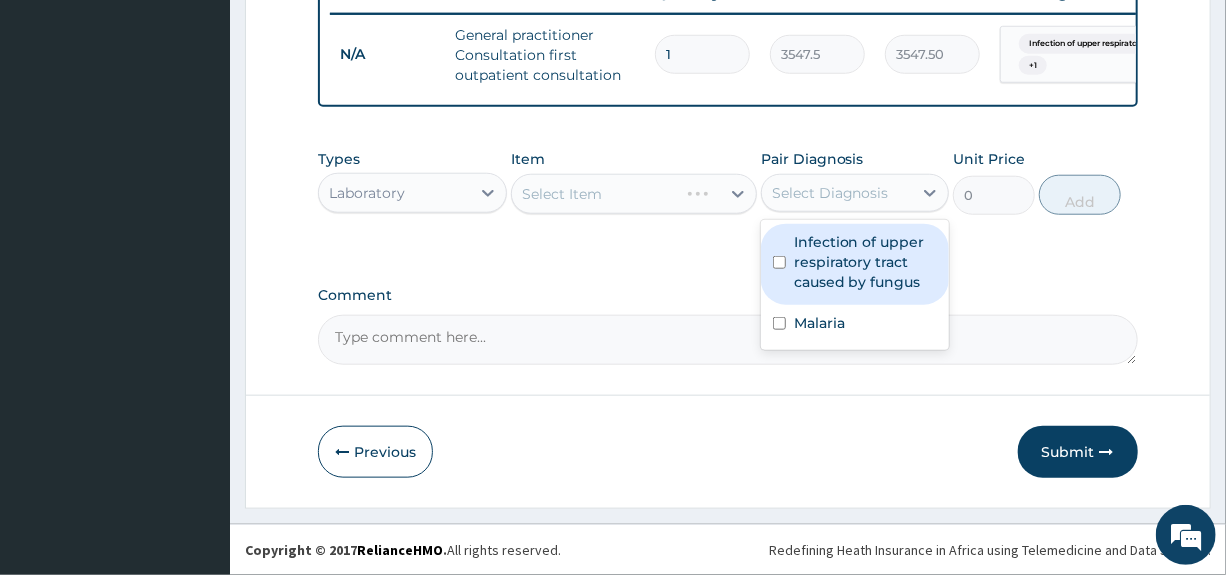 click on "Infection of upper respiratory tract caused by fungus" at bounding box center [865, 262] 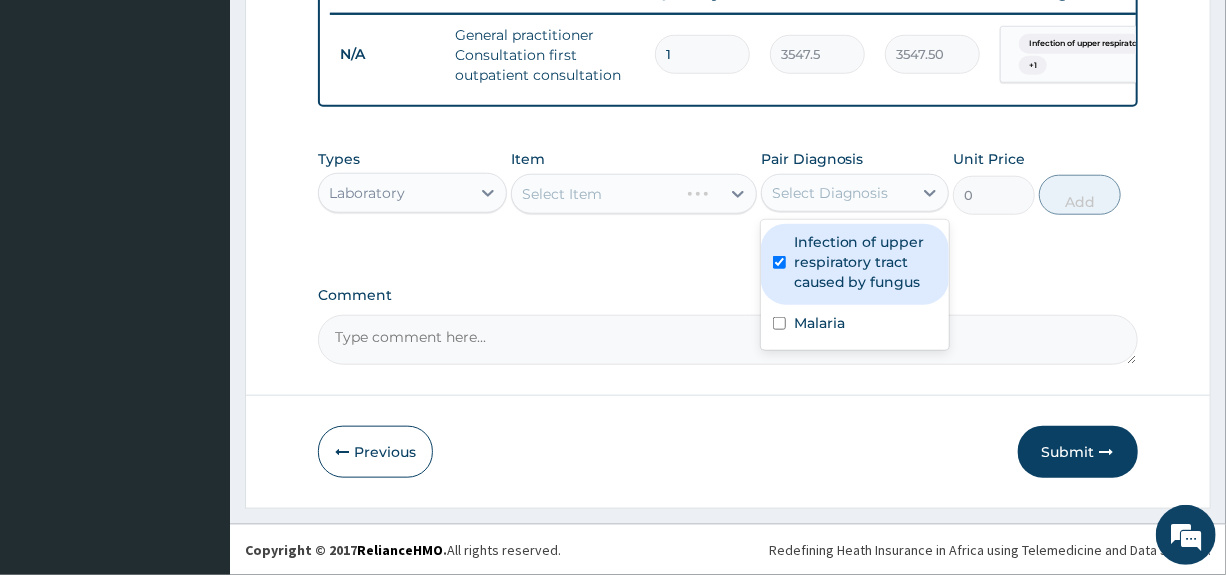 checkbox on "true" 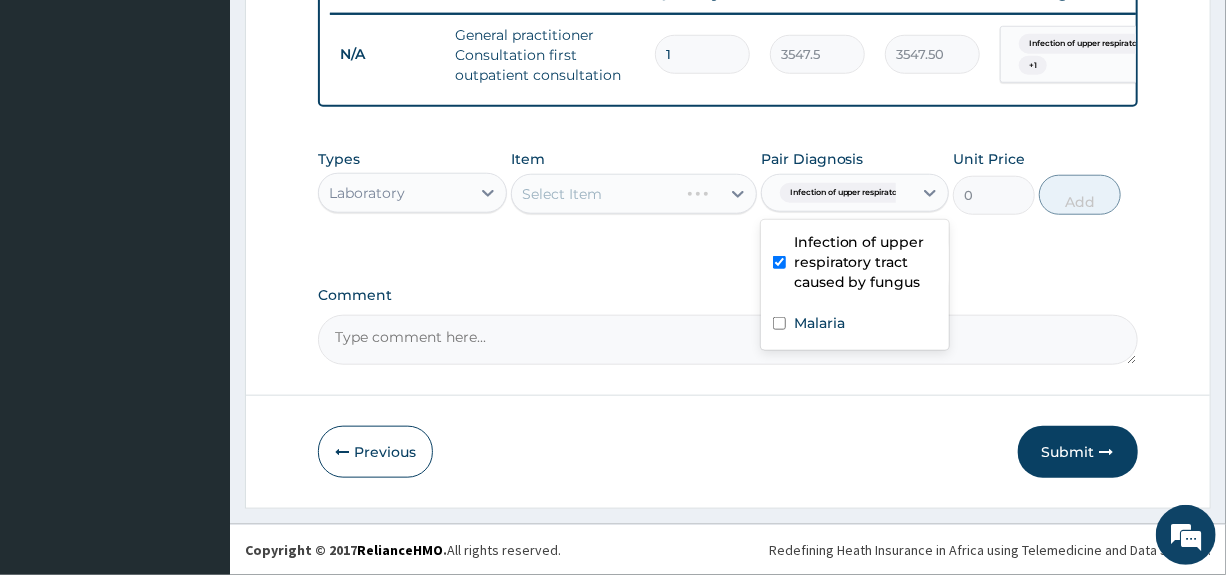 click on "Select Item" at bounding box center [634, 194] 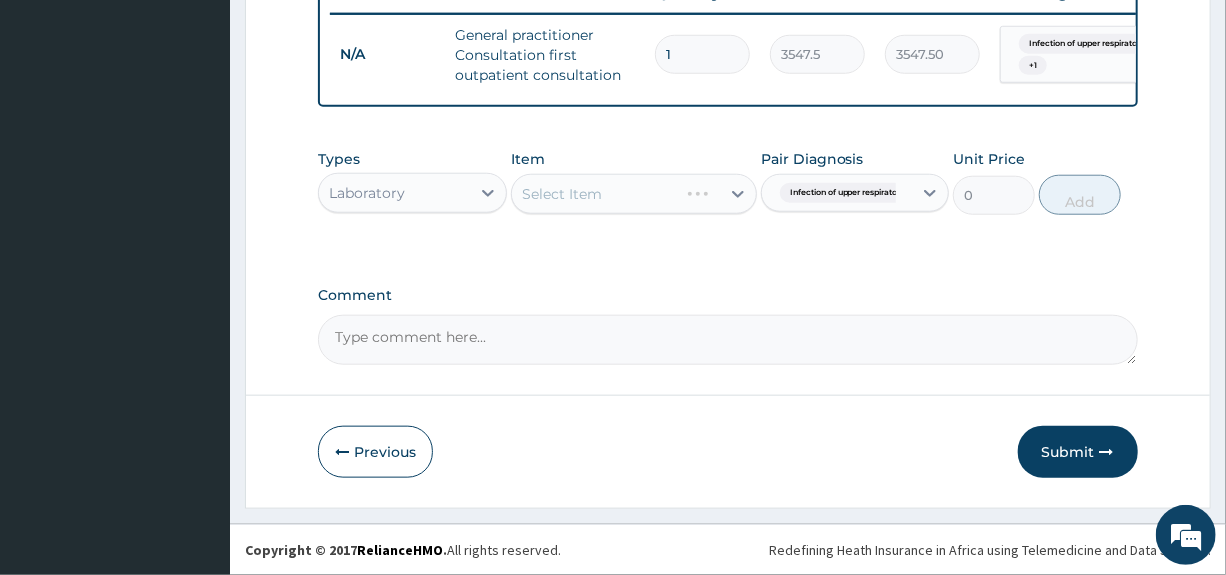 click on "Select Item" at bounding box center (634, 194) 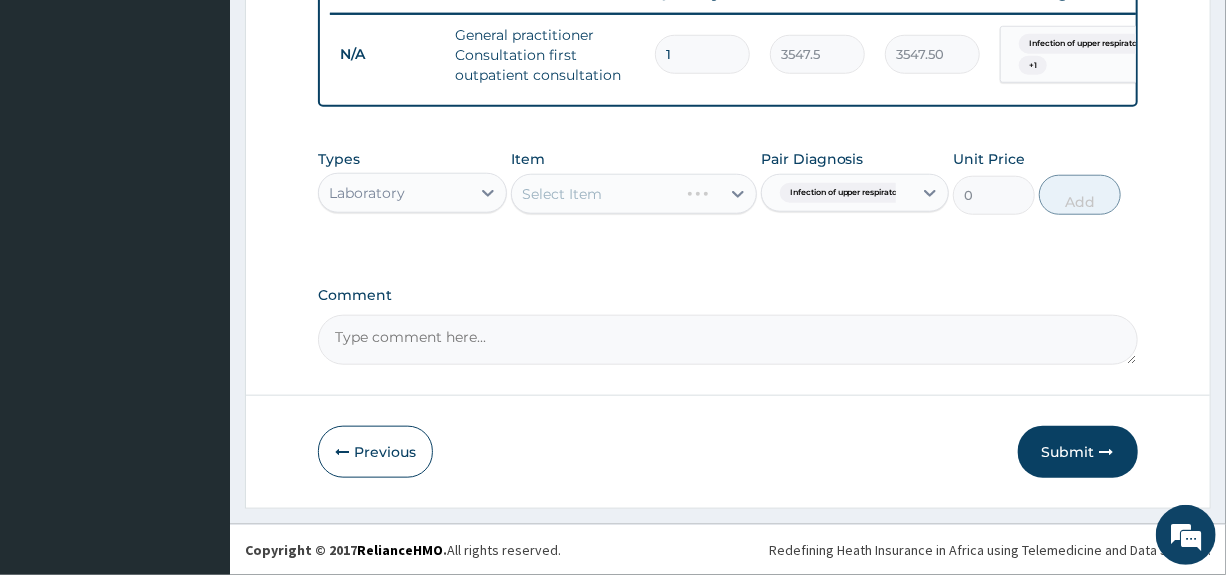 click on "Select Item" at bounding box center (634, 194) 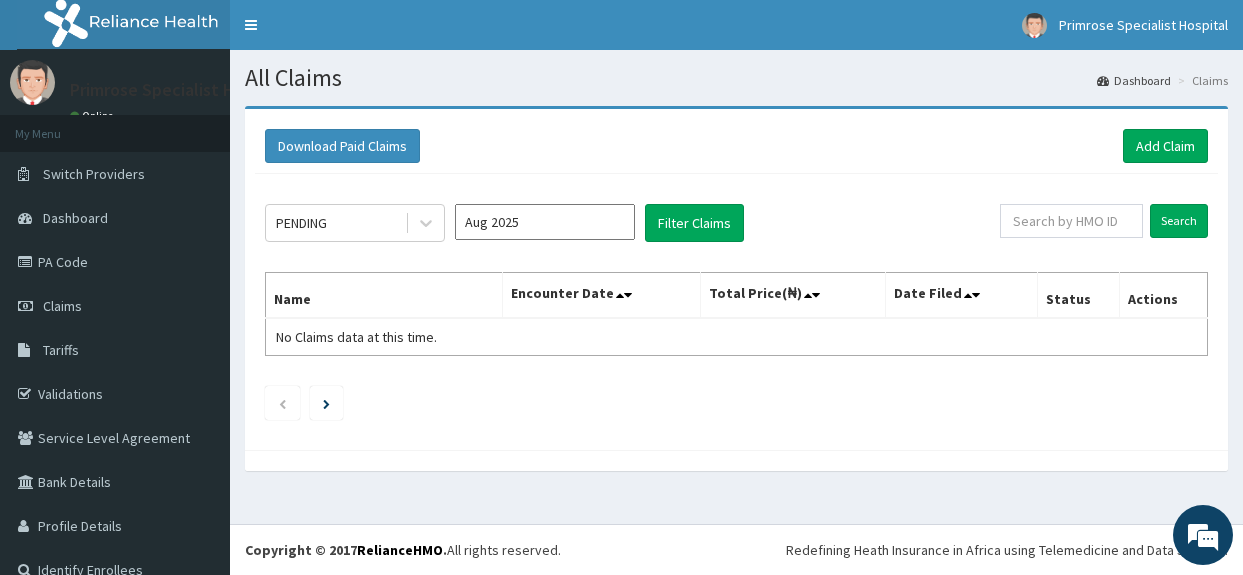 scroll, scrollTop: 0, scrollLeft: 0, axis: both 